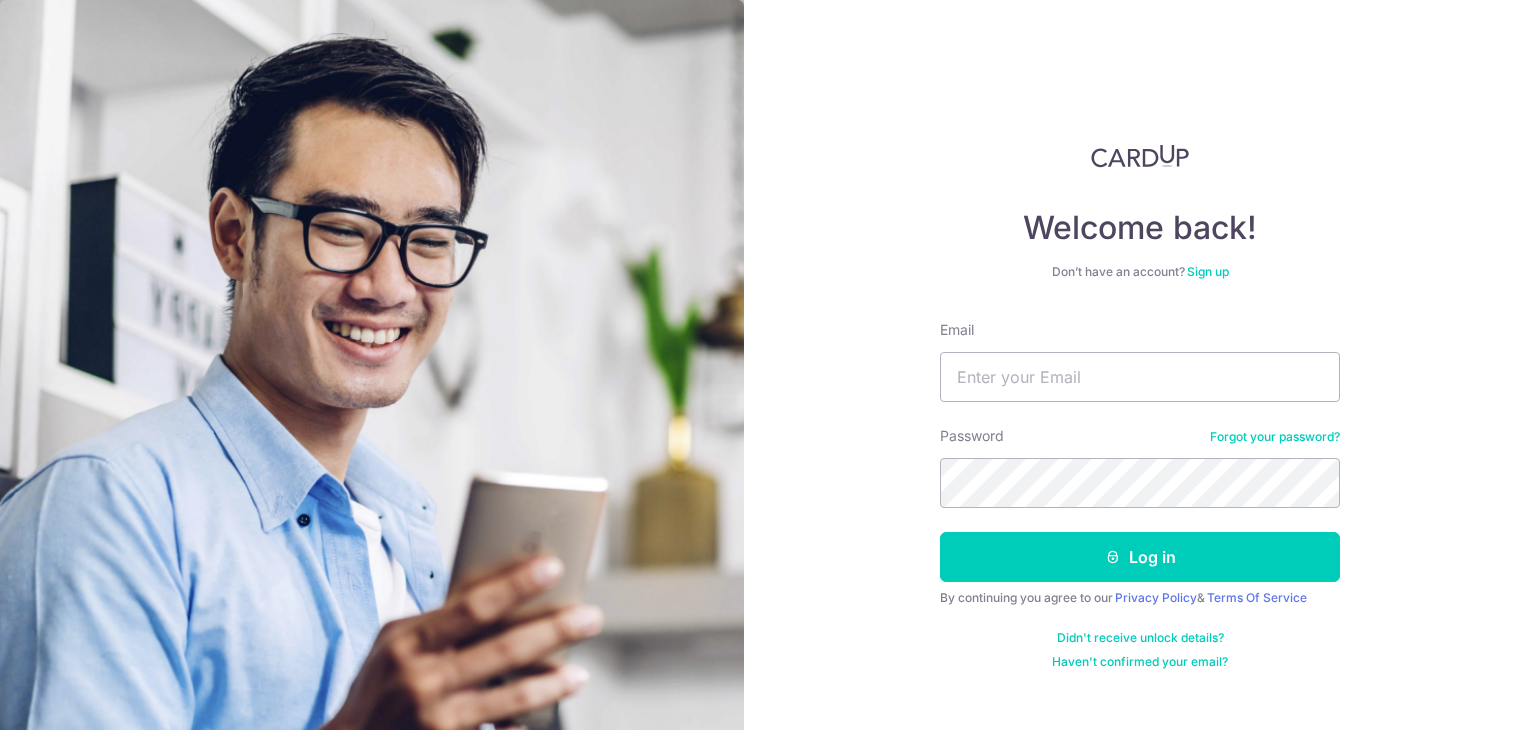 scroll, scrollTop: 0, scrollLeft: 0, axis: both 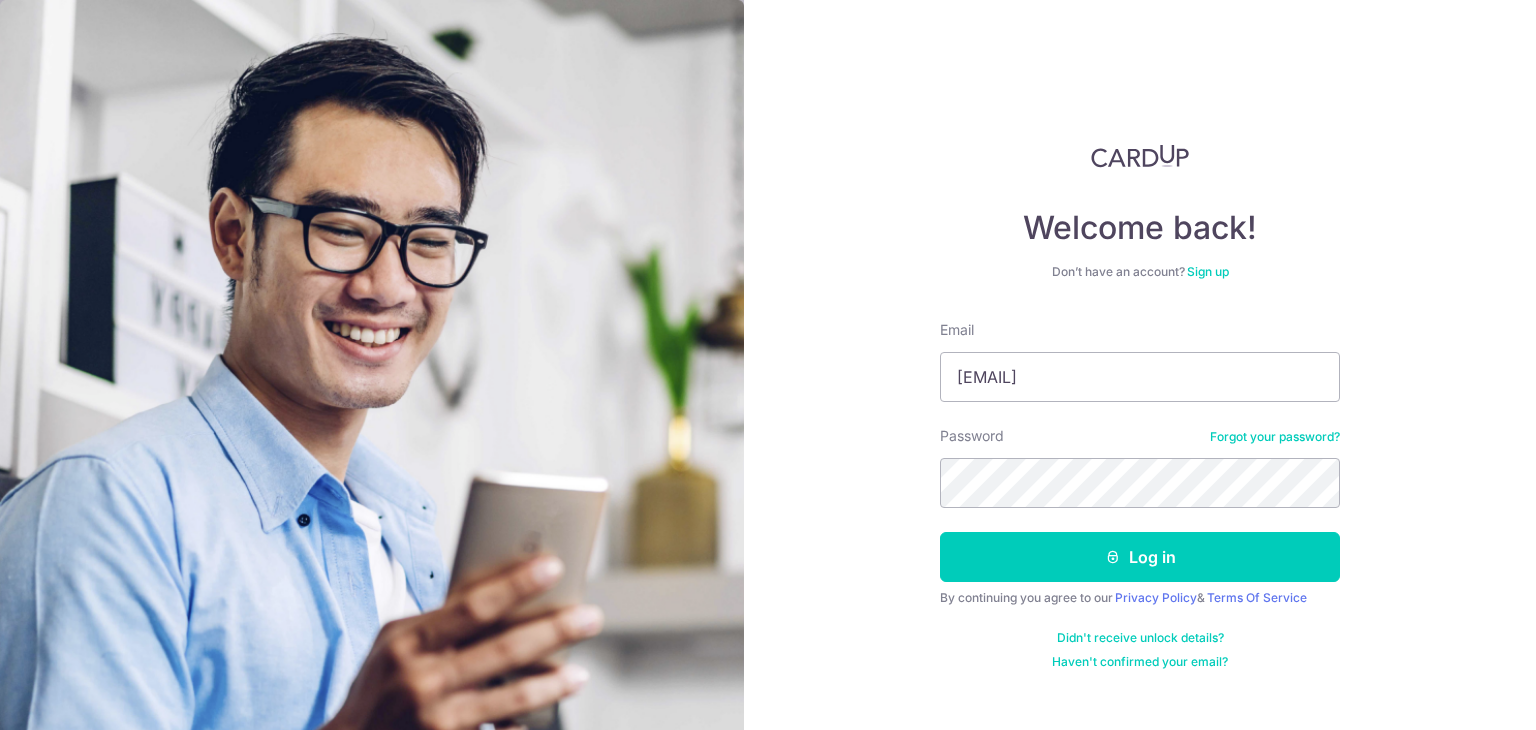type on "[USERNAME]@[EXAMPLE.COM]" 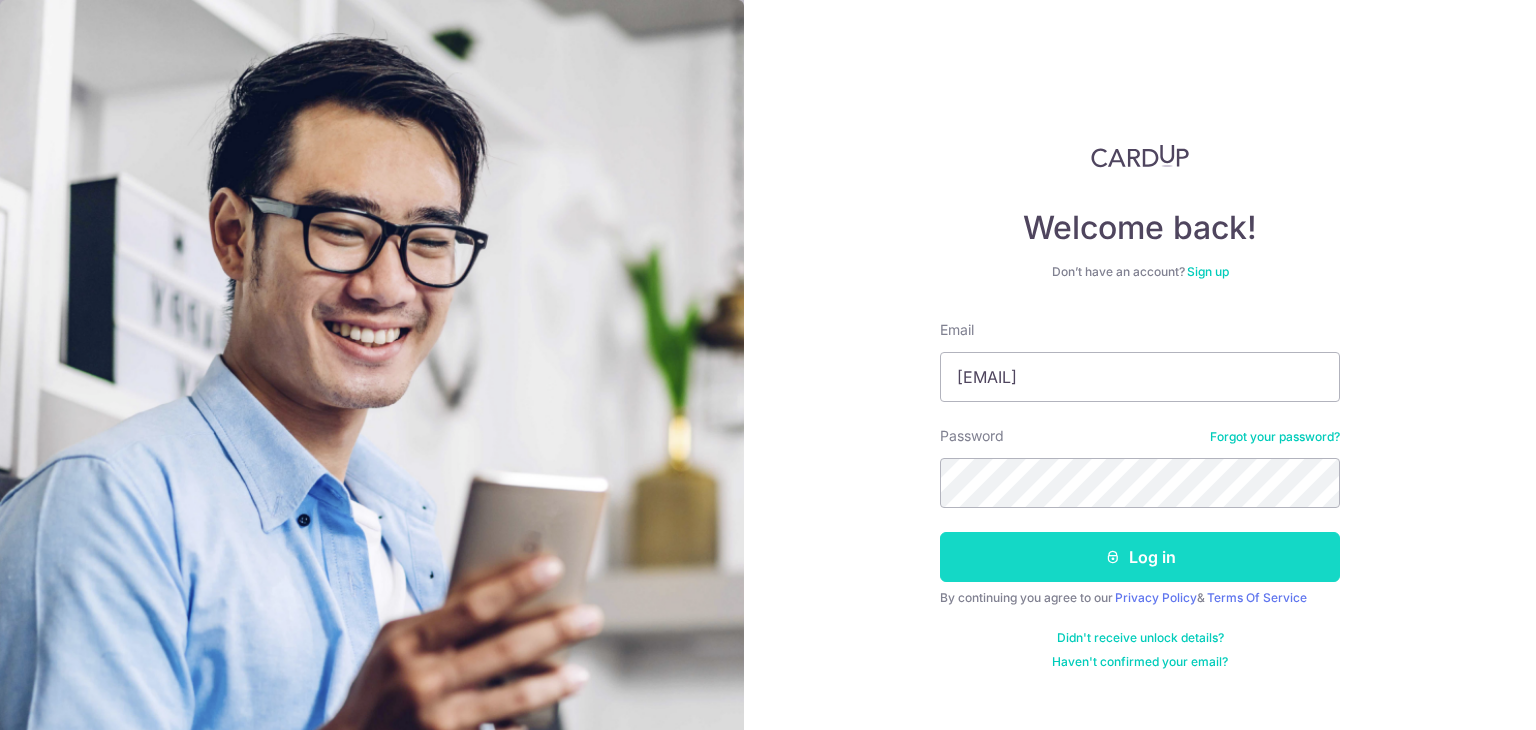 click on "Log in" at bounding box center [1140, 557] 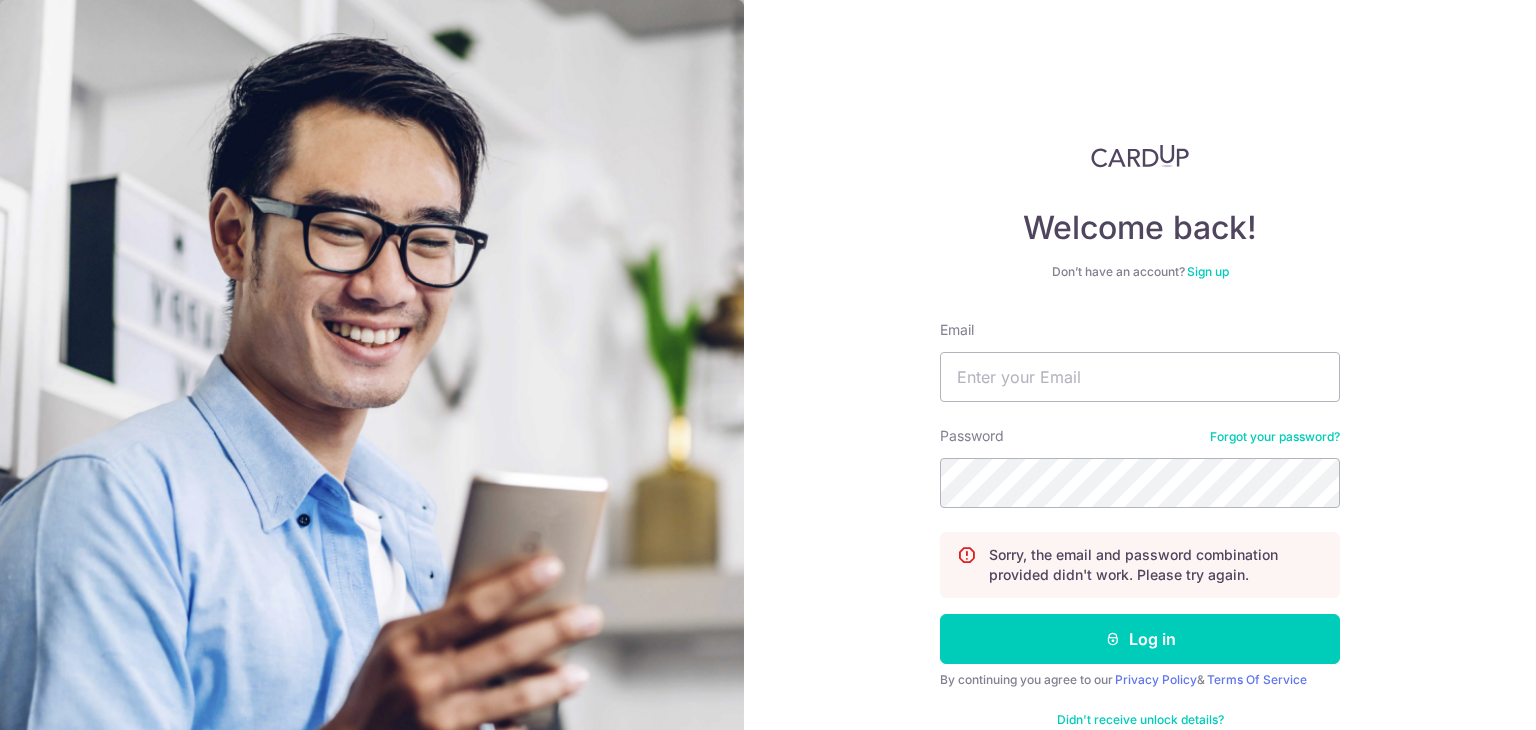 scroll, scrollTop: 0, scrollLeft: 0, axis: both 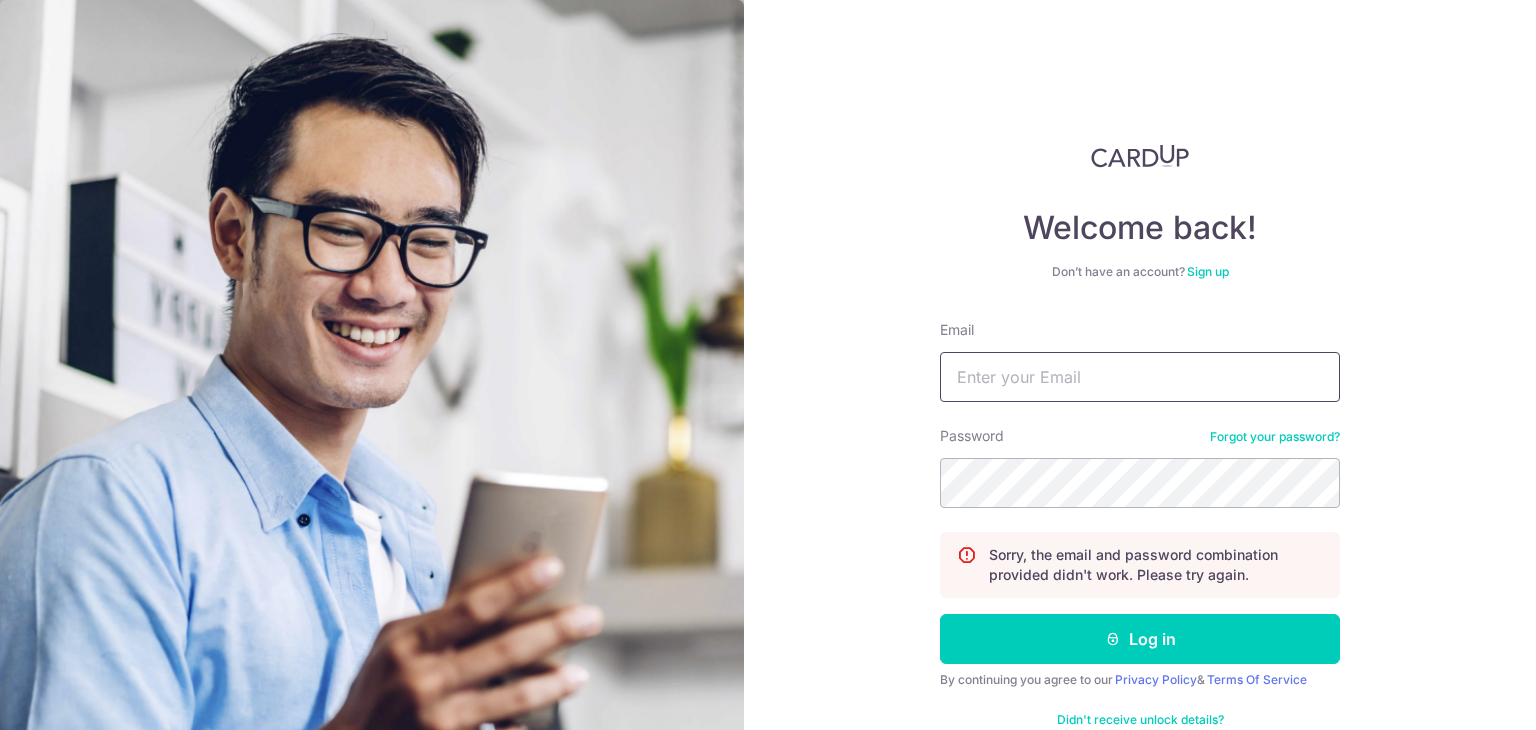 drag, startPoint x: 1029, startPoint y: 382, endPoint x: 1020, endPoint y: 388, distance: 10.816654 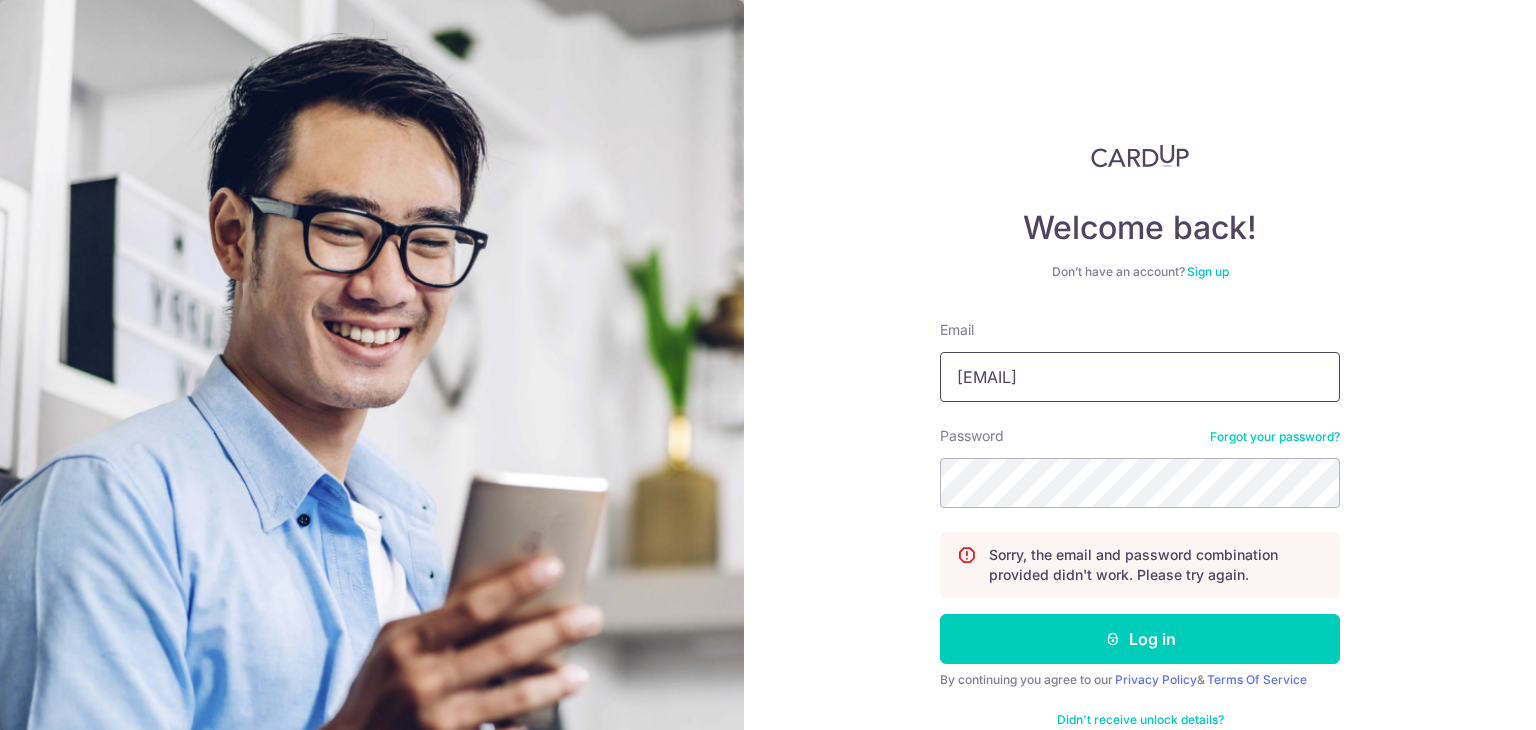 type on "hcy5337@[EXAMPLE.COM]" 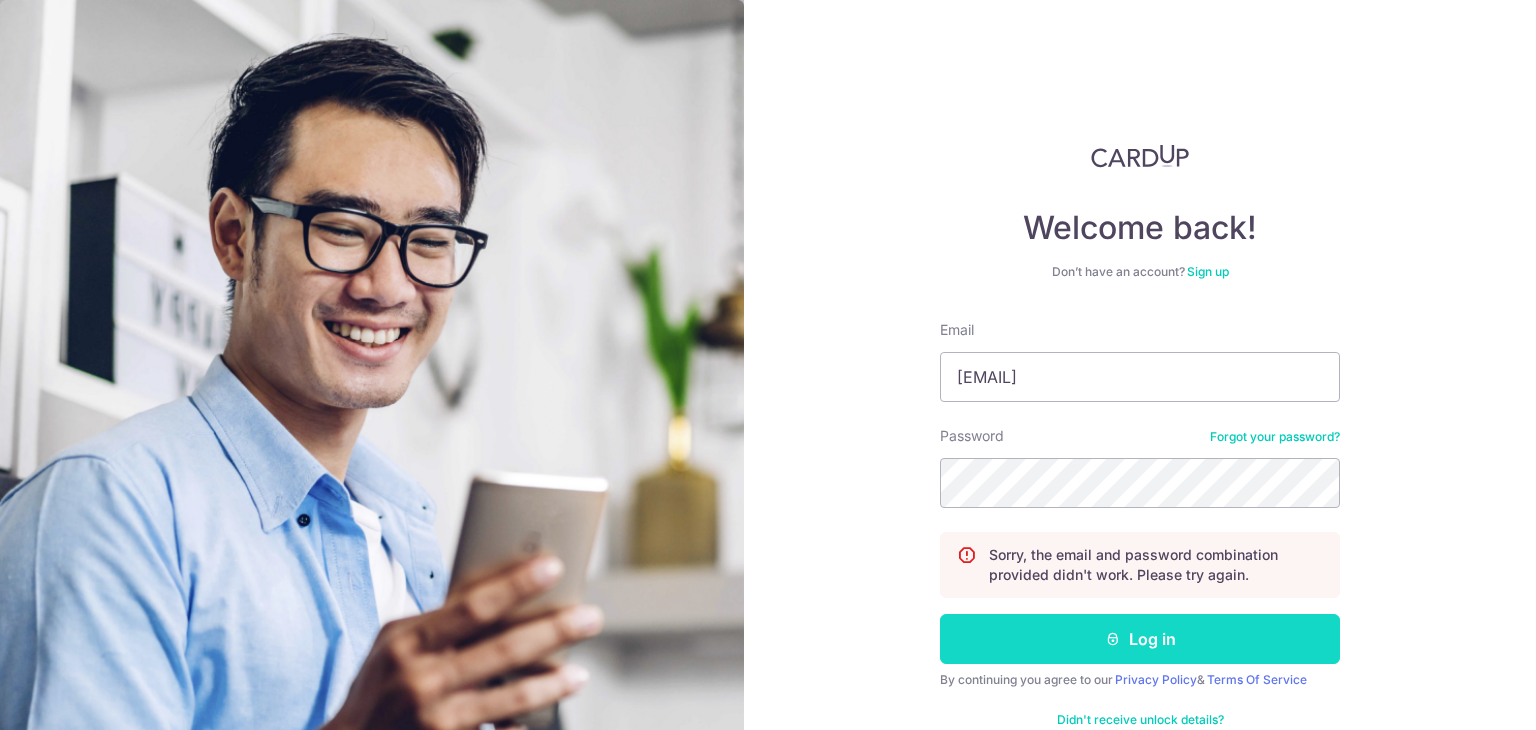 click on "Log in" at bounding box center [1140, 639] 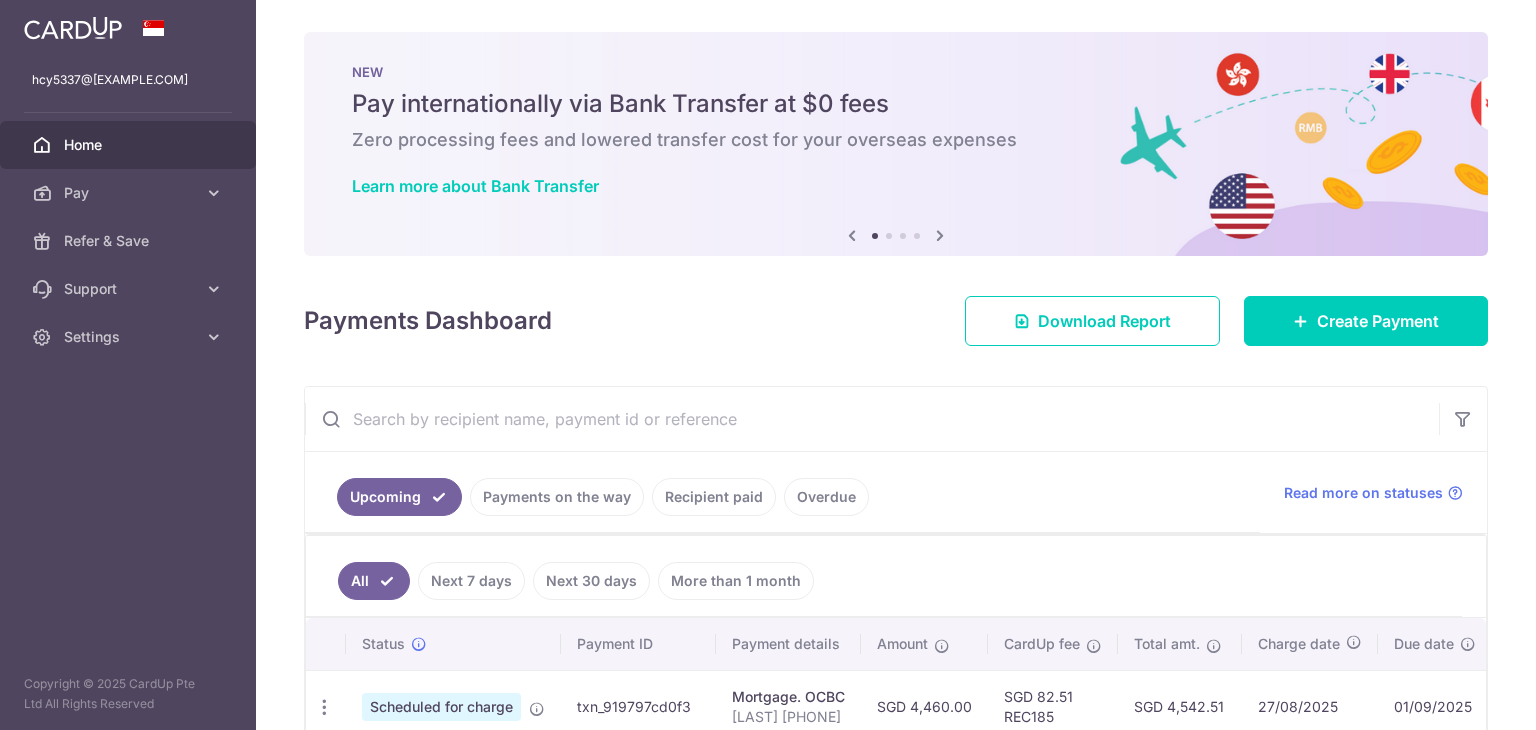 scroll, scrollTop: 0, scrollLeft: 0, axis: both 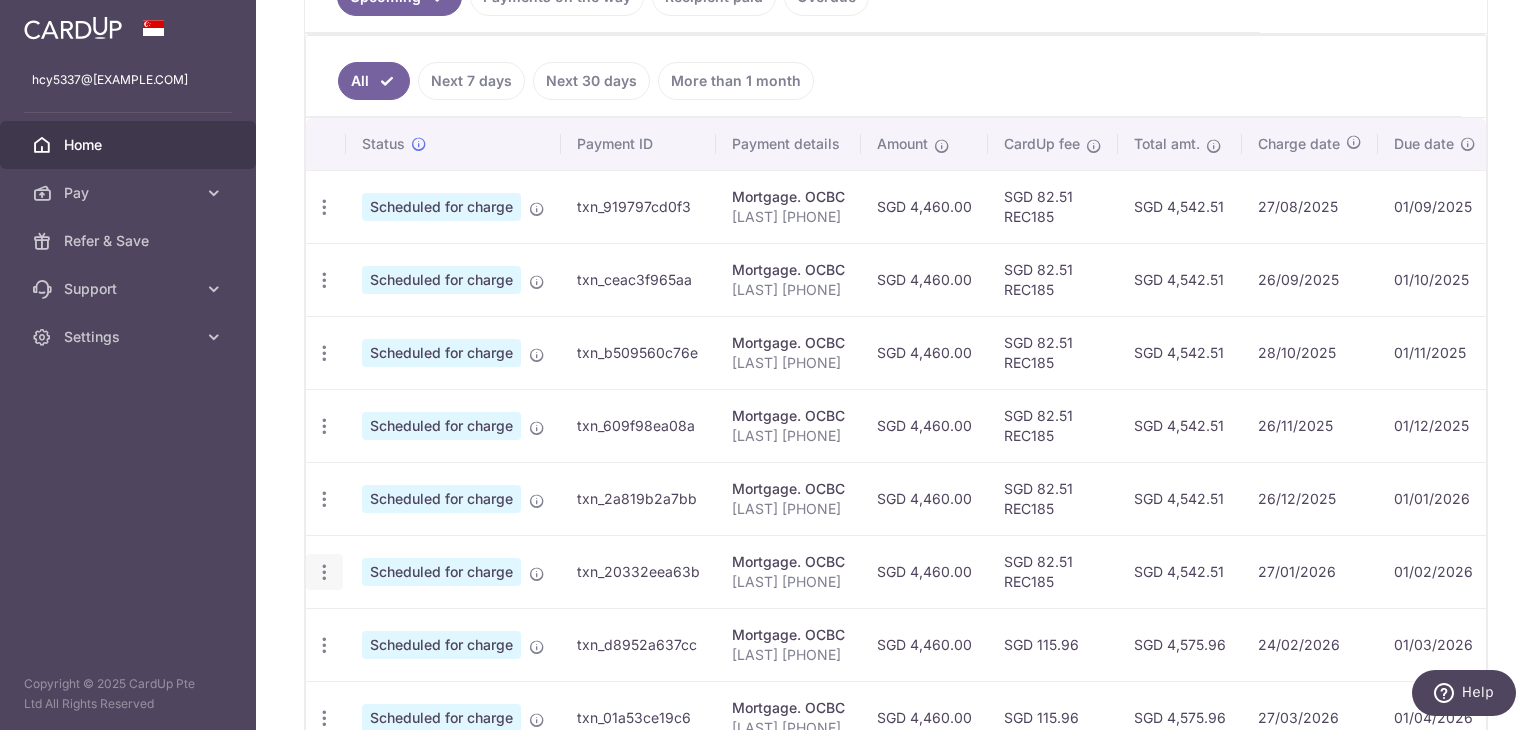 click at bounding box center [324, 207] 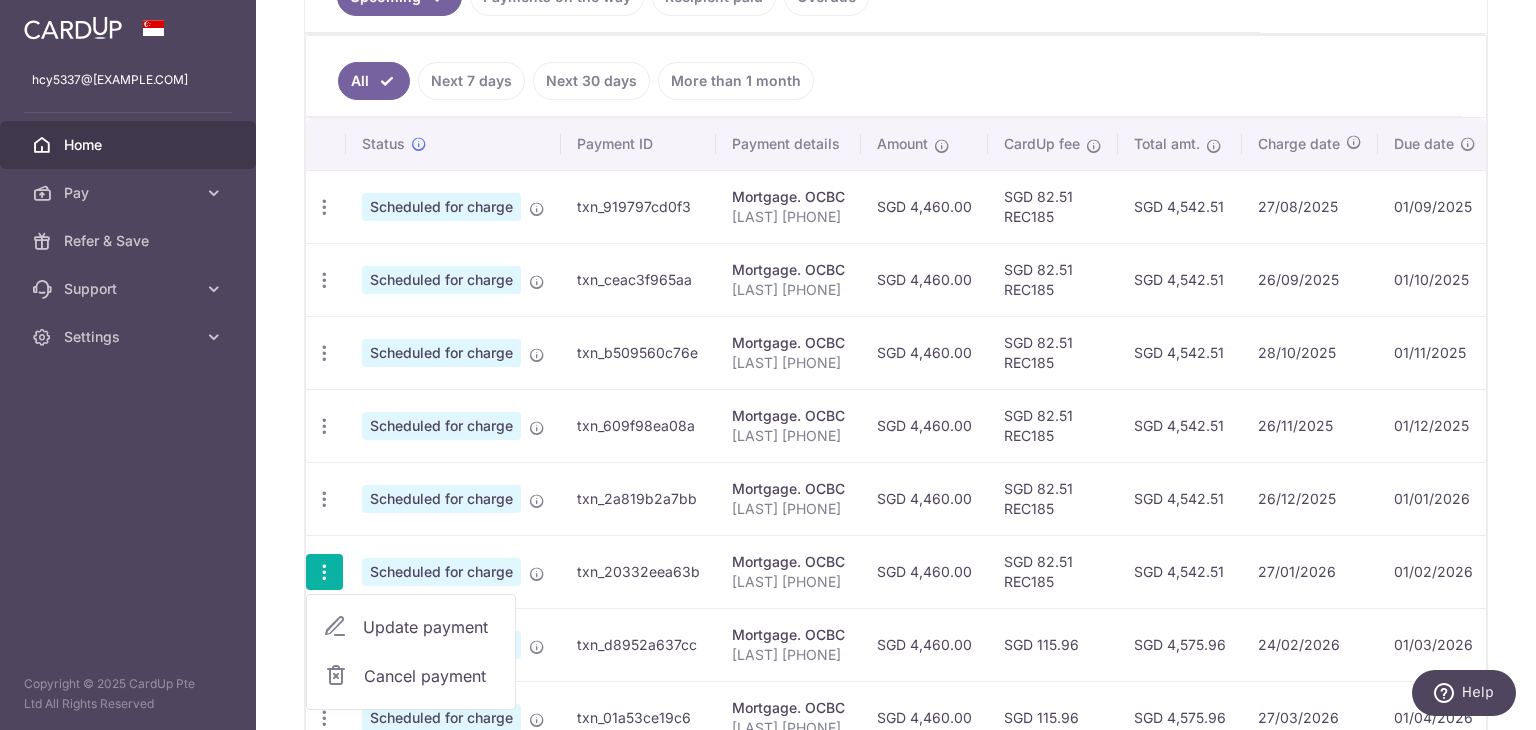 click on "Update payment" at bounding box center (431, 627) 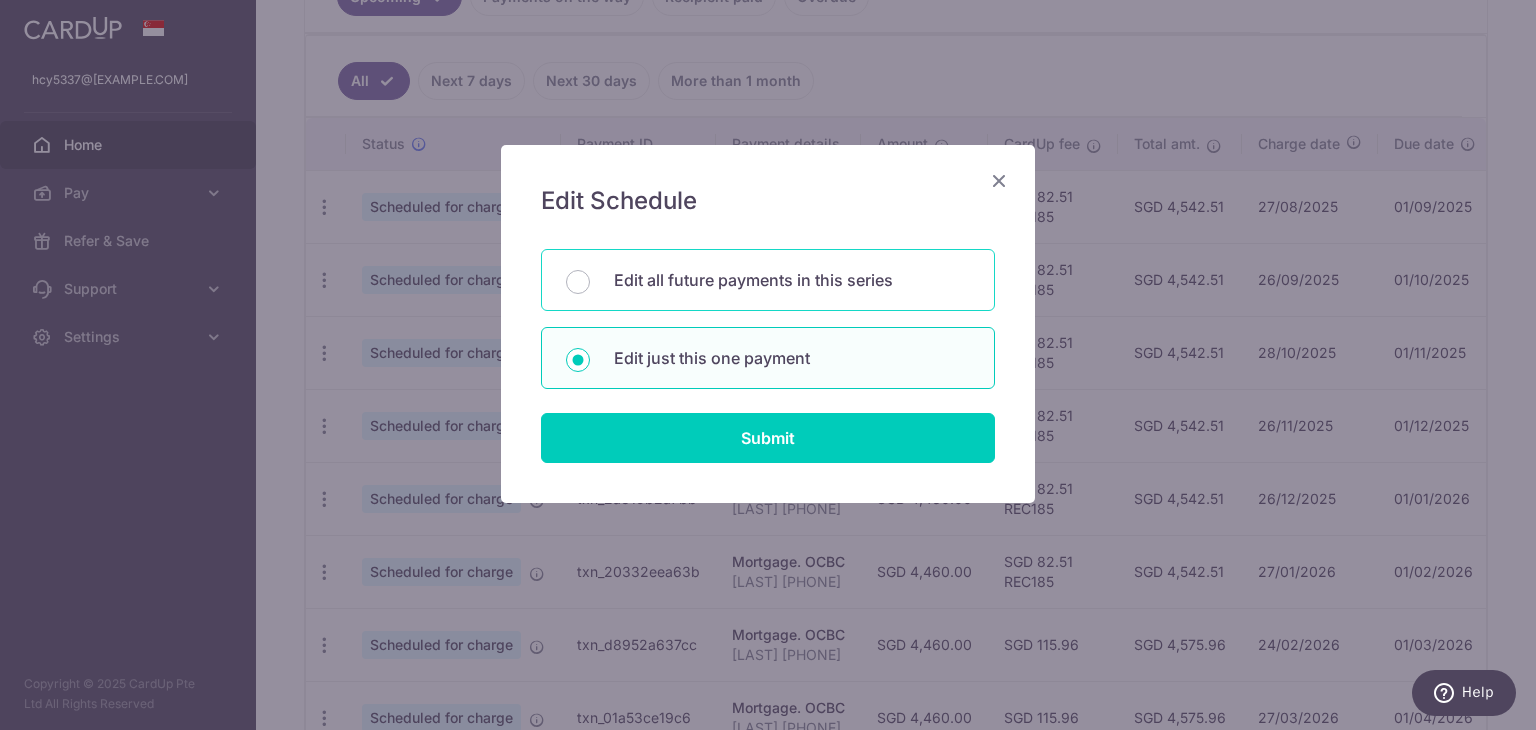 click on "Edit all future payments in this series" at bounding box center [792, 280] 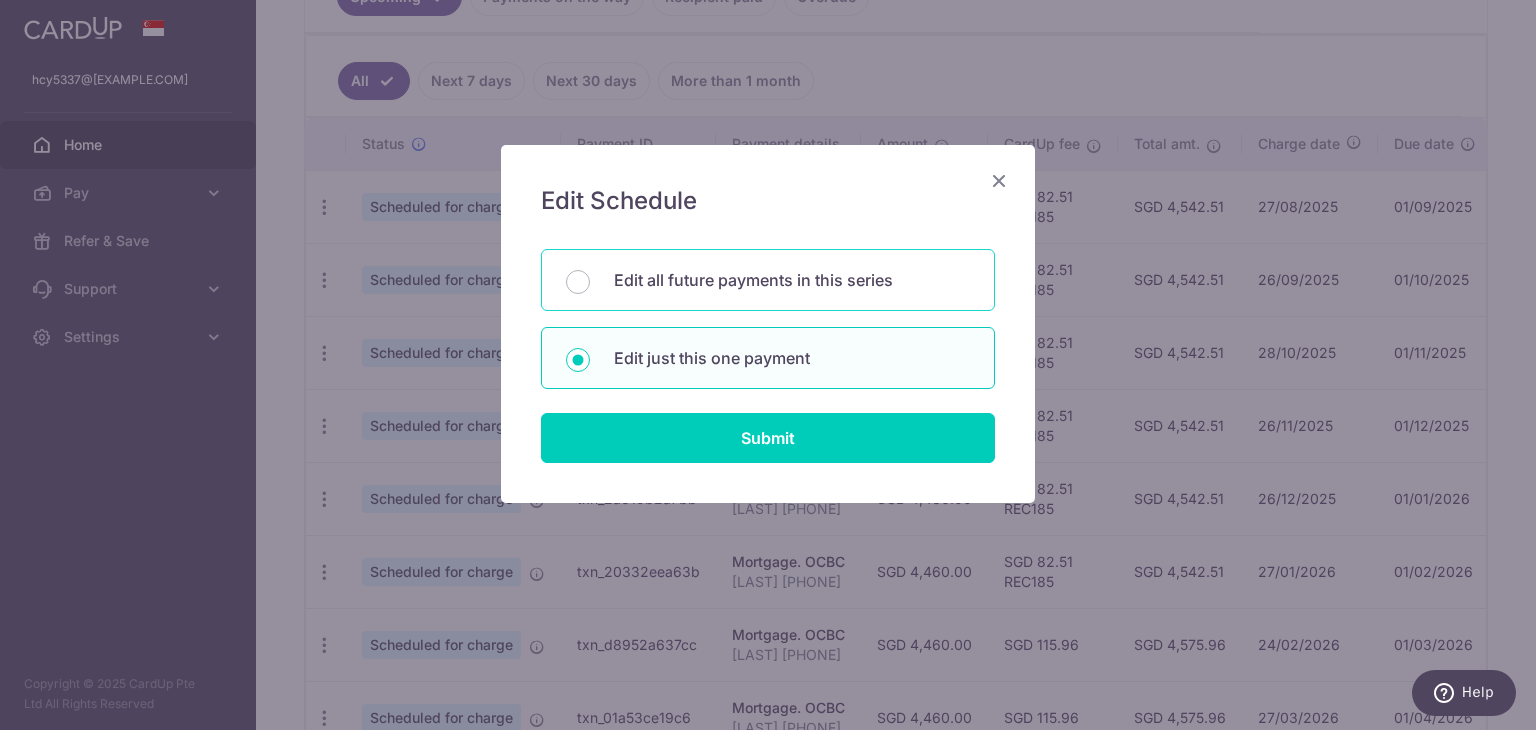 click on "Edit all future payments in this series" at bounding box center (578, 282) 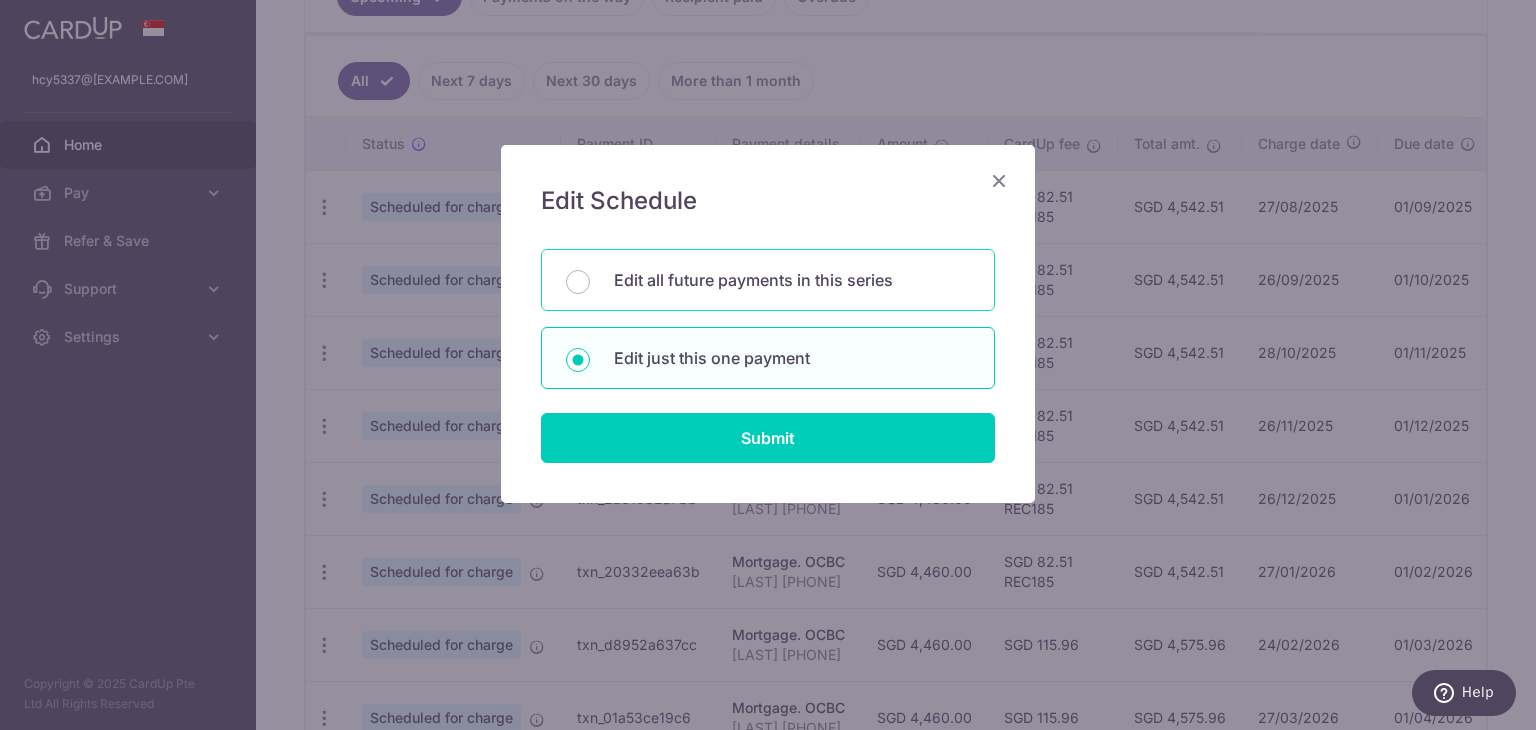 radio on "true" 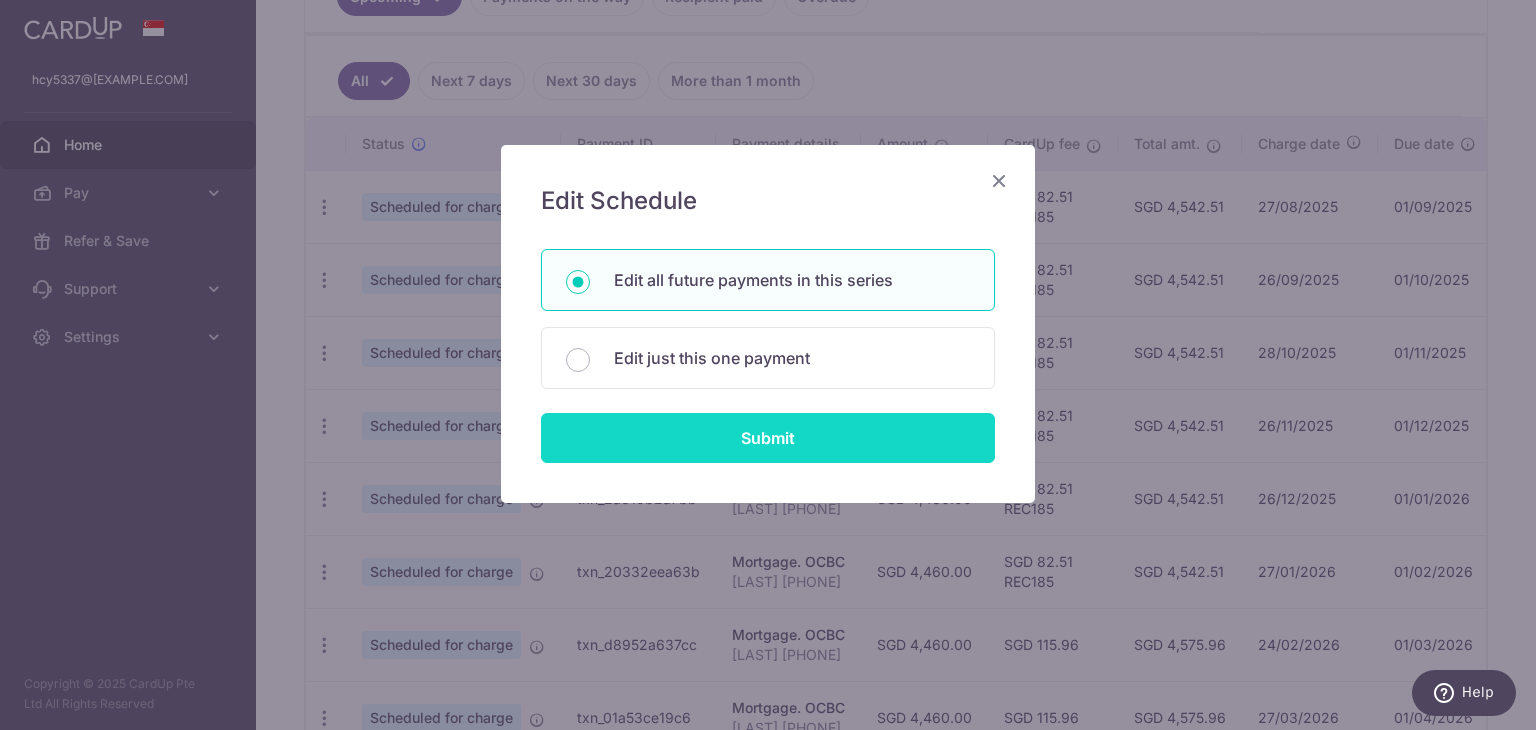 click on "Submit" at bounding box center [768, 438] 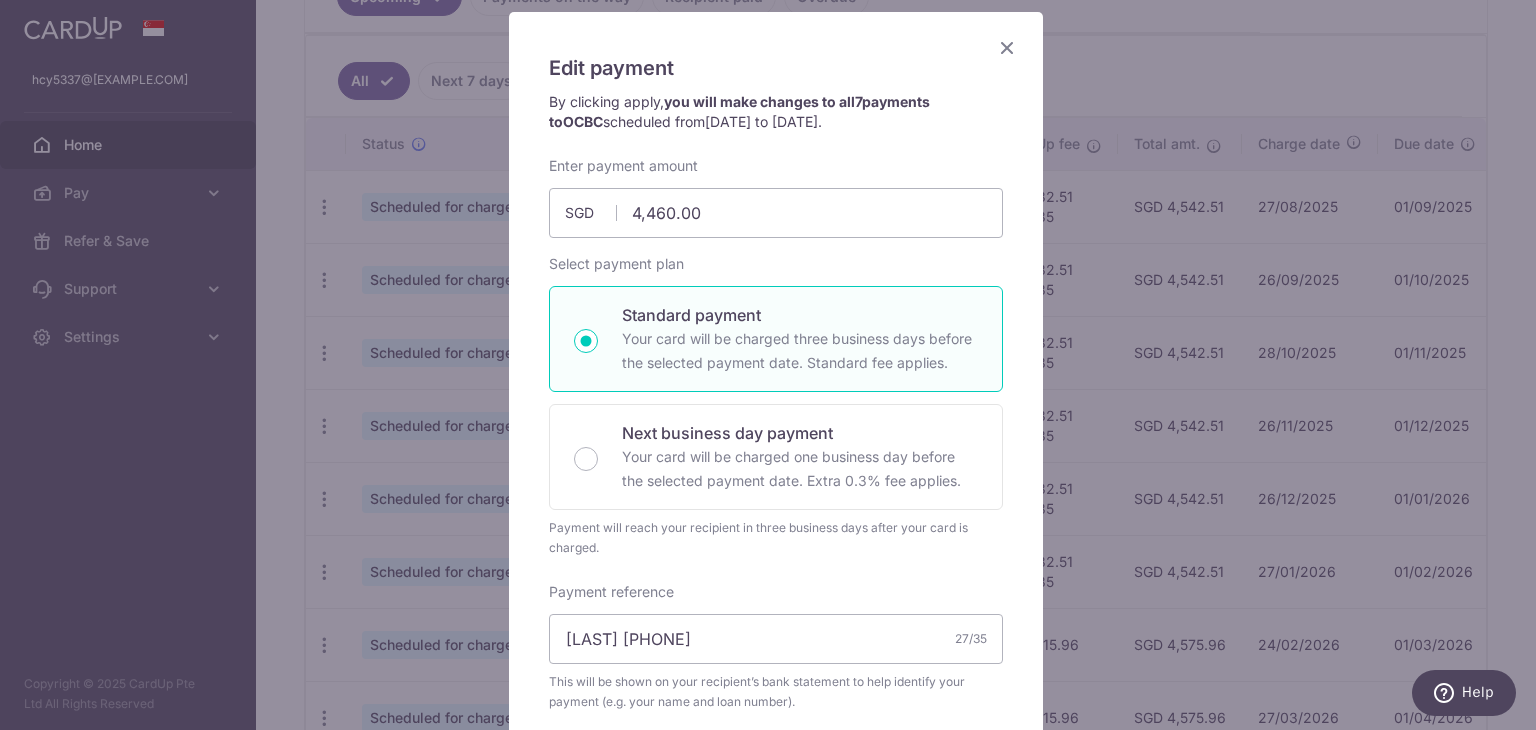 scroll, scrollTop: 100, scrollLeft: 0, axis: vertical 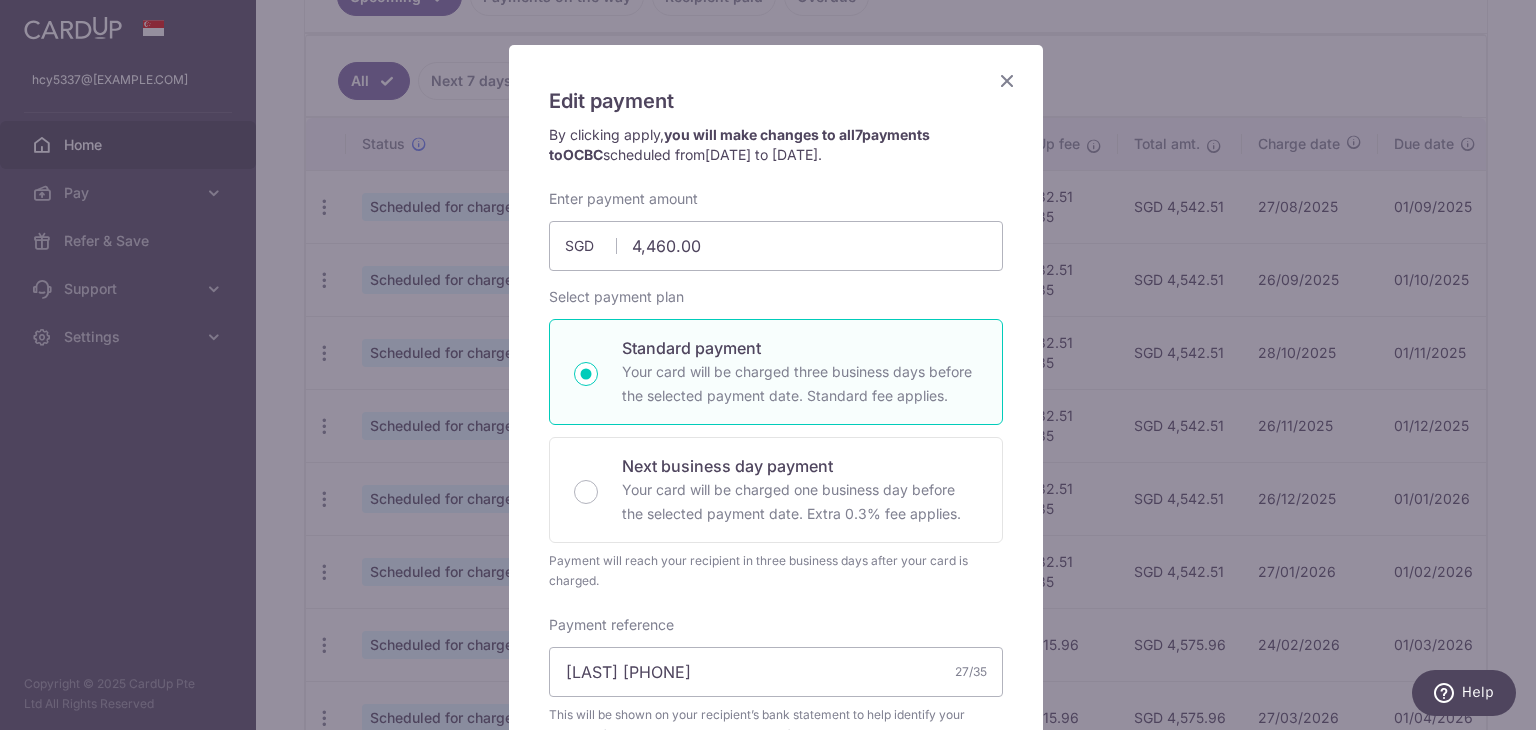 click at bounding box center (1007, 80) 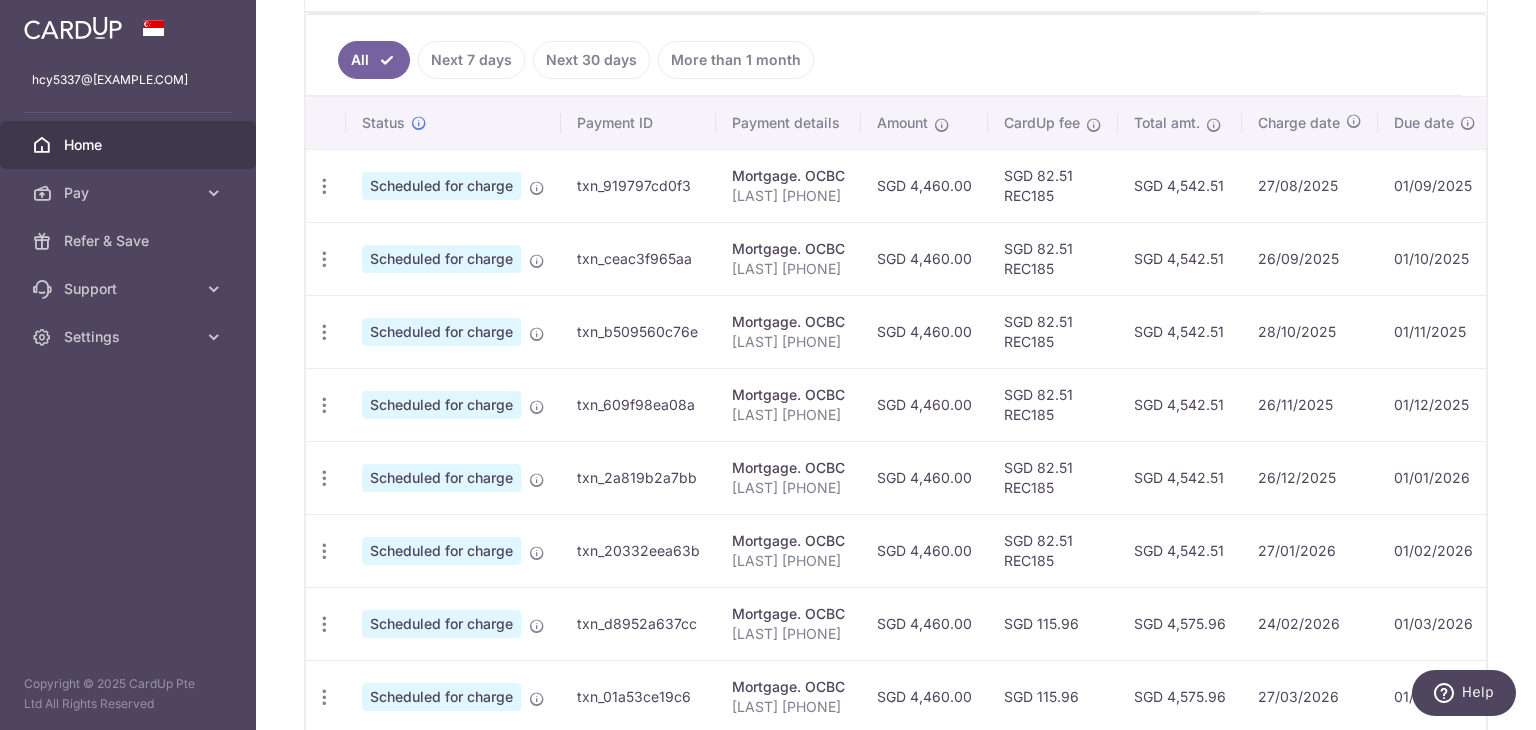 scroll, scrollTop: 821, scrollLeft: 0, axis: vertical 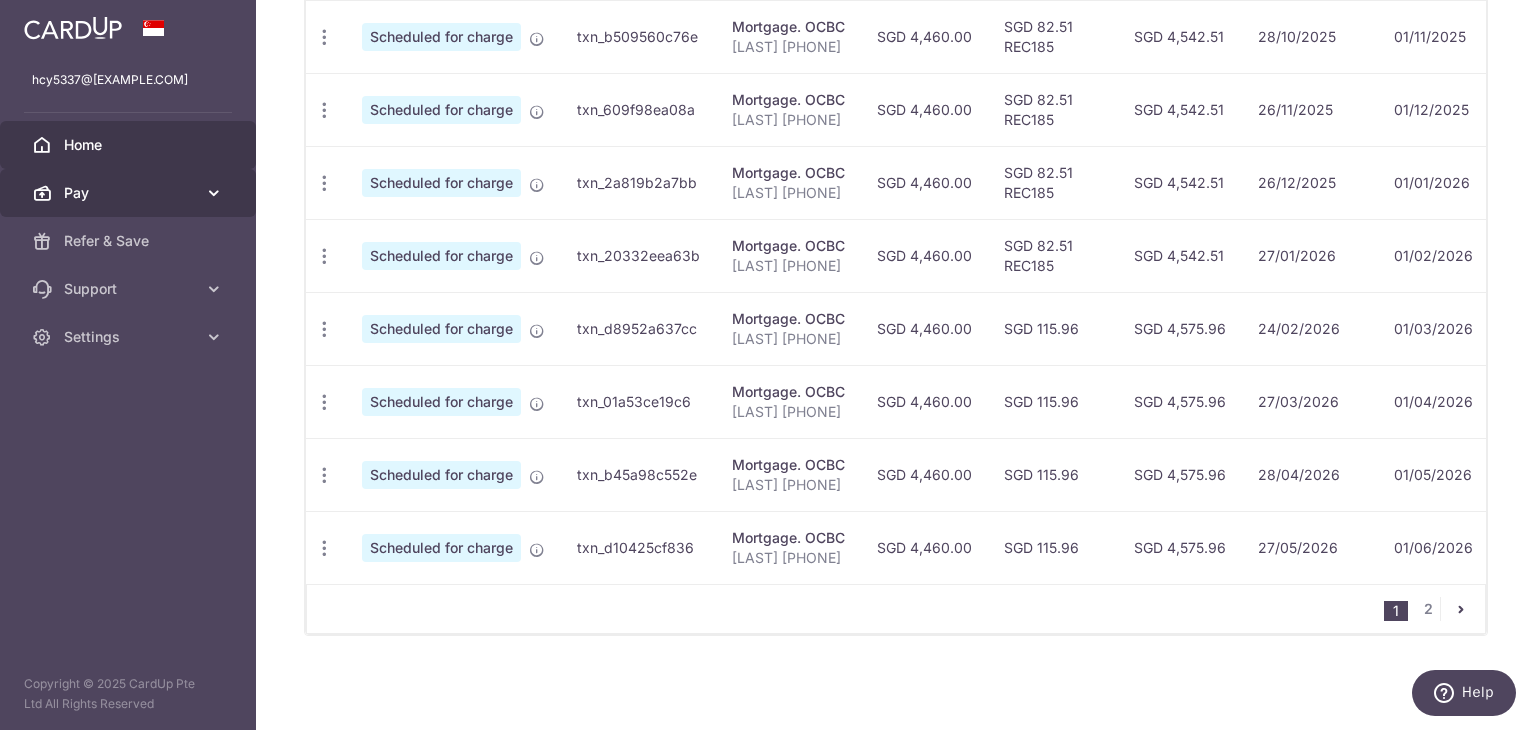 click at bounding box center [214, 193] 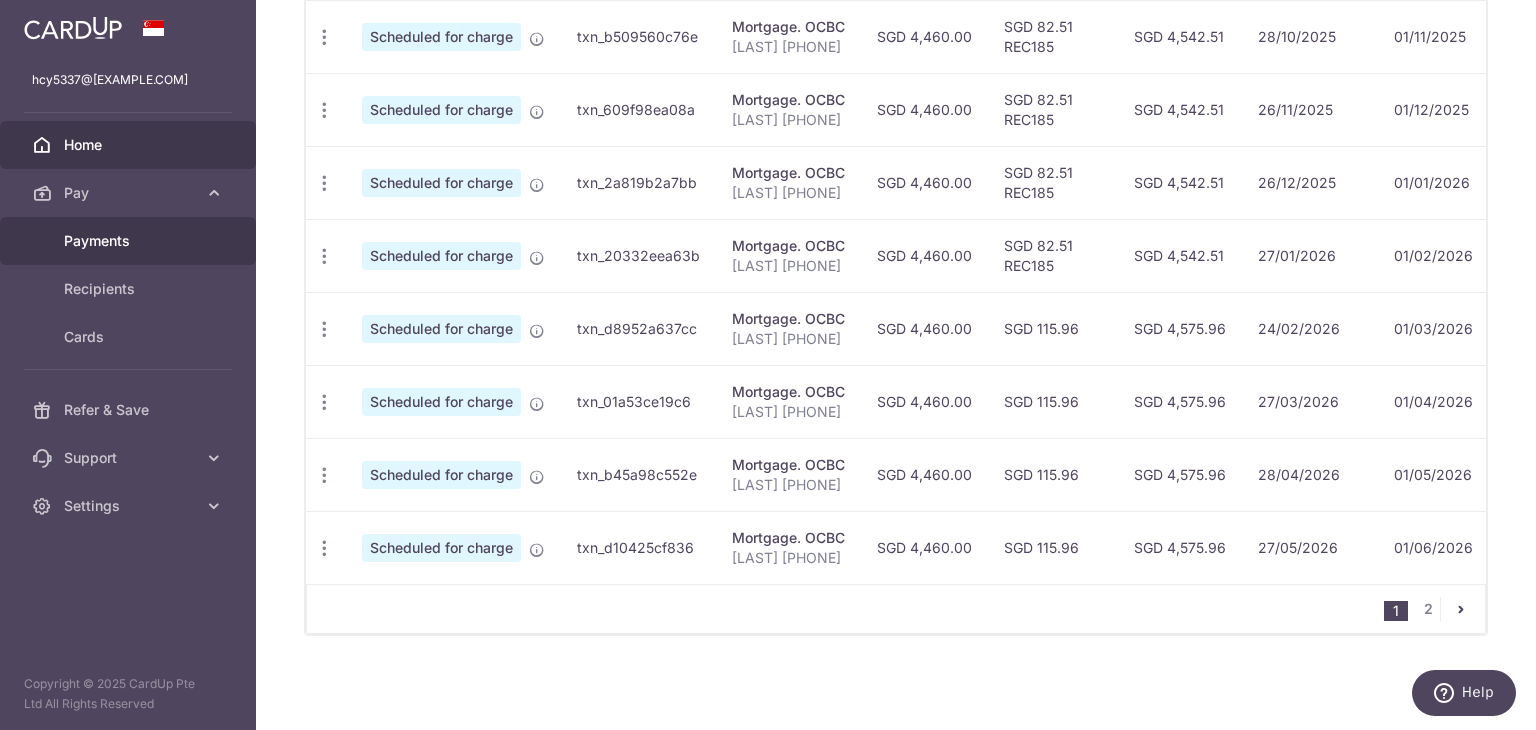 click on "Payments" at bounding box center (128, 241) 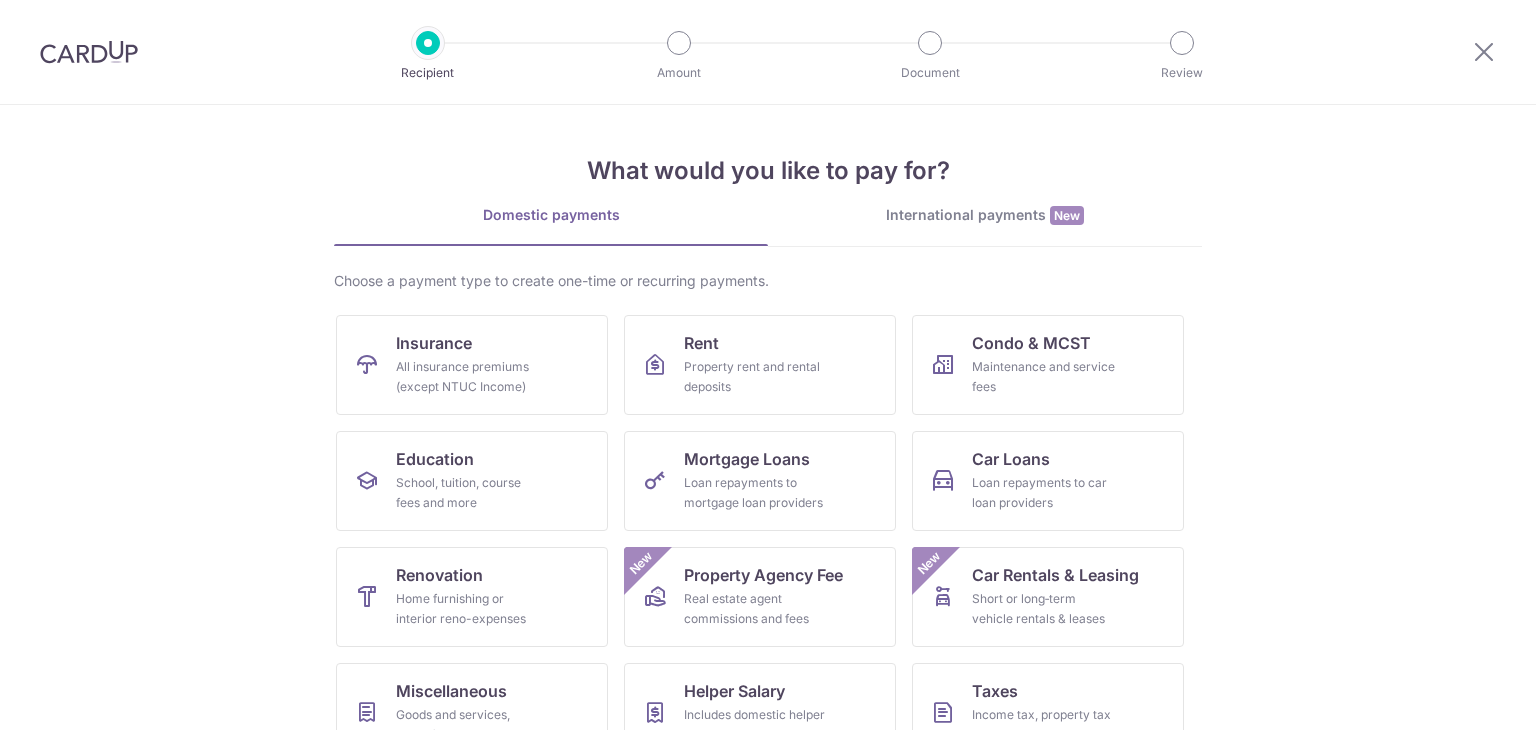 scroll, scrollTop: 0, scrollLeft: 0, axis: both 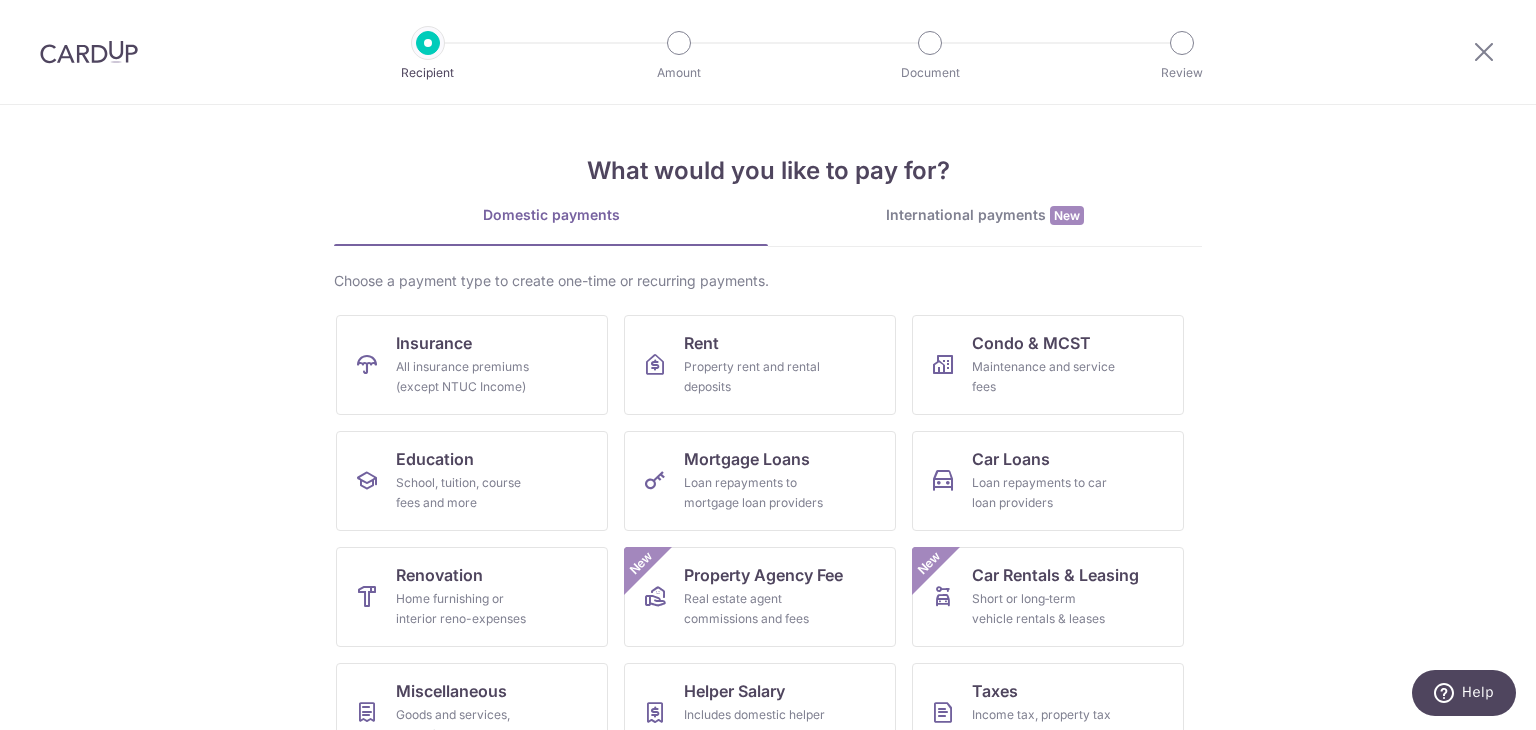 click at bounding box center (89, 52) 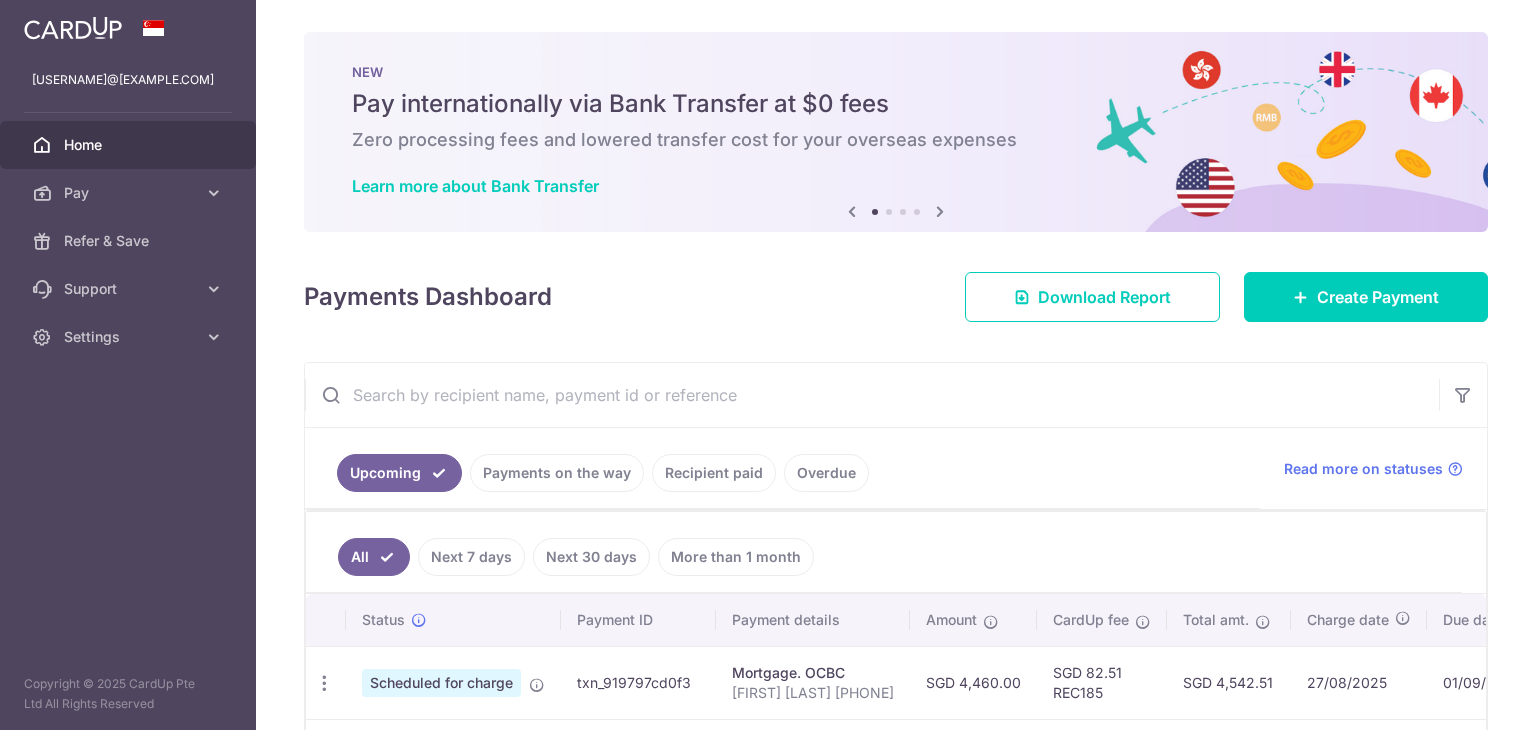scroll, scrollTop: 0, scrollLeft: 0, axis: both 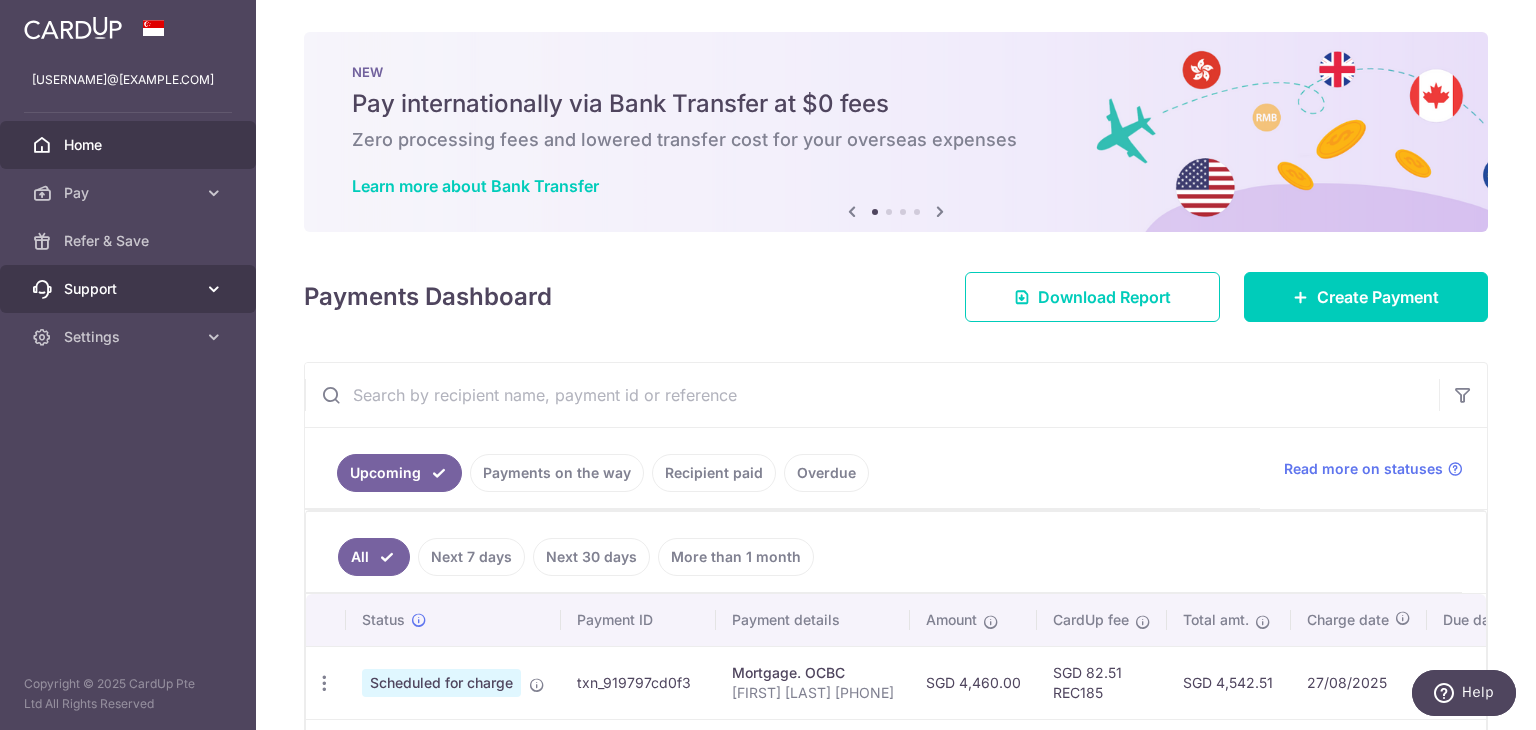 click on "Support" at bounding box center [130, 289] 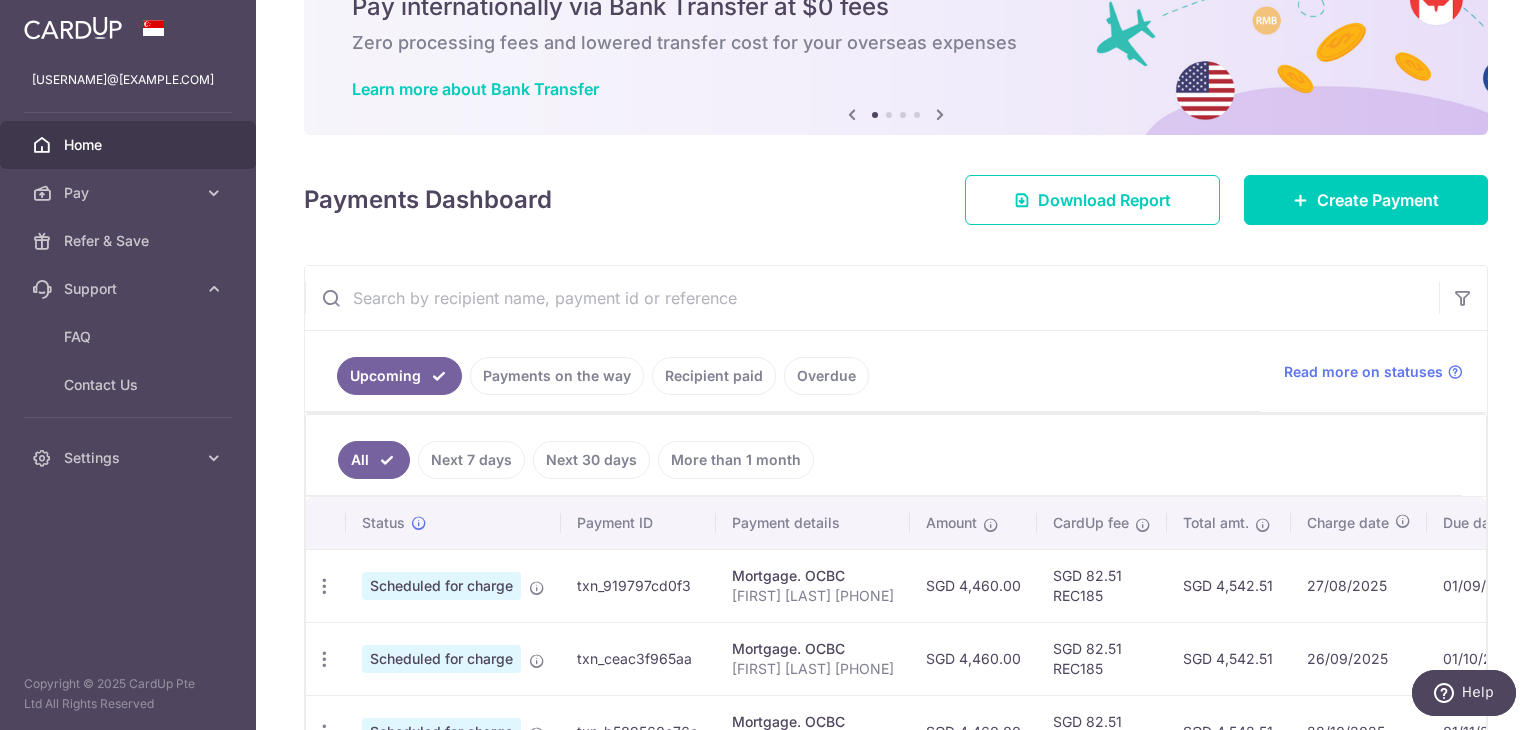 scroll, scrollTop: 200, scrollLeft: 0, axis: vertical 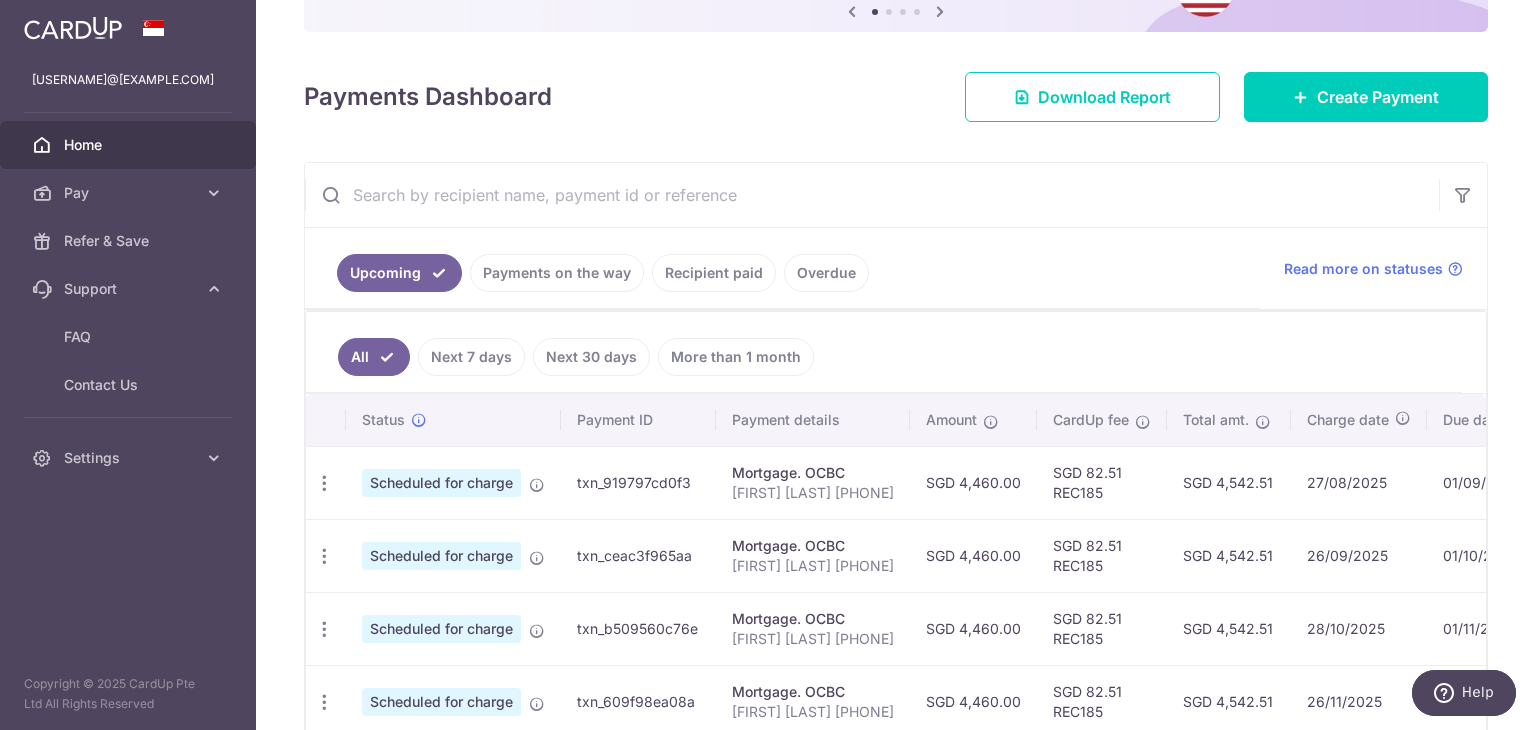 click on "Upcoming
Payments on the way
Recipient paid
Overdue" at bounding box center (782, 268) 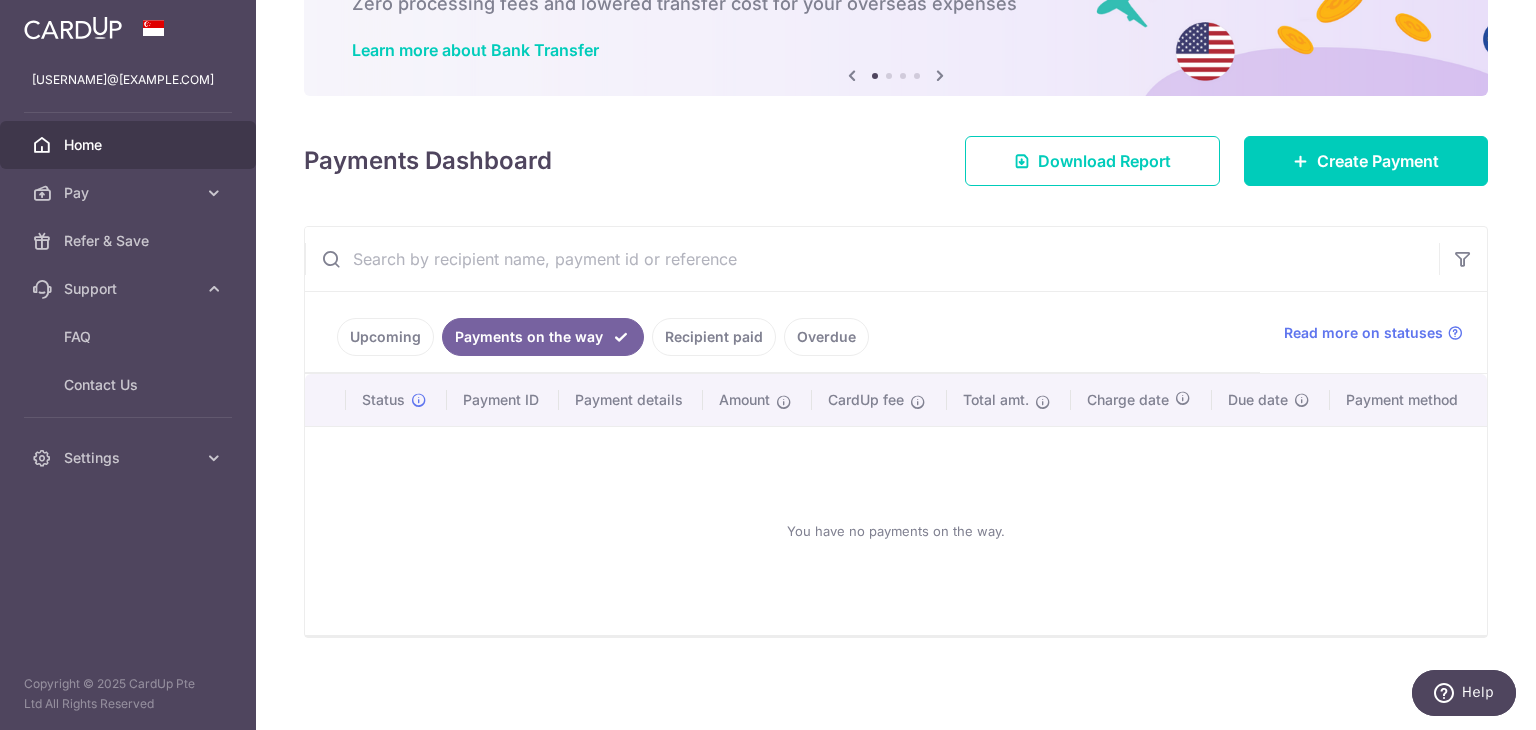 click on "Upcoming" at bounding box center [385, 337] 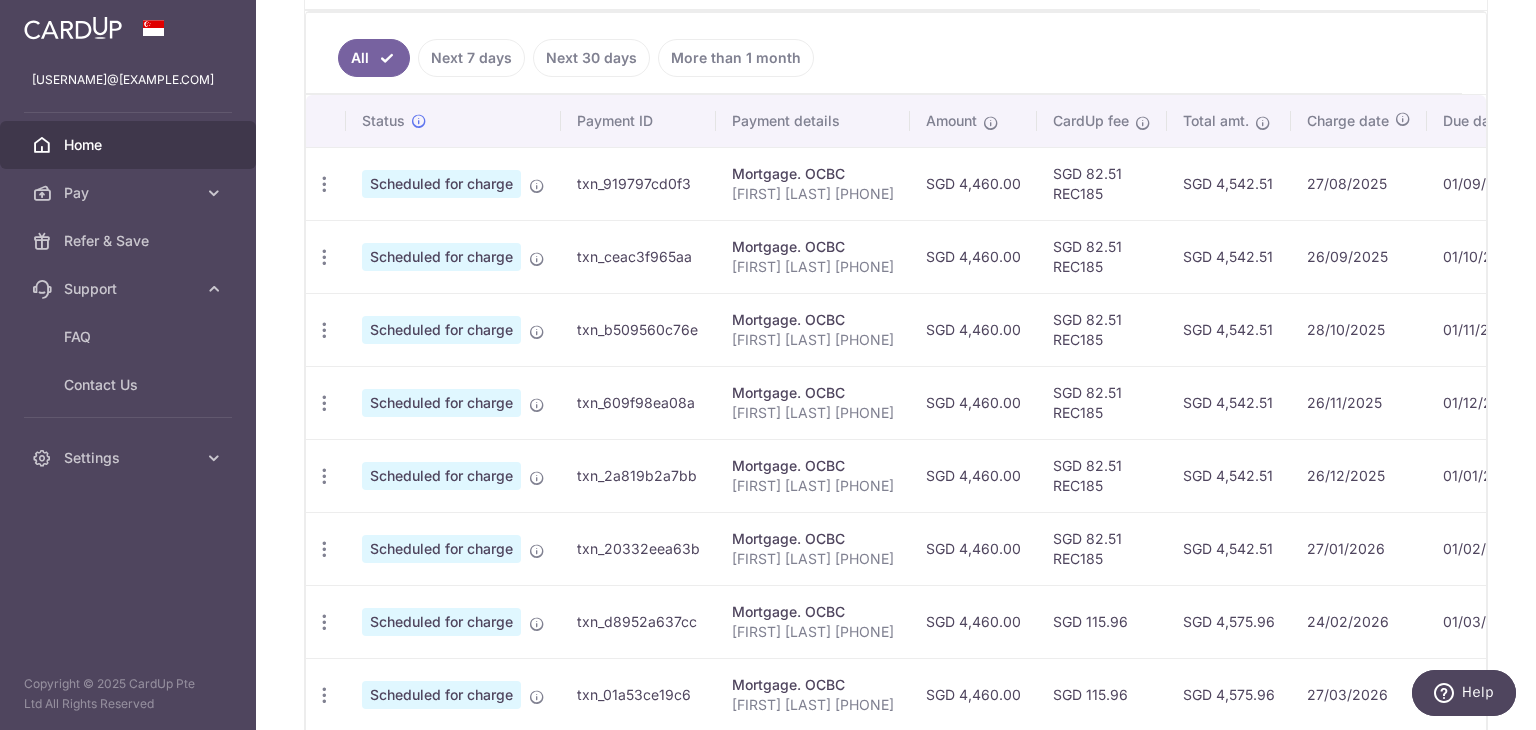 scroll, scrollTop: 700, scrollLeft: 0, axis: vertical 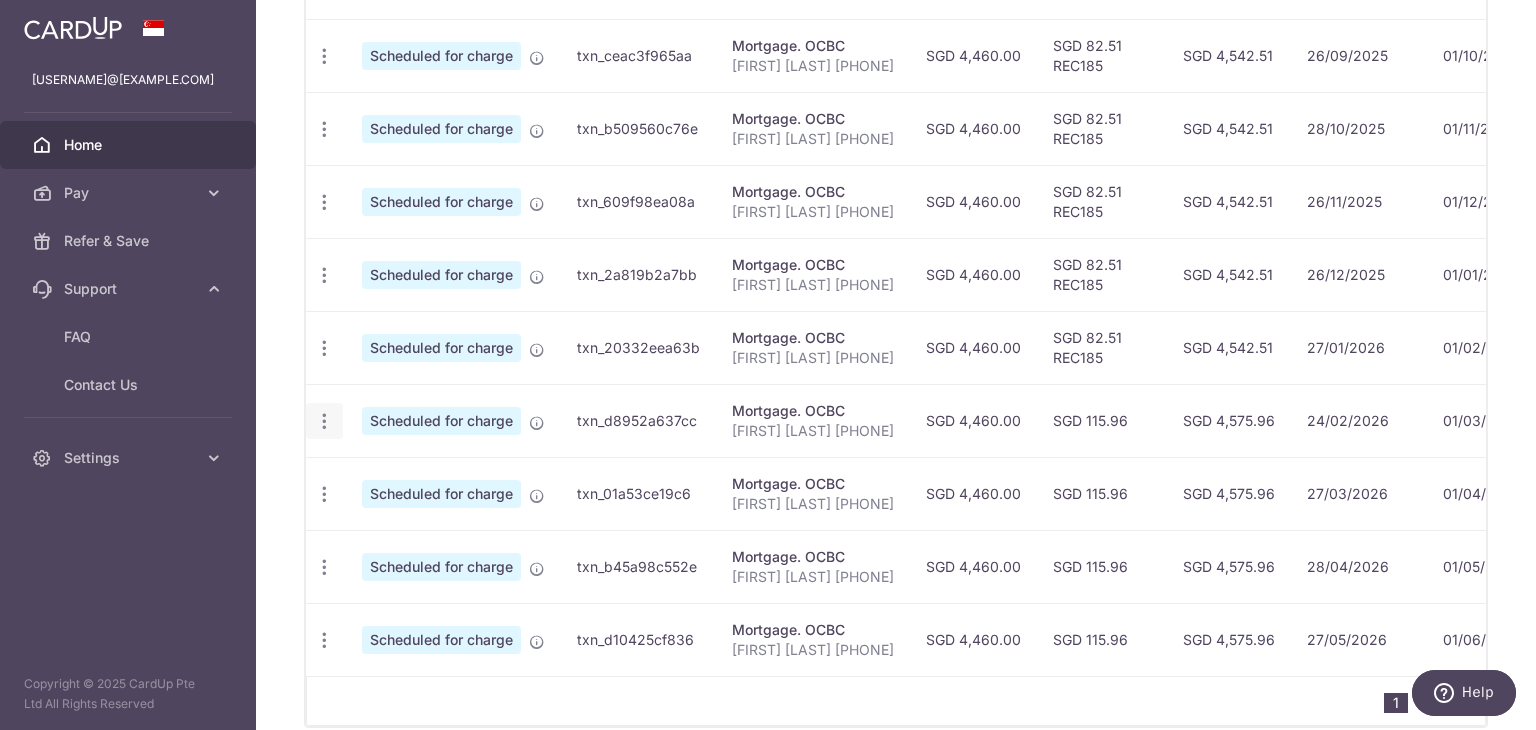 click at bounding box center (324, -17) 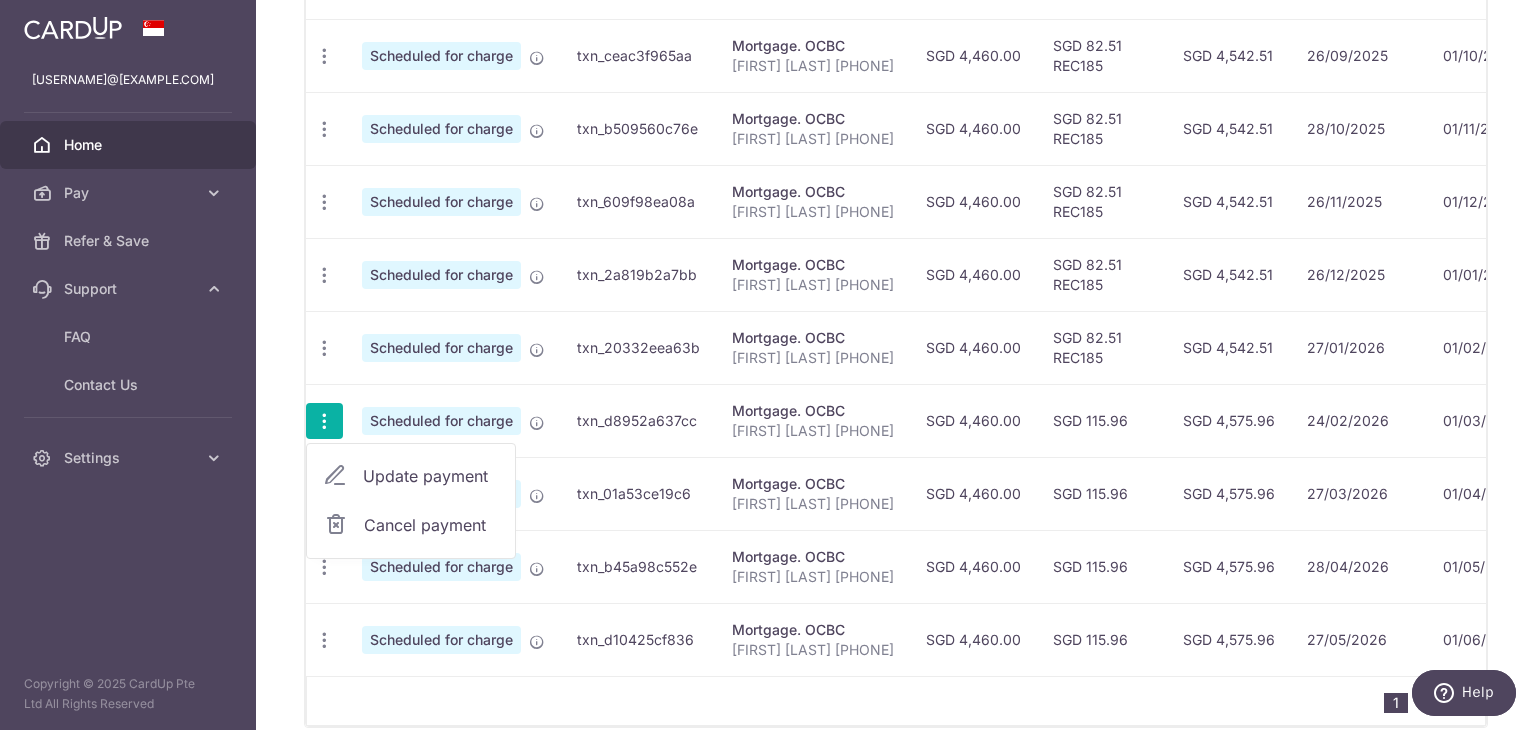click on "Cancel payment" at bounding box center [431, 525] 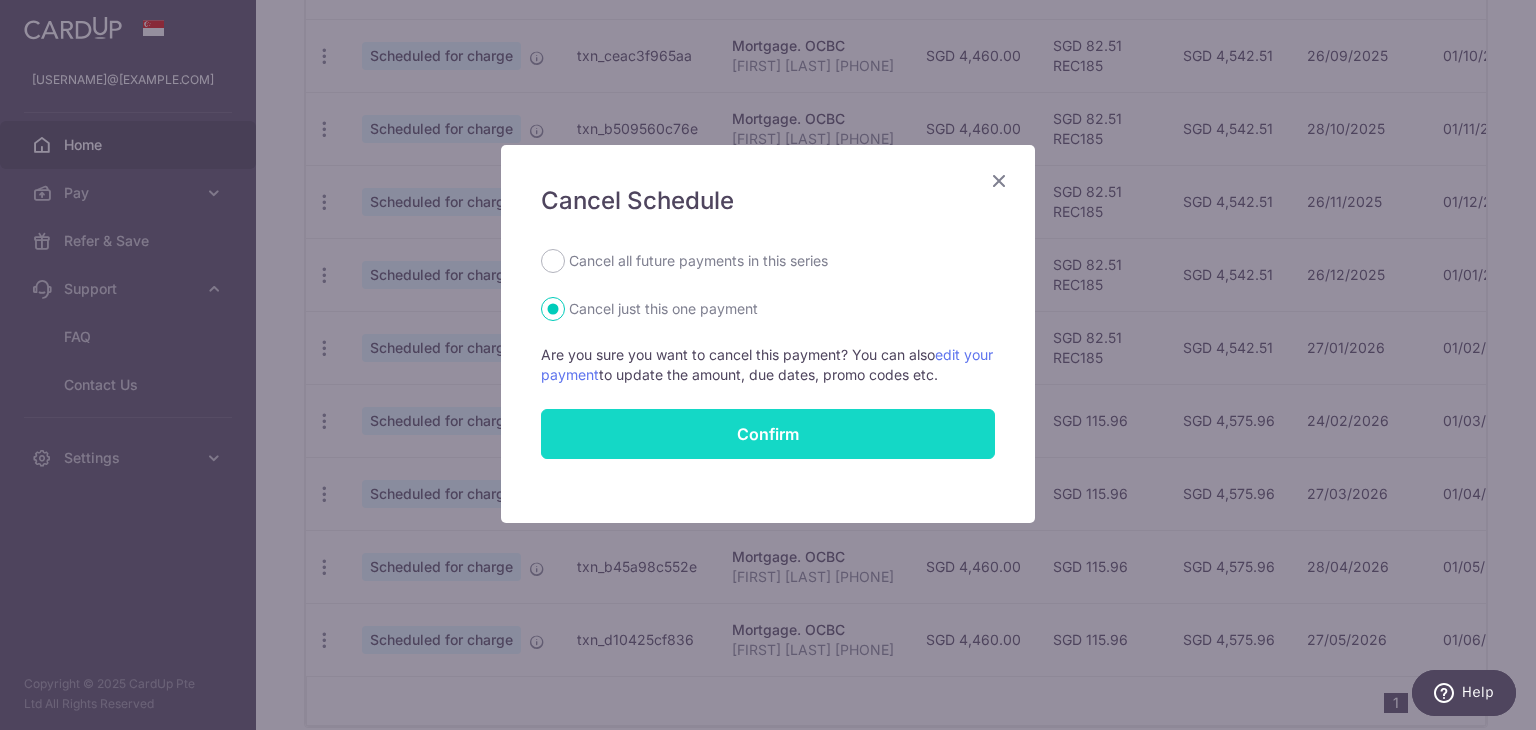 click on "Confirm" at bounding box center [768, 434] 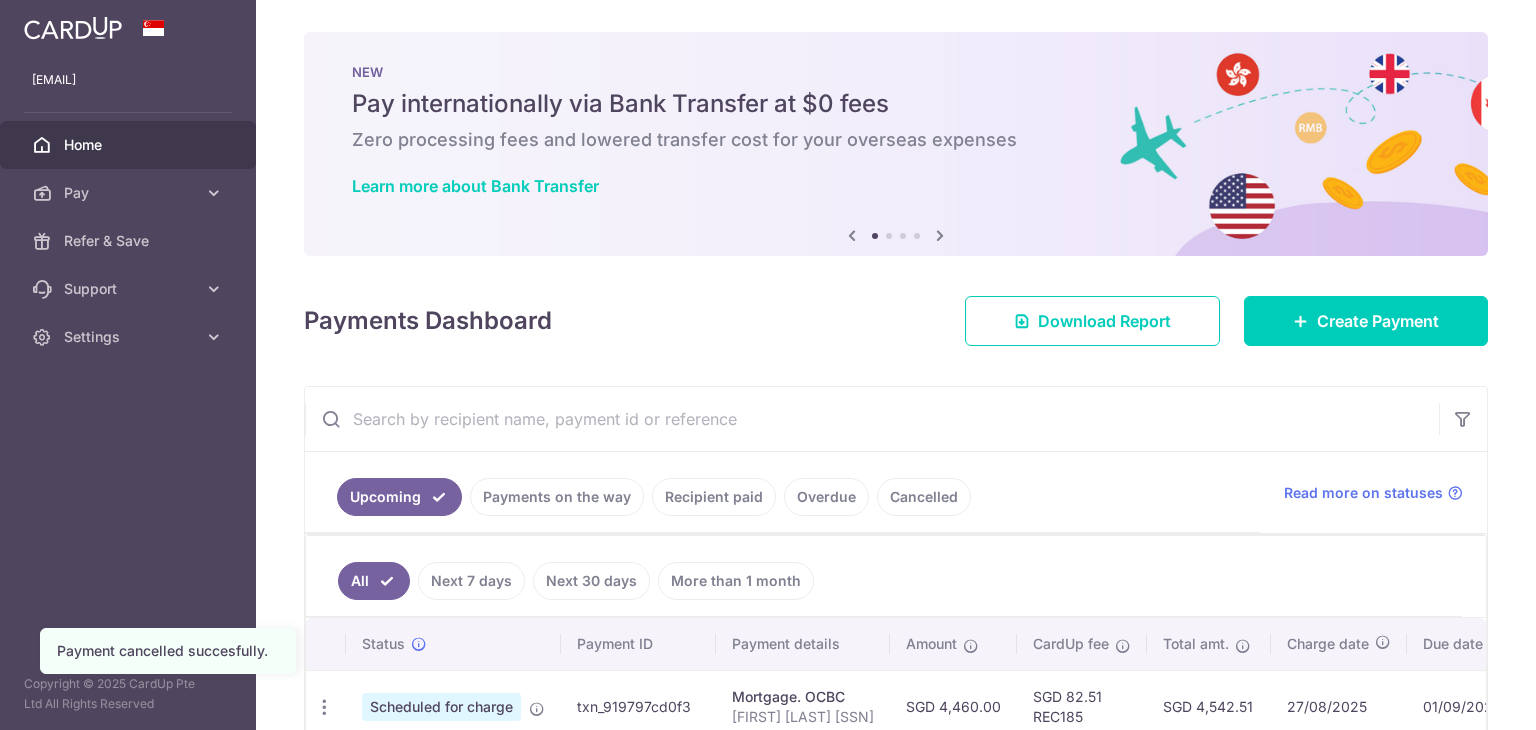 scroll, scrollTop: 0, scrollLeft: 0, axis: both 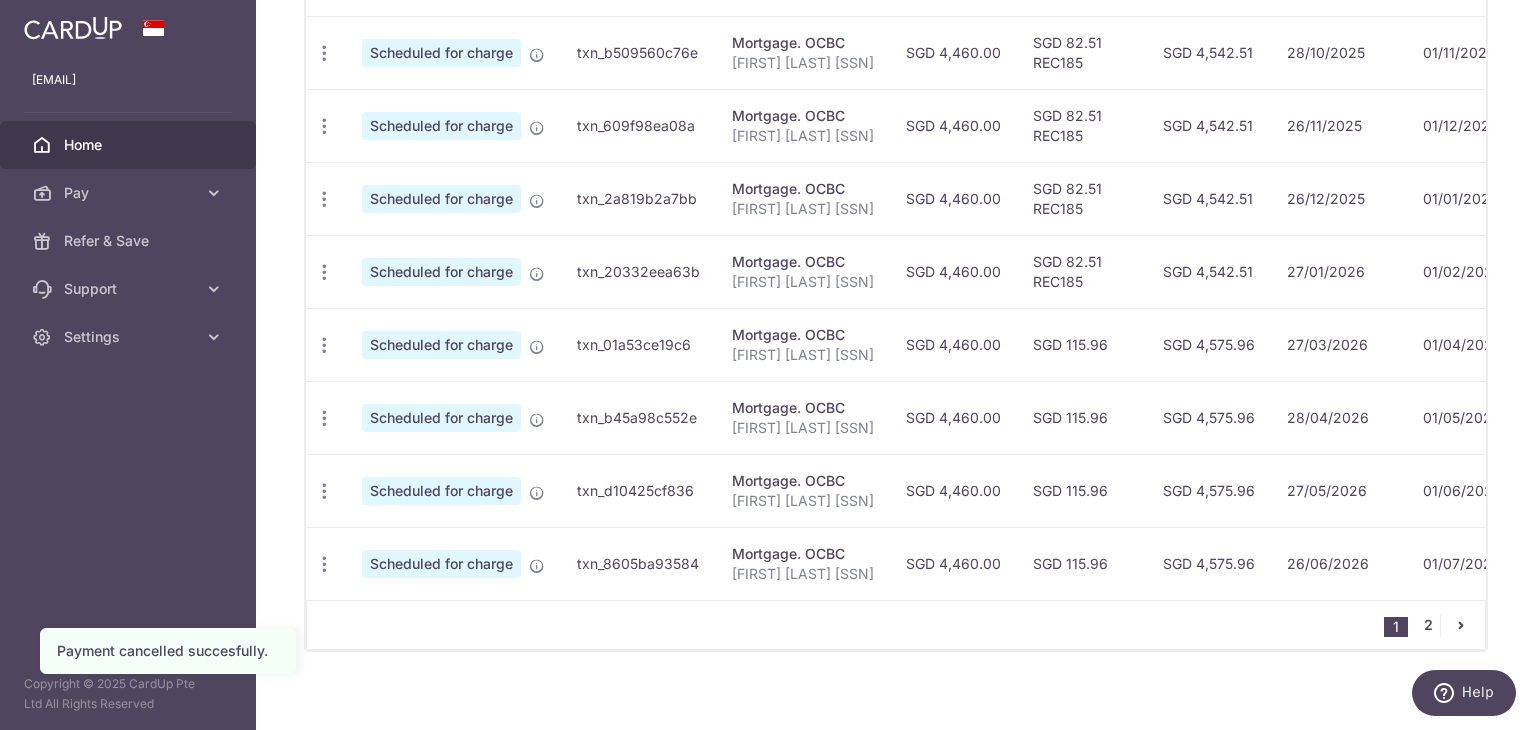 click on "2" at bounding box center [1428, 625] 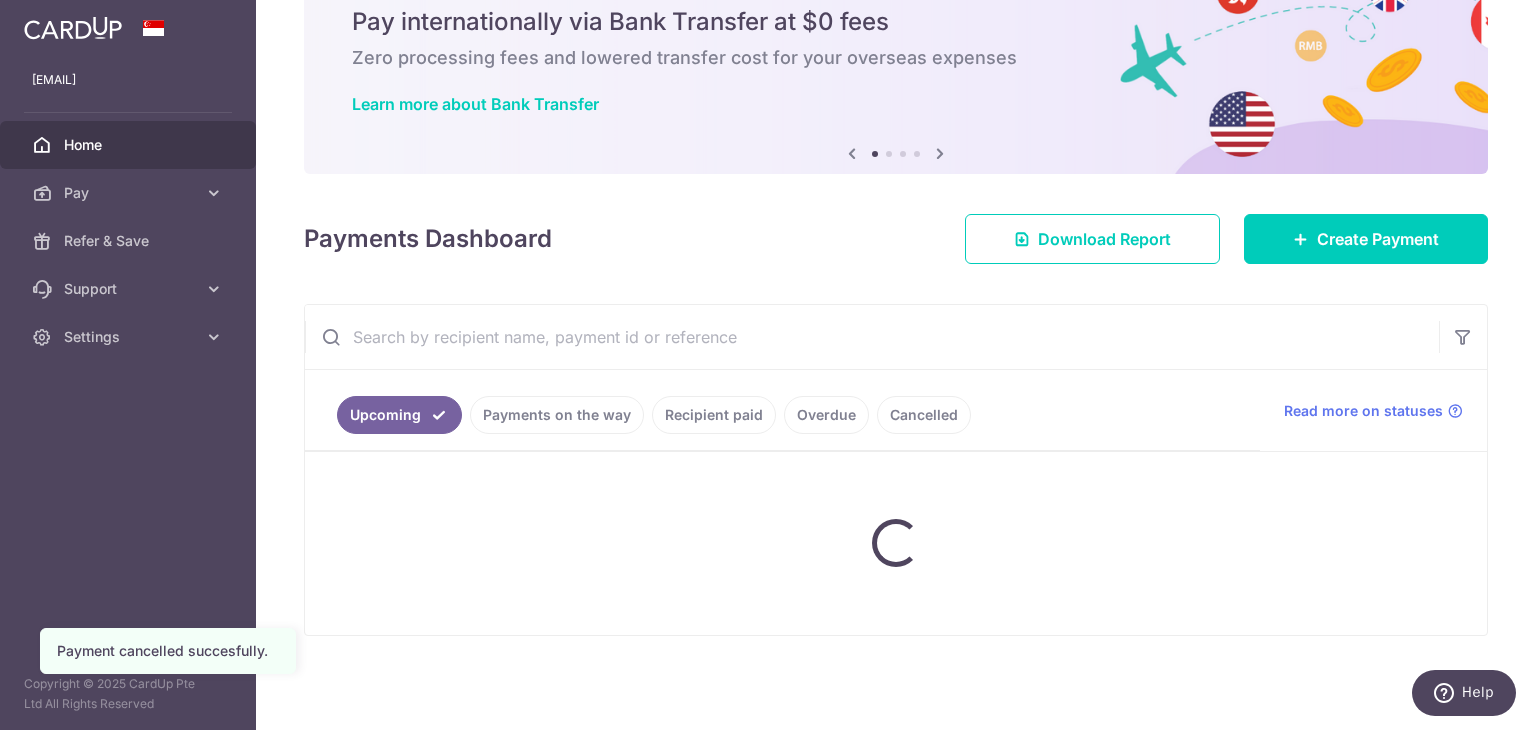 scroll, scrollTop: 80, scrollLeft: 0, axis: vertical 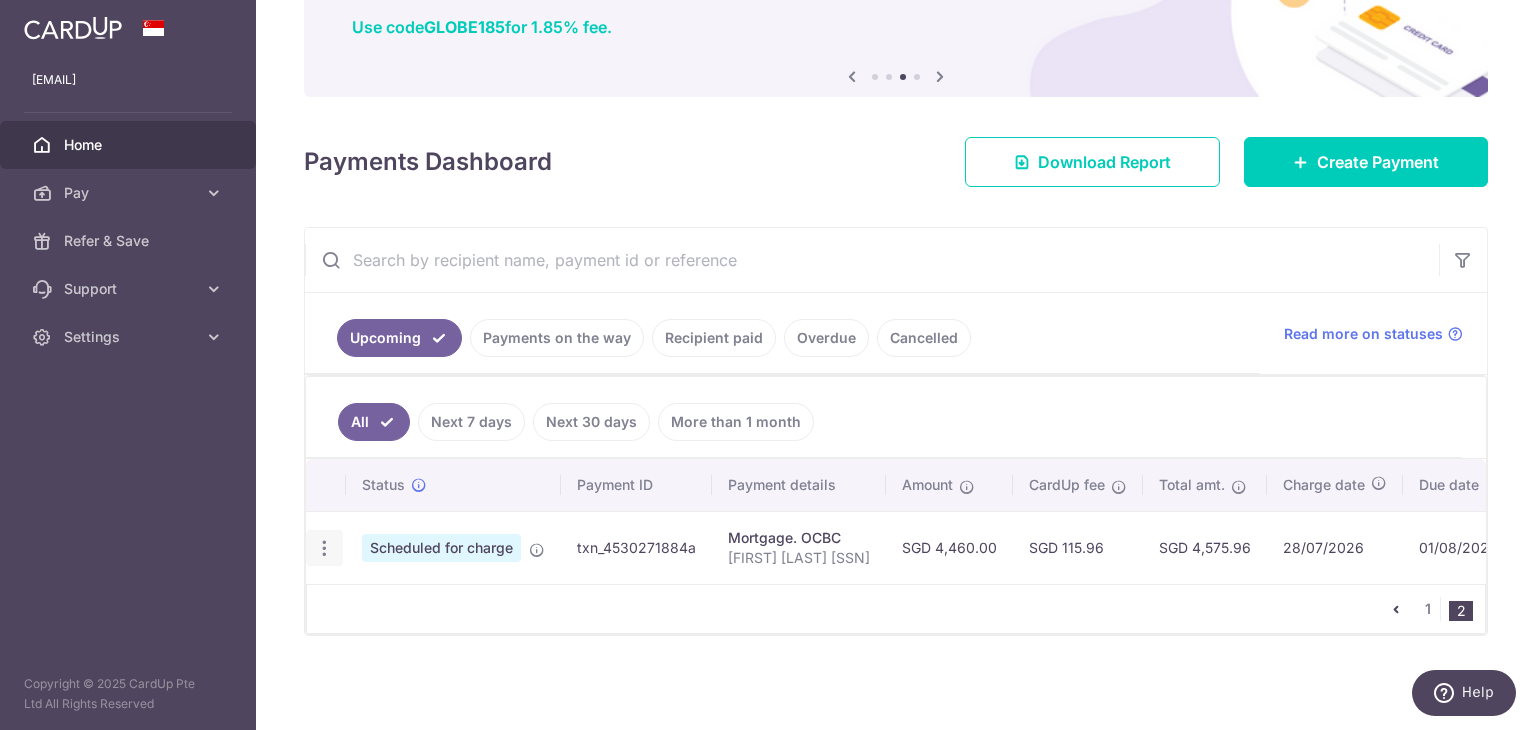 click at bounding box center [324, 548] 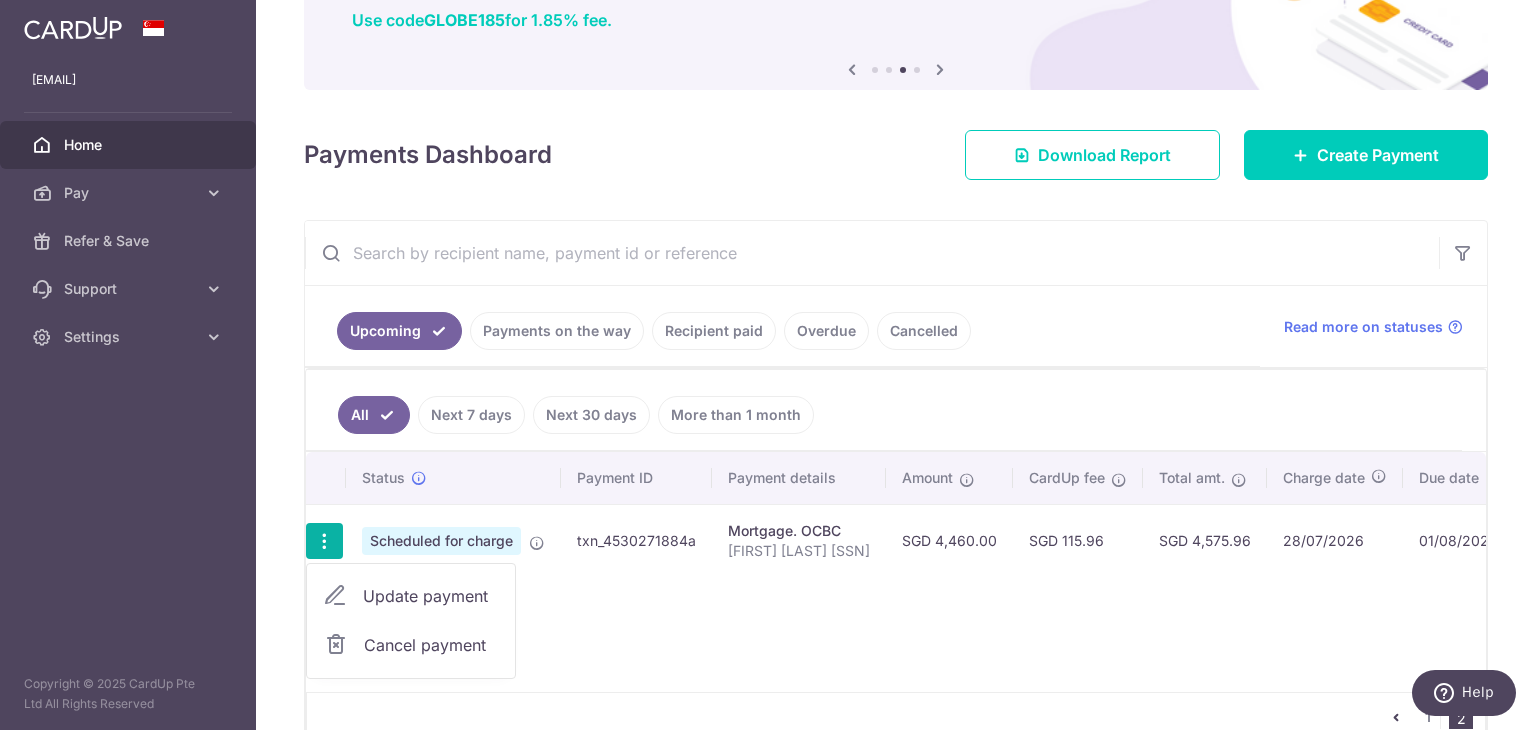 click on "Cancel payment" at bounding box center (431, 645) 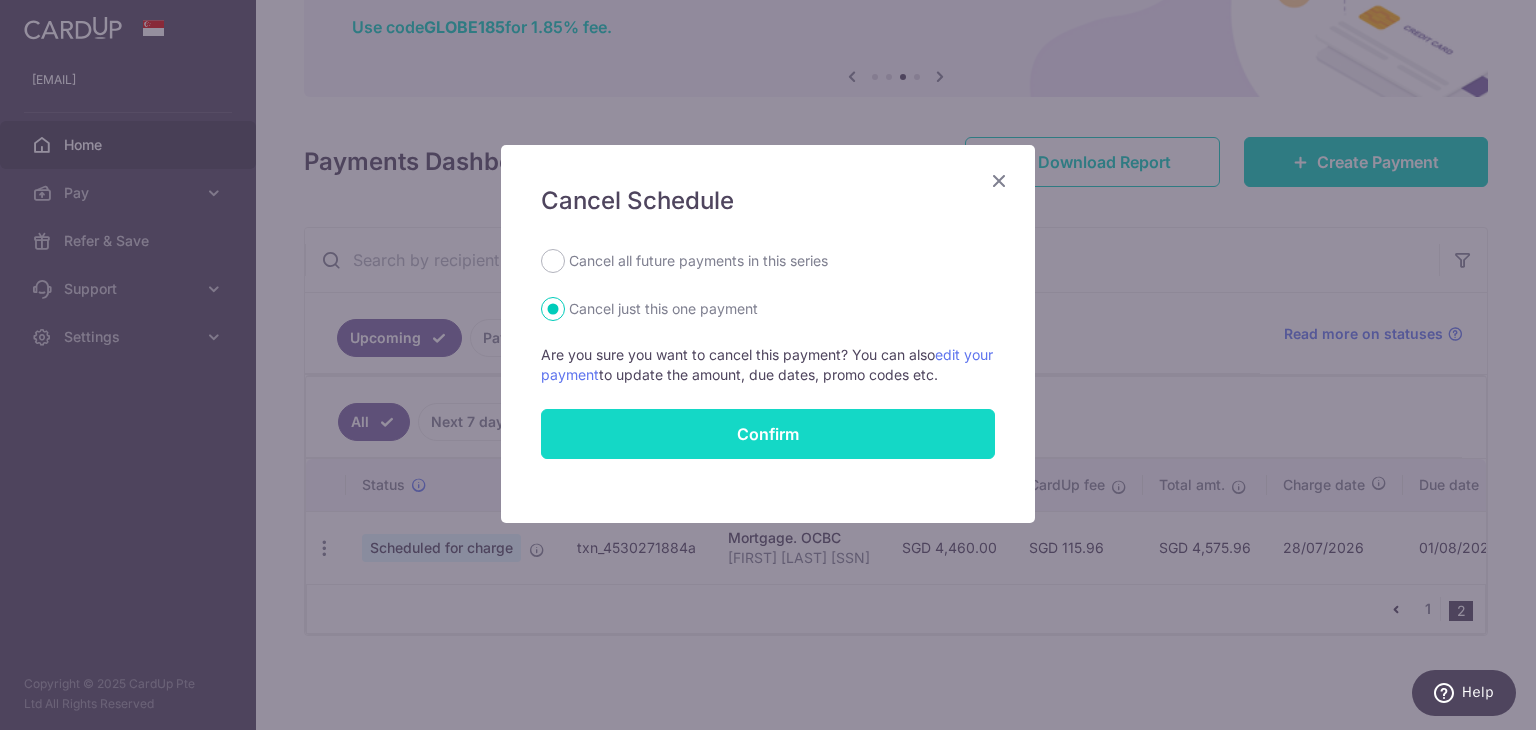 click on "Confirm" at bounding box center [768, 434] 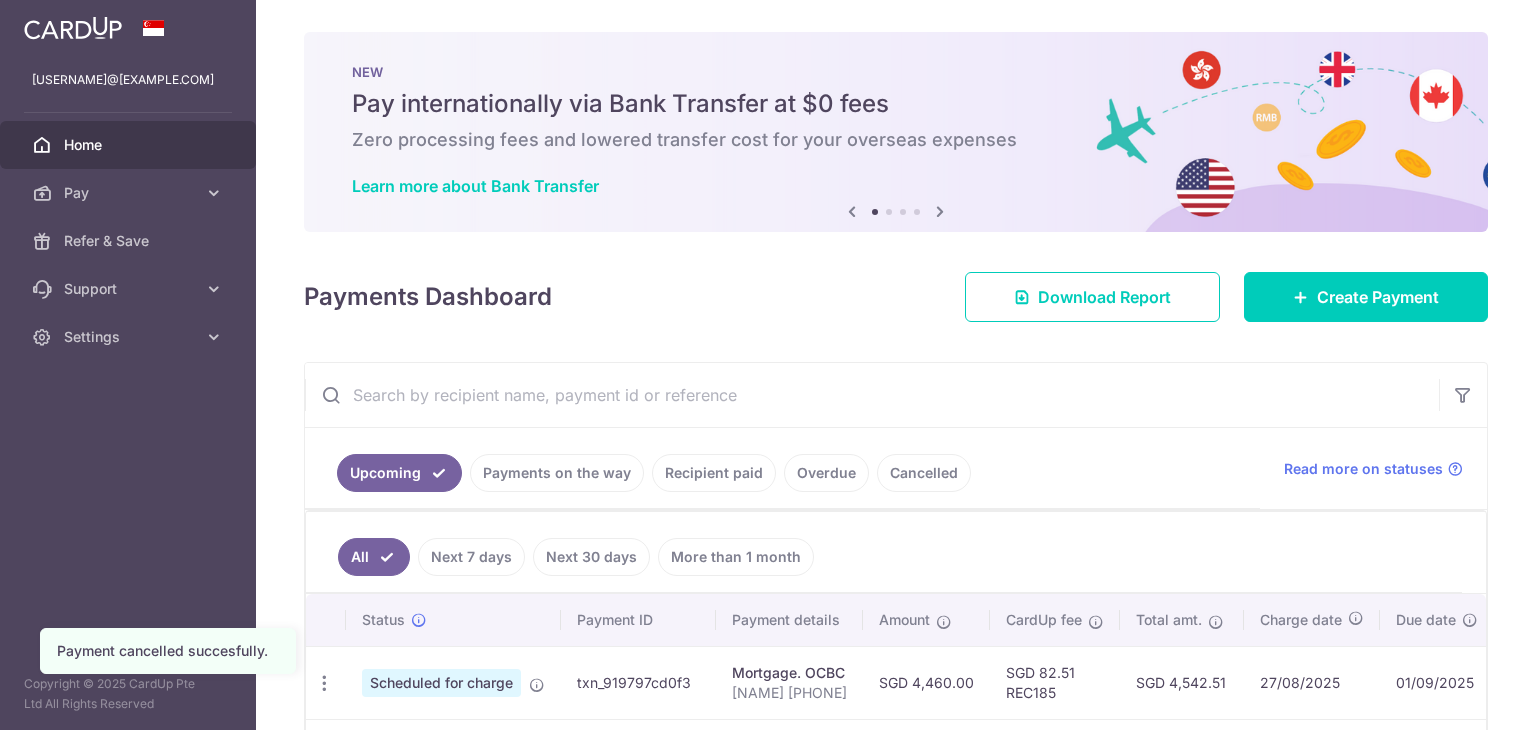 scroll, scrollTop: 0, scrollLeft: 0, axis: both 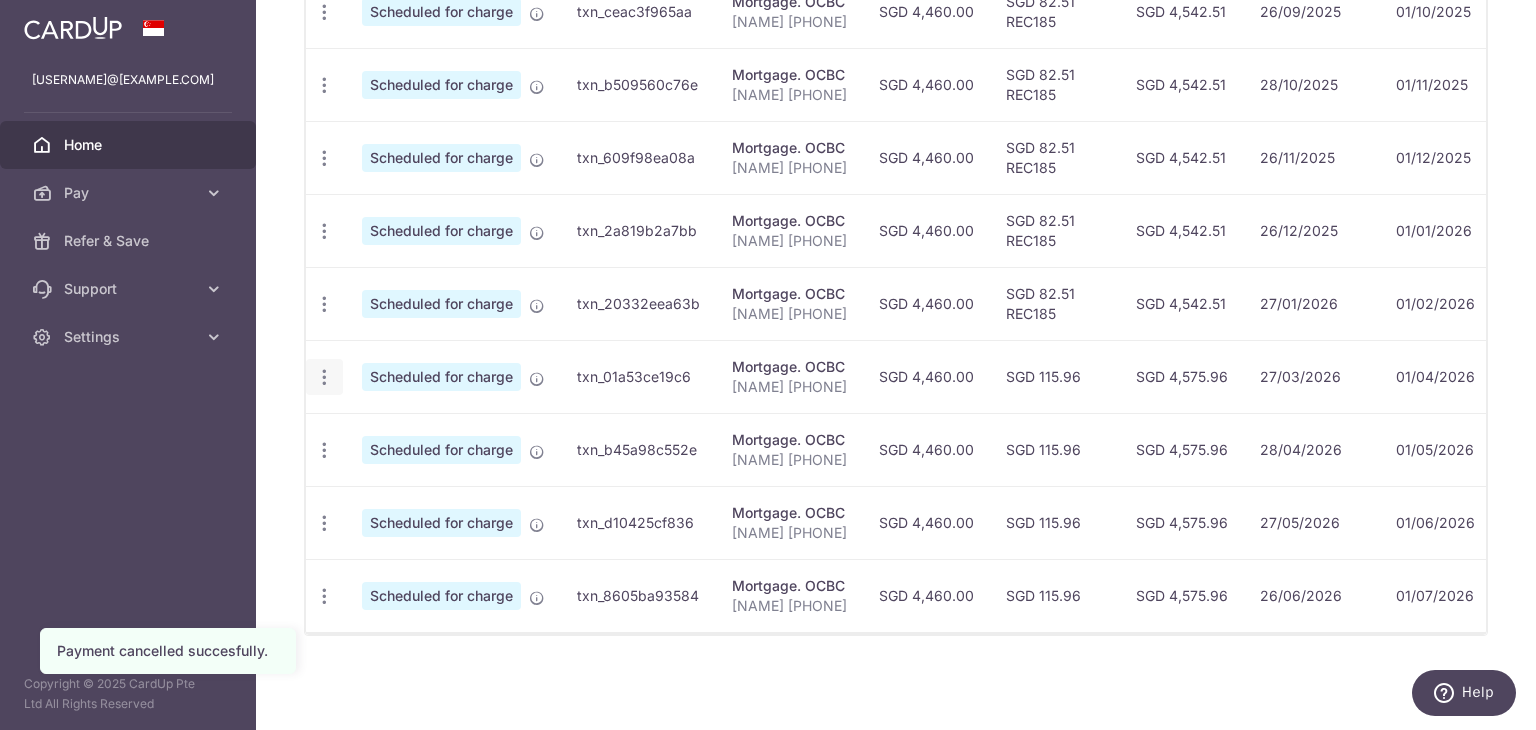 click at bounding box center (324, -61) 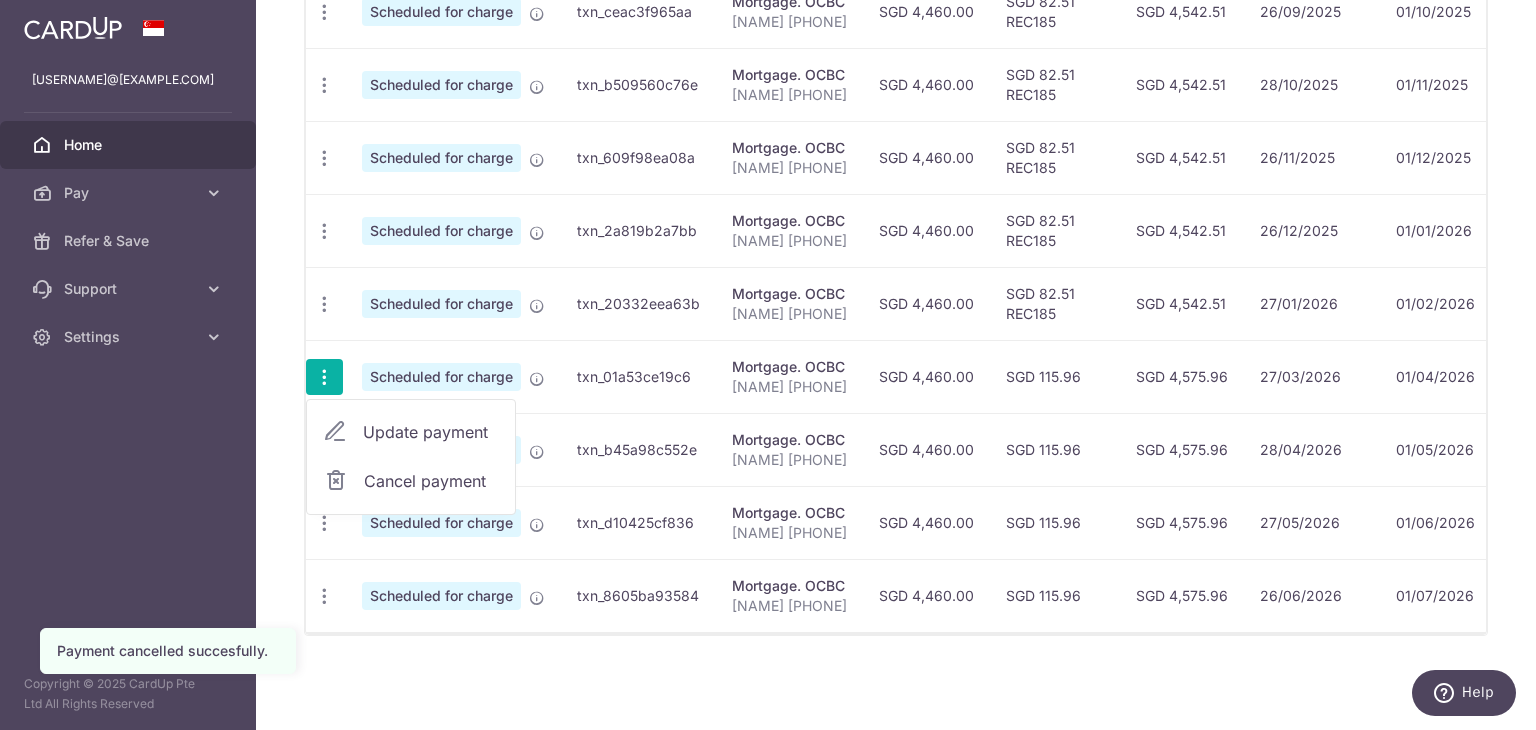 click on "Cancel payment" at bounding box center (431, 481) 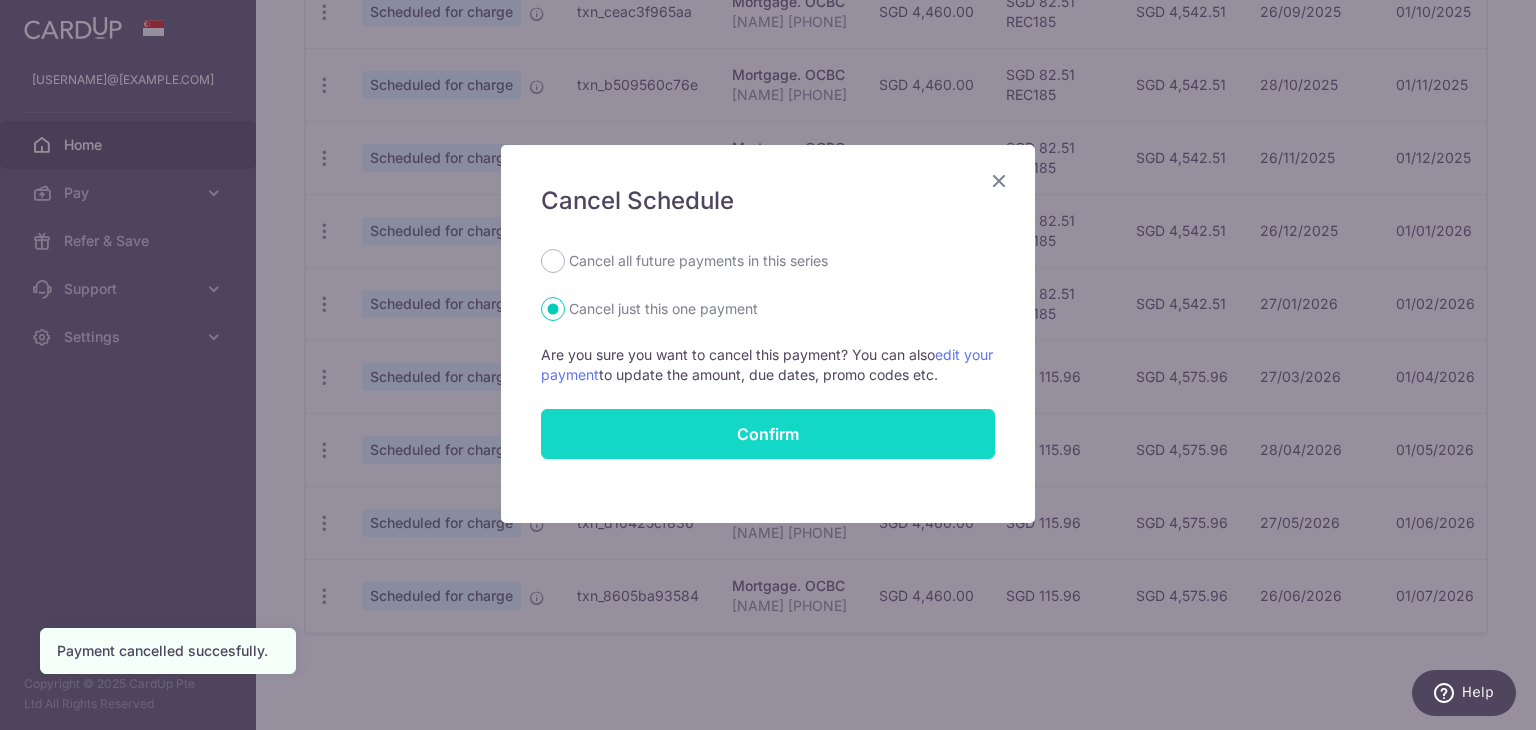 click on "Confirm" at bounding box center [768, 434] 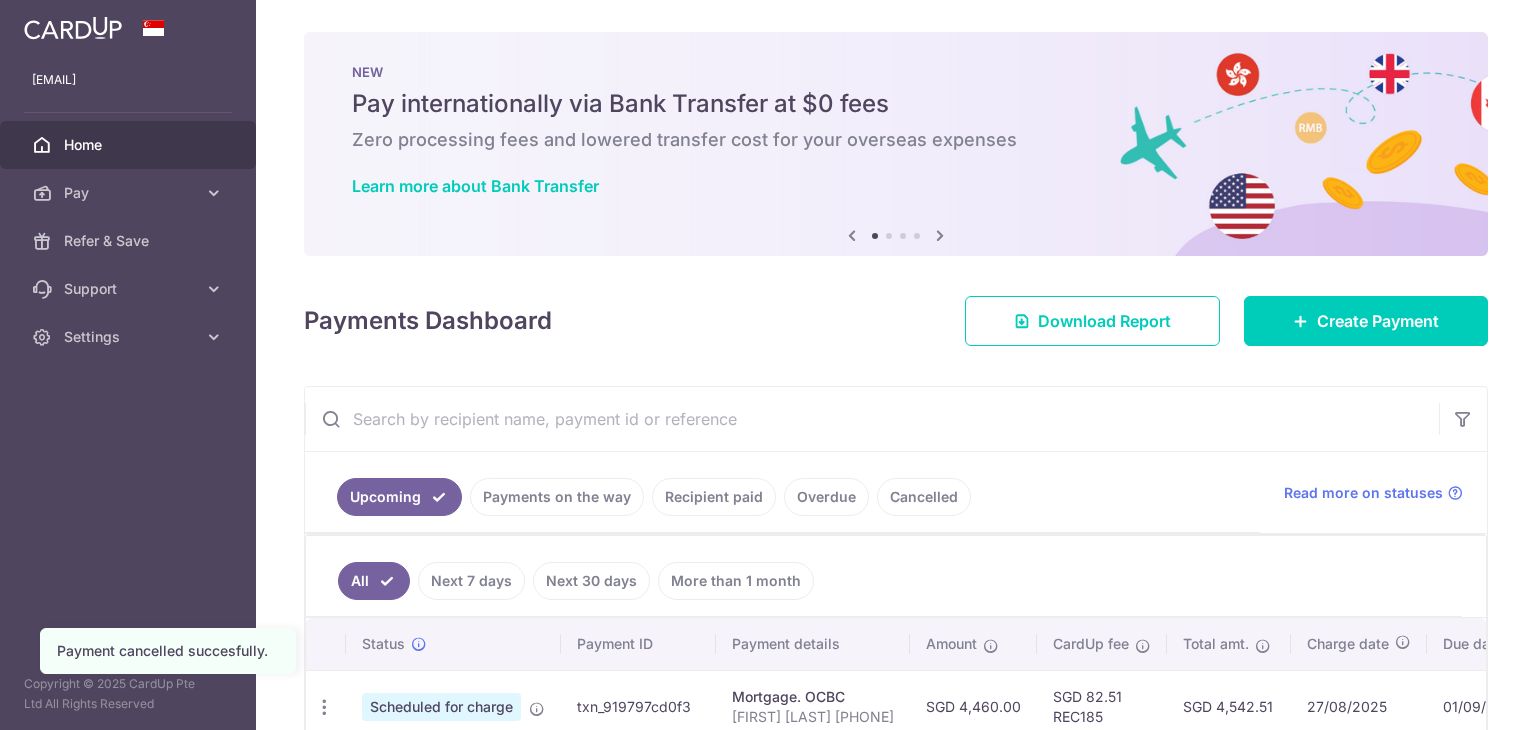 scroll, scrollTop: 0, scrollLeft: 0, axis: both 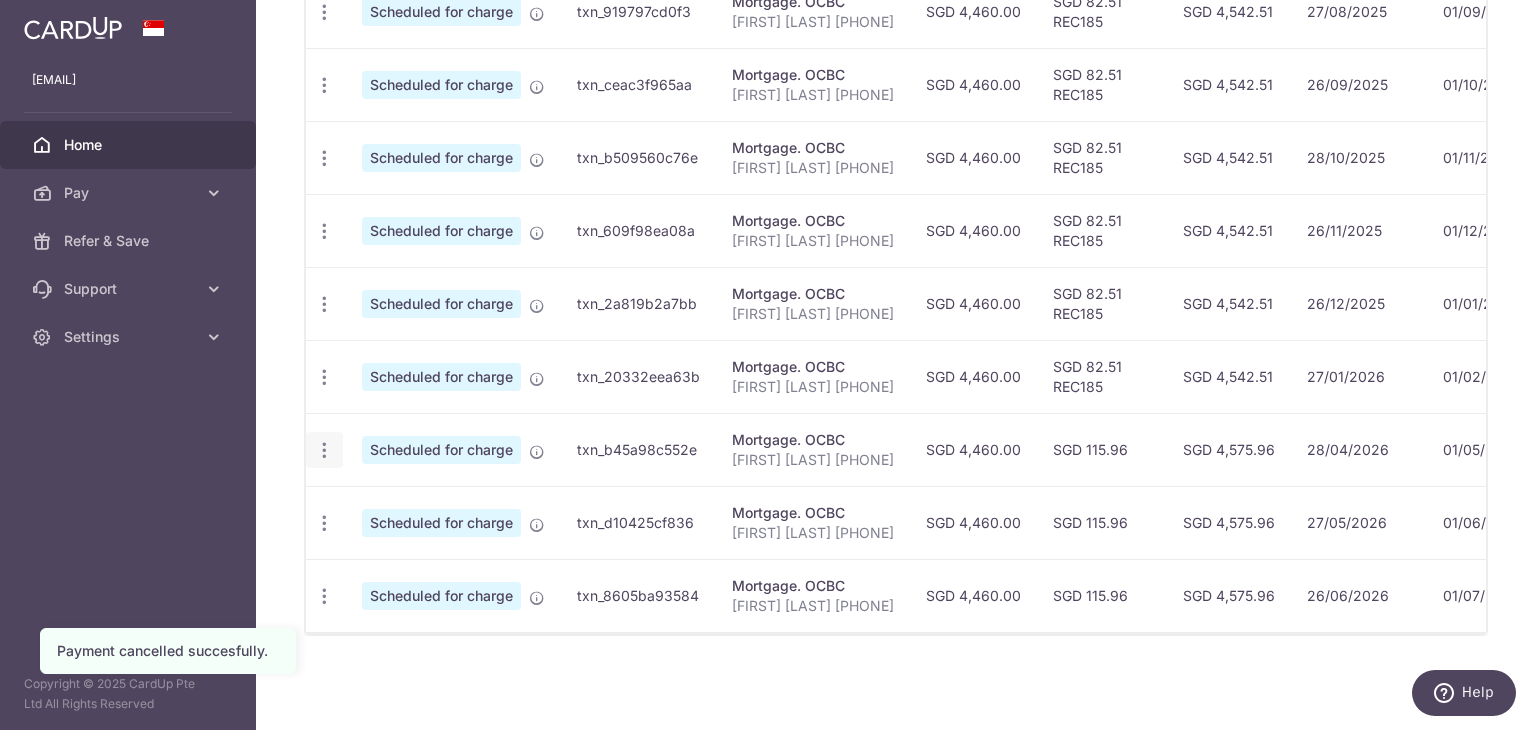 click at bounding box center [324, 12] 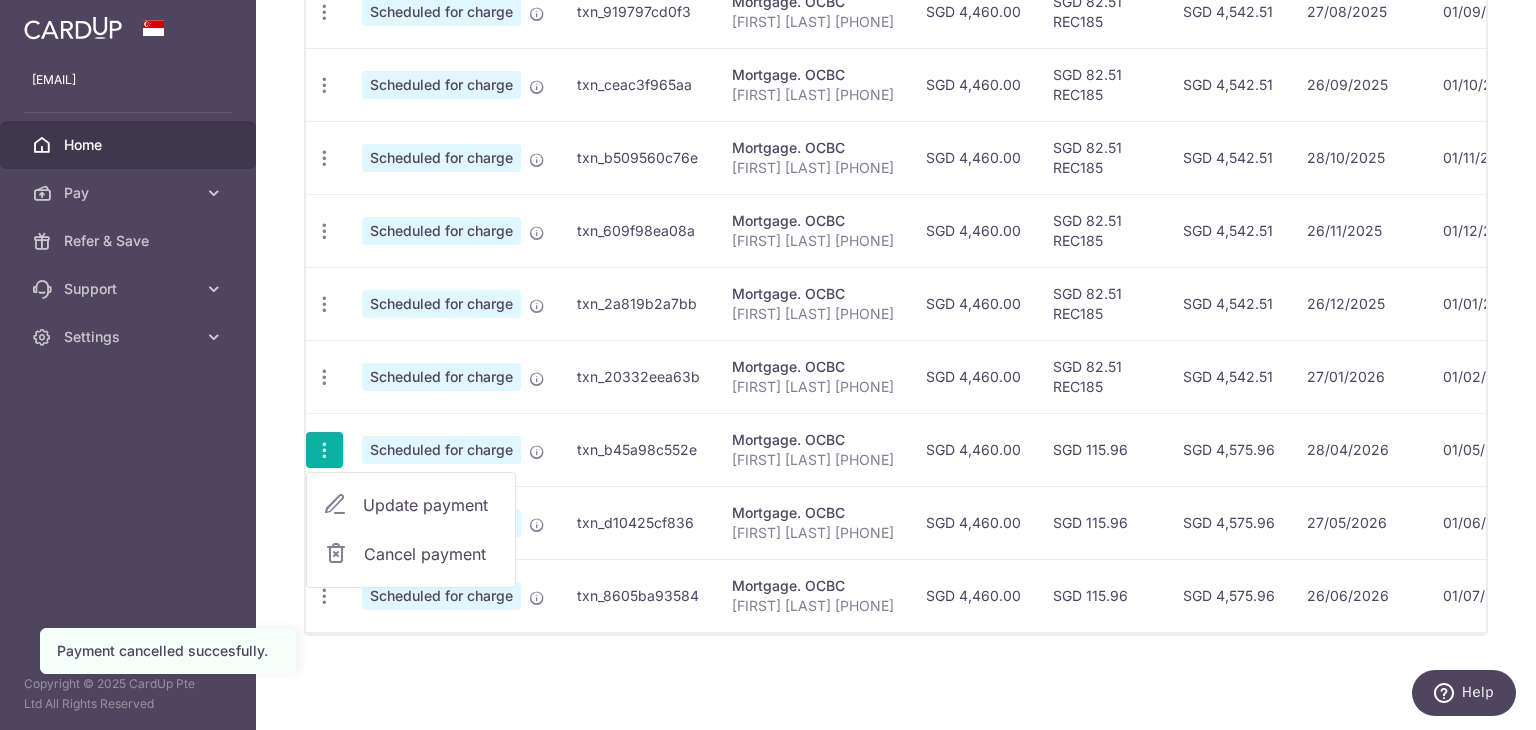 click on "Cancel payment" at bounding box center (431, 554) 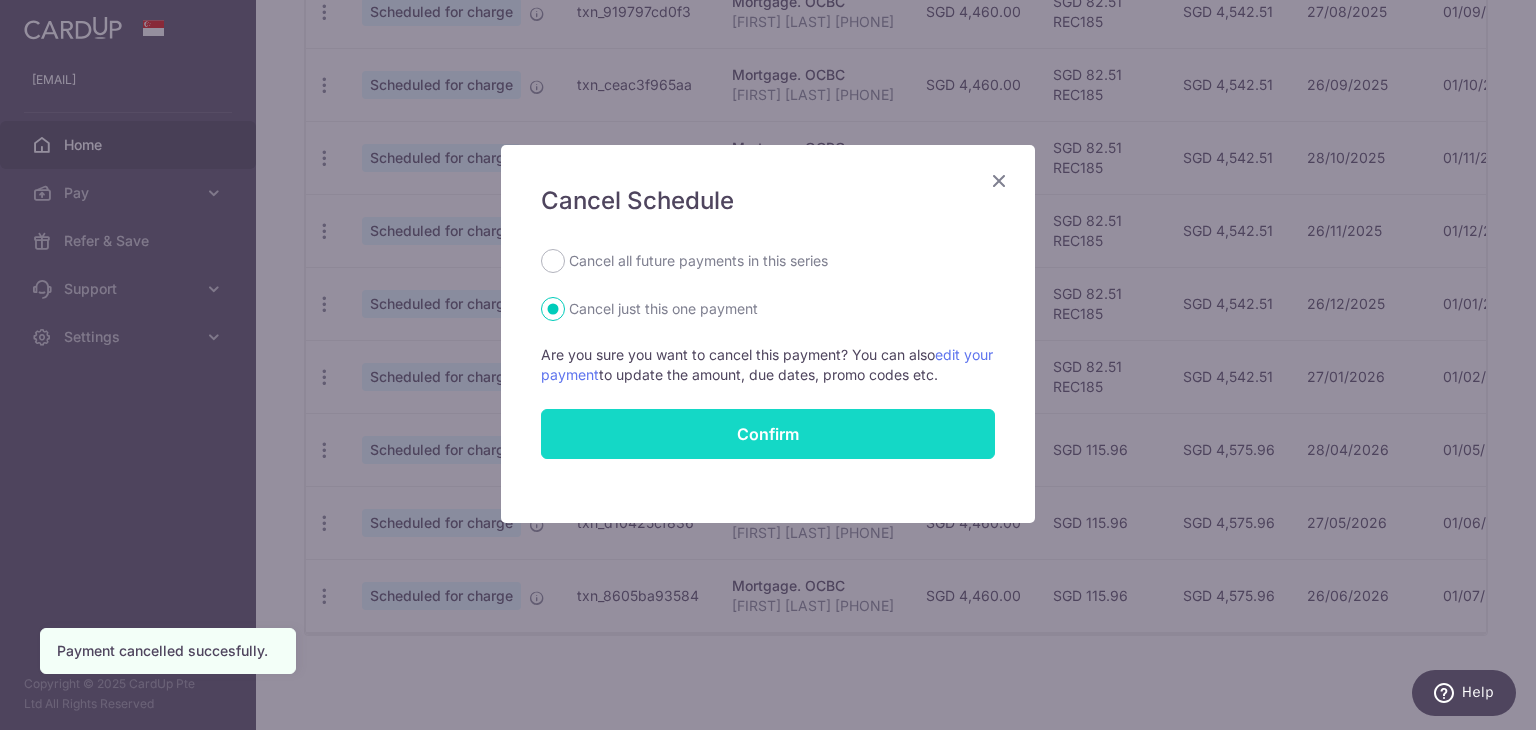 click on "Confirm" at bounding box center (768, 434) 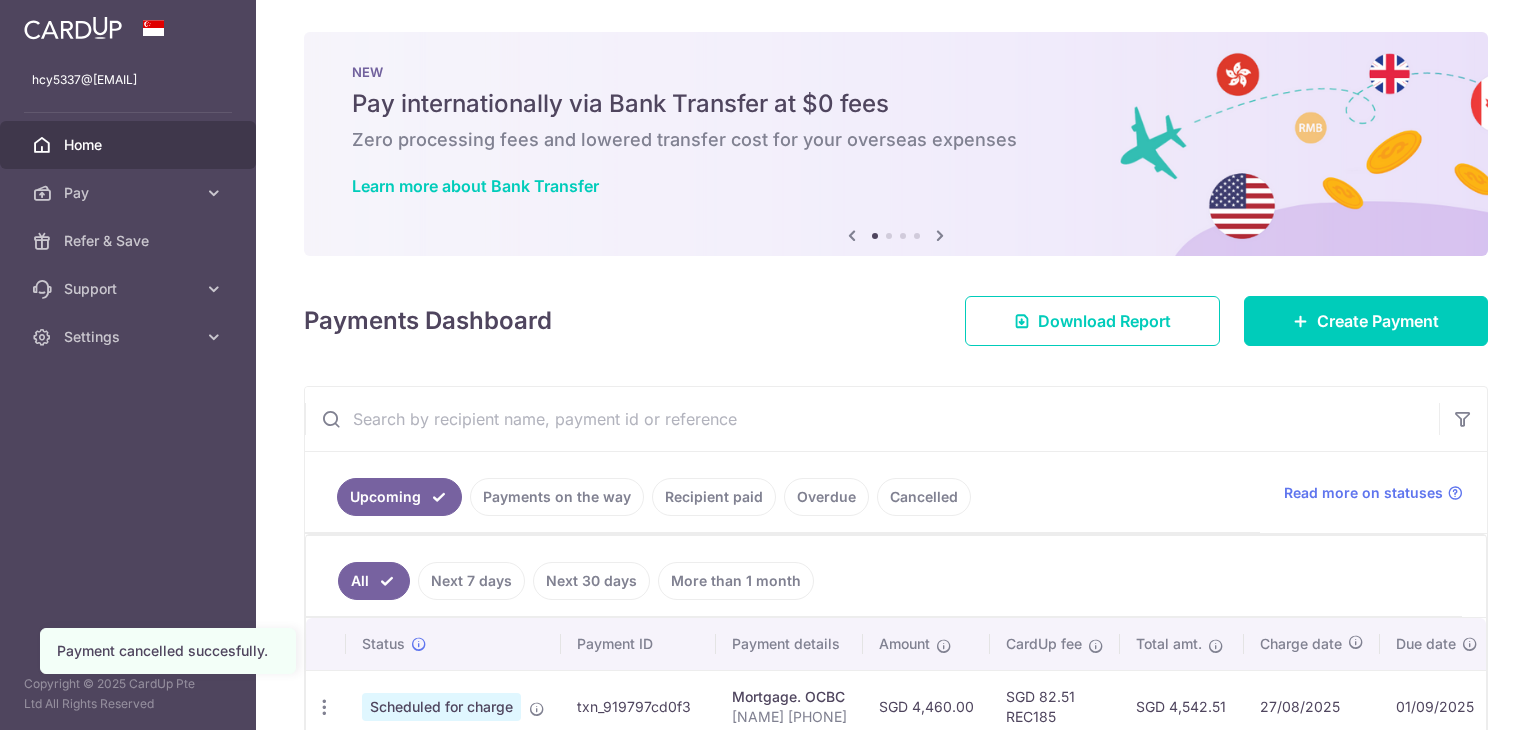 scroll, scrollTop: 0, scrollLeft: 0, axis: both 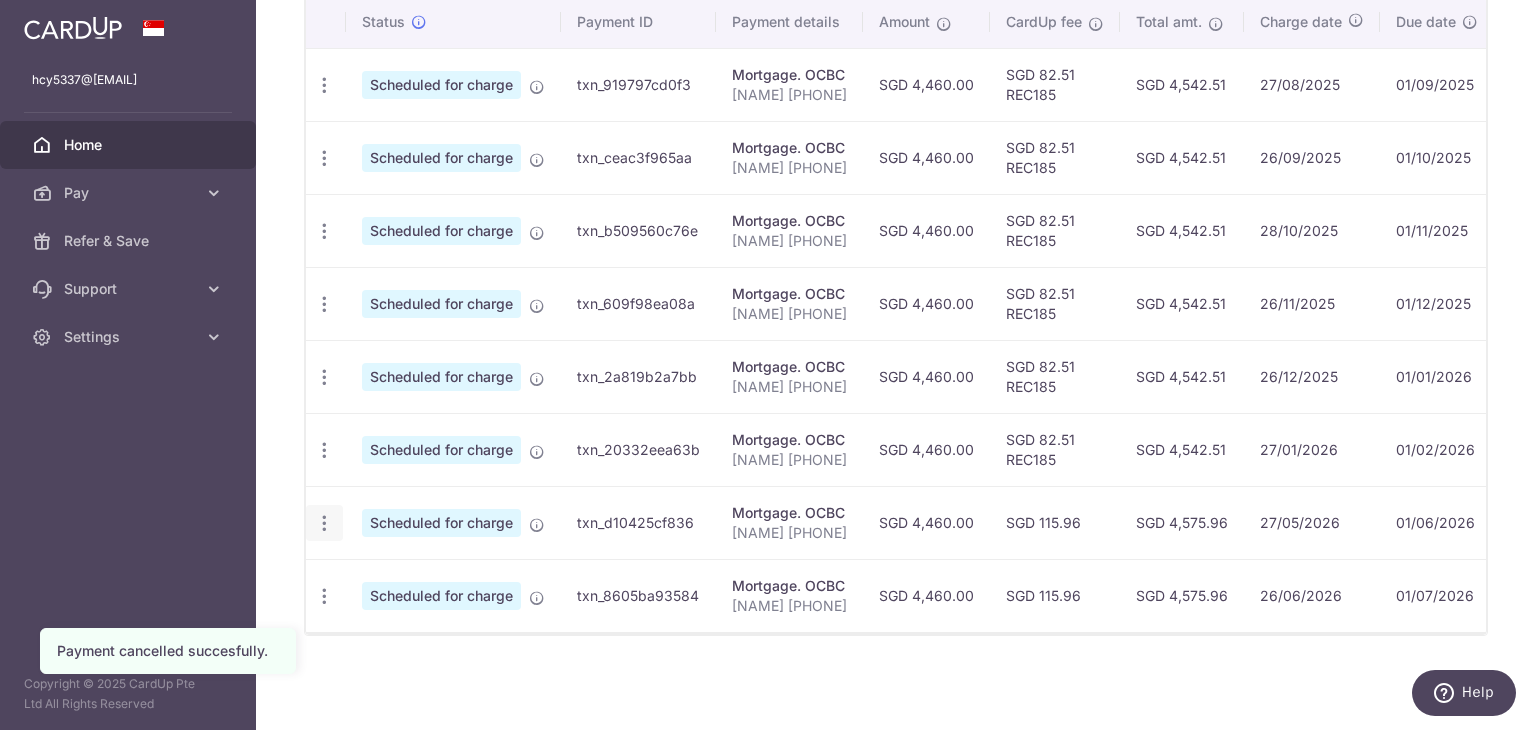 click at bounding box center [324, 85] 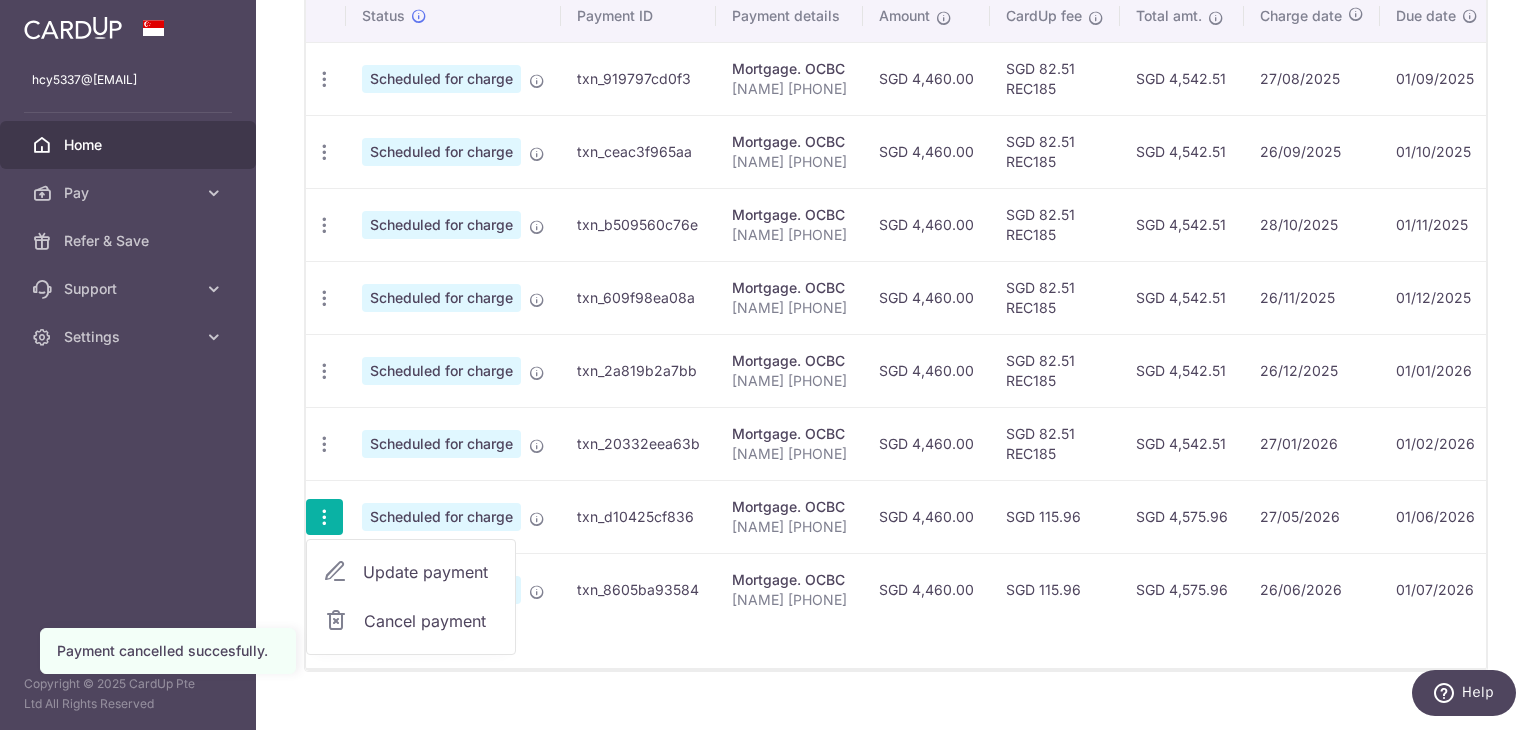 click on "Cancel payment" at bounding box center [431, 621] 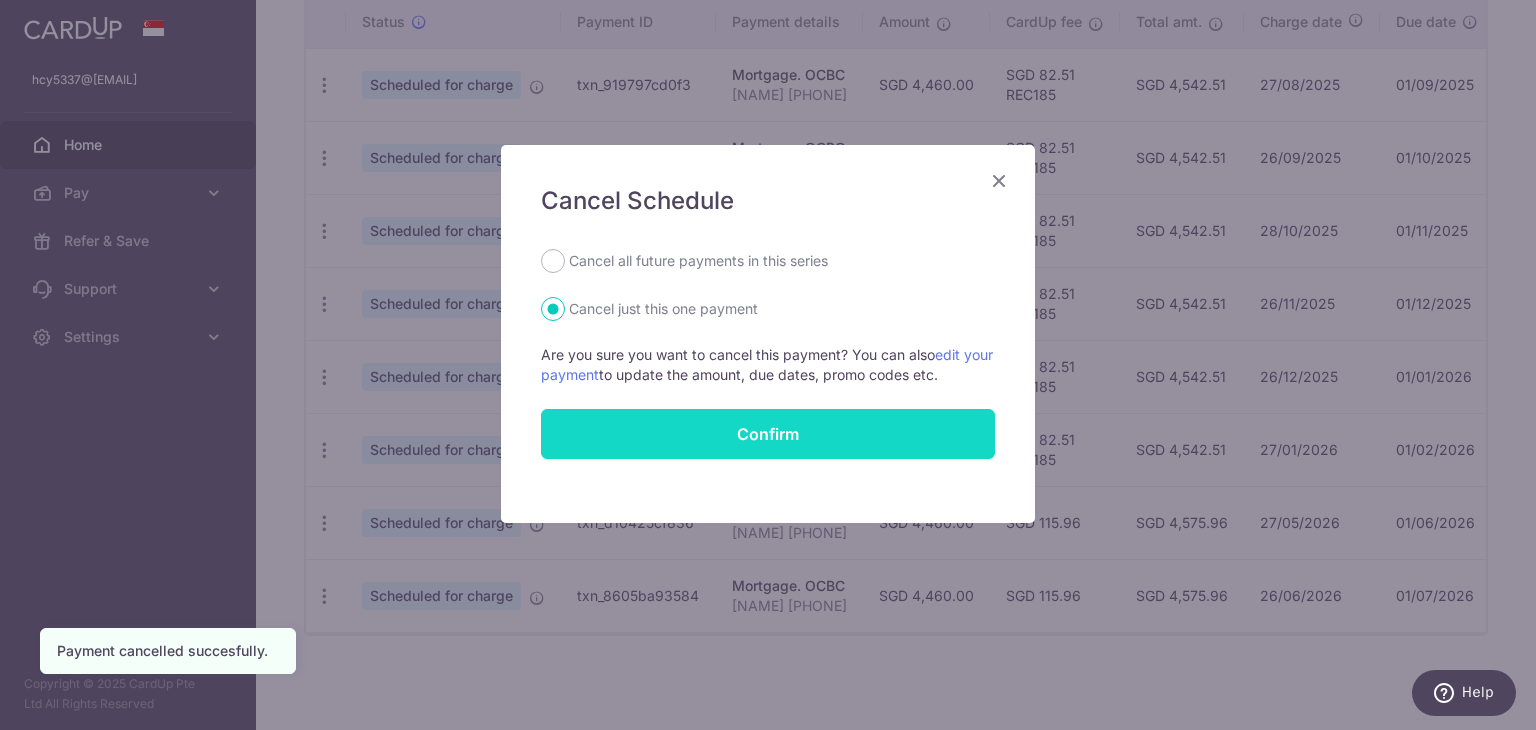 click on "Confirm" at bounding box center [768, 434] 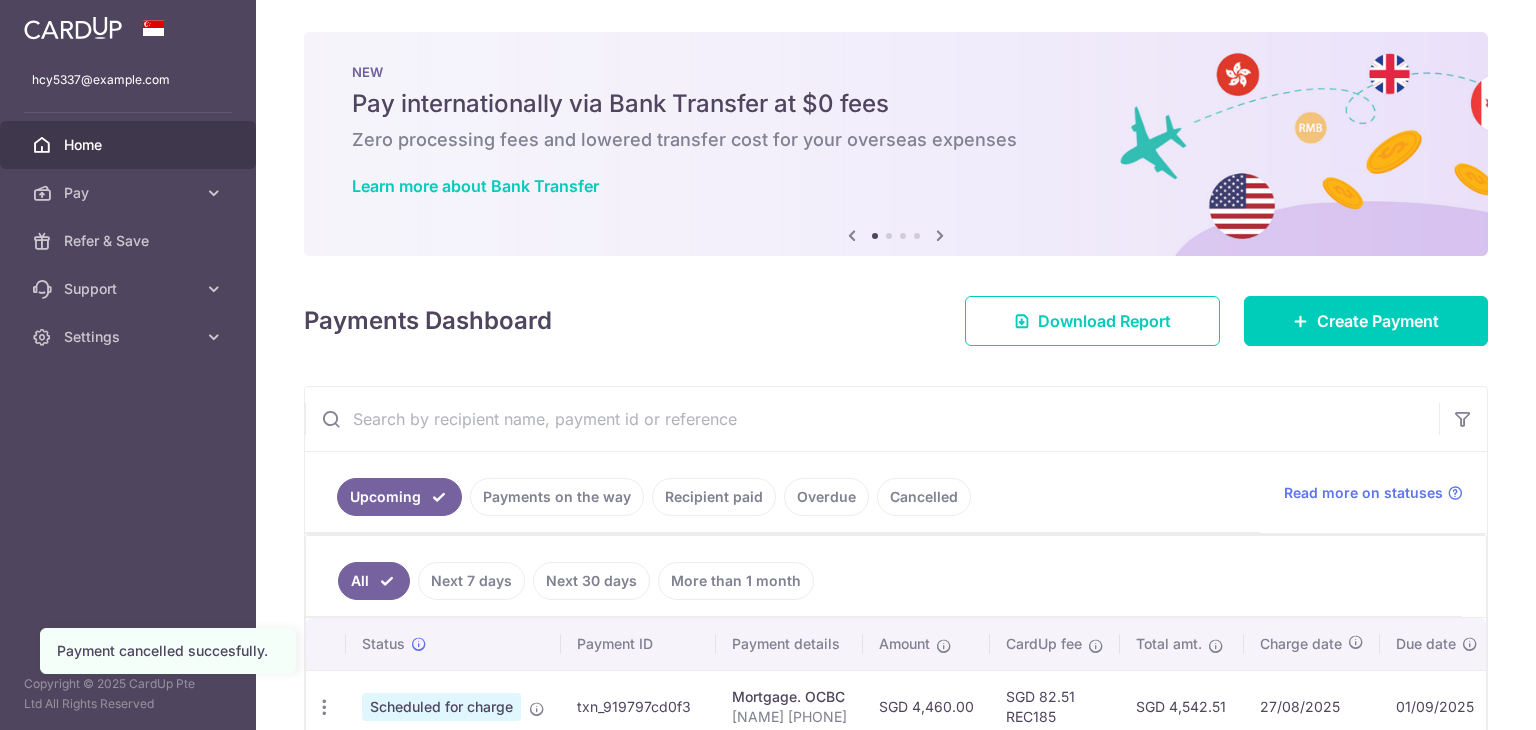 scroll, scrollTop: 0, scrollLeft: 0, axis: both 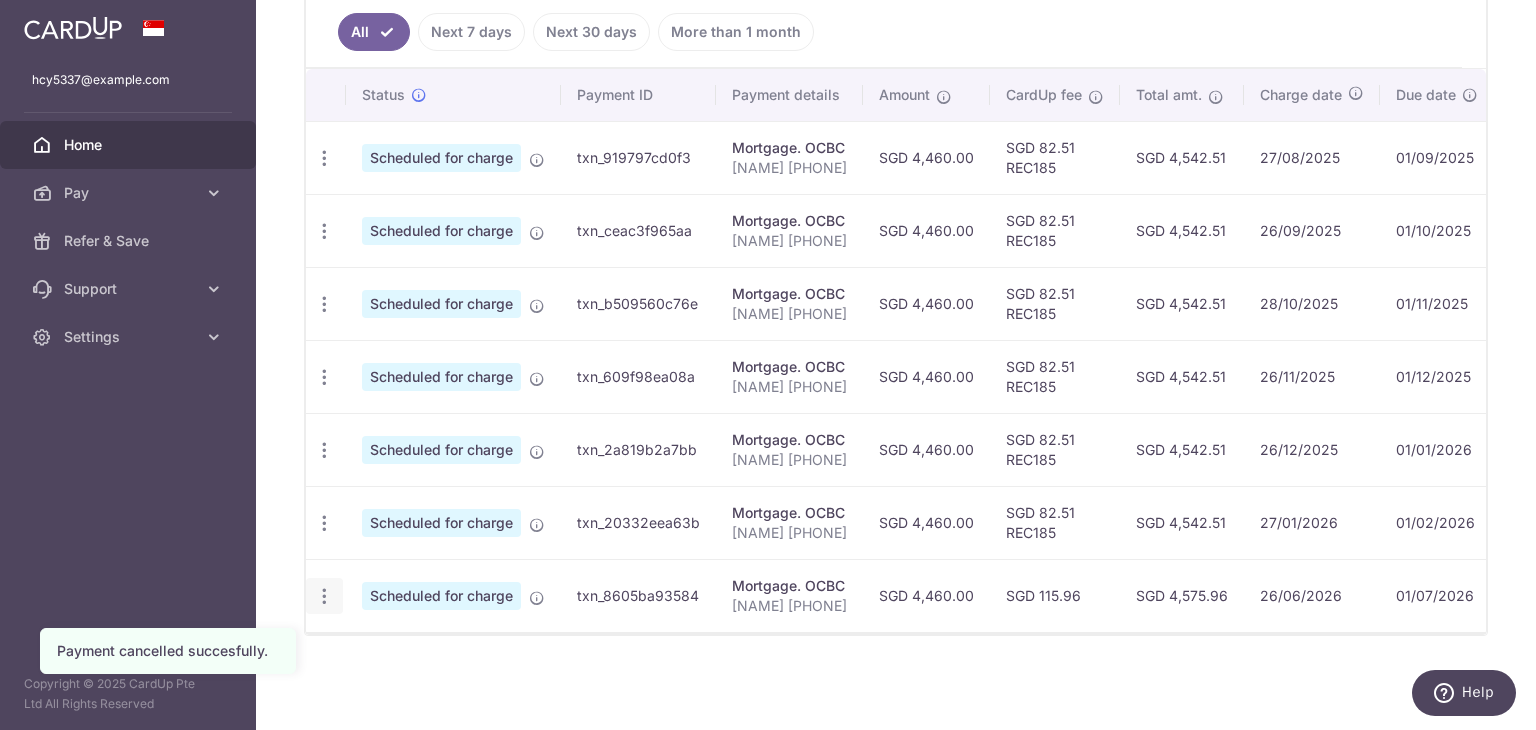 click at bounding box center (324, 158) 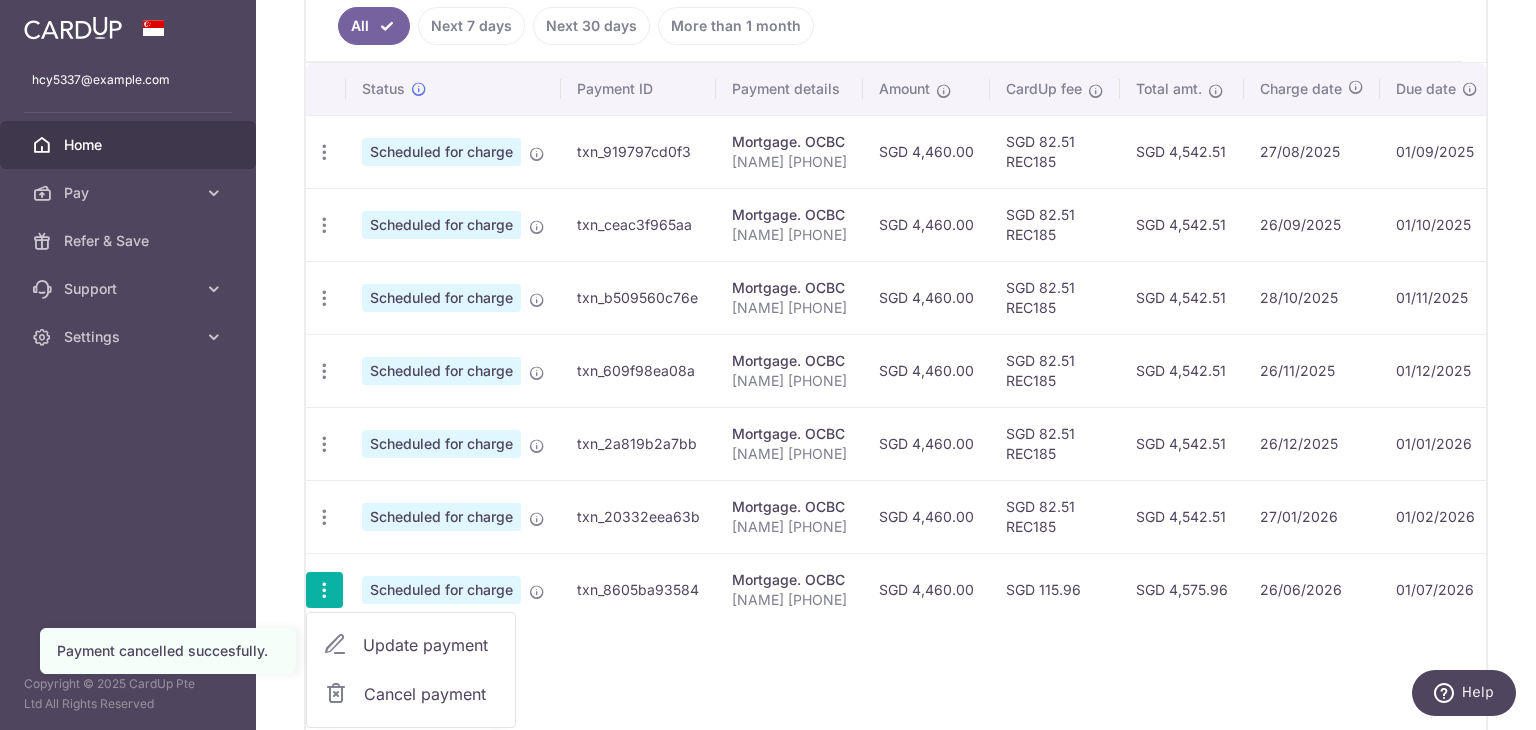 click on "Cancel payment" at bounding box center [431, 694] 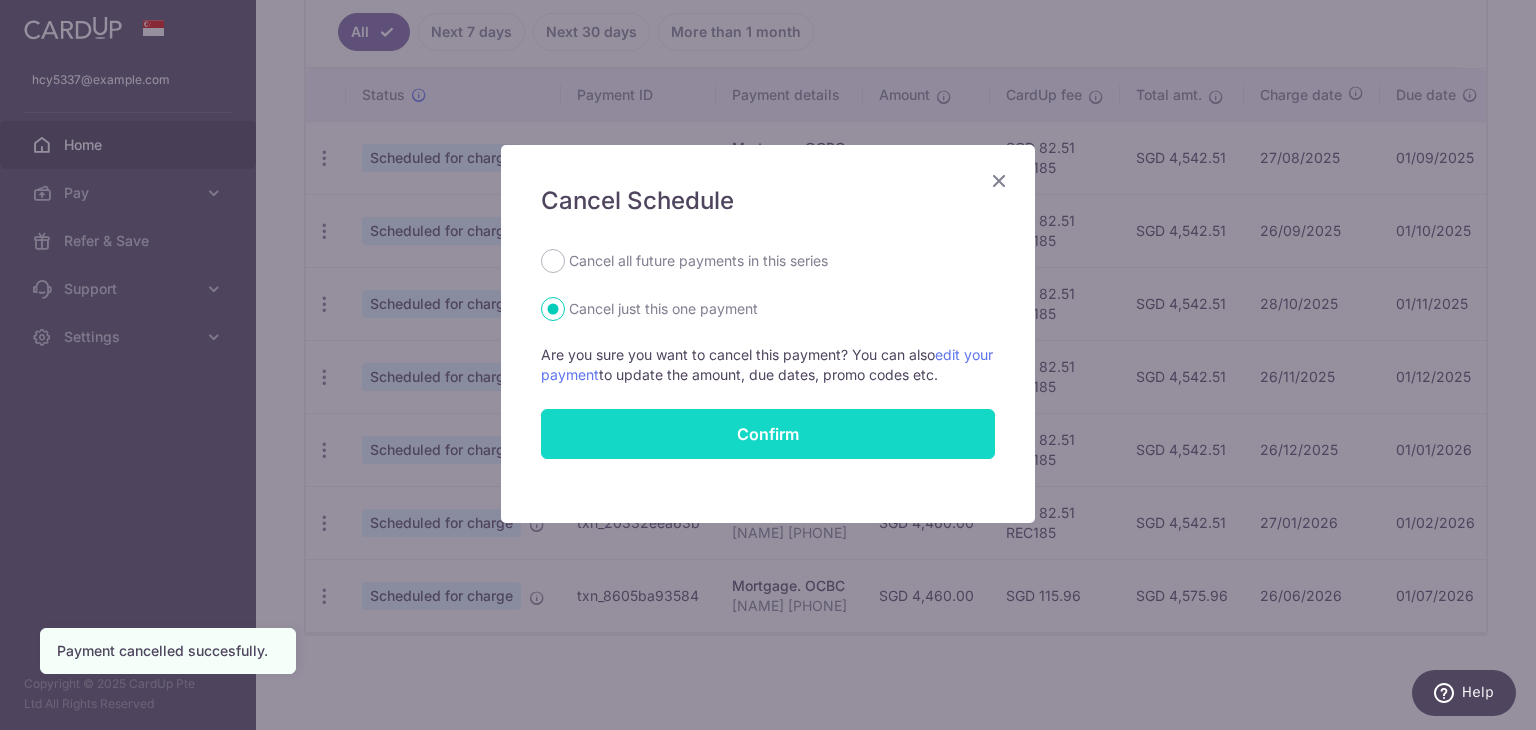 click on "Confirm" at bounding box center [768, 434] 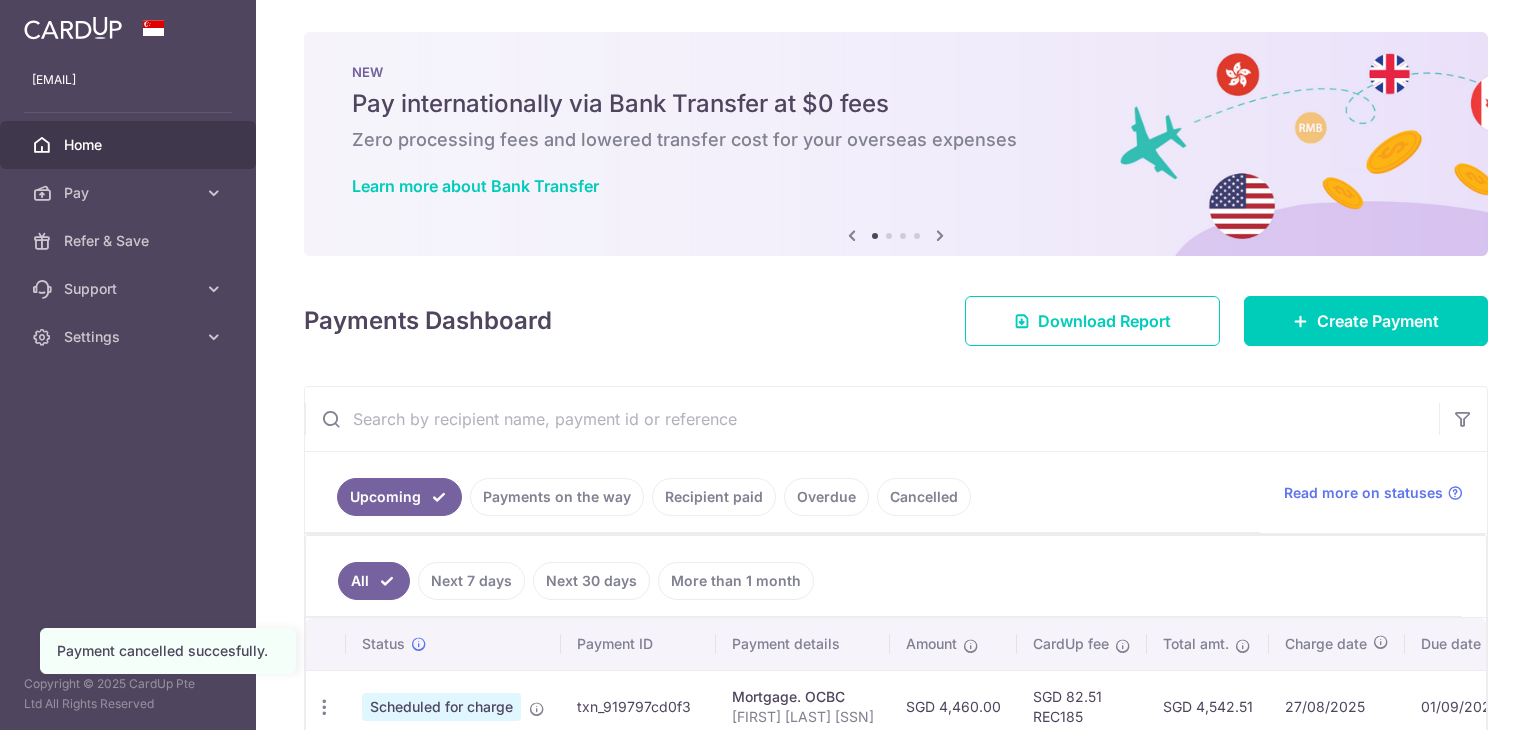 scroll, scrollTop: 0, scrollLeft: 0, axis: both 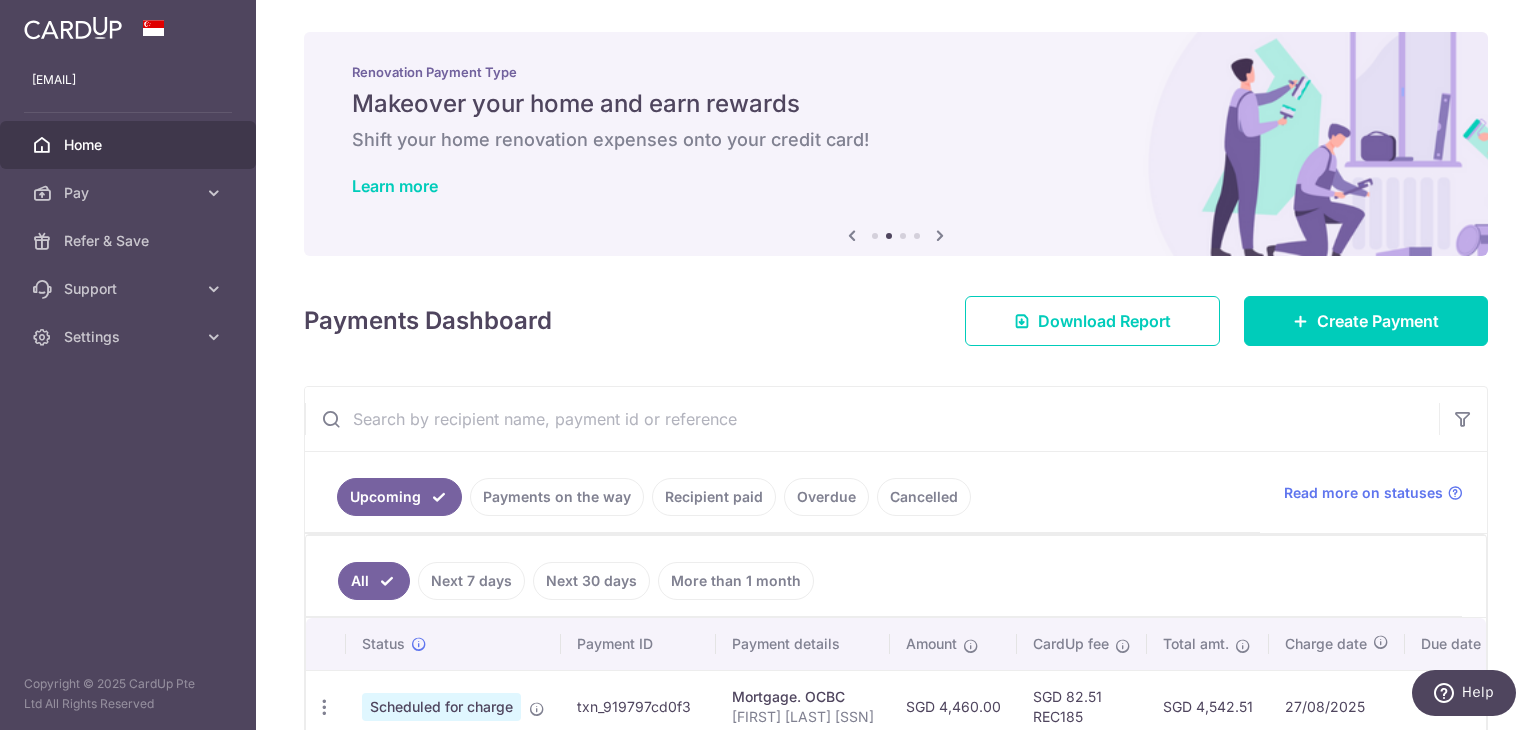 click at bounding box center [875, 236] 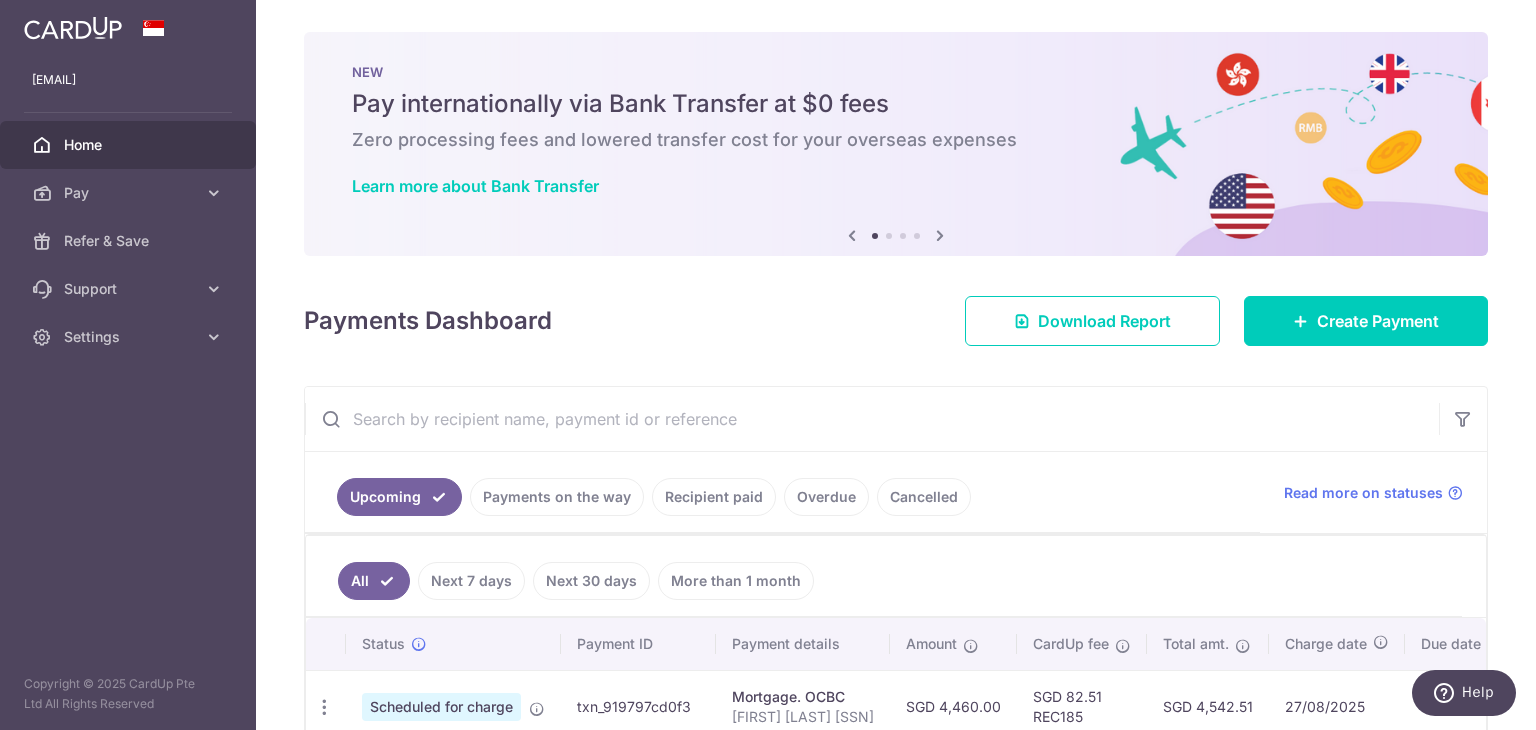click at bounding box center [889, 236] 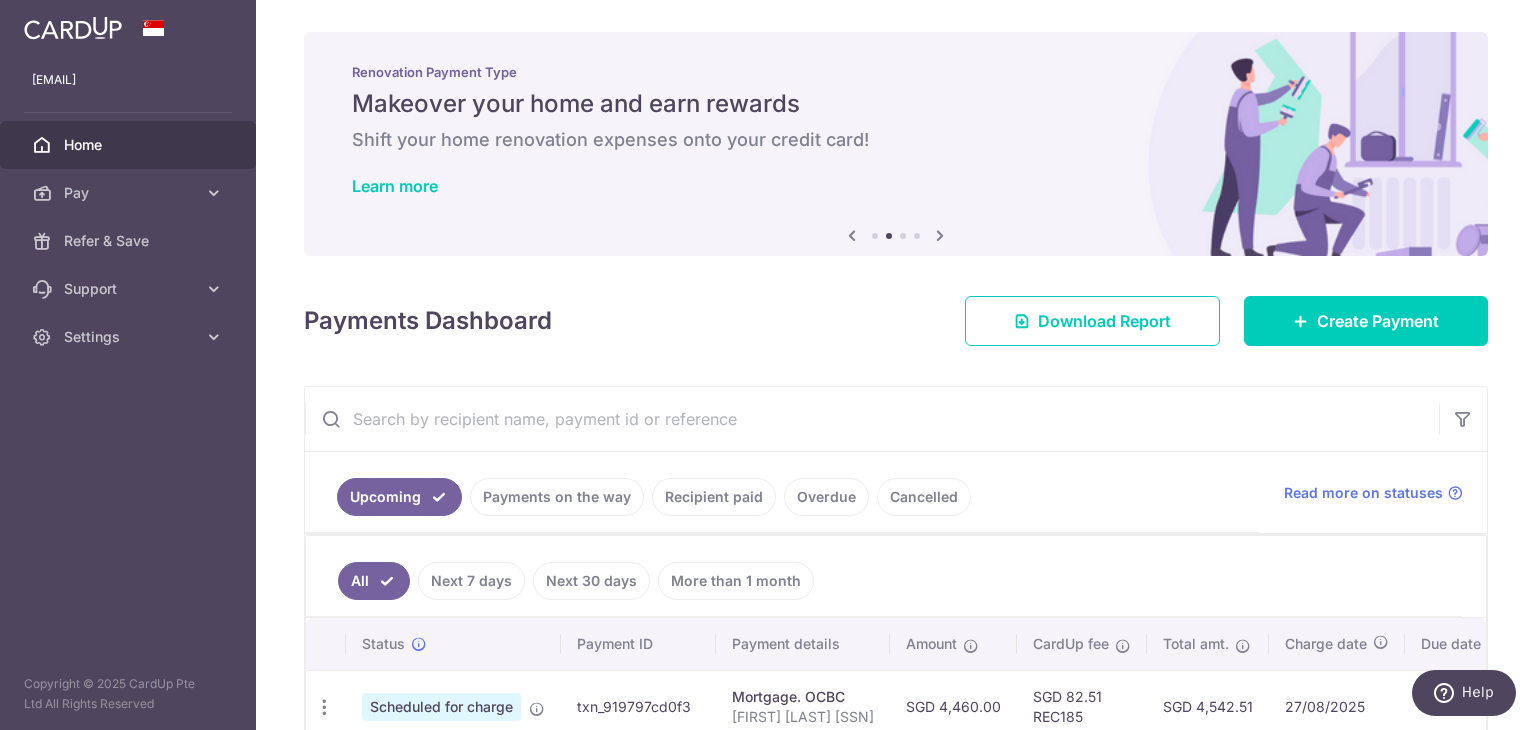 click at bounding box center (903, 236) 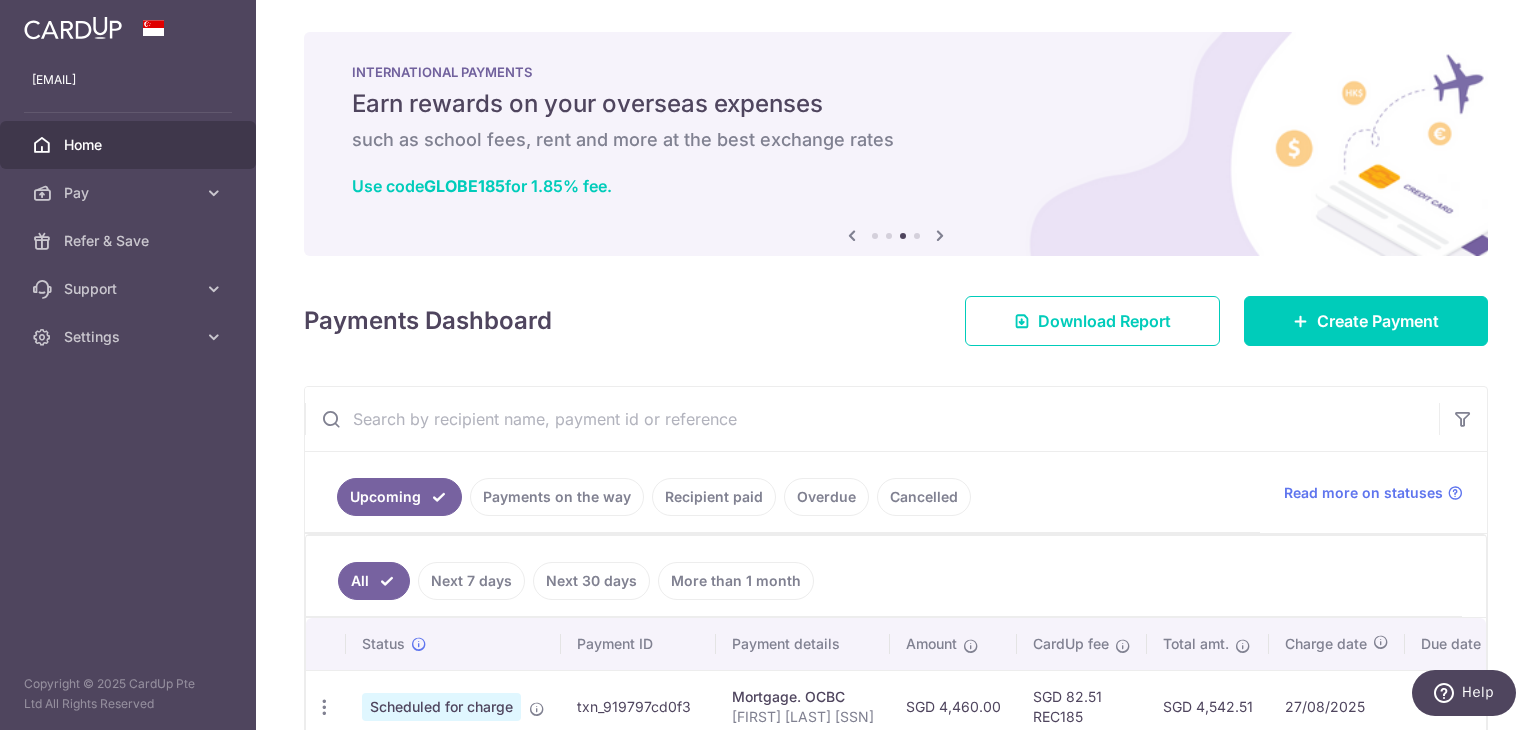 click at bounding box center (917, 236) 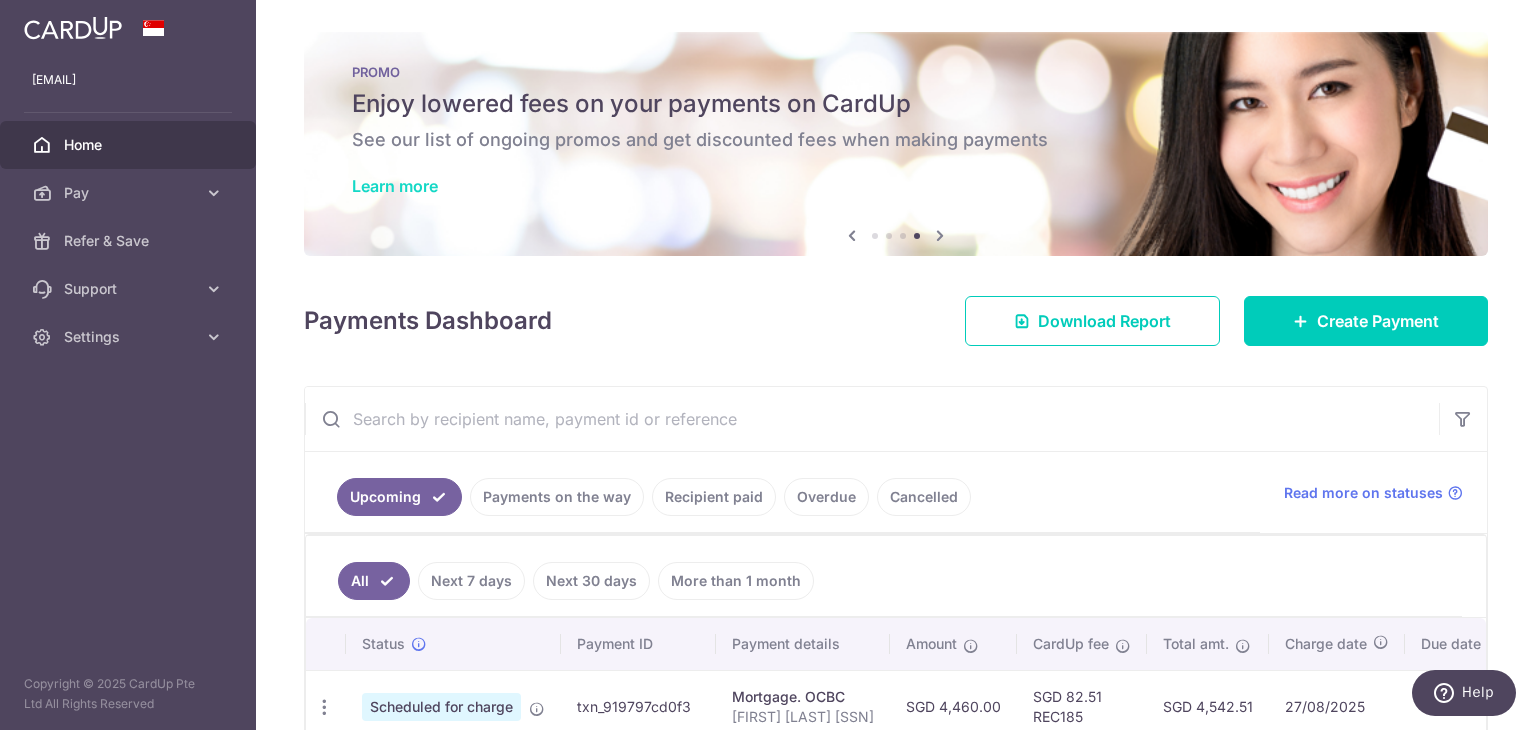 click on "Learn more" at bounding box center (395, 186) 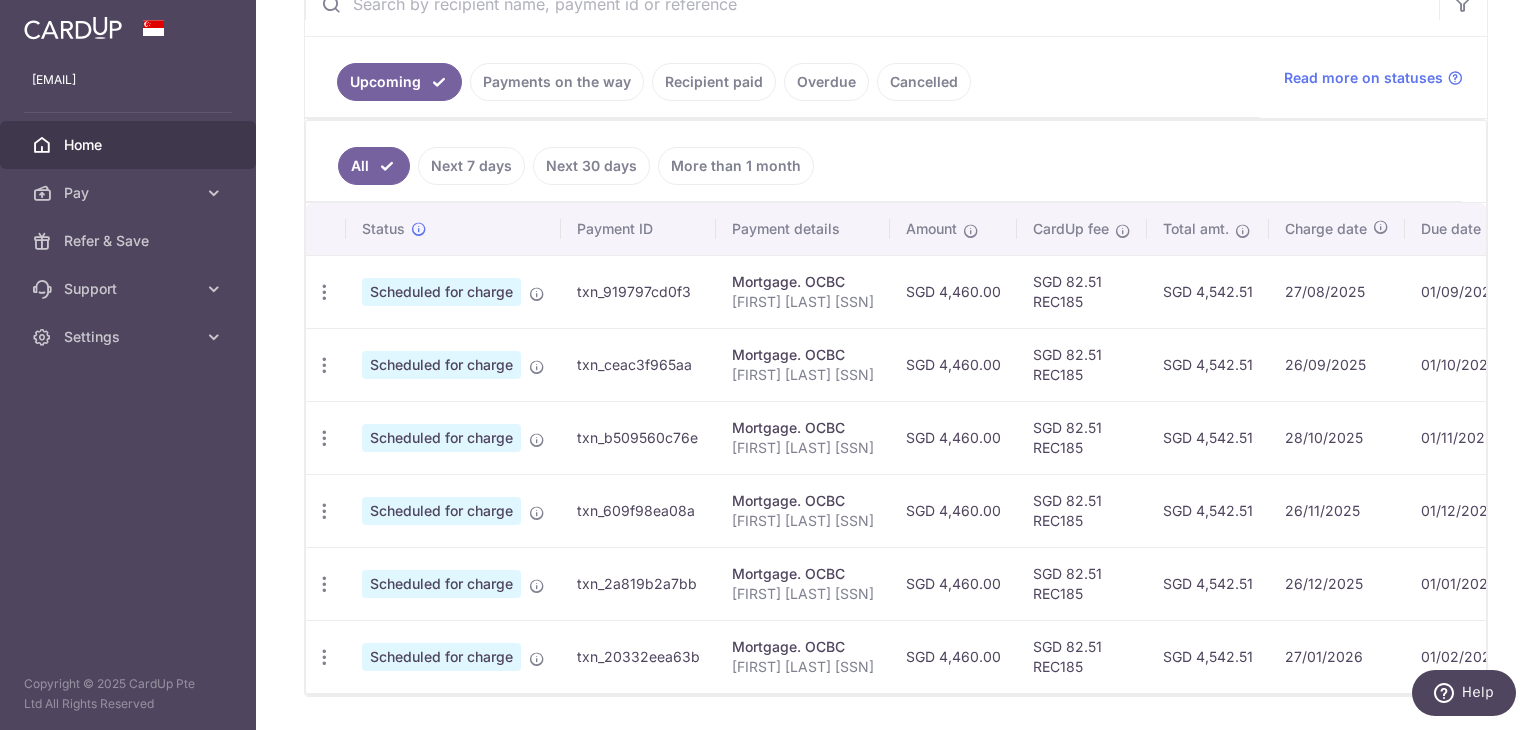 scroll, scrollTop: 282, scrollLeft: 0, axis: vertical 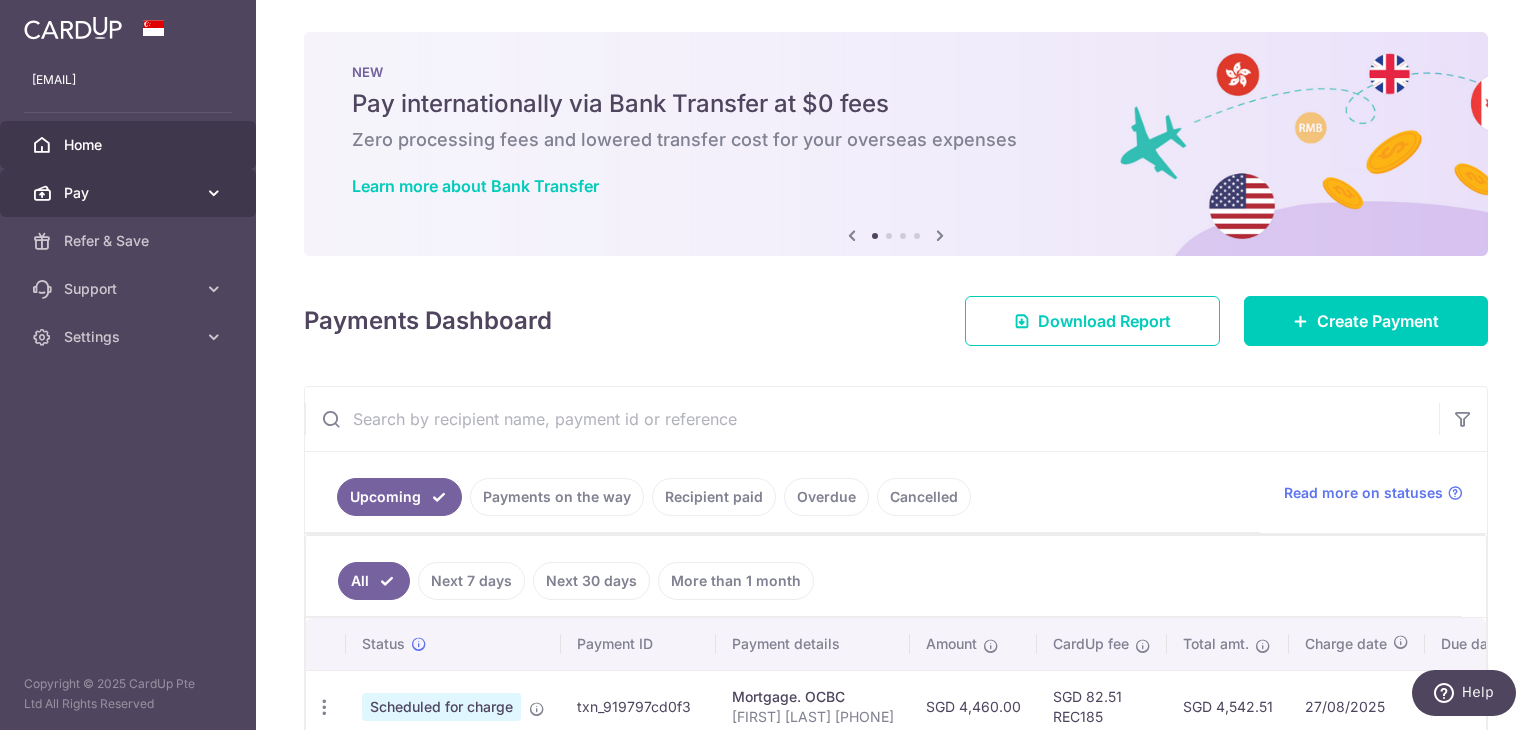 click on "Pay" at bounding box center (130, 193) 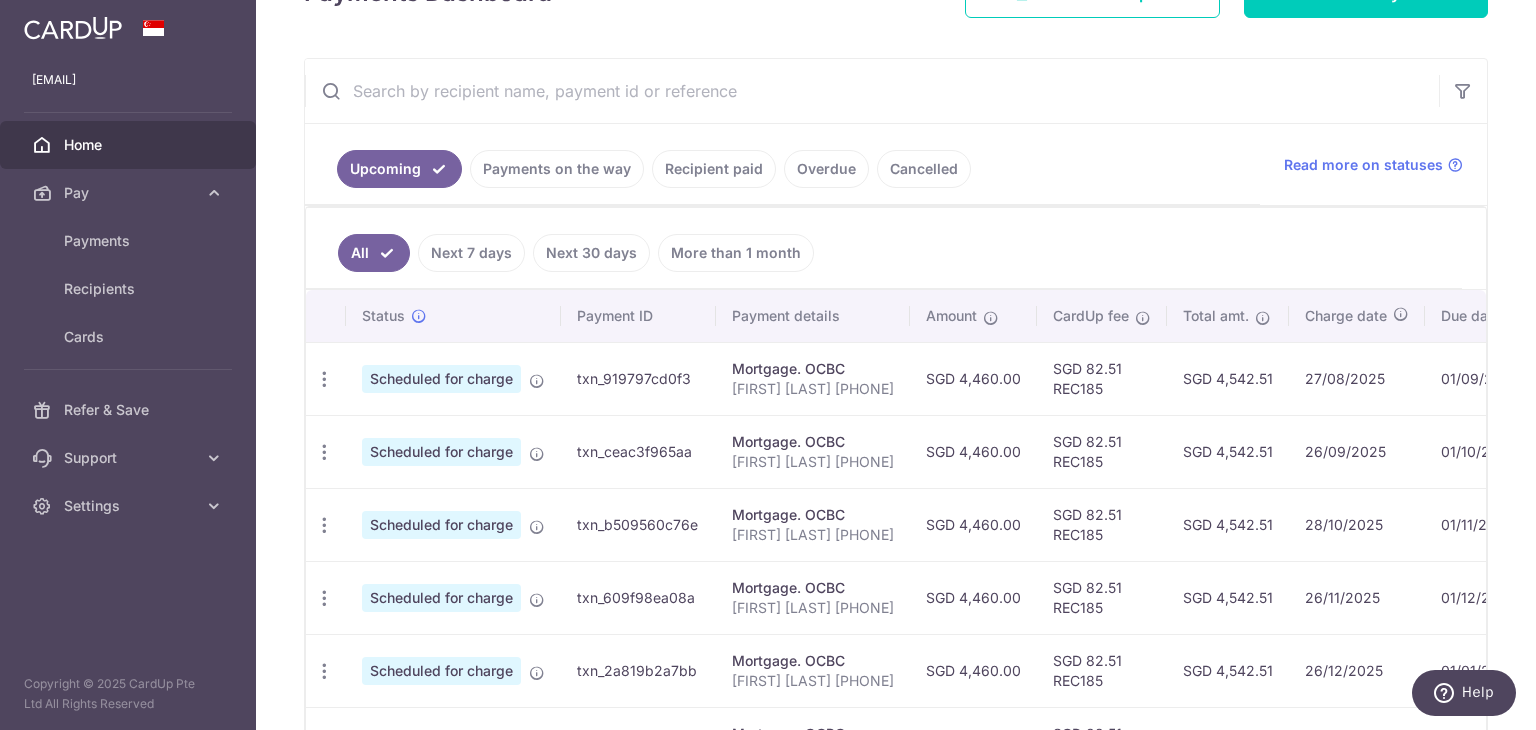 scroll, scrollTop: 482, scrollLeft: 0, axis: vertical 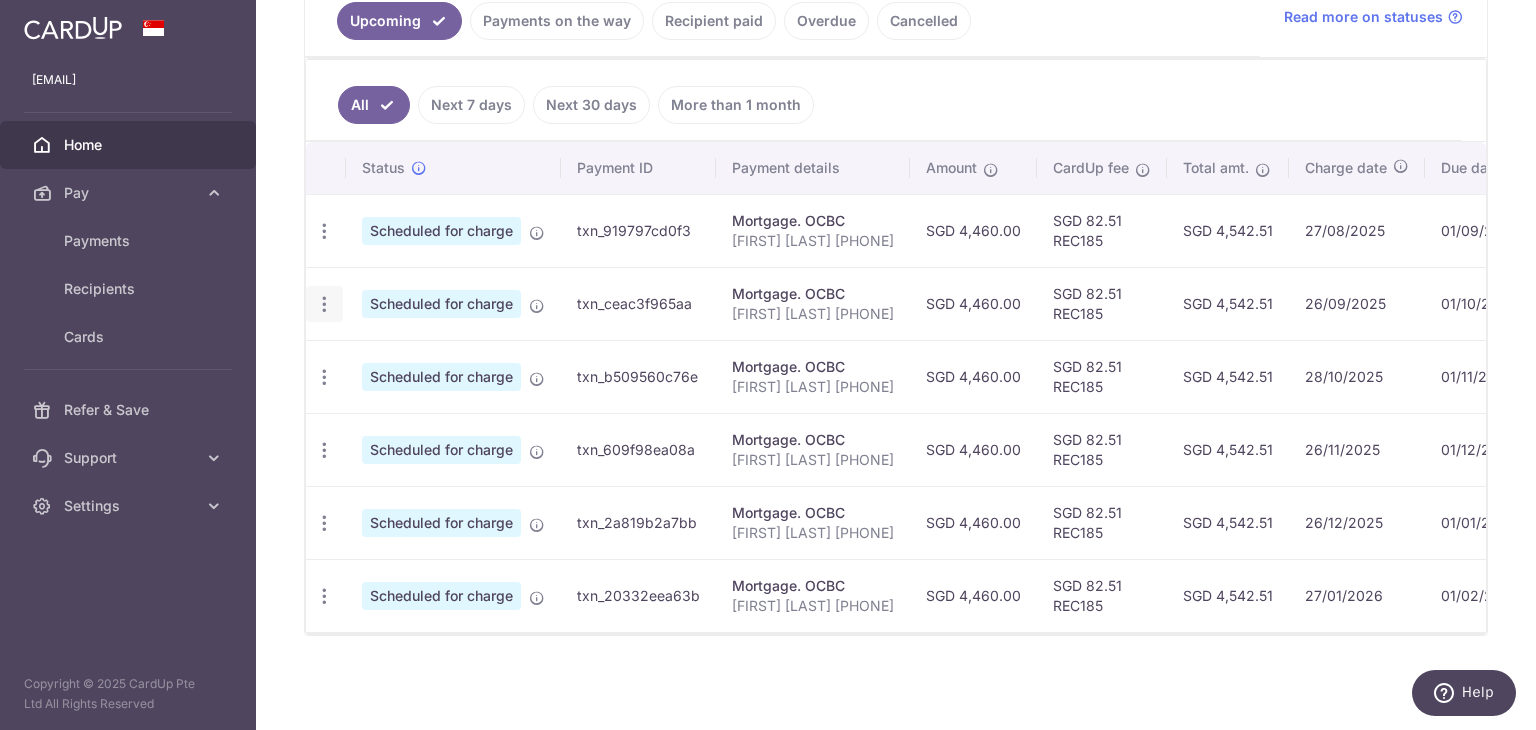click at bounding box center [324, 231] 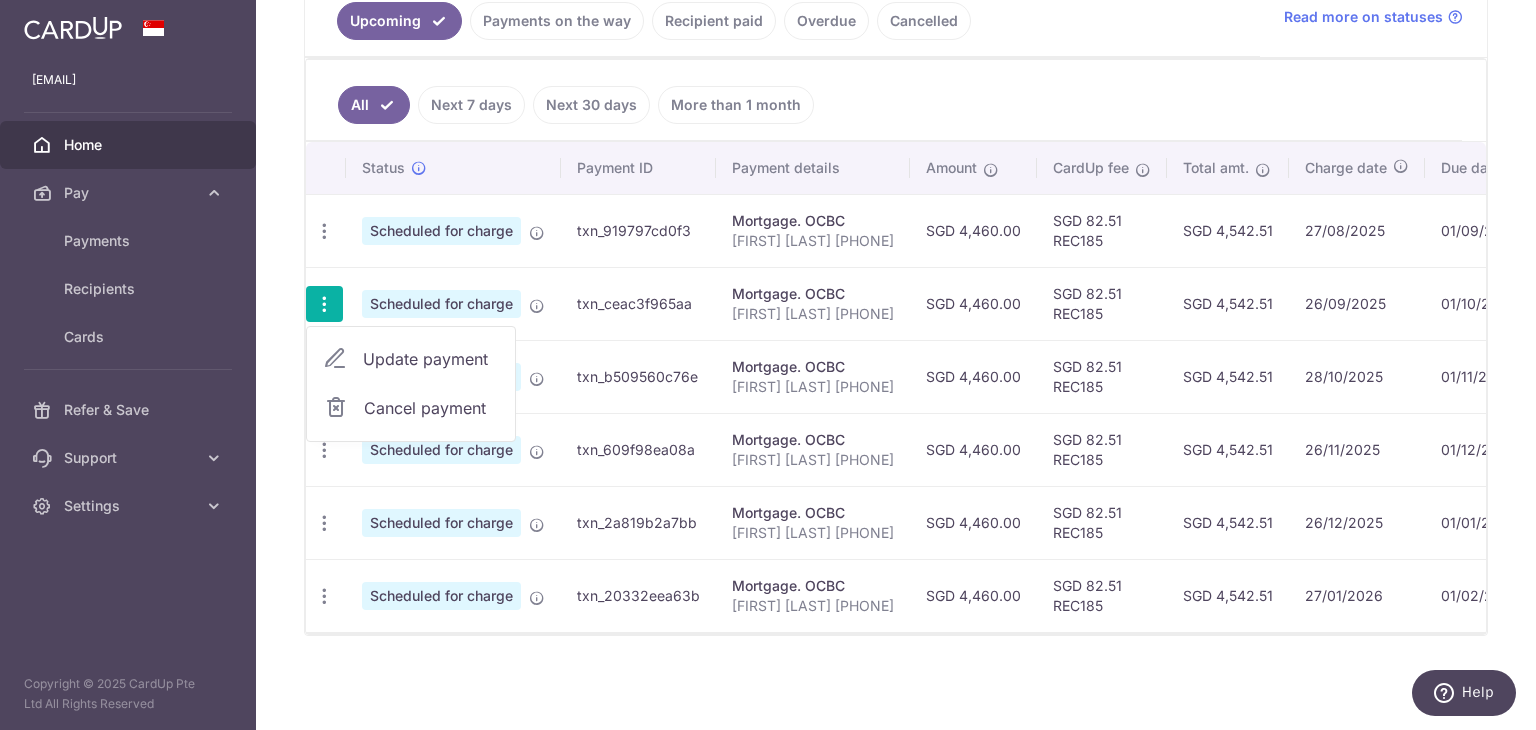 click on "Cancel payment" at bounding box center (431, 408) 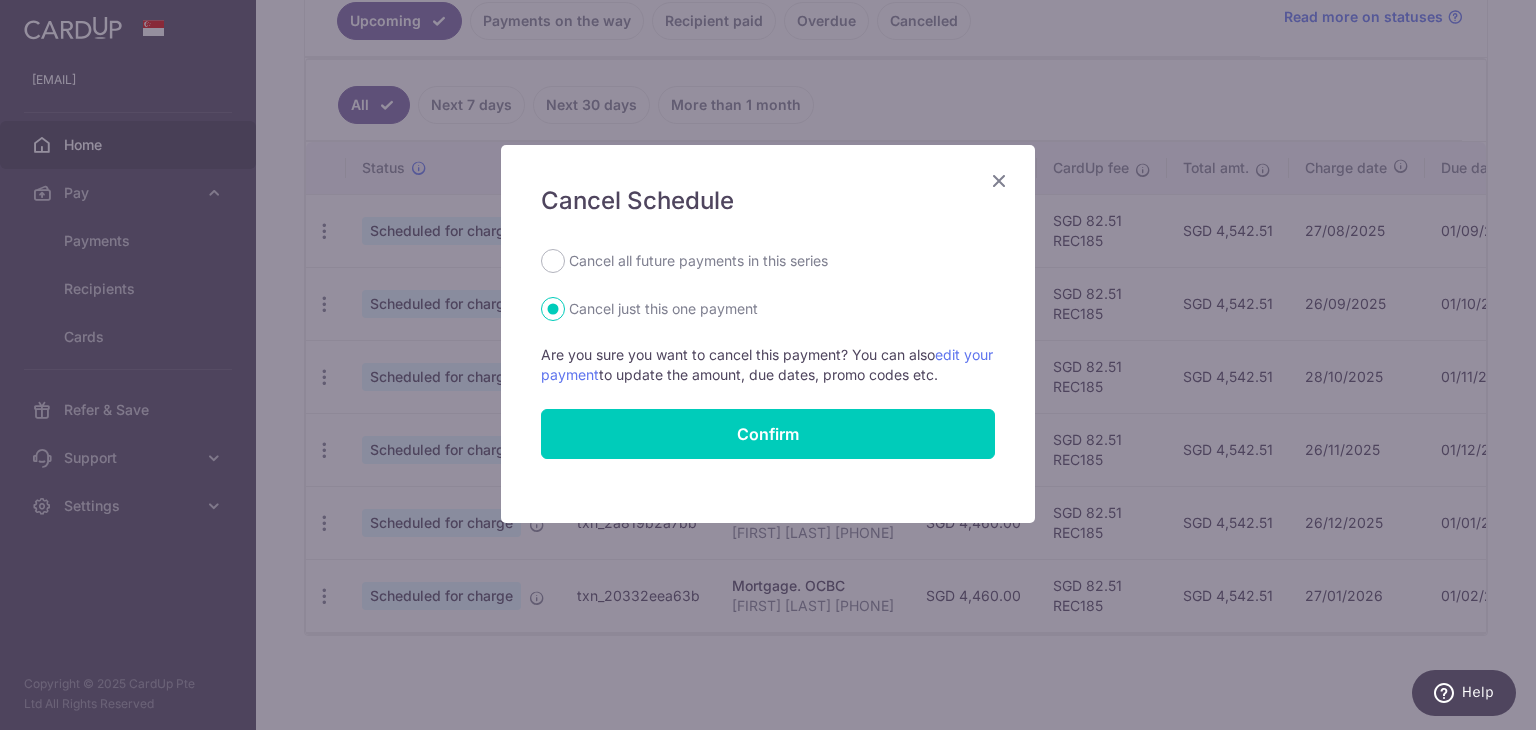 click on "Cancel Schedule
Cancel all future payments in this series
Cancel just this one payment
Are you sure you want to cancel this payment? You can also  edit your payment  to update the amount, due dates, promo codes etc.
Confirm" at bounding box center (768, 334) 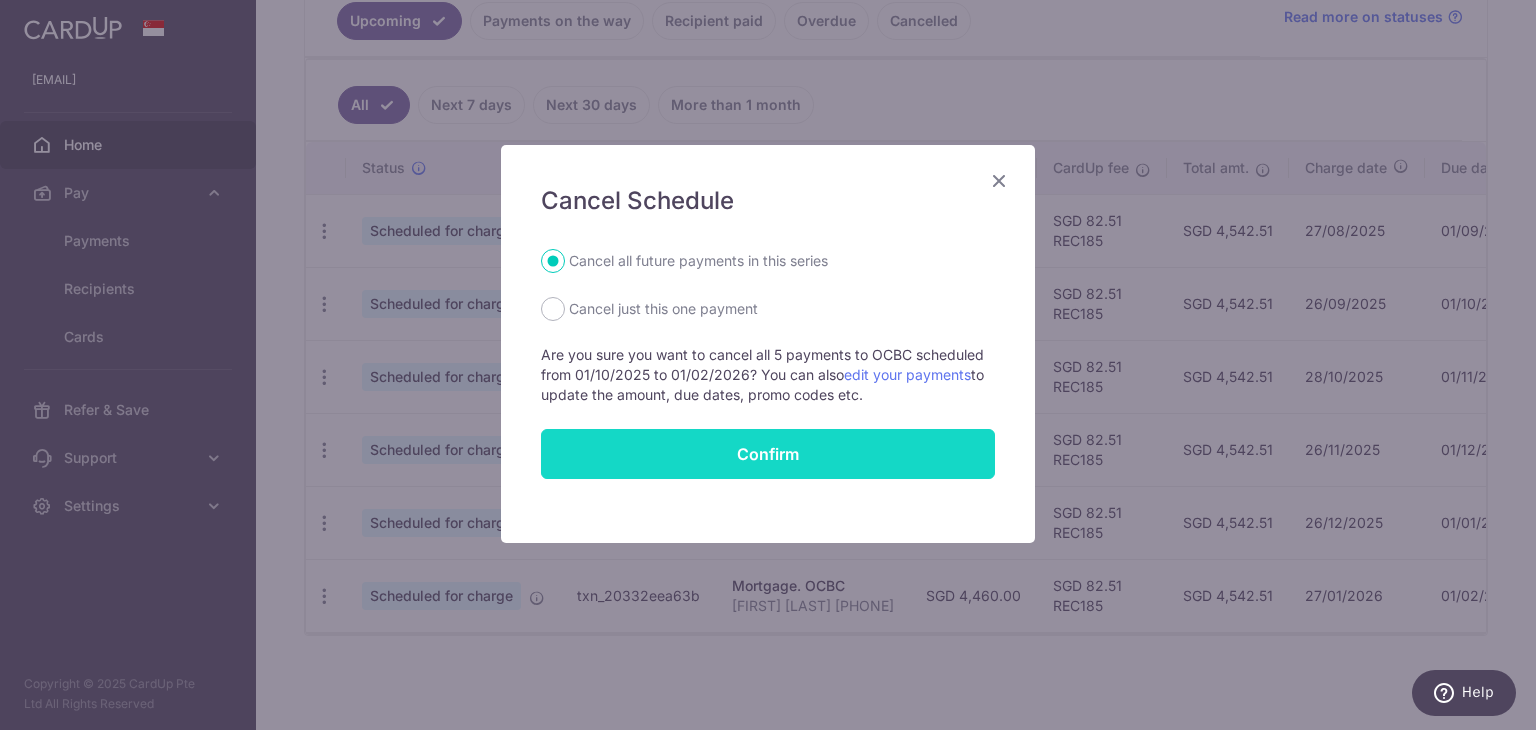 click on "Confirm" at bounding box center [768, 454] 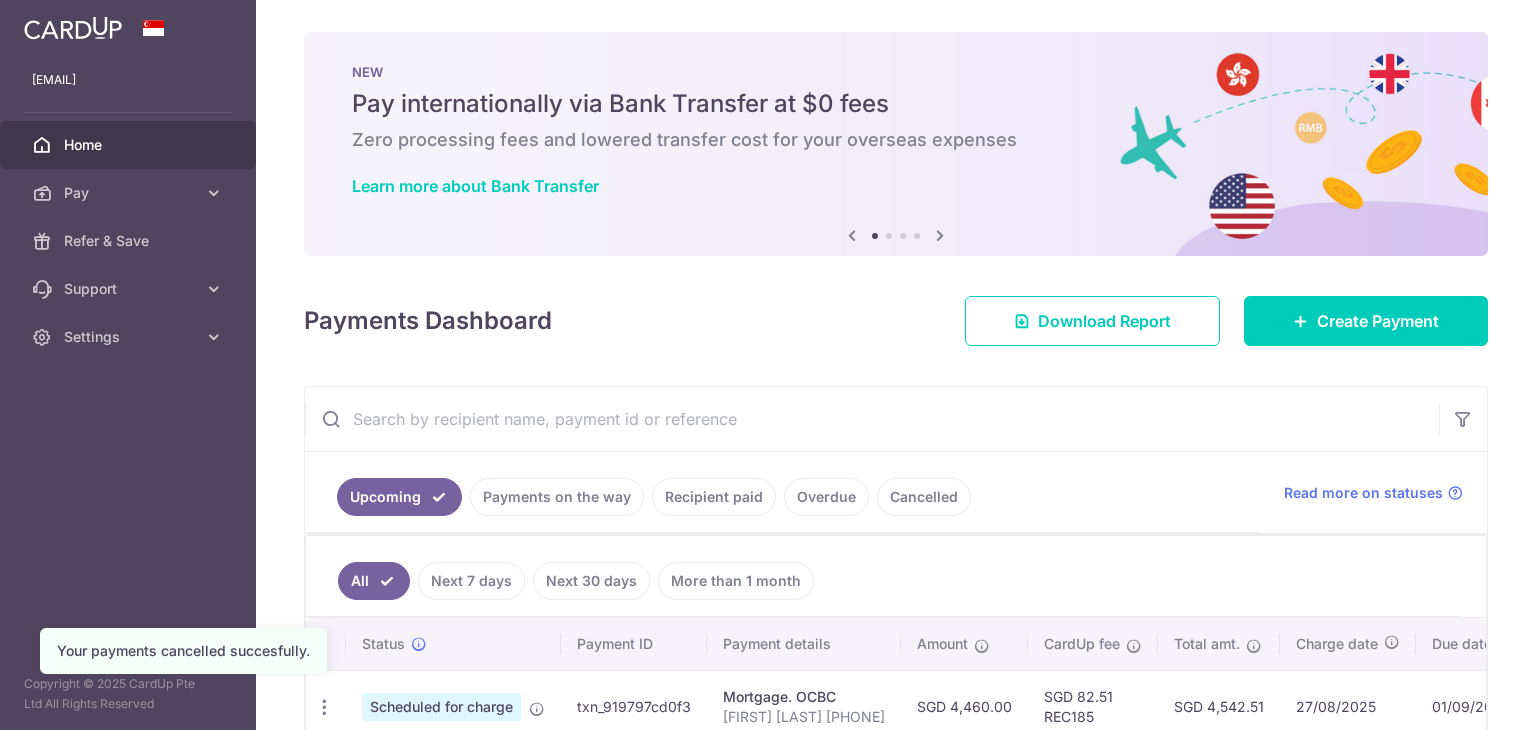 scroll, scrollTop: 0, scrollLeft: 0, axis: both 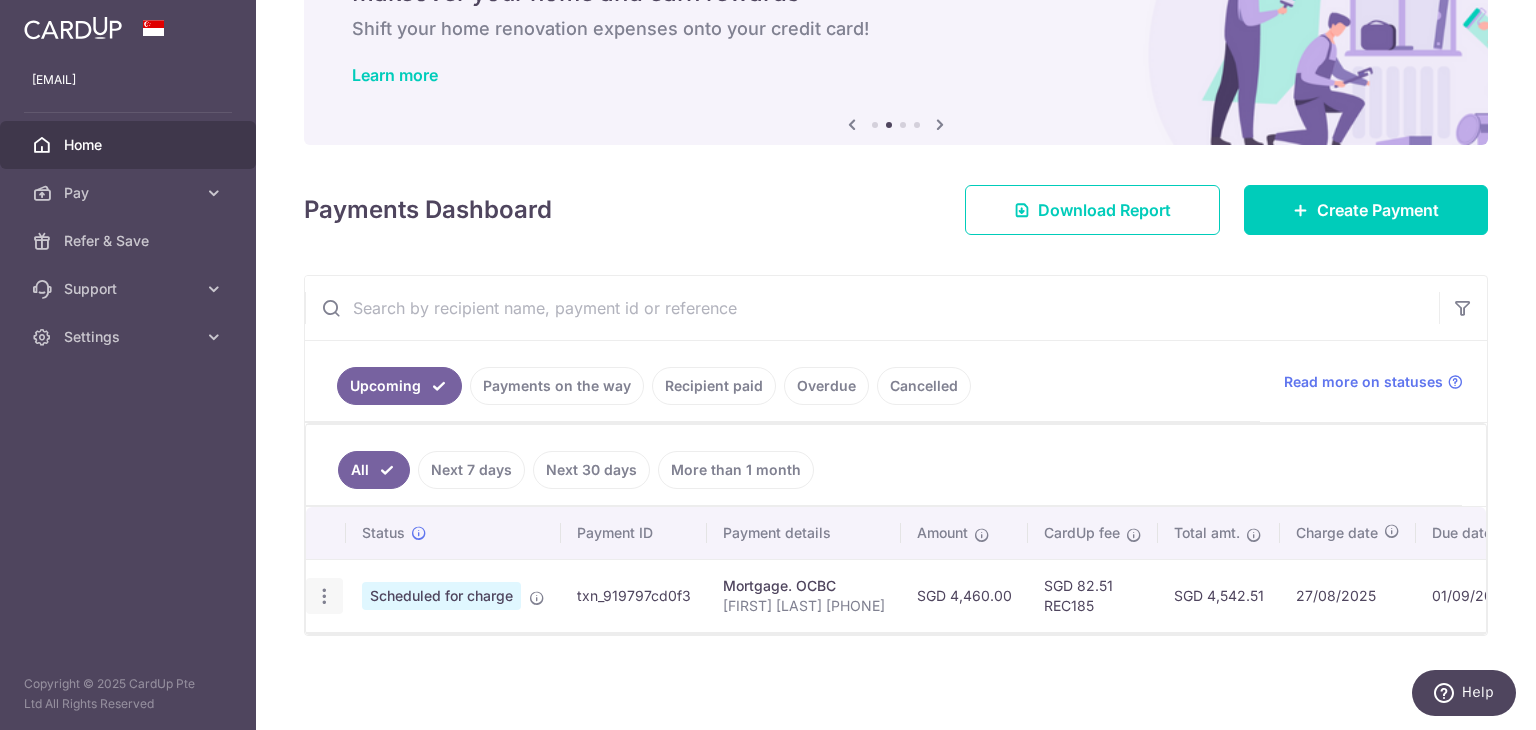 click at bounding box center [324, 596] 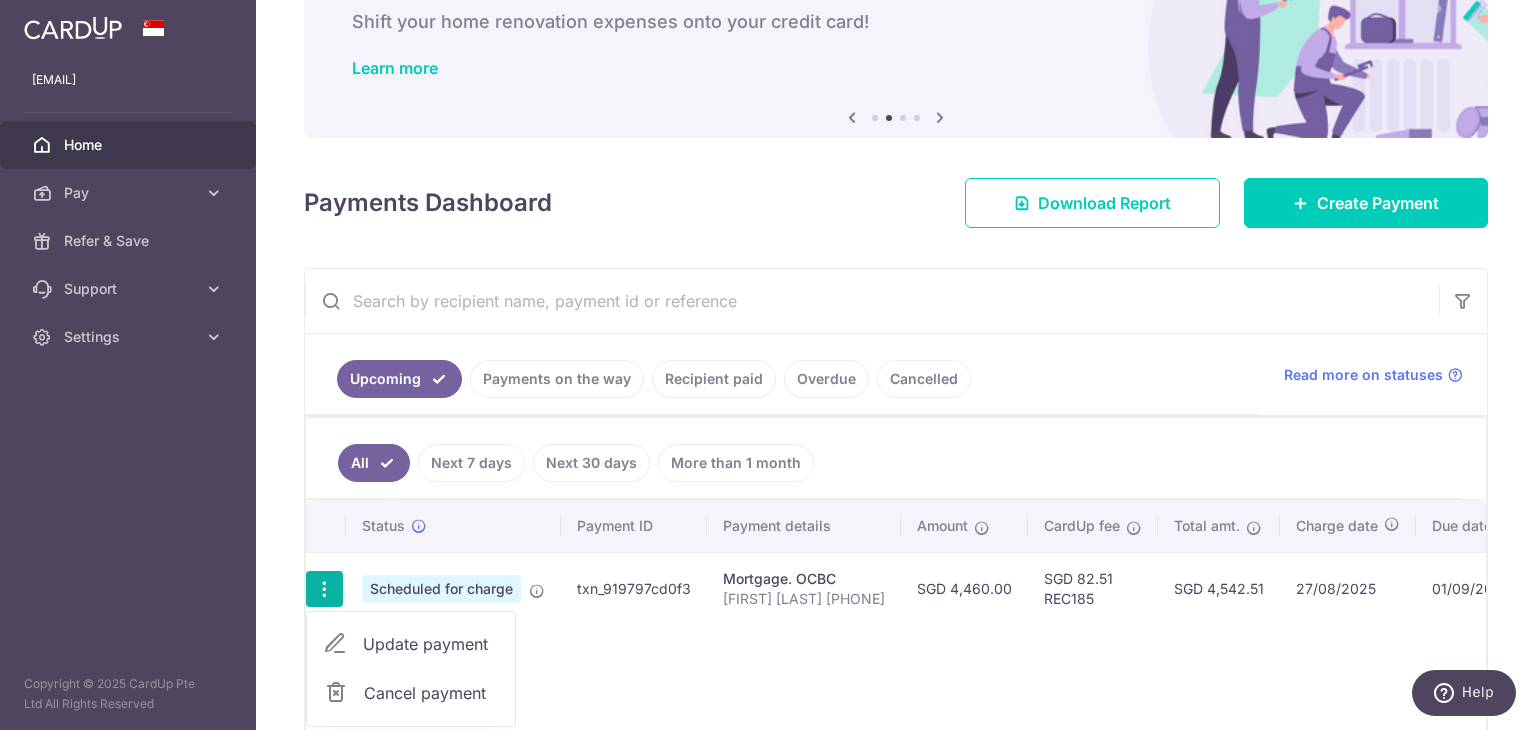 click on "Cancel payment" at bounding box center [431, 693] 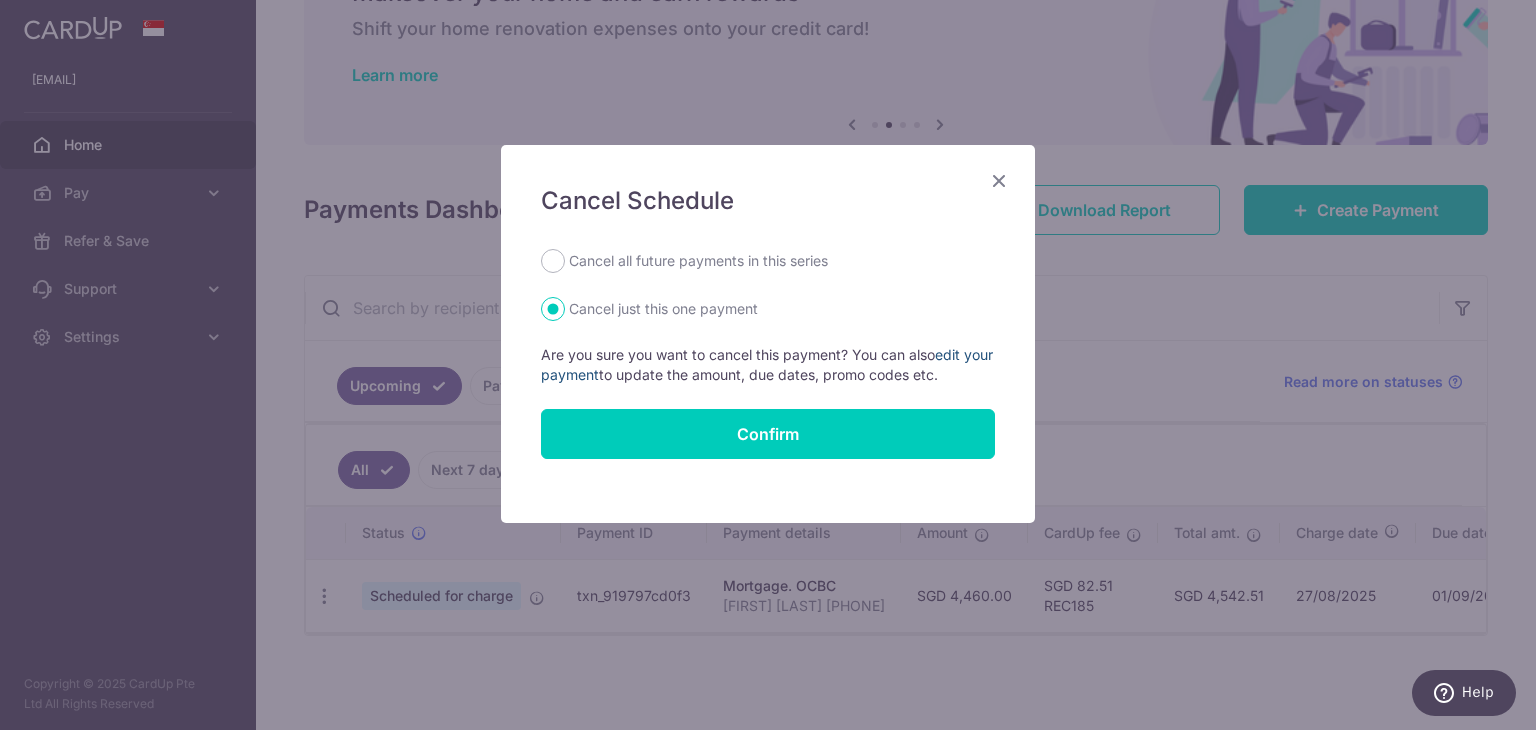 click on "edit your payment" at bounding box center [767, 364] 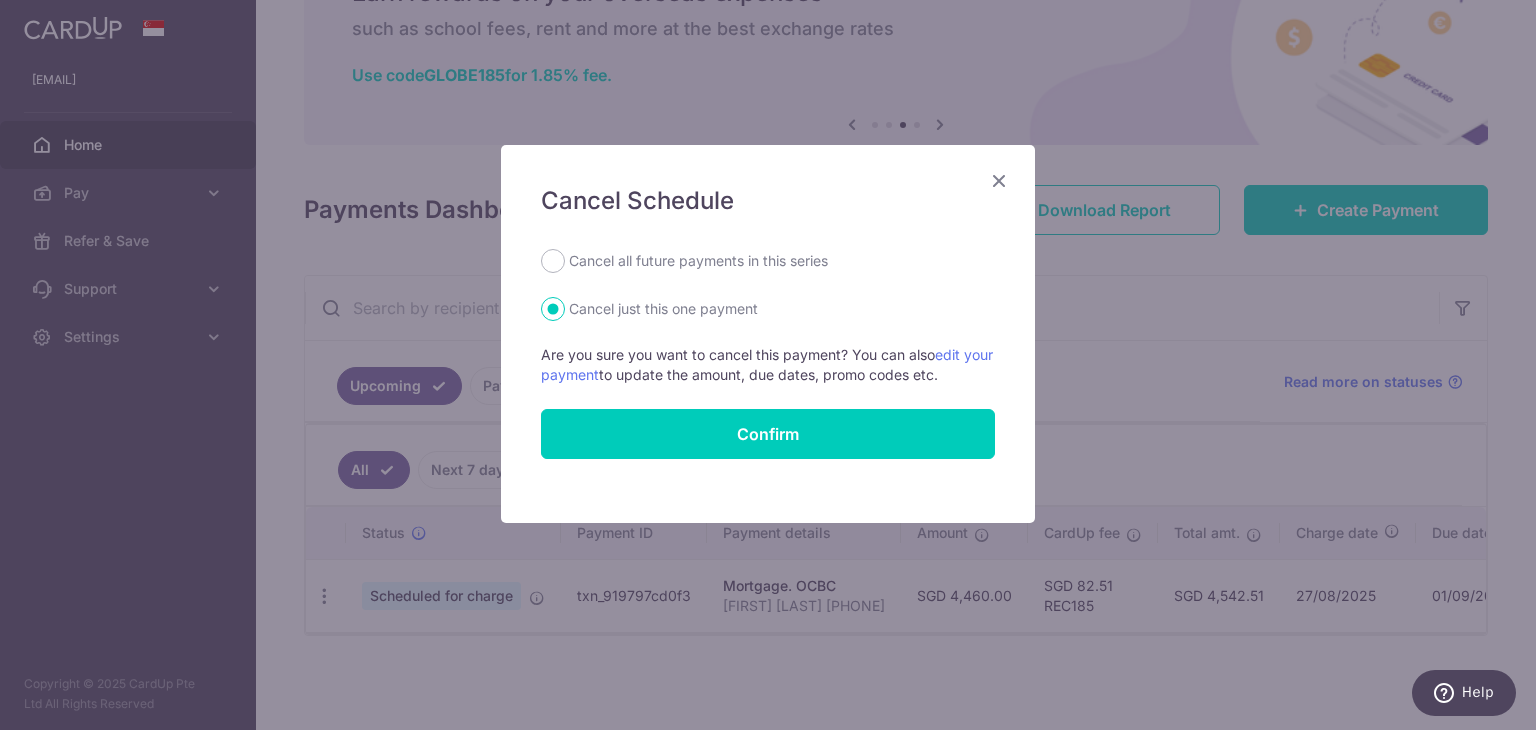 click on "Cancel Schedule
Cancel all future payments in this series
Cancel just this one payment
Are you sure you want to cancel this payment? You can also  edit your payment  to update the amount, due dates, promo codes etc.
Confirm" at bounding box center (768, 334) 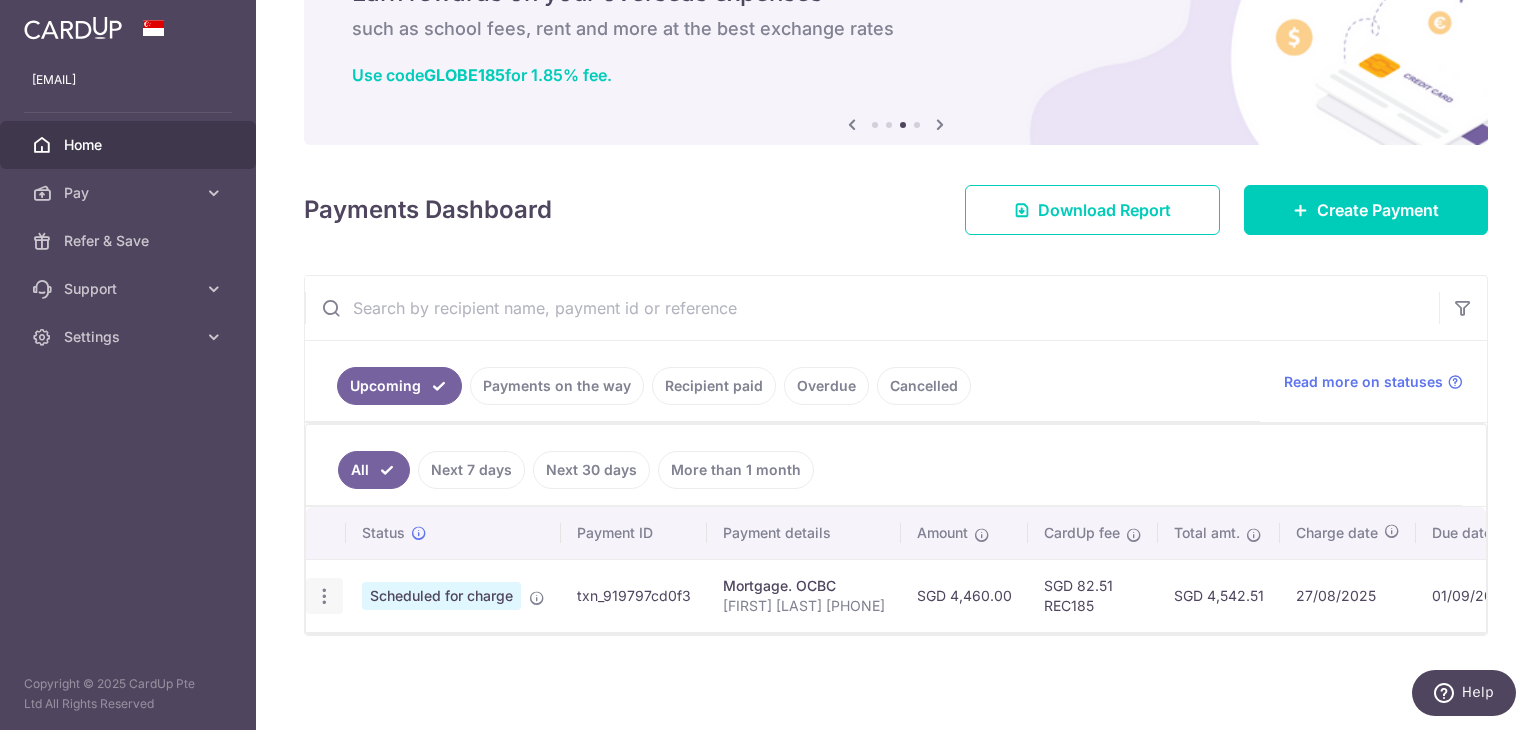 click at bounding box center [324, 596] 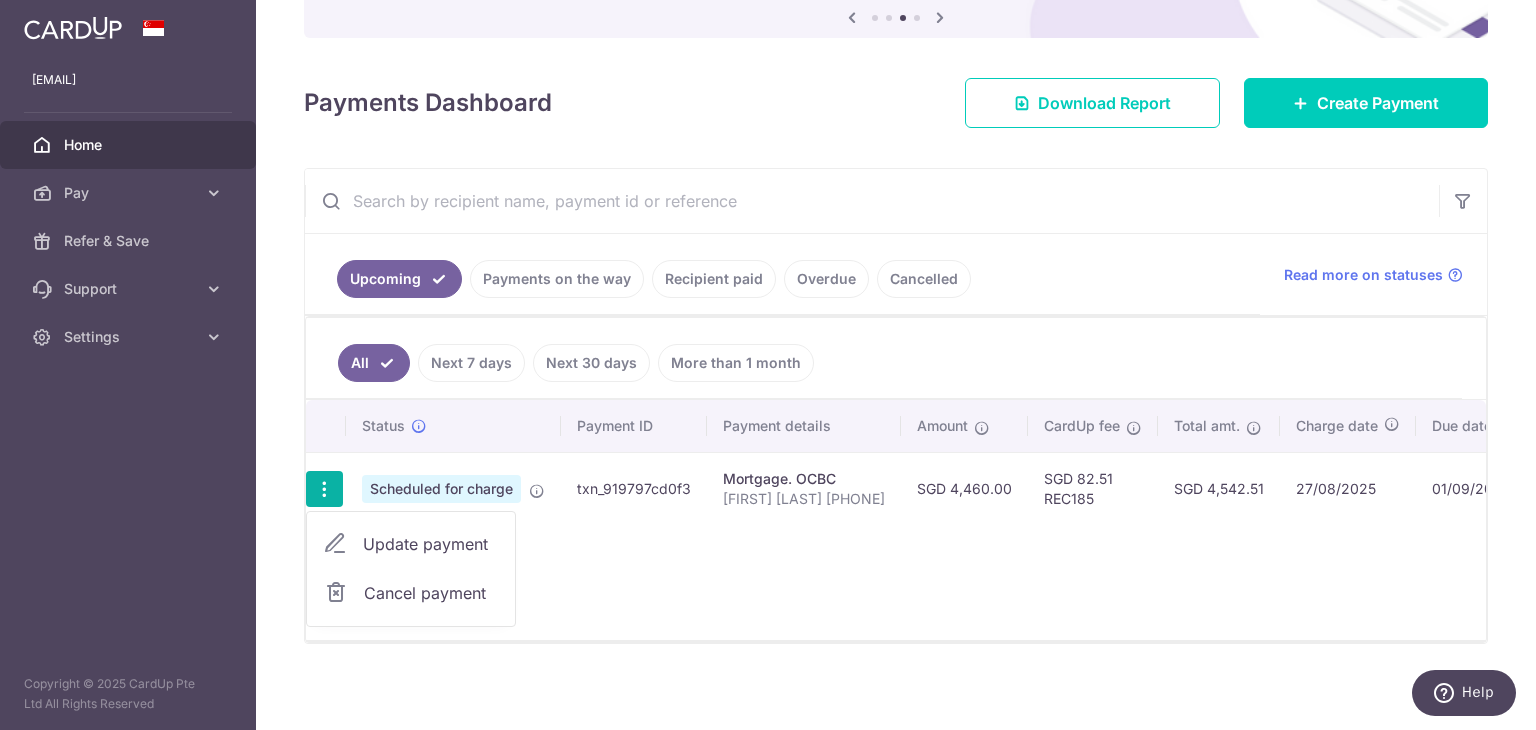 click on "Update payment" at bounding box center [431, 544] 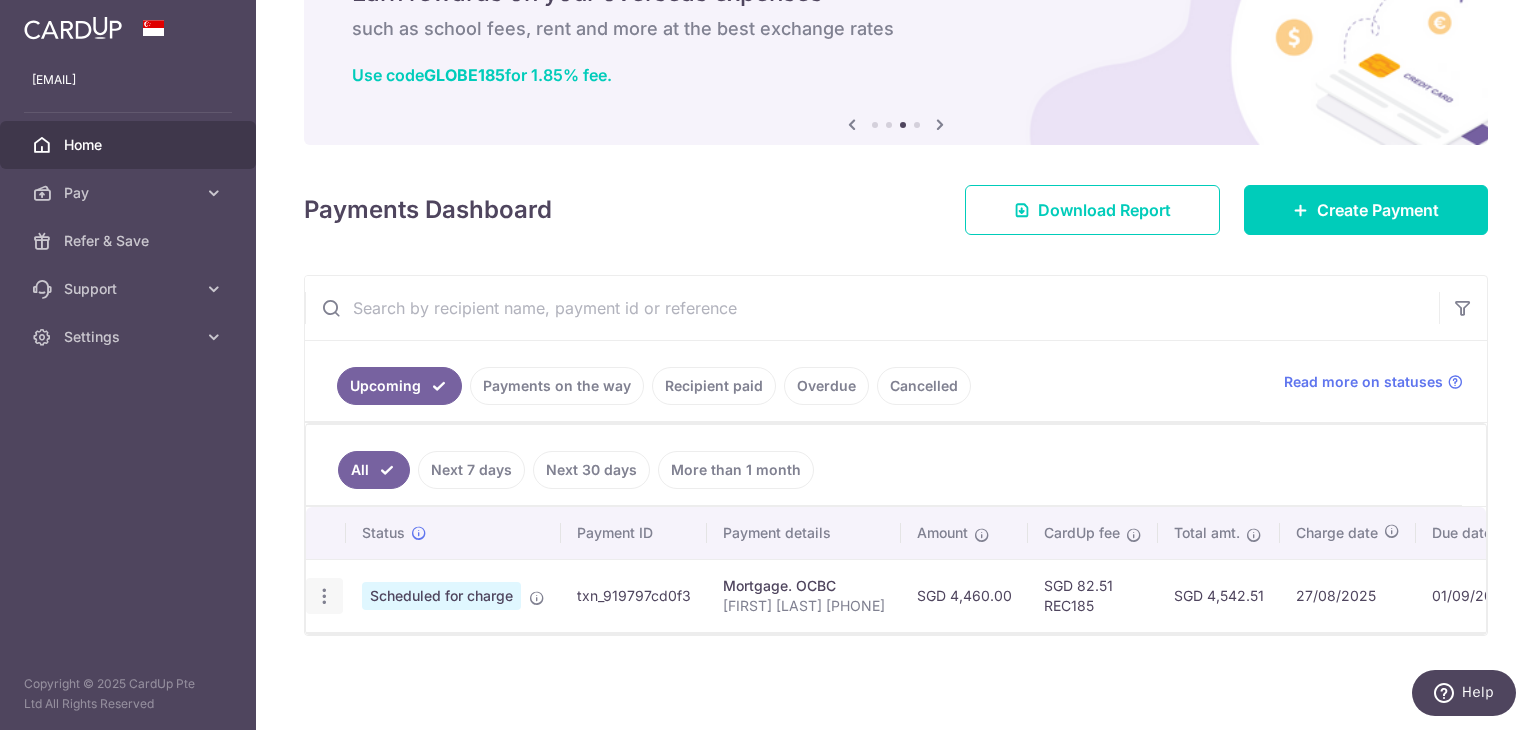 radio on "true" 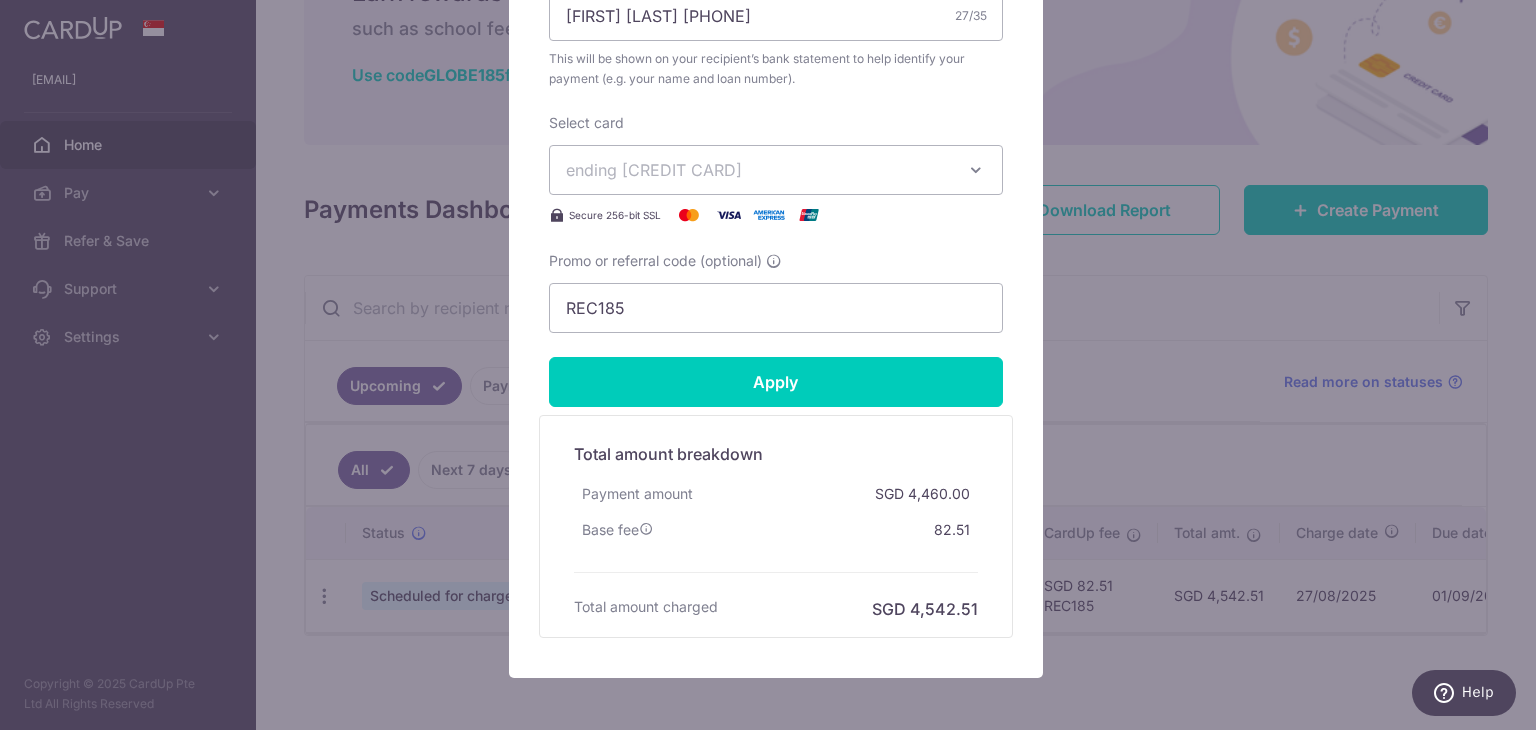scroll, scrollTop: 800, scrollLeft: 0, axis: vertical 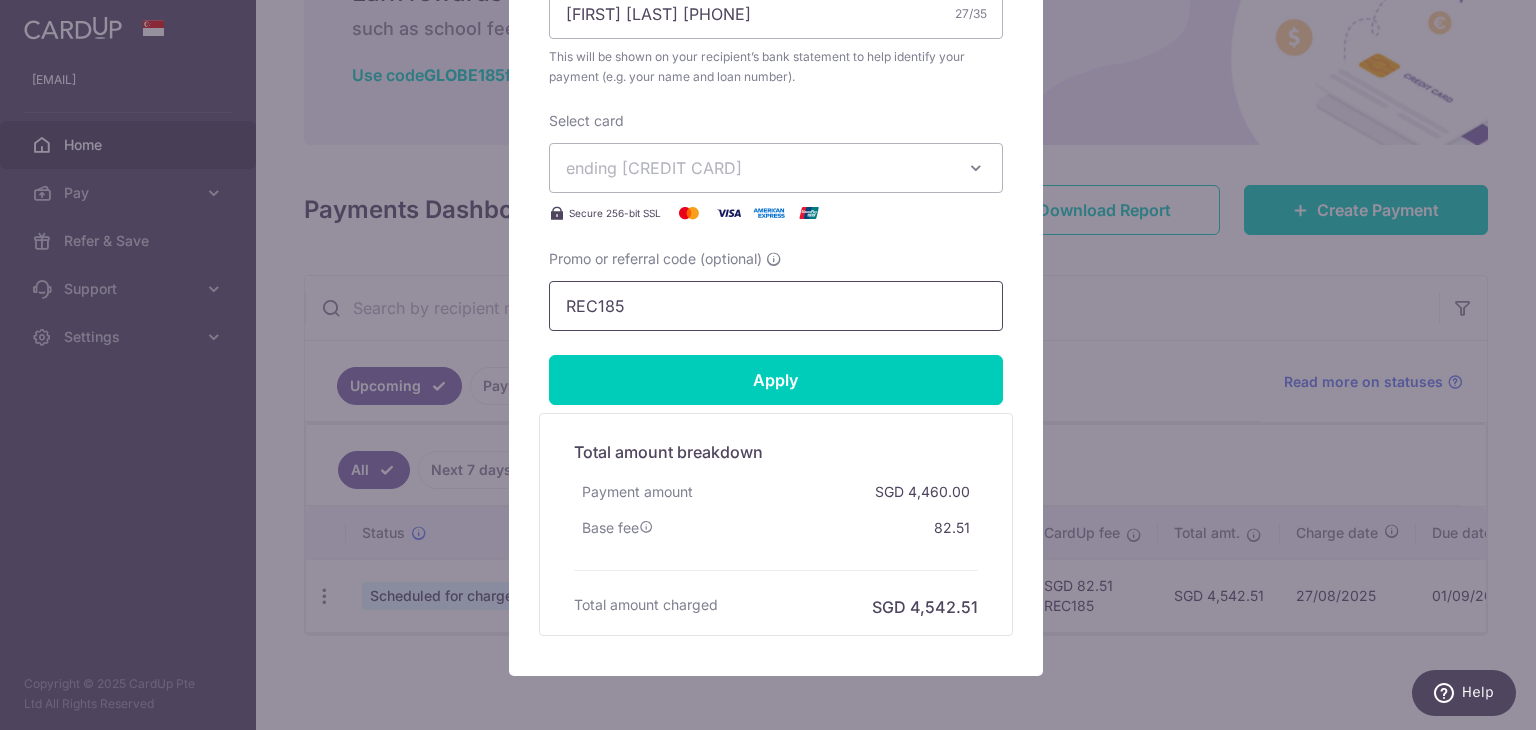 drag, startPoint x: 612, startPoint y: 307, endPoint x: 475, endPoint y: 297, distance: 137.36447 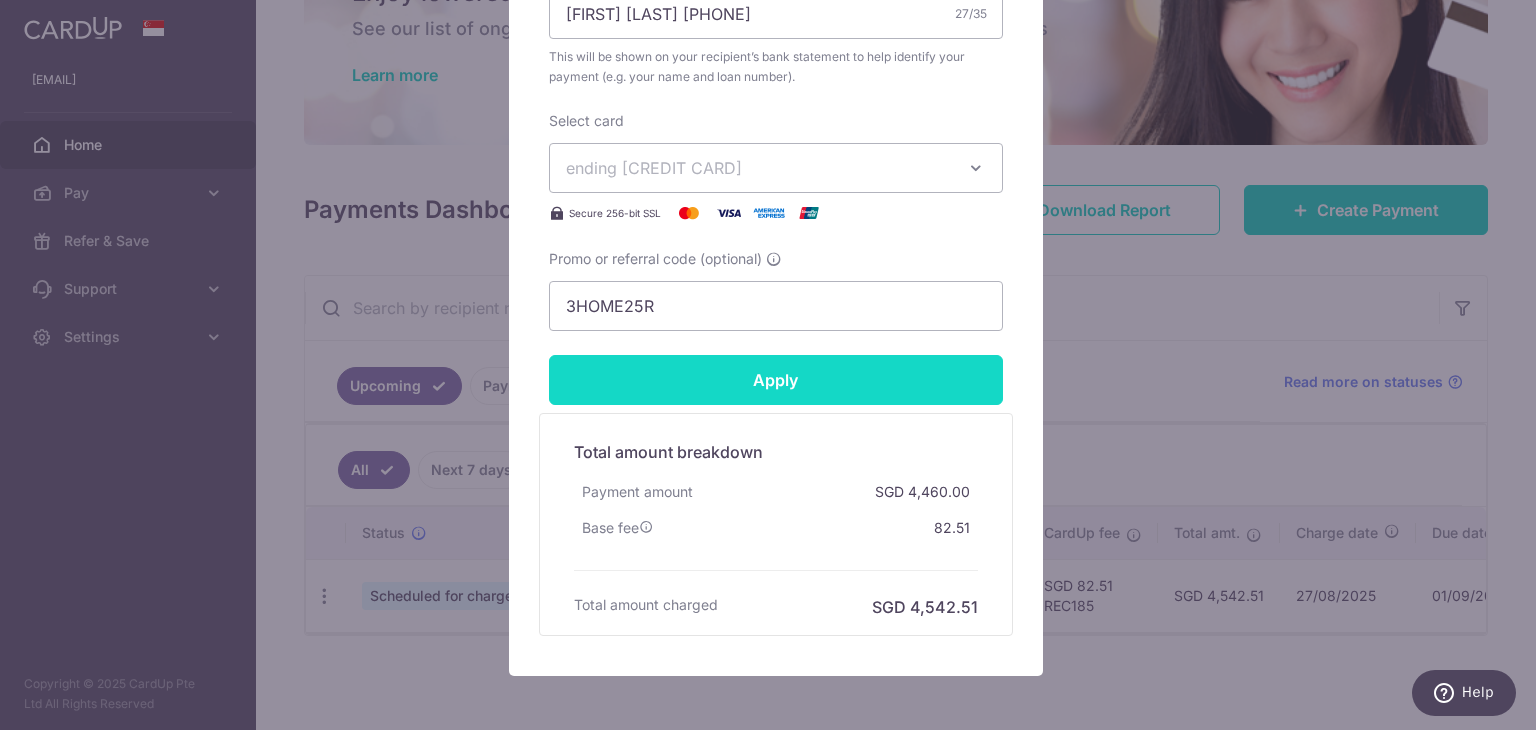 click on "Apply" at bounding box center [776, 380] 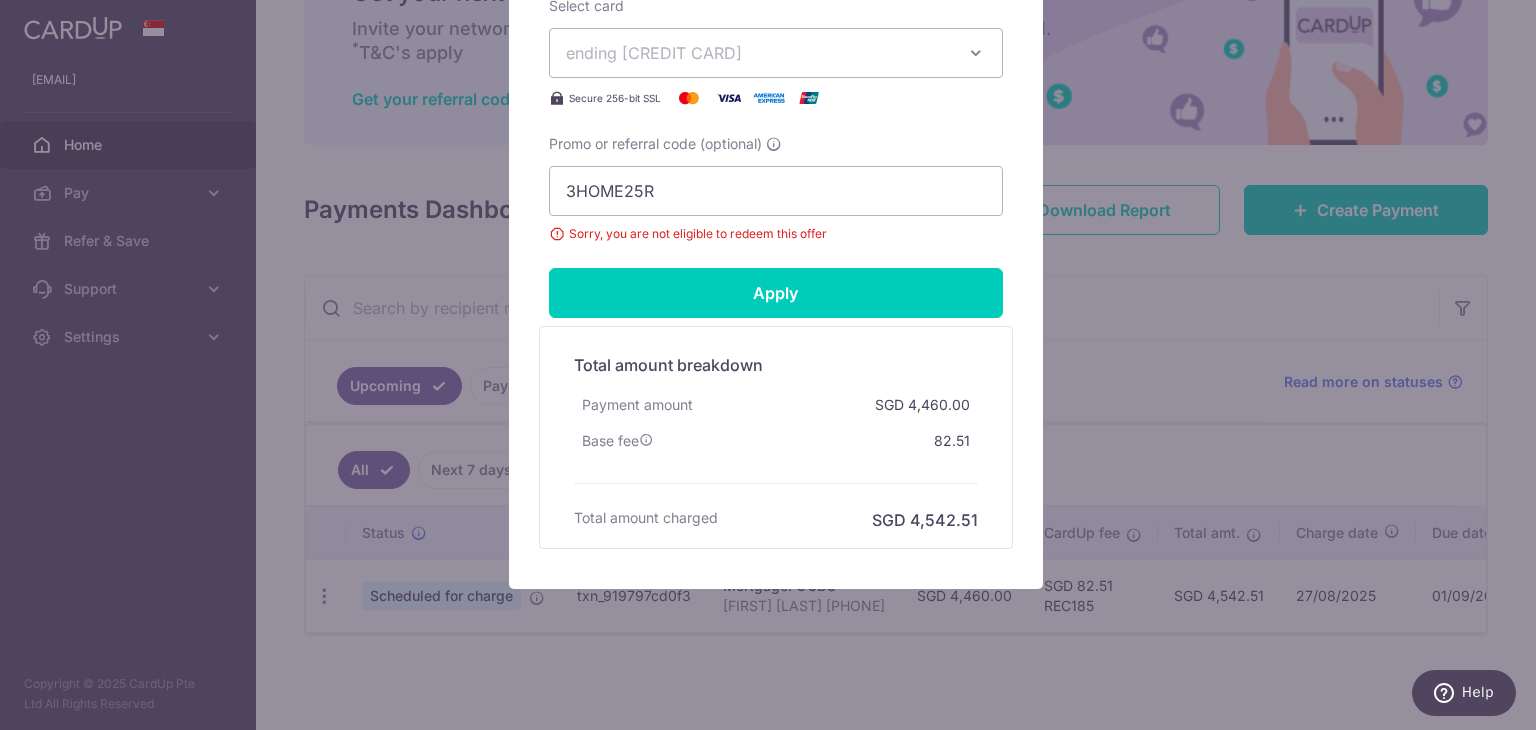 scroll, scrollTop: 916, scrollLeft: 0, axis: vertical 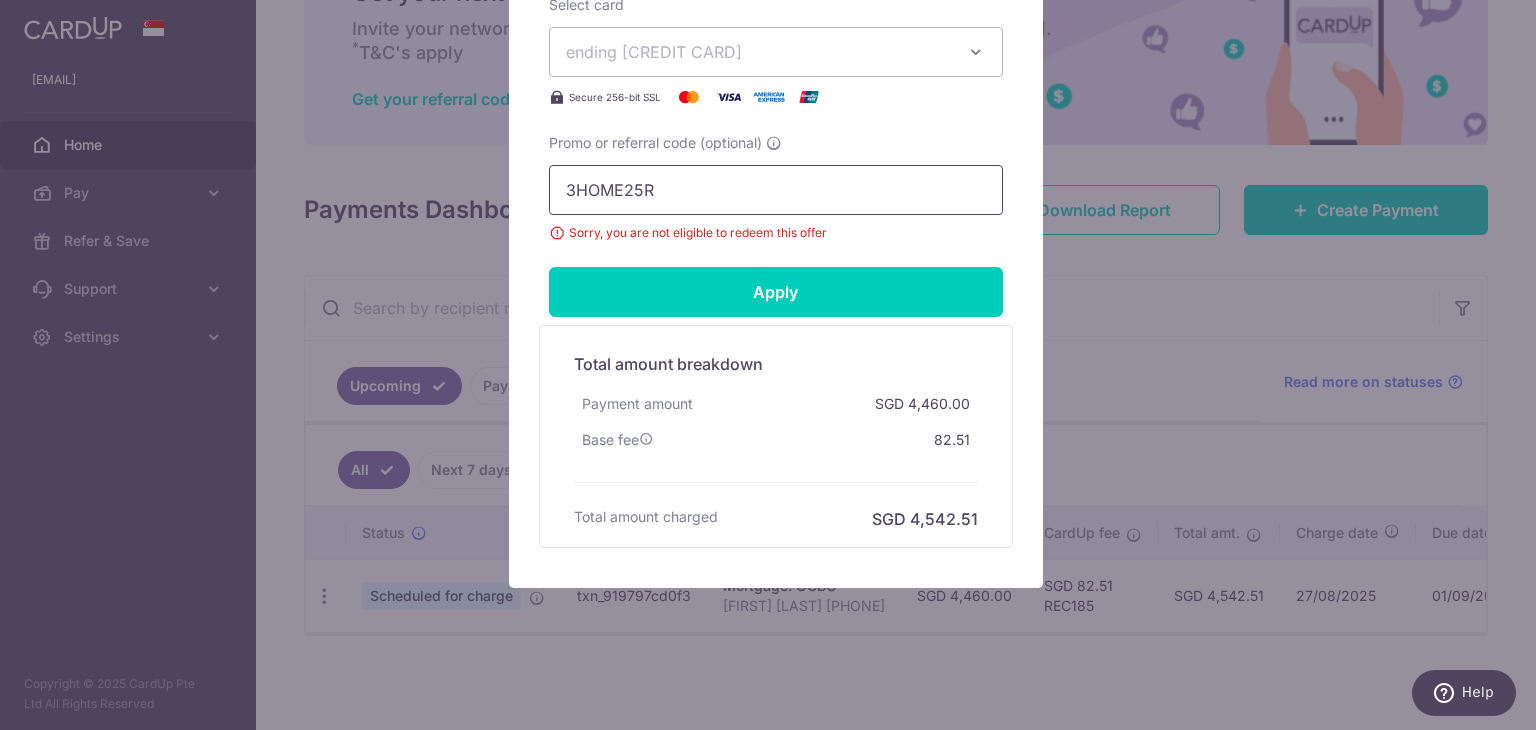 drag, startPoint x: 690, startPoint y: 184, endPoint x: 352, endPoint y: 161, distance: 338.78165 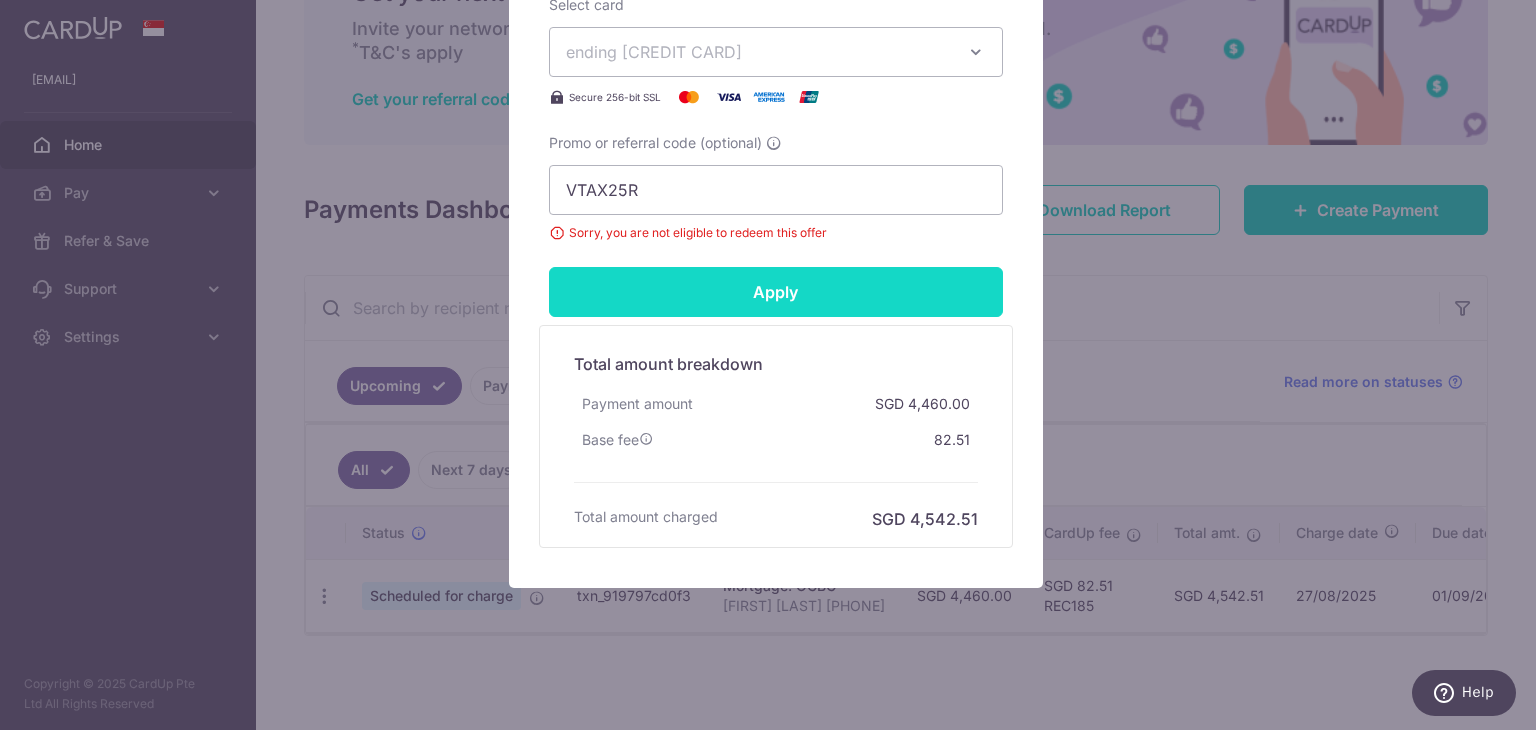 click on "Apply" at bounding box center (776, 292) 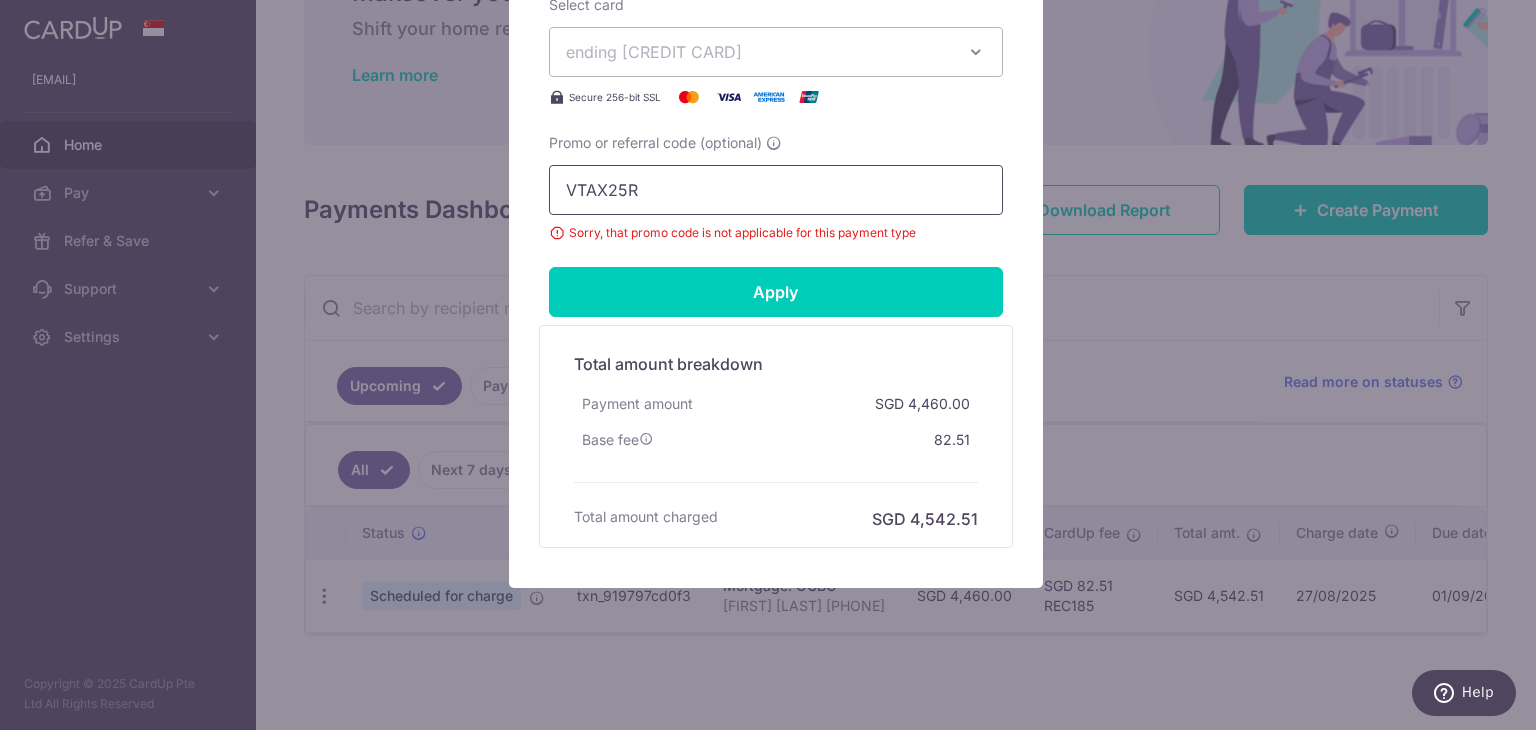 drag, startPoint x: 745, startPoint y: 200, endPoint x: 503, endPoint y: 201, distance: 242.00206 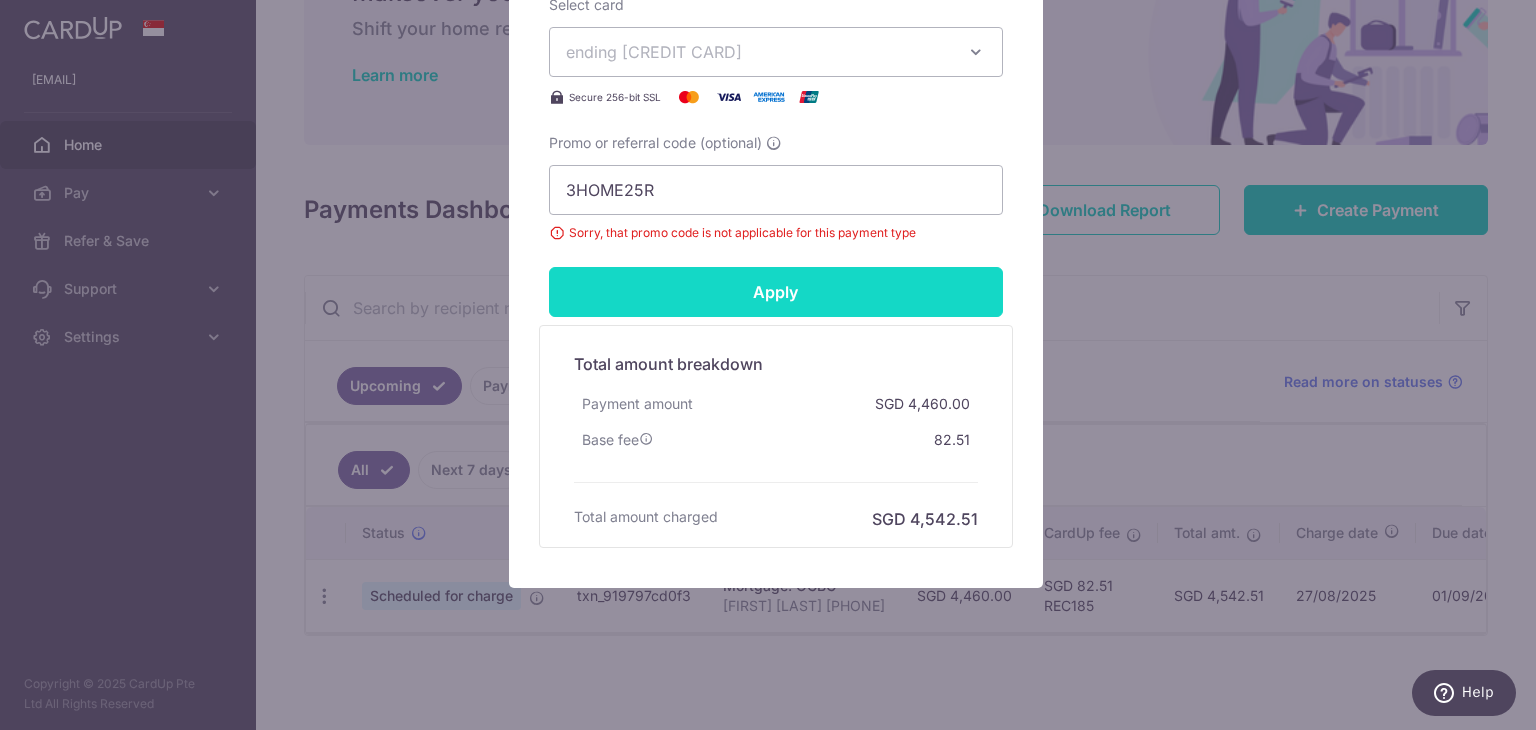 click on "Apply" at bounding box center [776, 292] 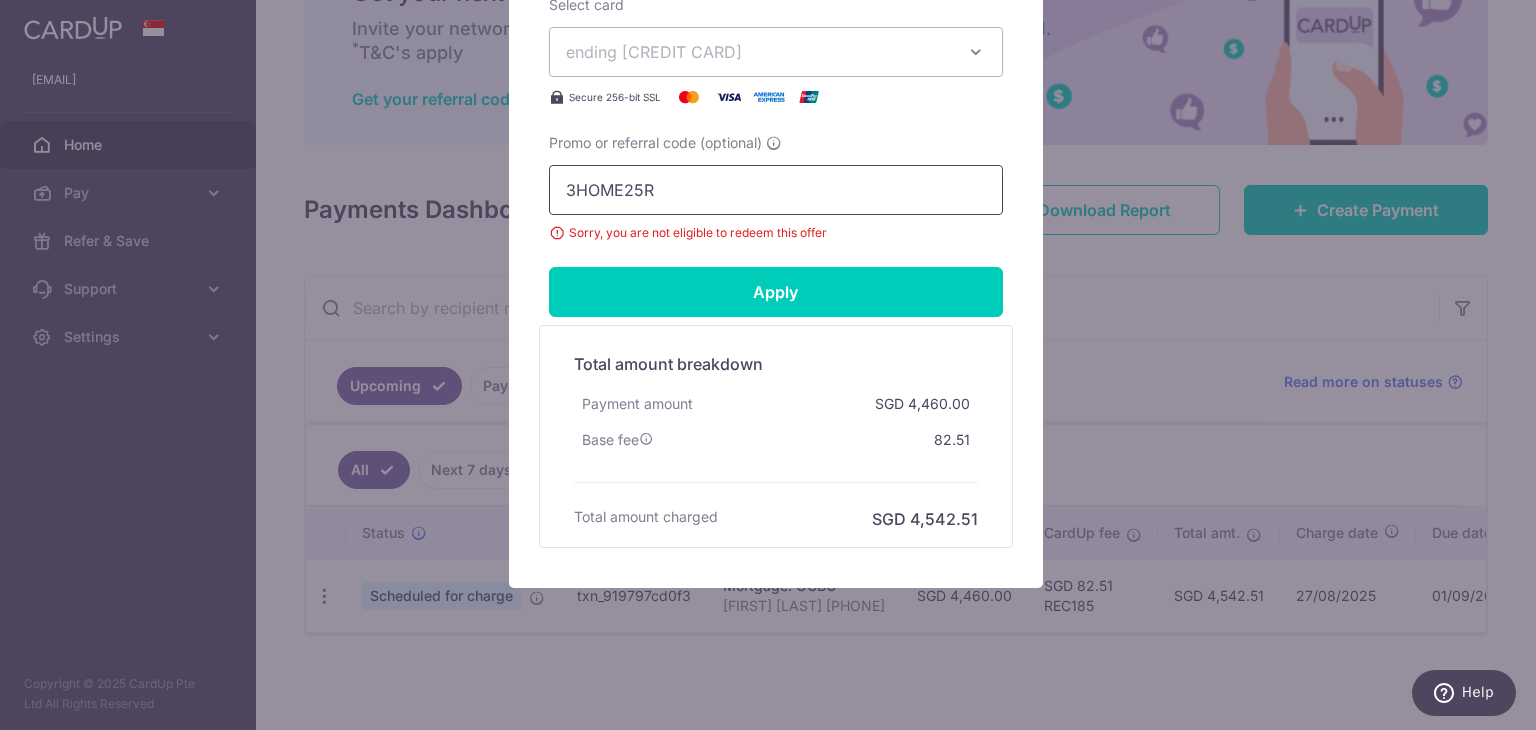 drag, startPoint x: 686, startPoint y: 170, endPoint x: 359, endPoint y: 177, distance: 327.07492 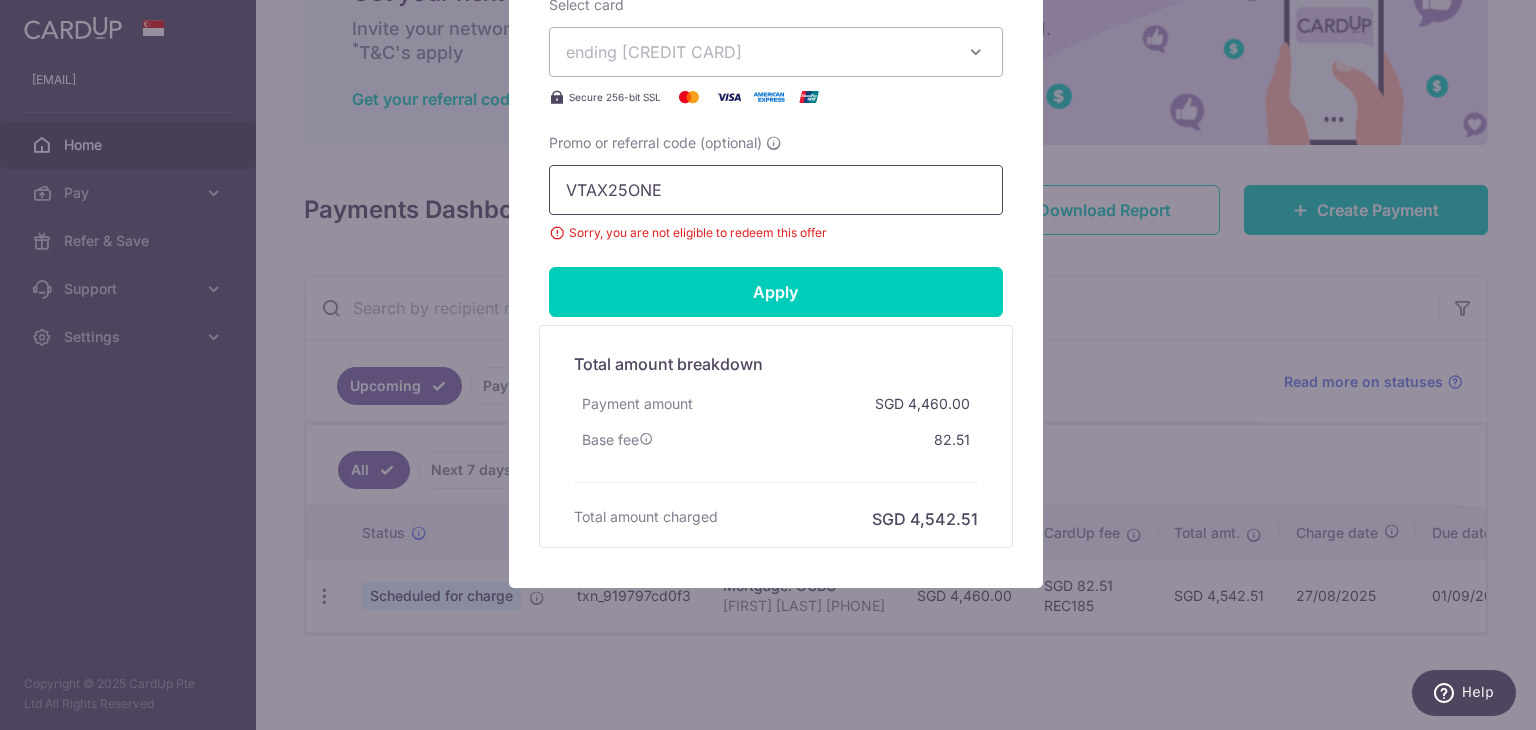 drag, startPoint x: 559, startPoint y: 191, endPoint x: 314, endPoint y: 173, distance: 245.66034 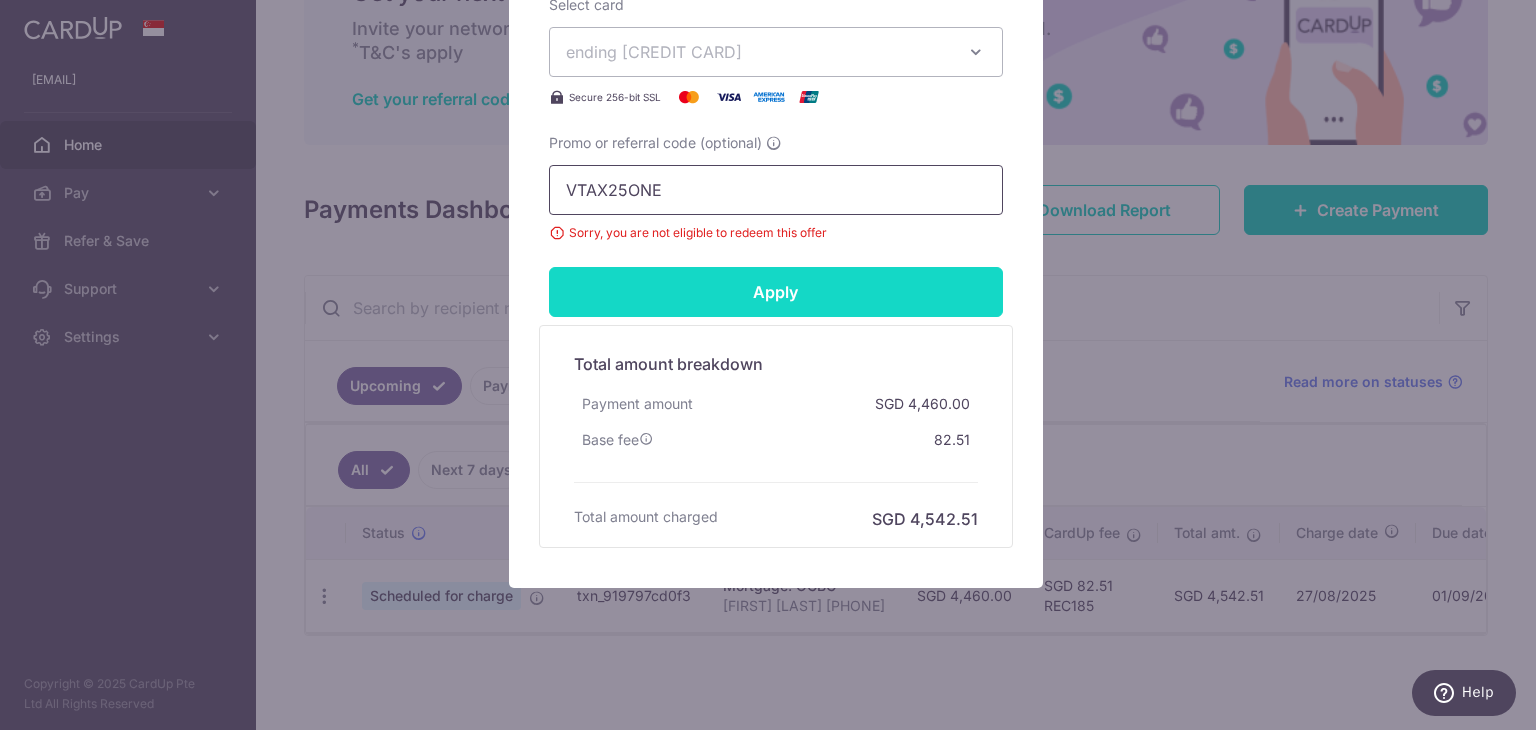 type on "VTAX25ONE" 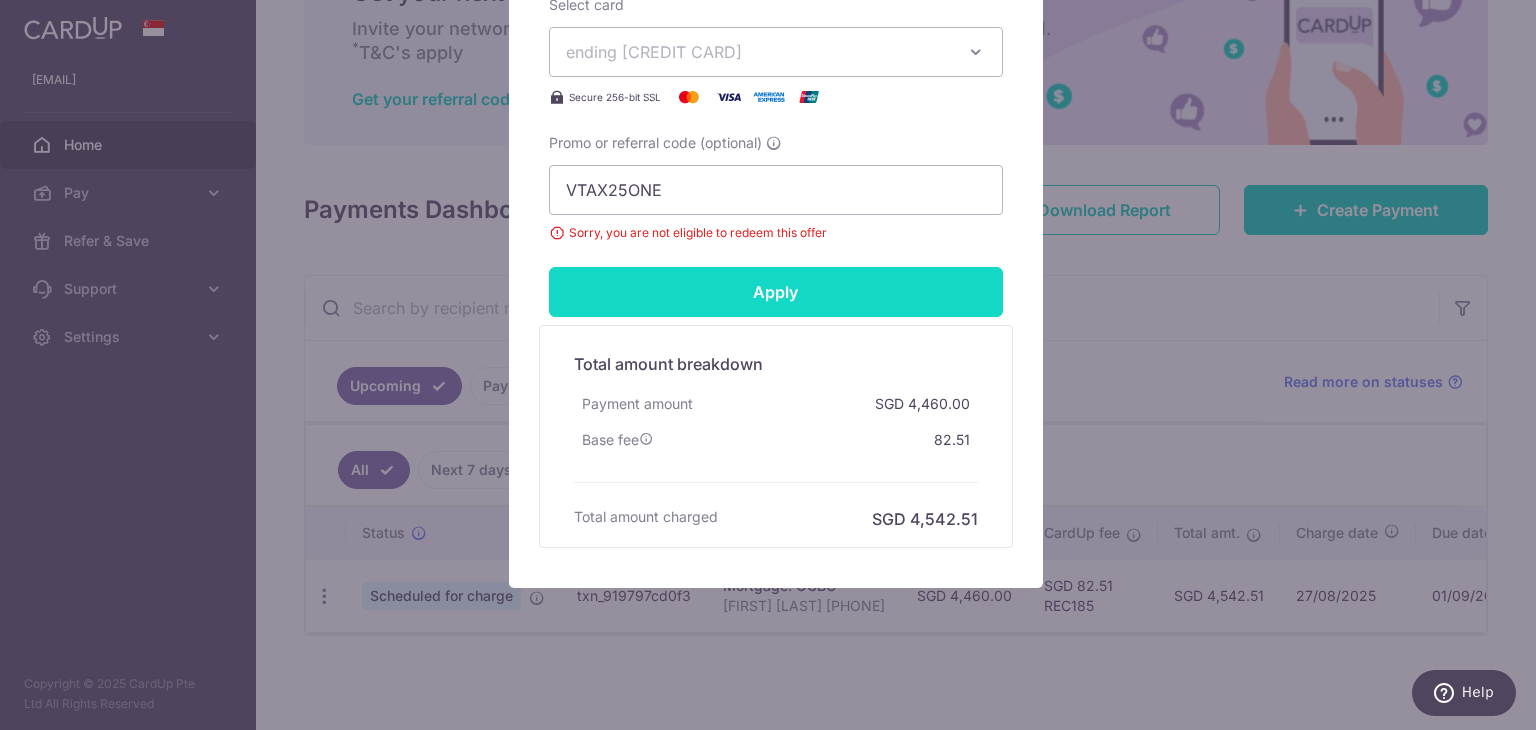 click on "Apply" at bounding box center (776, 292) 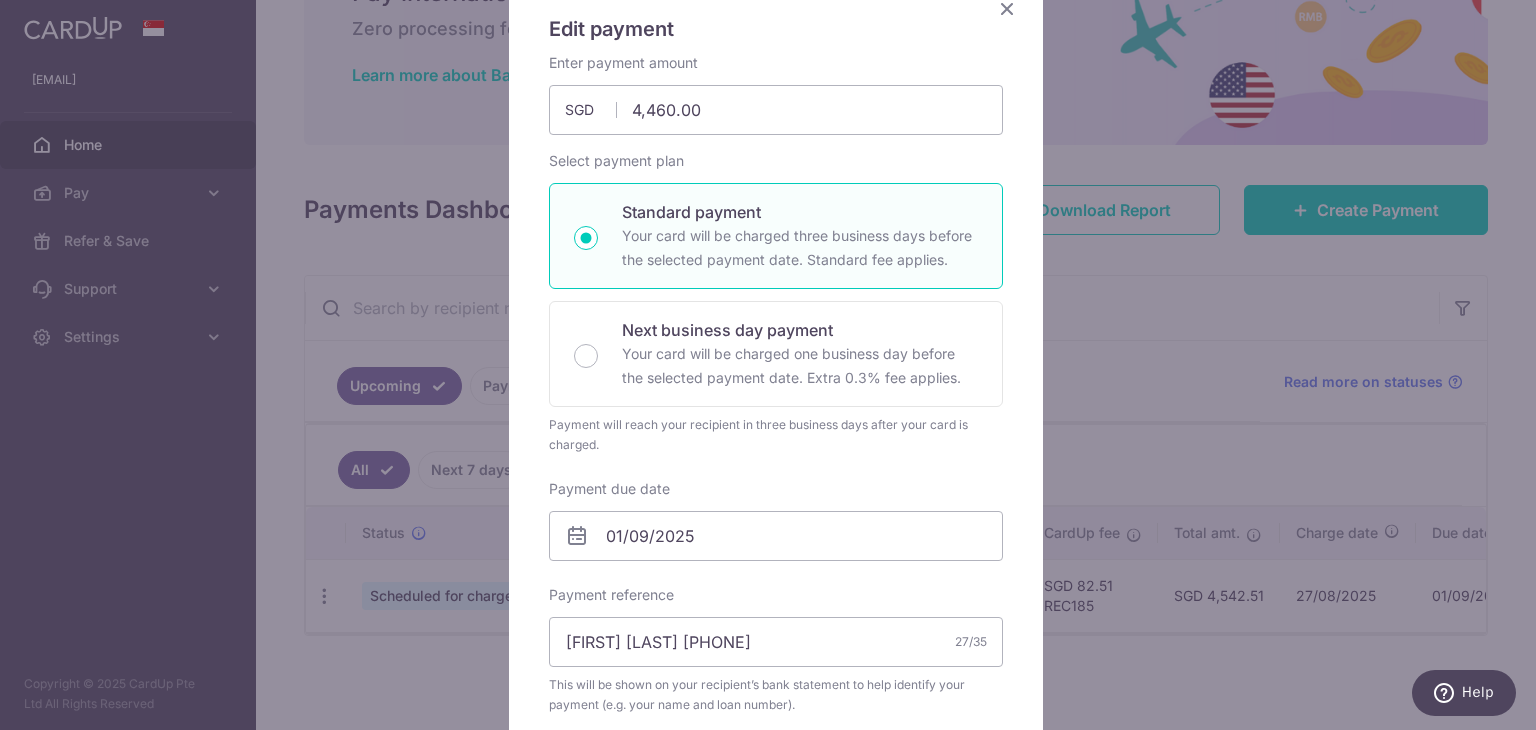 scroll, scrollTop: 16, scrollLeft: 0, axis: vertical 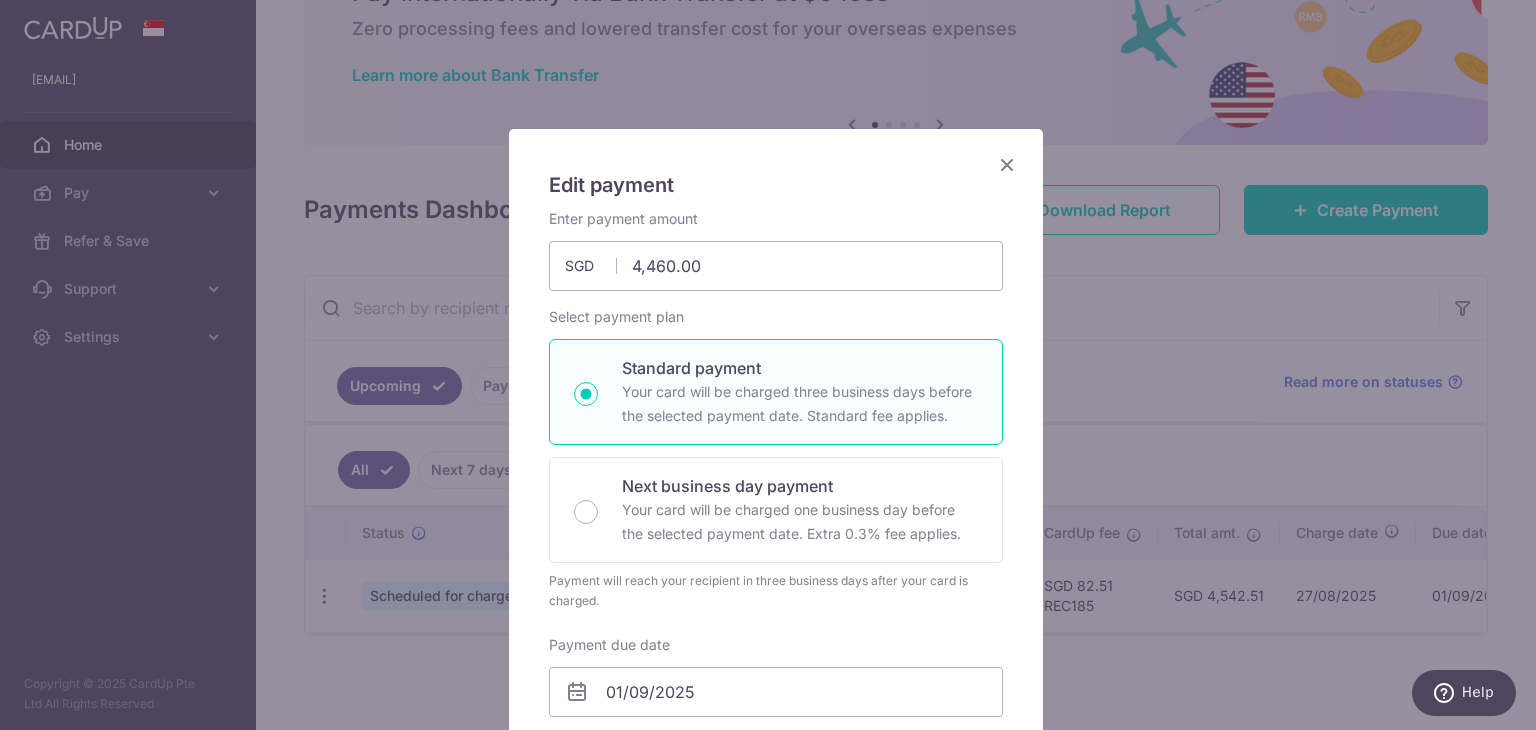 click at bounding box center [1007, 164] 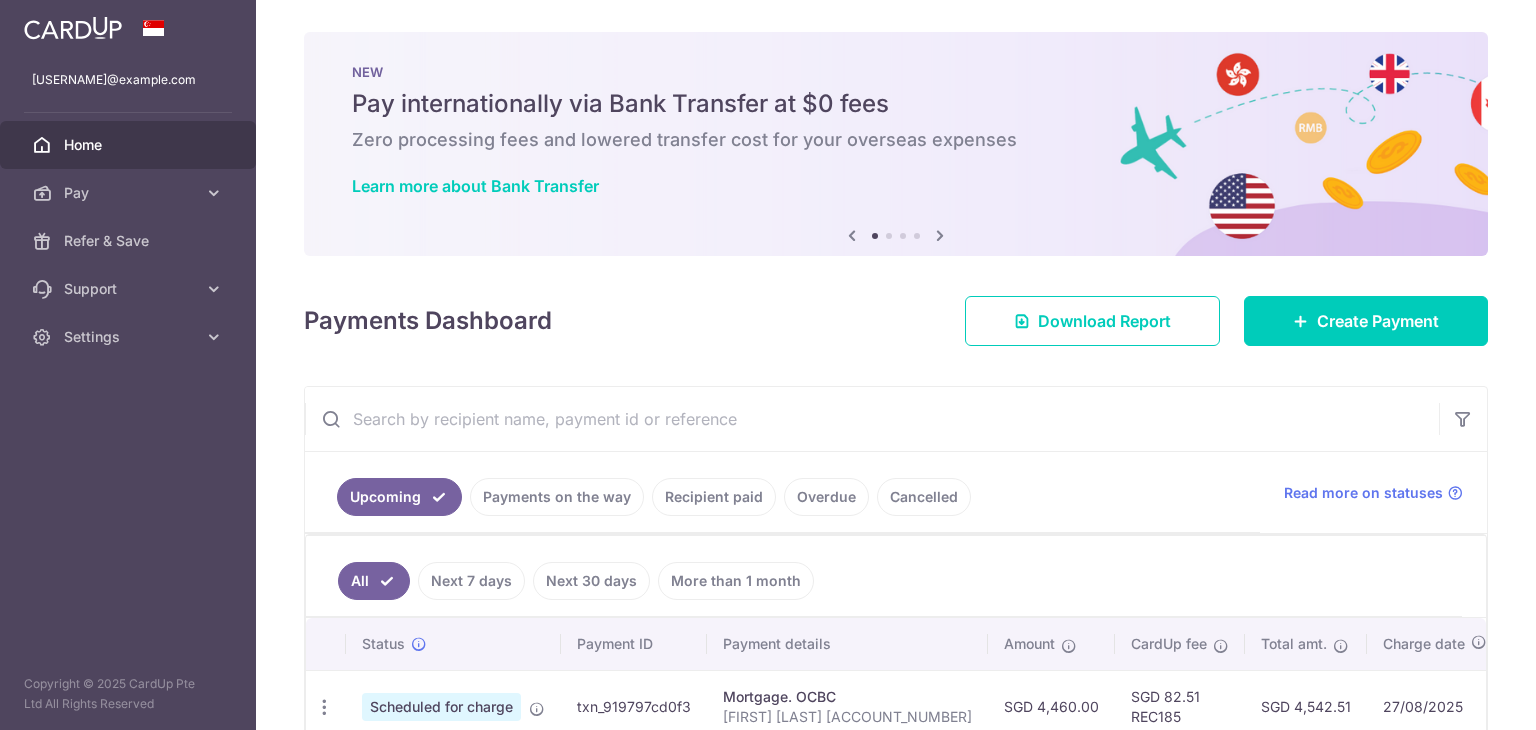 scroll, scrollTop: 0, scrollLeft: 0, axis: both 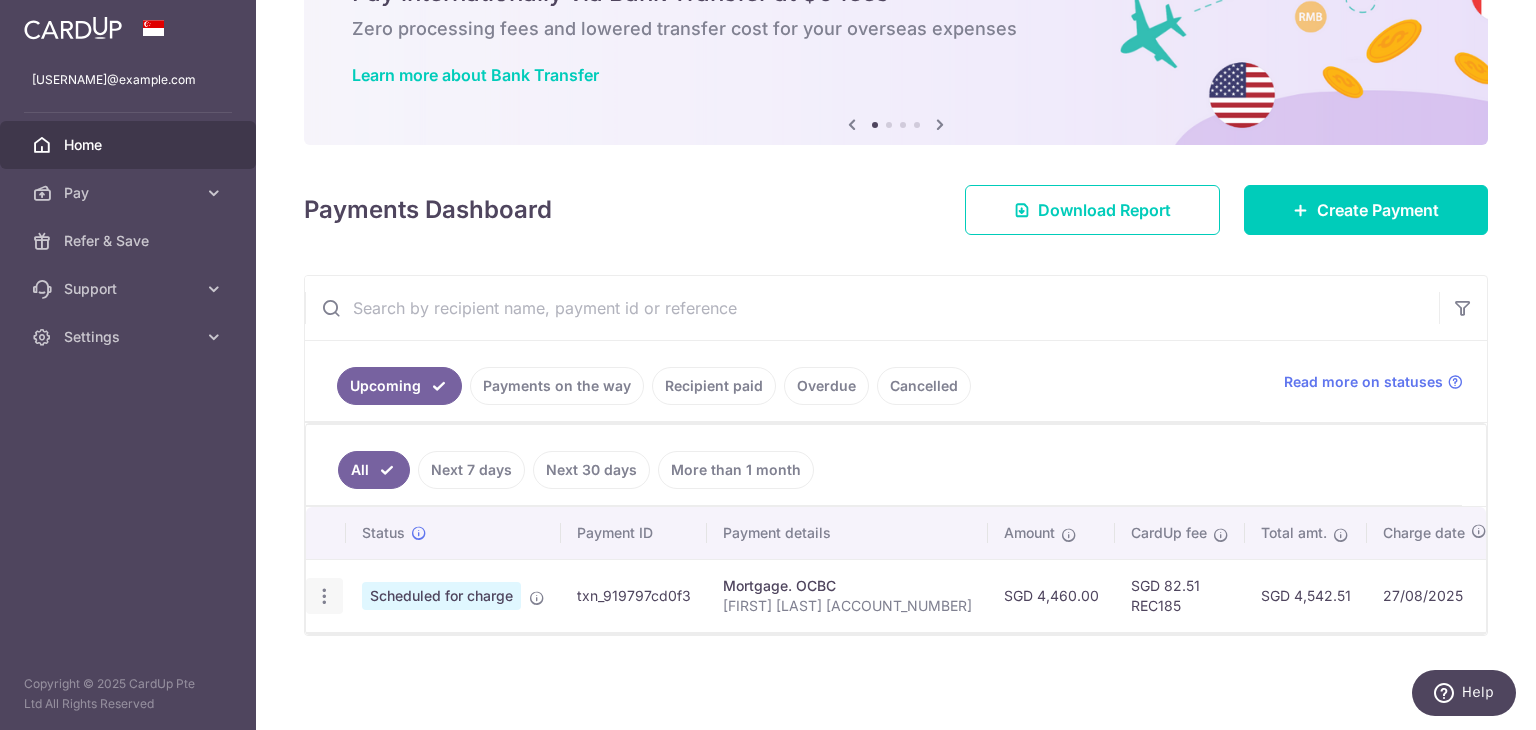 click at bounding box center [324, 596] 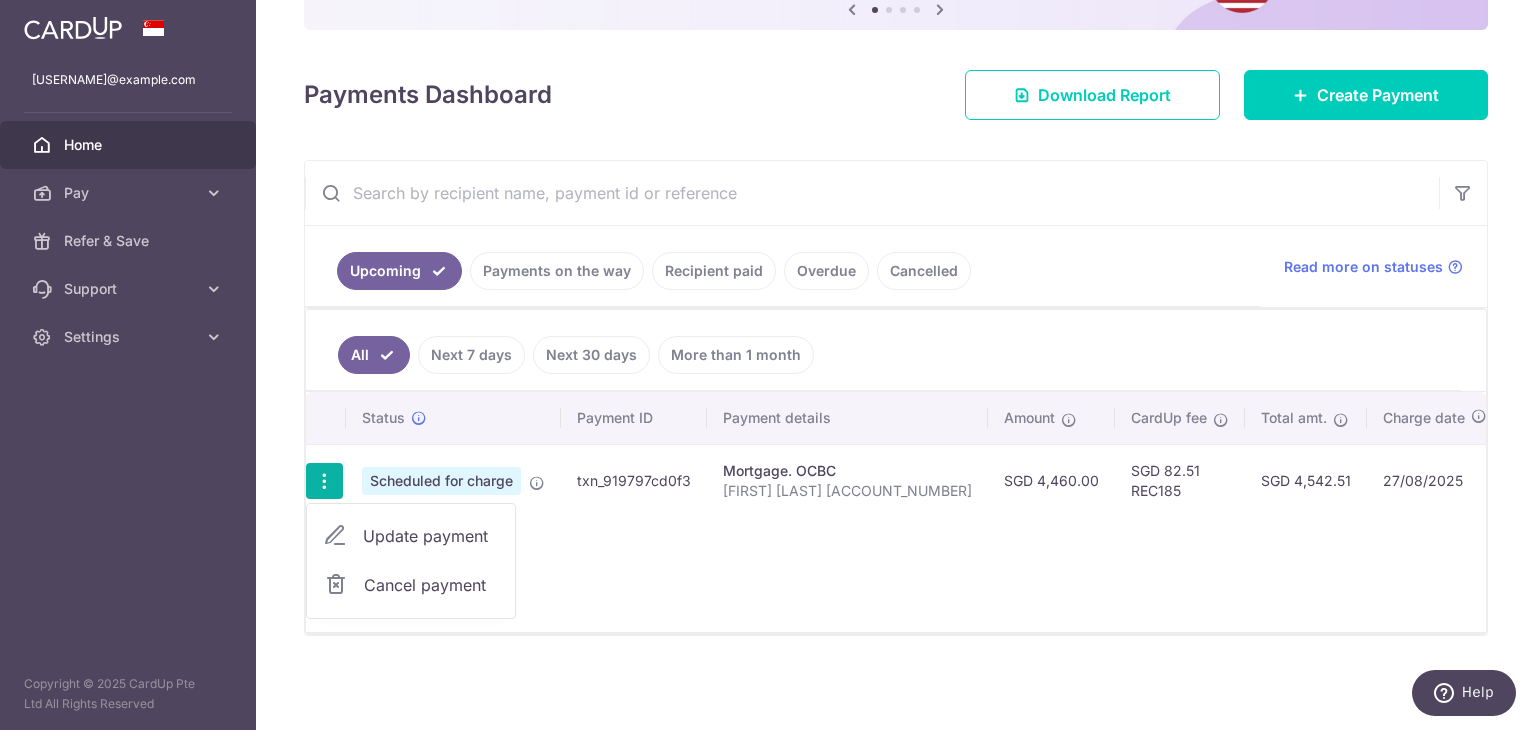 click on "Payment ID
Payment details
Amount
CardUp fee
Total amt.
Charge date
Due date
Payment method
Update payment
Cancel payment
Scheduled for charge
txn_919797cd0f3
Mortgage. OCBC
[FIRST] [LAST] [ACCOUNT_NUMBER]
SGD 4,460.00
SGD 82.51
REC185" at bounding box center (896, 512) 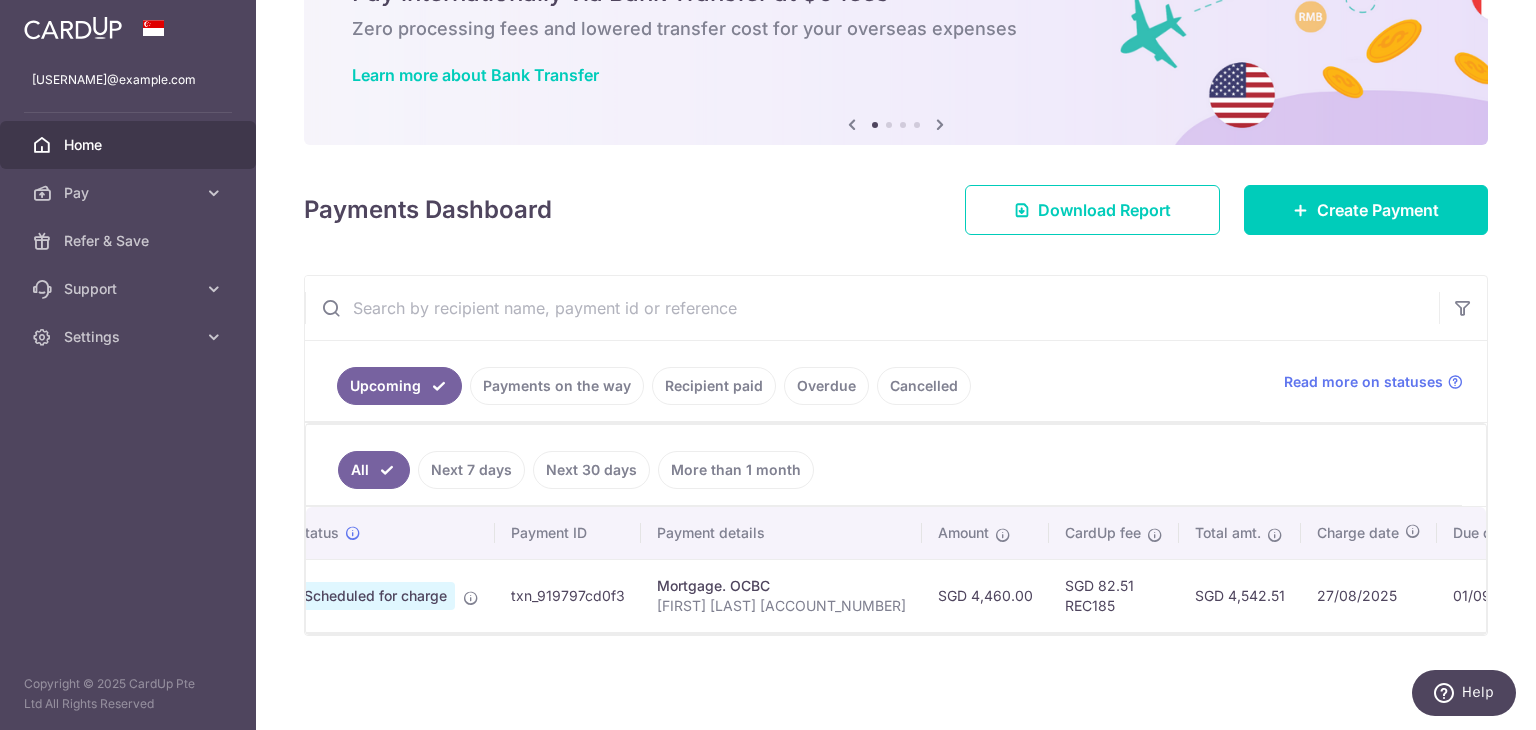 scroll, scrollTop: 0, scrollLeft: 0, axis: both 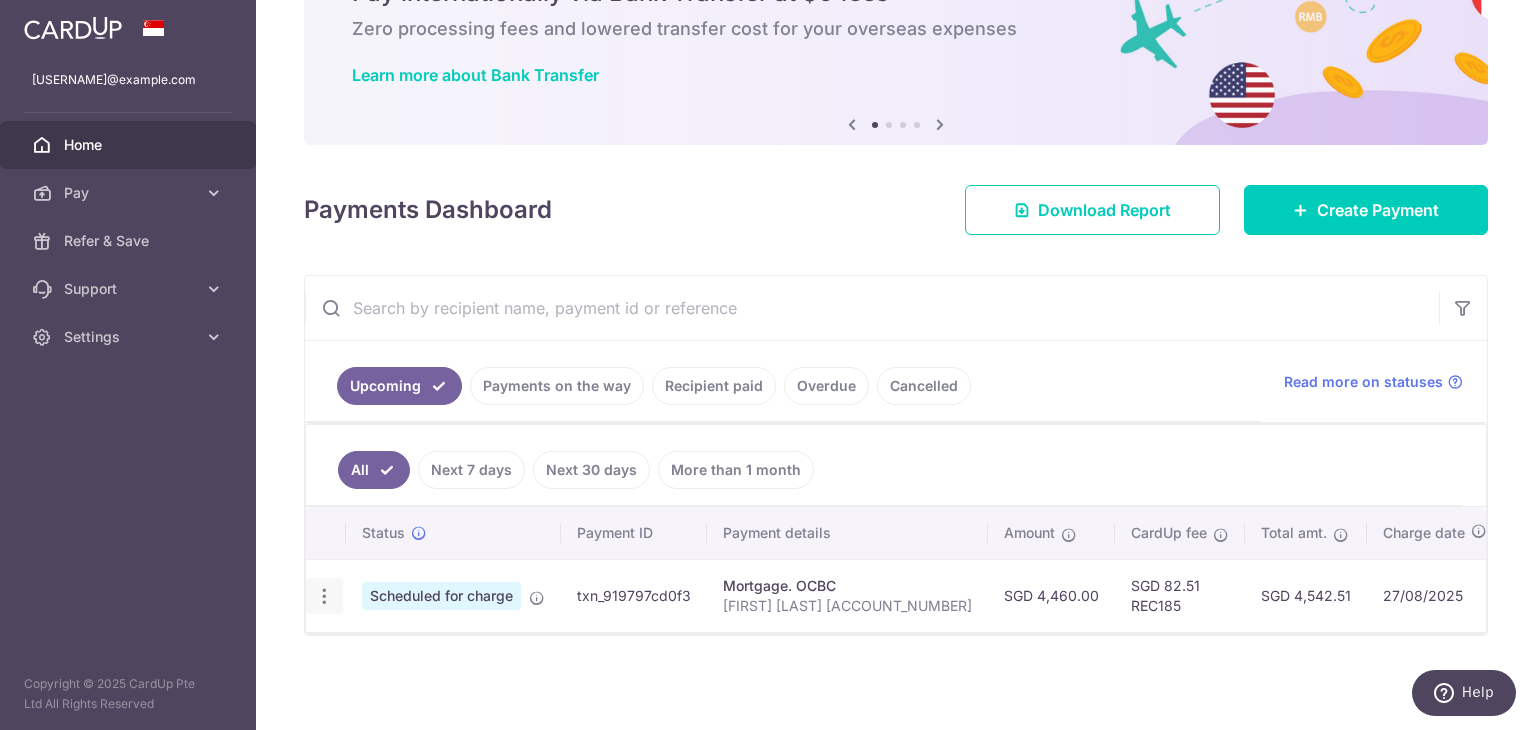click at bounding box center (324, 596) 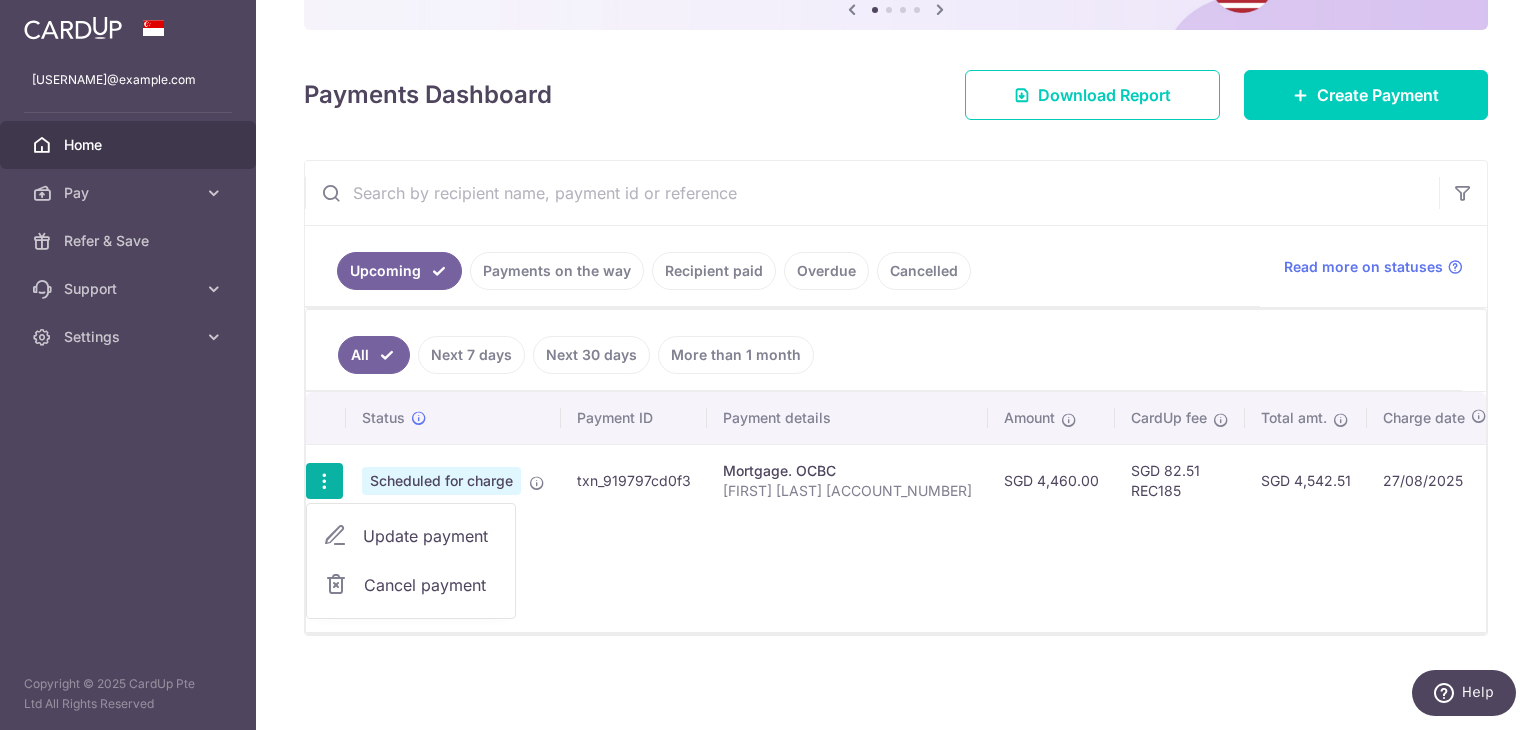 scroll, scrollTop: 232, scrollLeft: 0, axis: vertical 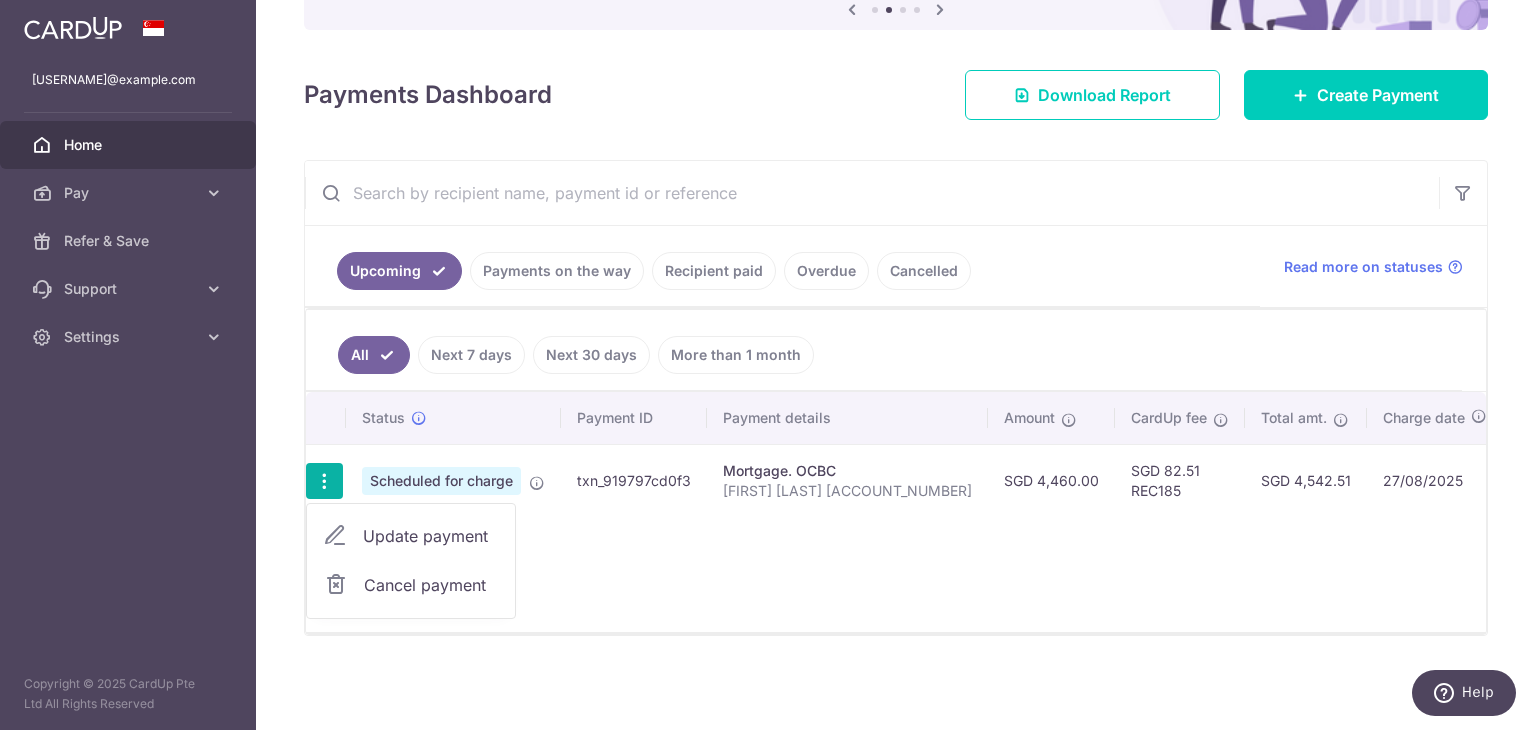 click on "Update payment" at bounding box center (431, 536) 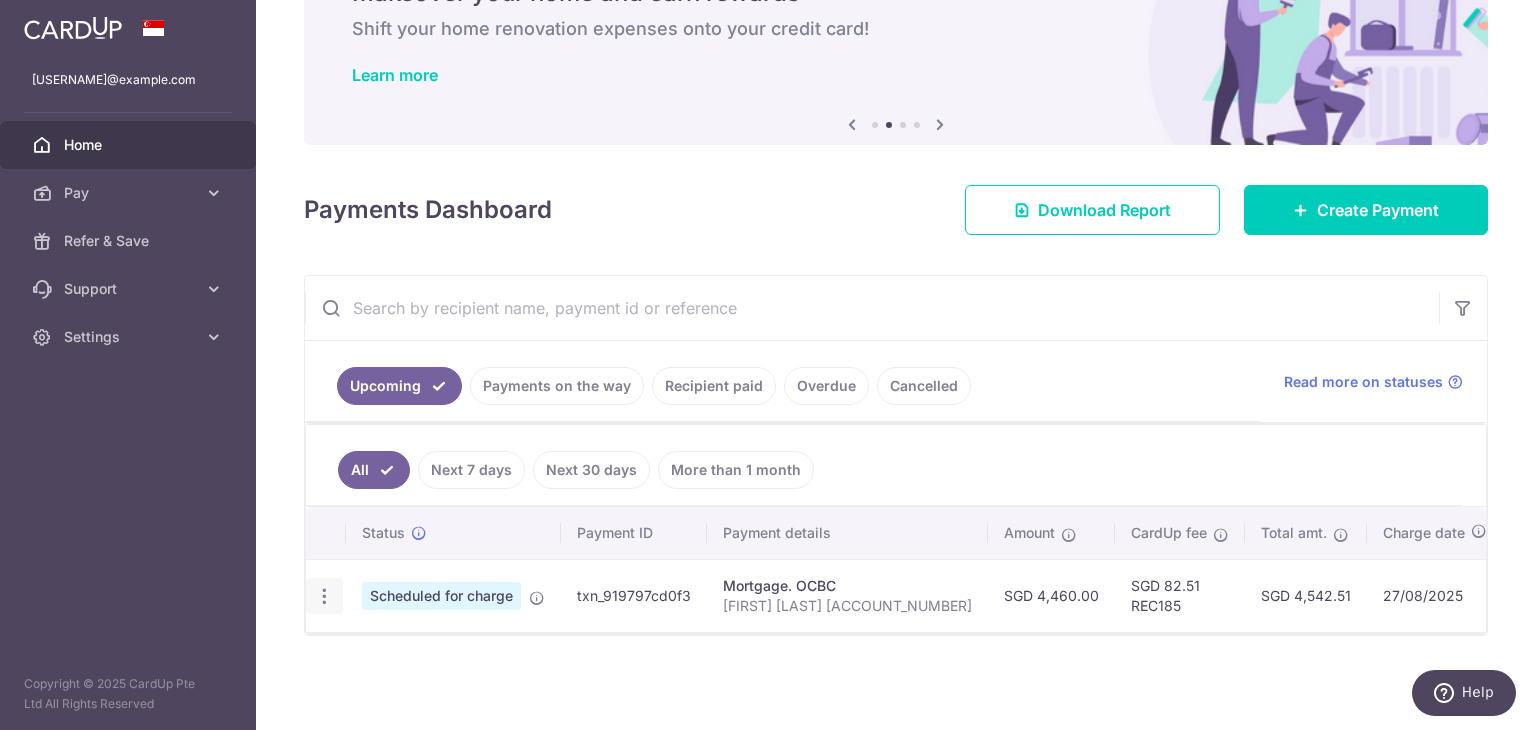 radio on "true" 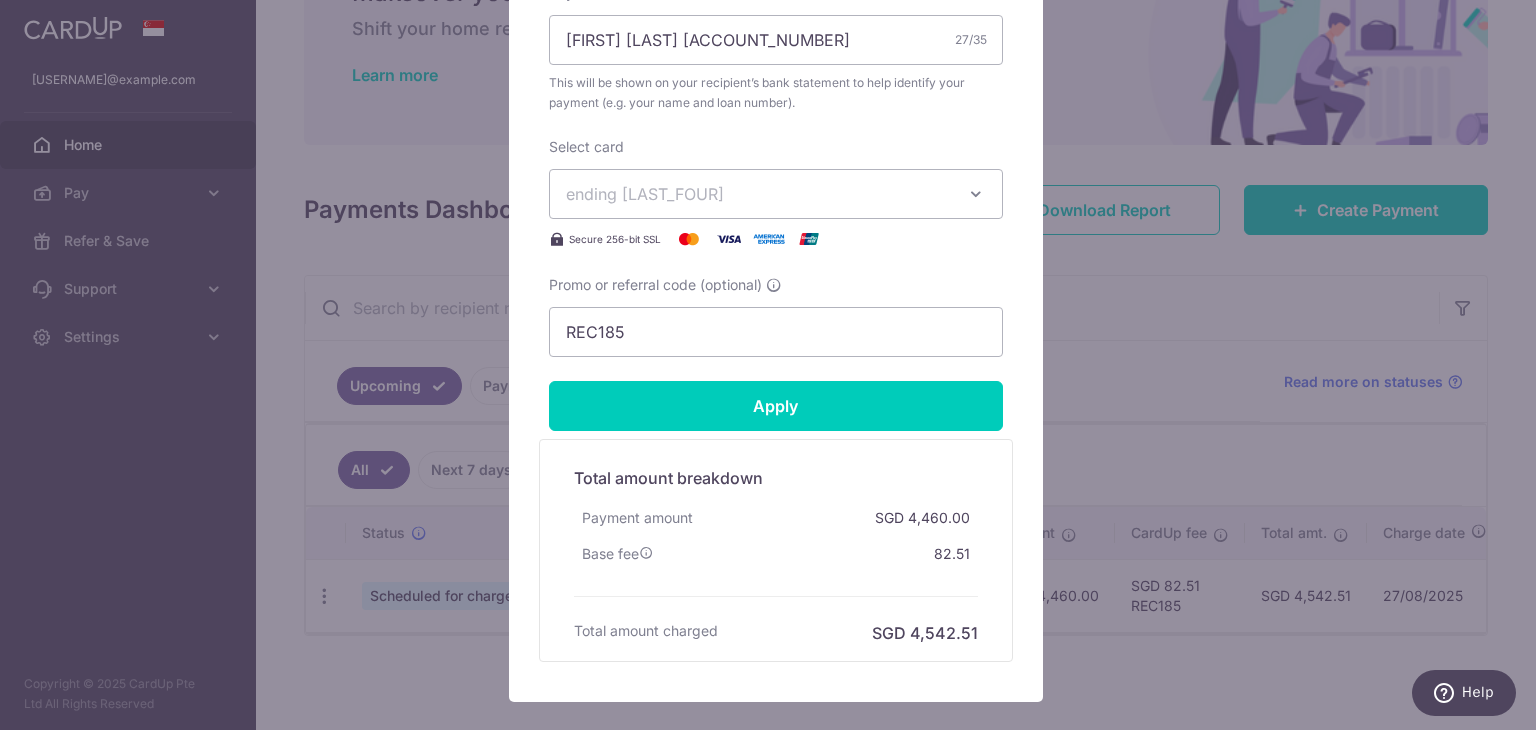 scroll, scrollTop: 688, scrollLeft: 0, axis: vertical 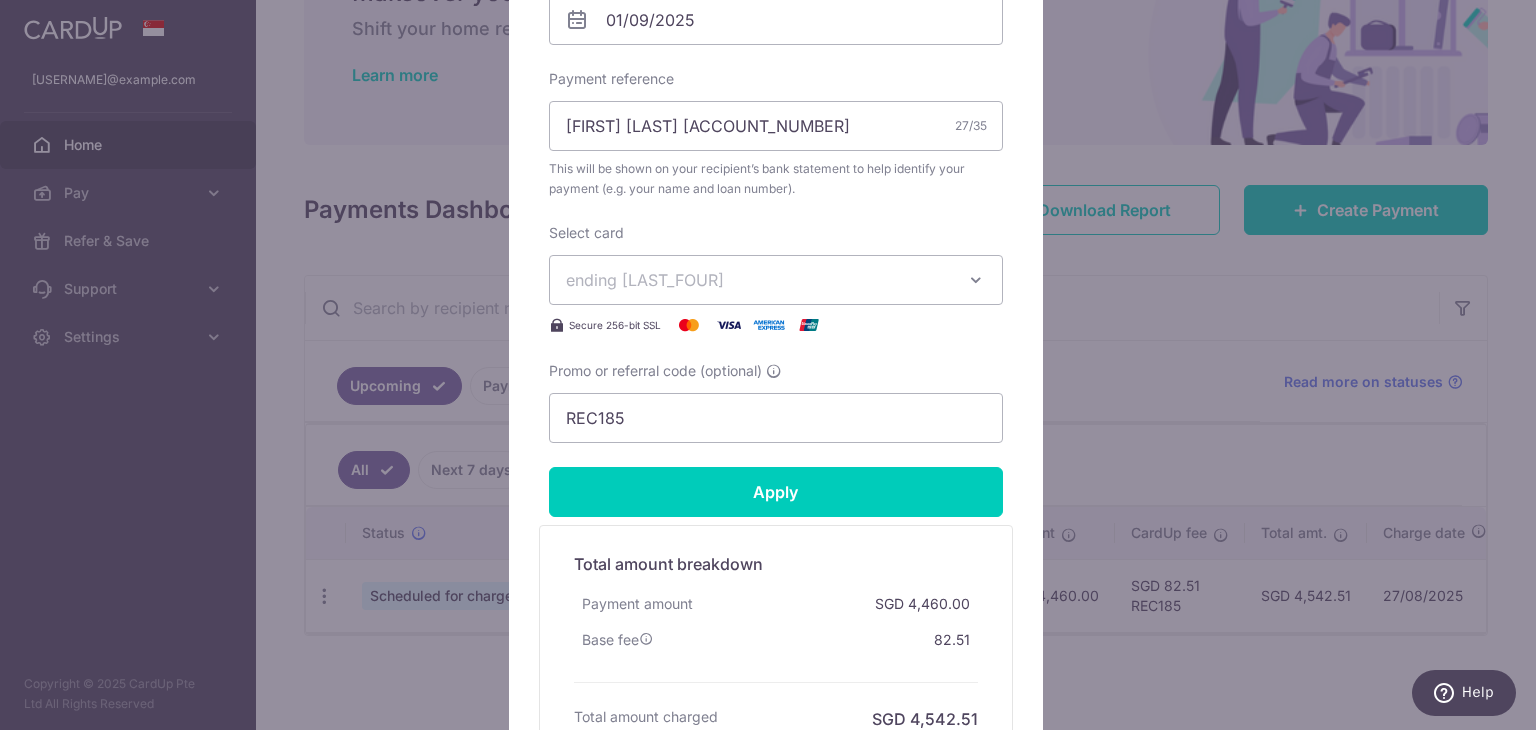 click on "ending 4107" at bounding box center (758, 280) 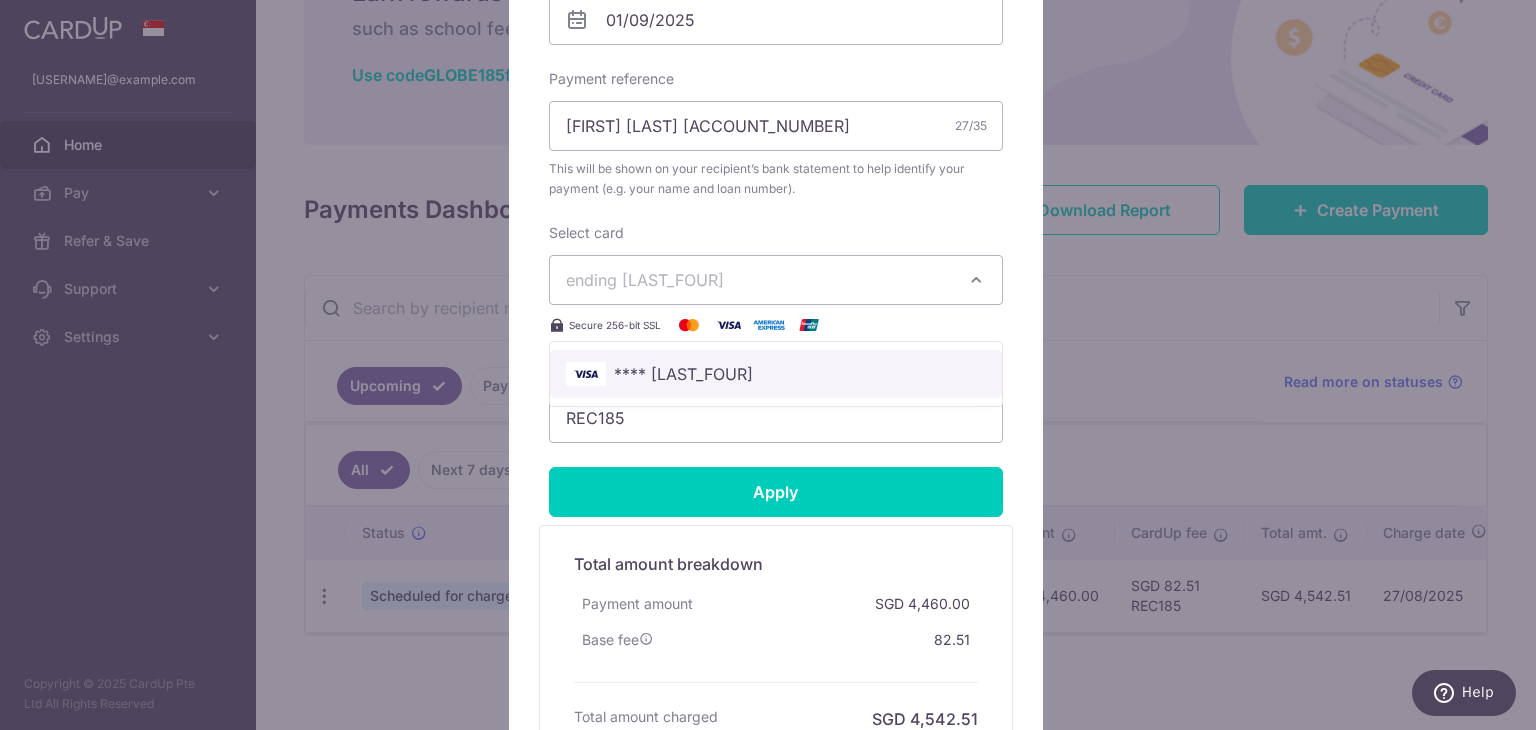 click on "**** [CARD_LAST_FOUR]" at bounding box center (776, 374) 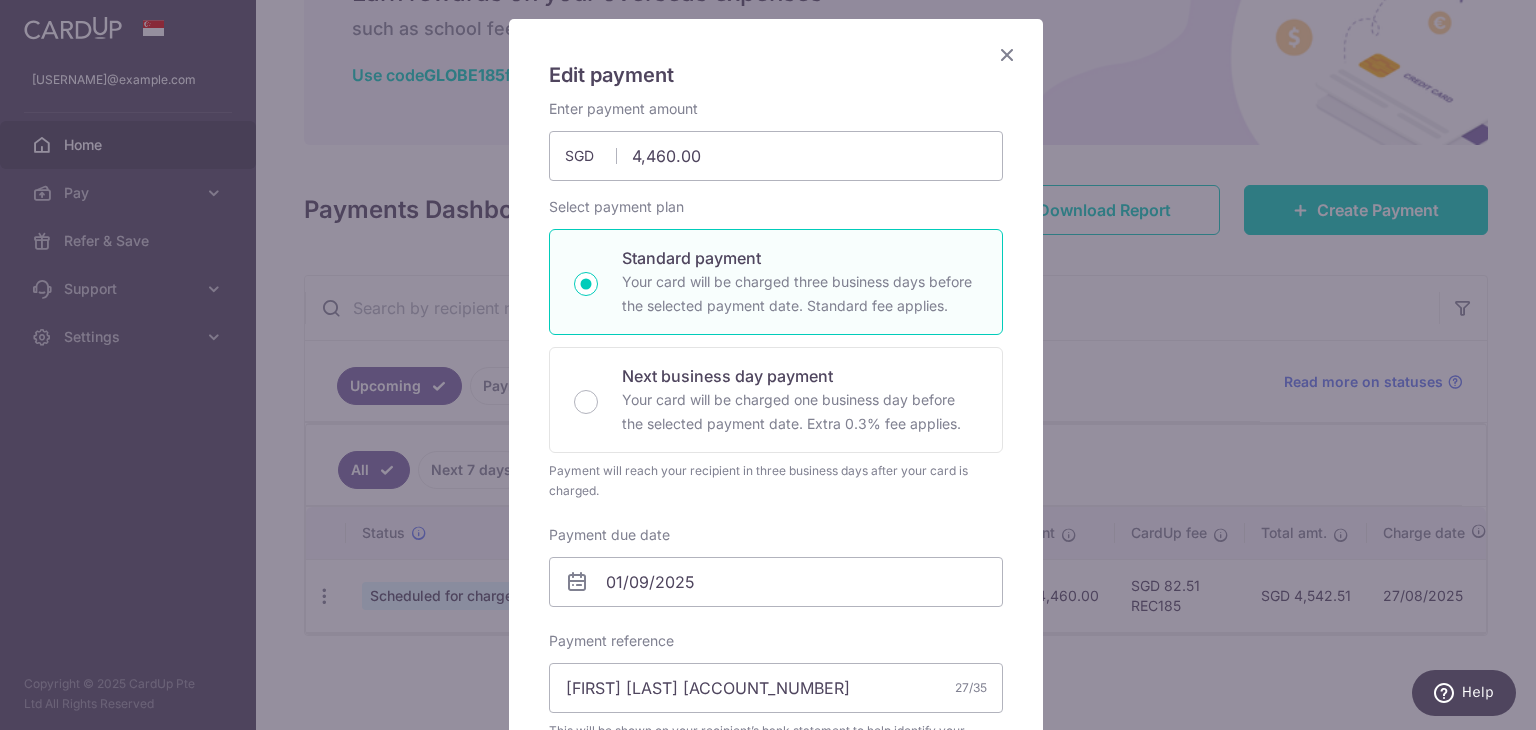 scroll, scrollTop: 0, scrollLeft: 0, axis: both 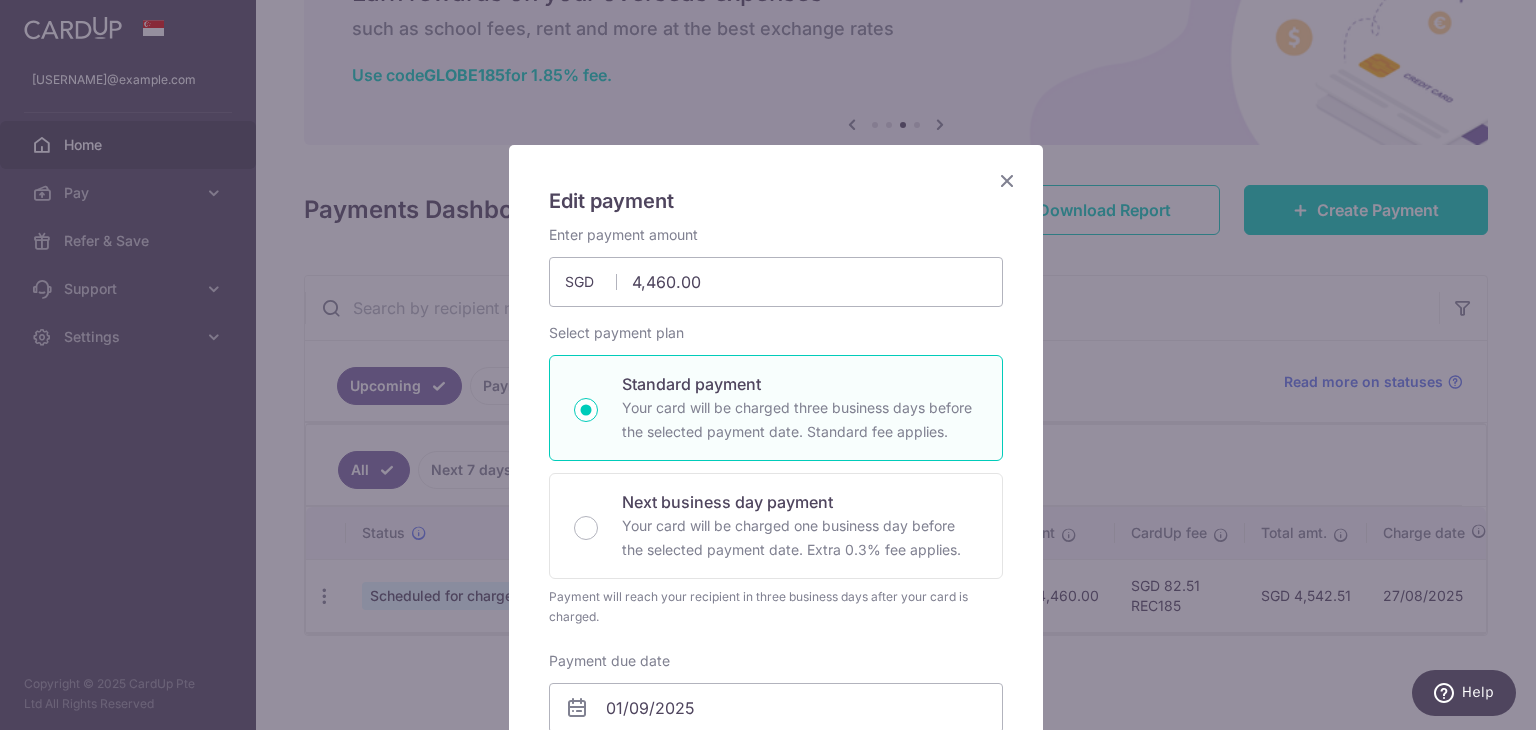 click at bounding box center (1007, 180) 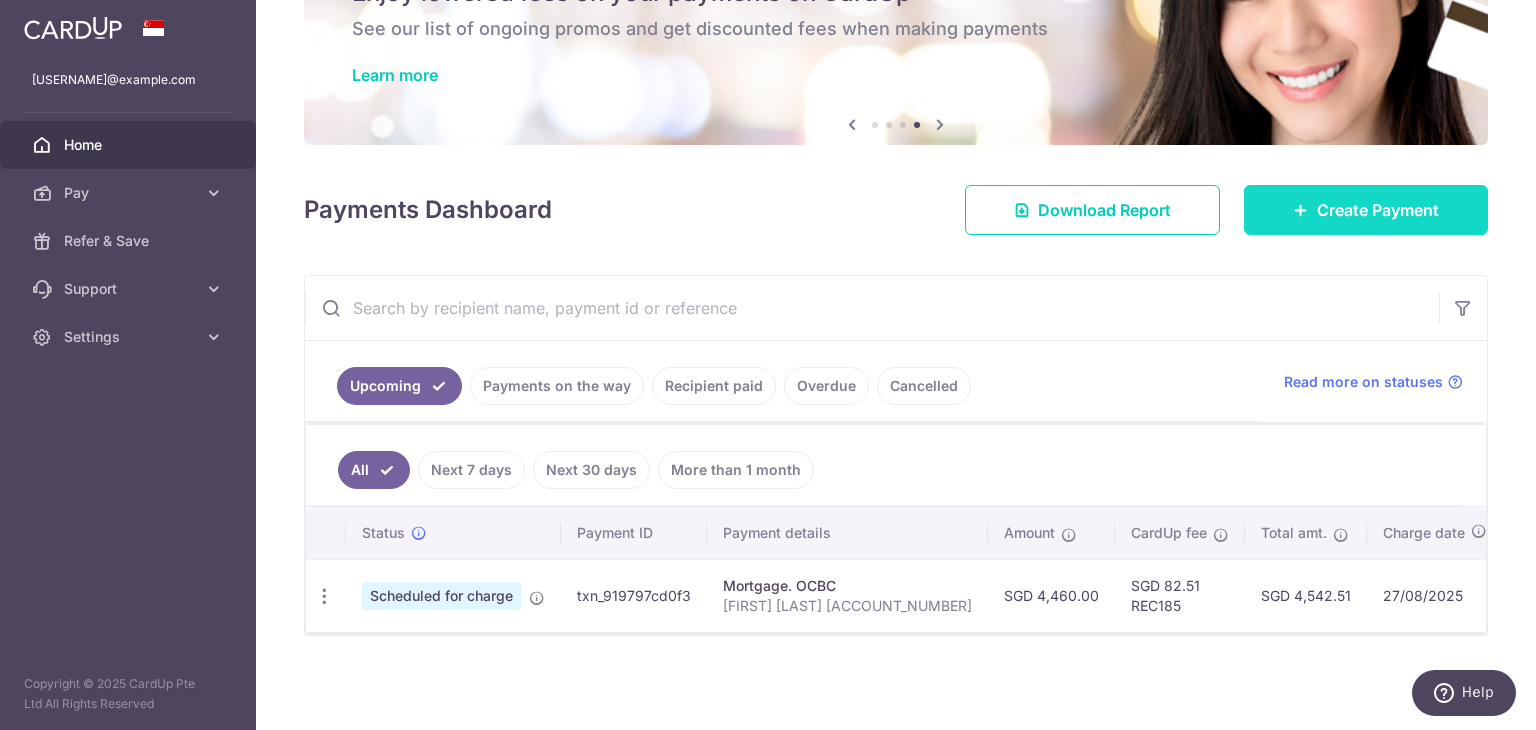 click on "Create Payment" at bounding box center [1366, 210] 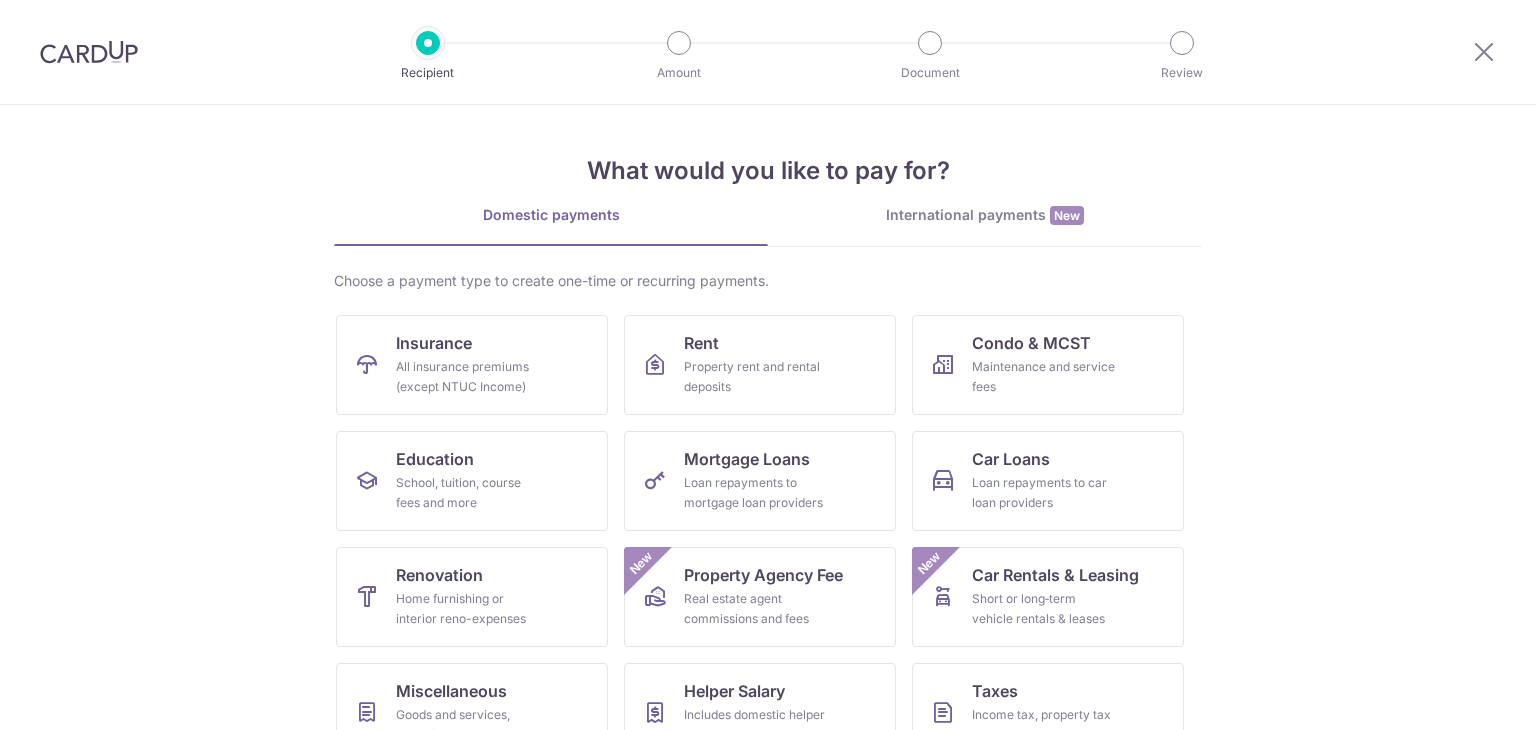 scroll, scrollTop: 0, scrollLeft: 0, axis: both 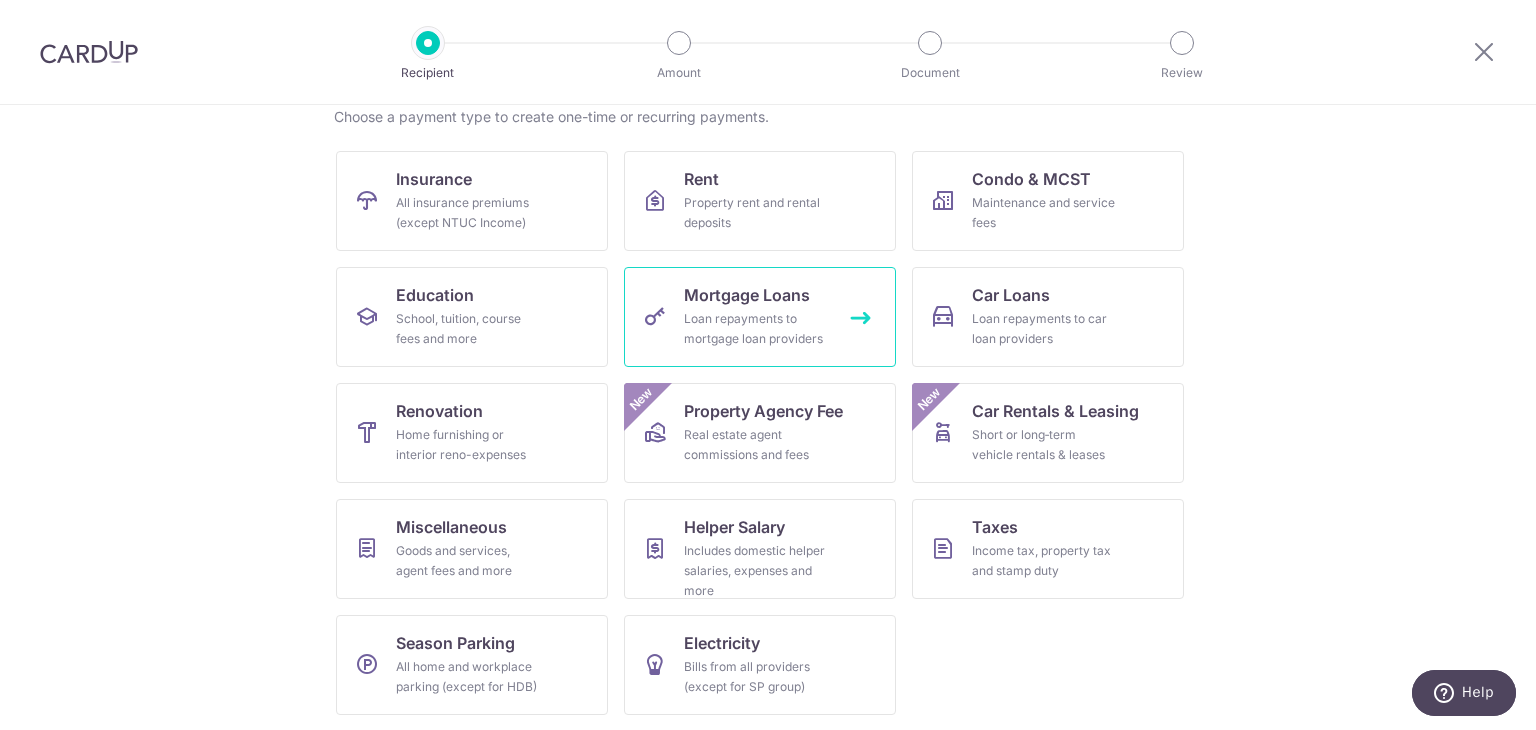 click on "Loan repayments to mortgage loan providers" at bounding box center (756, 329) 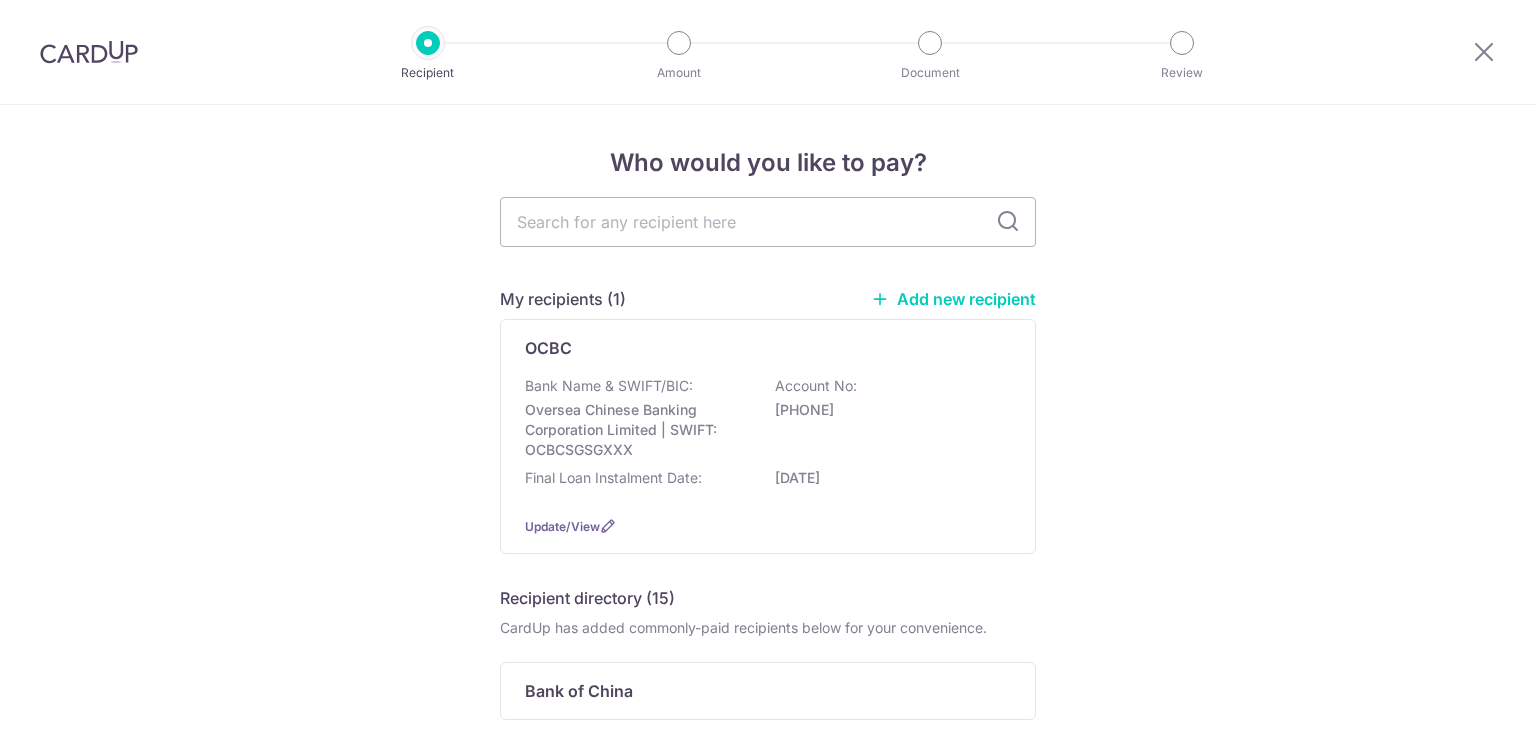 scroll, scrollTop: 0, scrollLeft: 0, axis: both 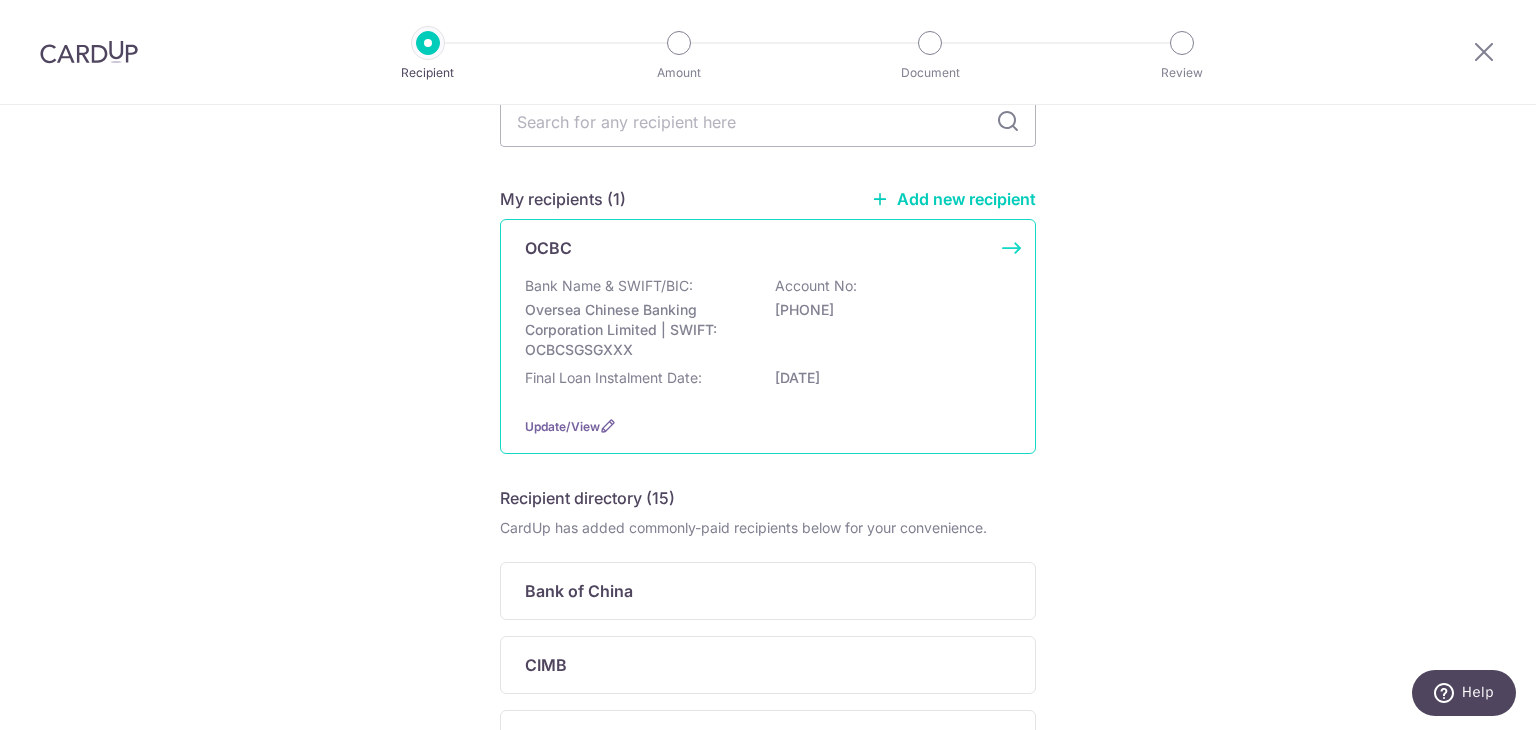 click on "Oversea Chinese Banking Corporation Limited | SWIFT: OCBCSGSGXXX" at bounding box center [637, 330] 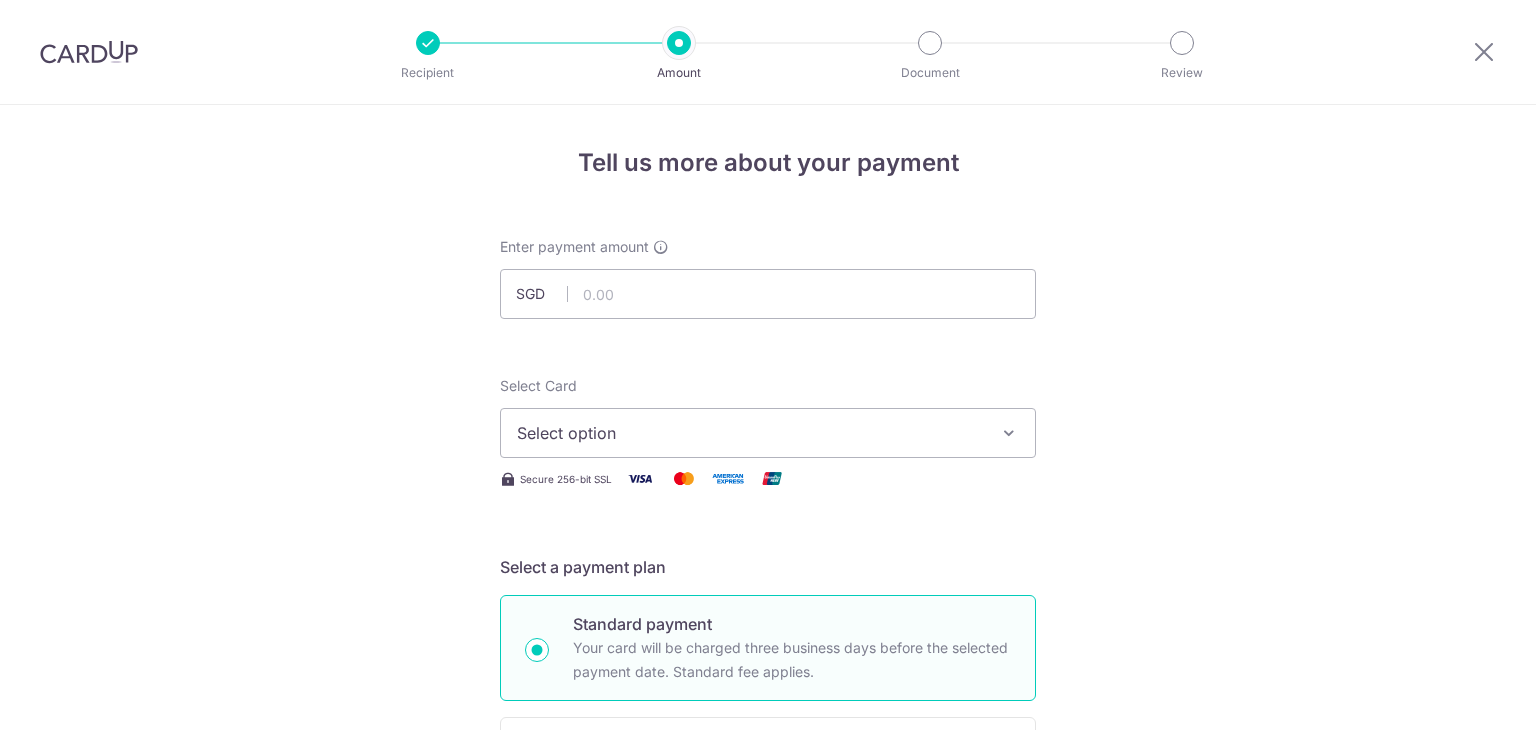 scroll, scrollTop: 0, scrollLeft: 0, axis: both 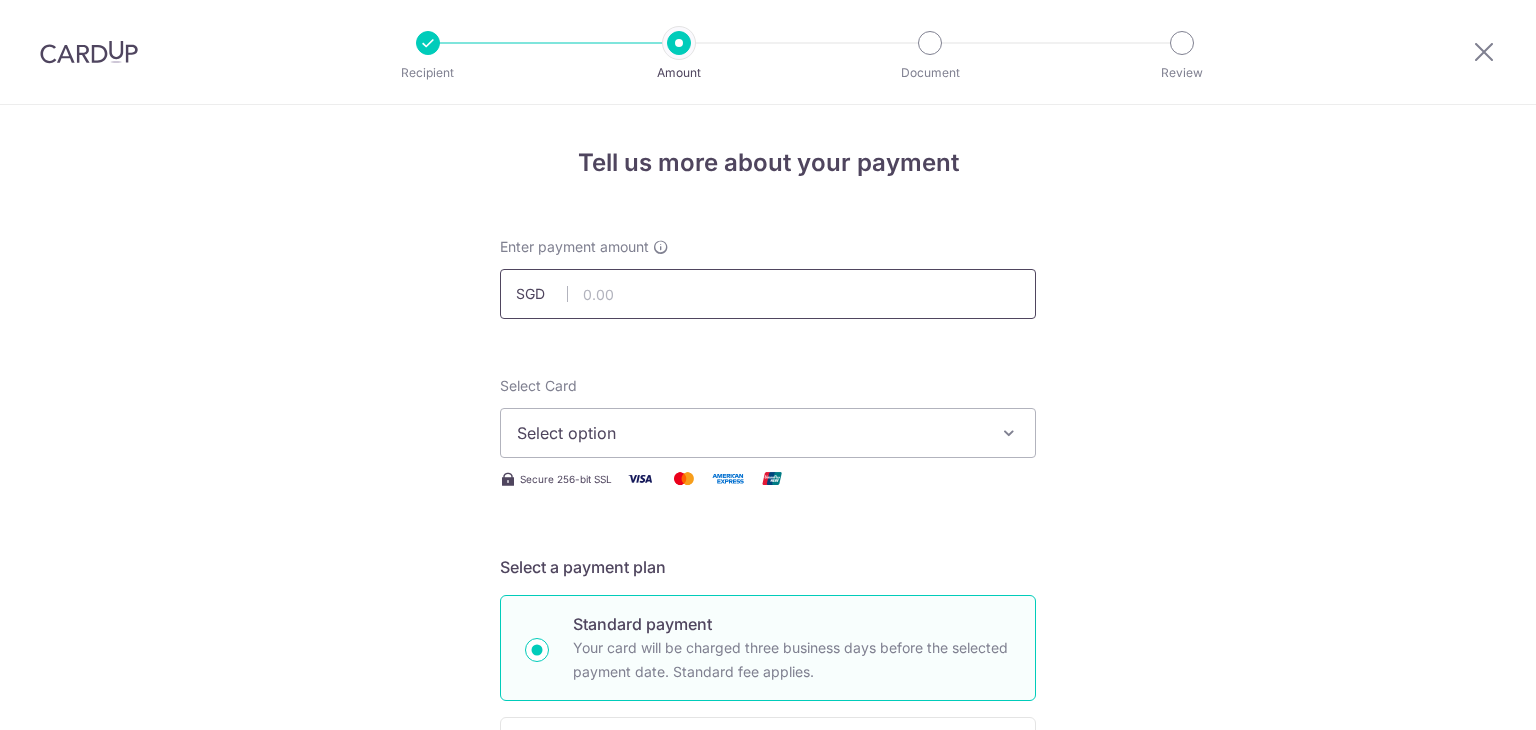 click at bounding box center [768, 294] 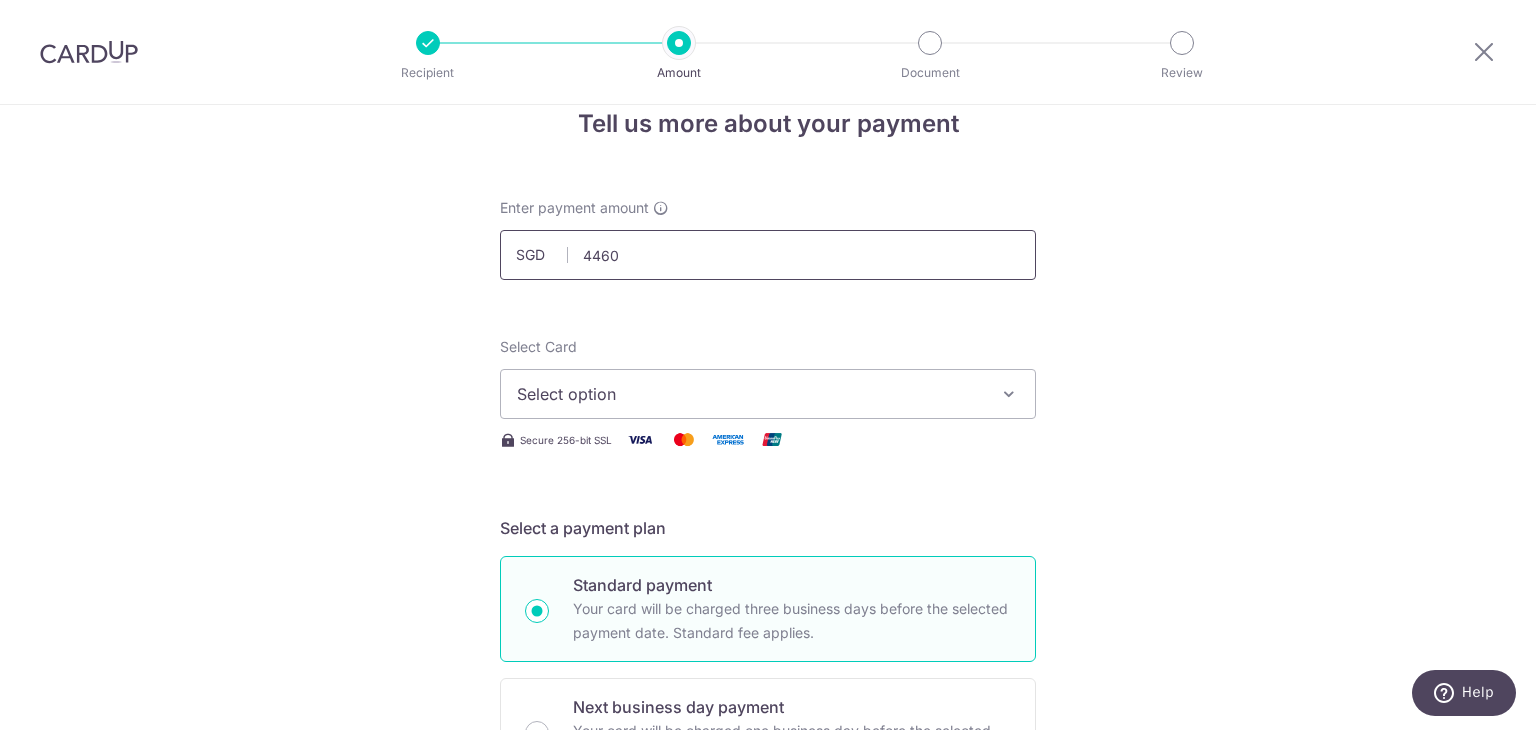 scroll, scrollTop: 100, scrollLeft: 0, axis: vertical 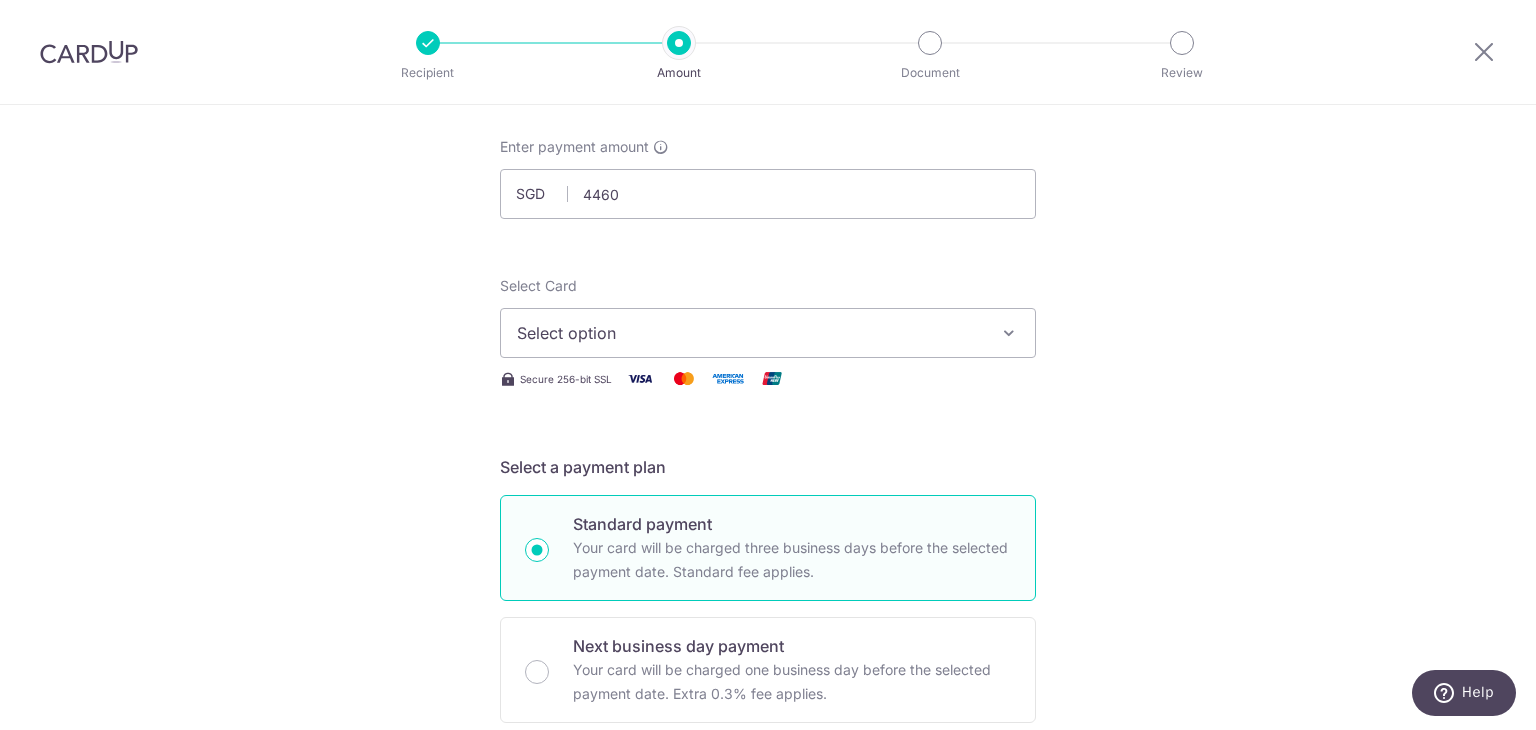 type on "4,460.00" 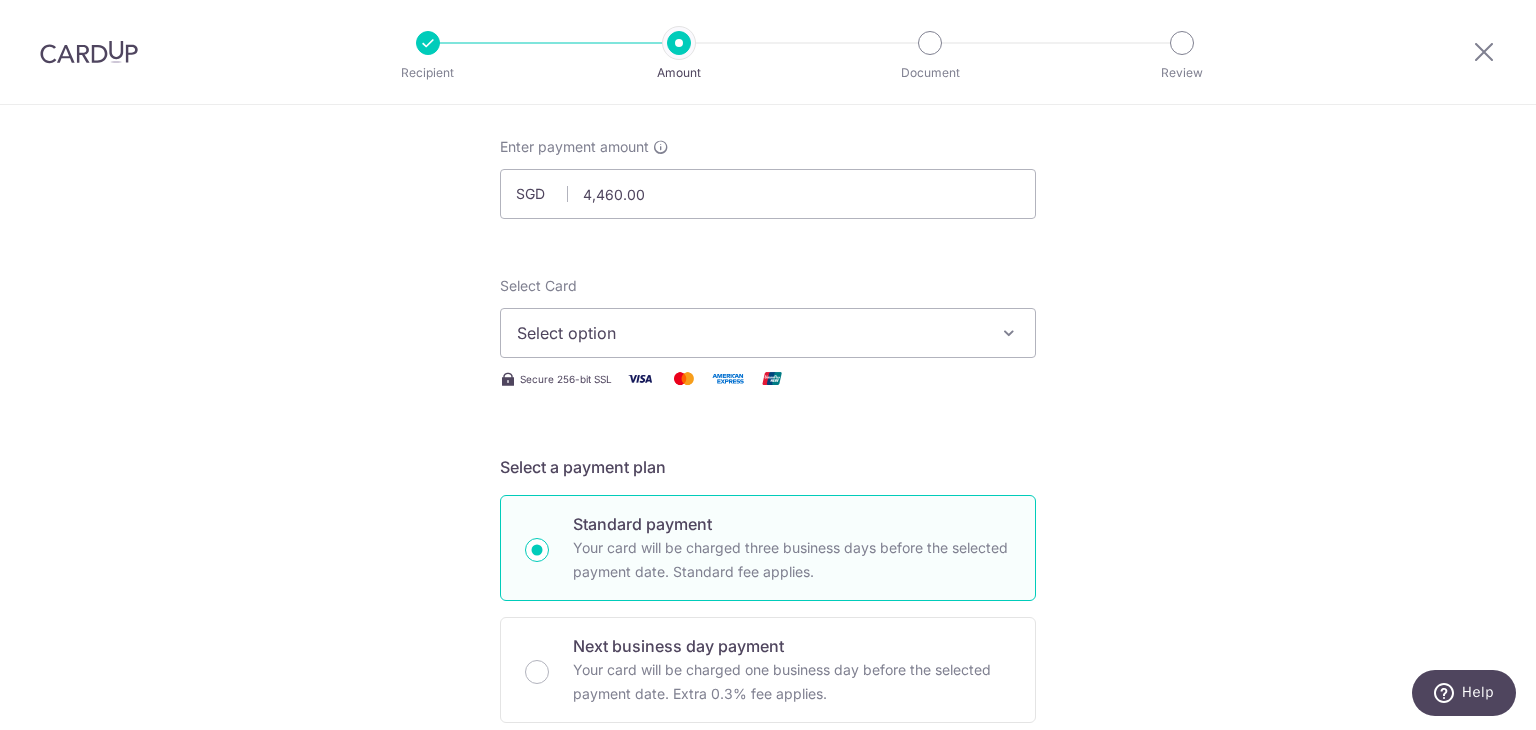 click on "Select option" at bounding box center (750, 333) 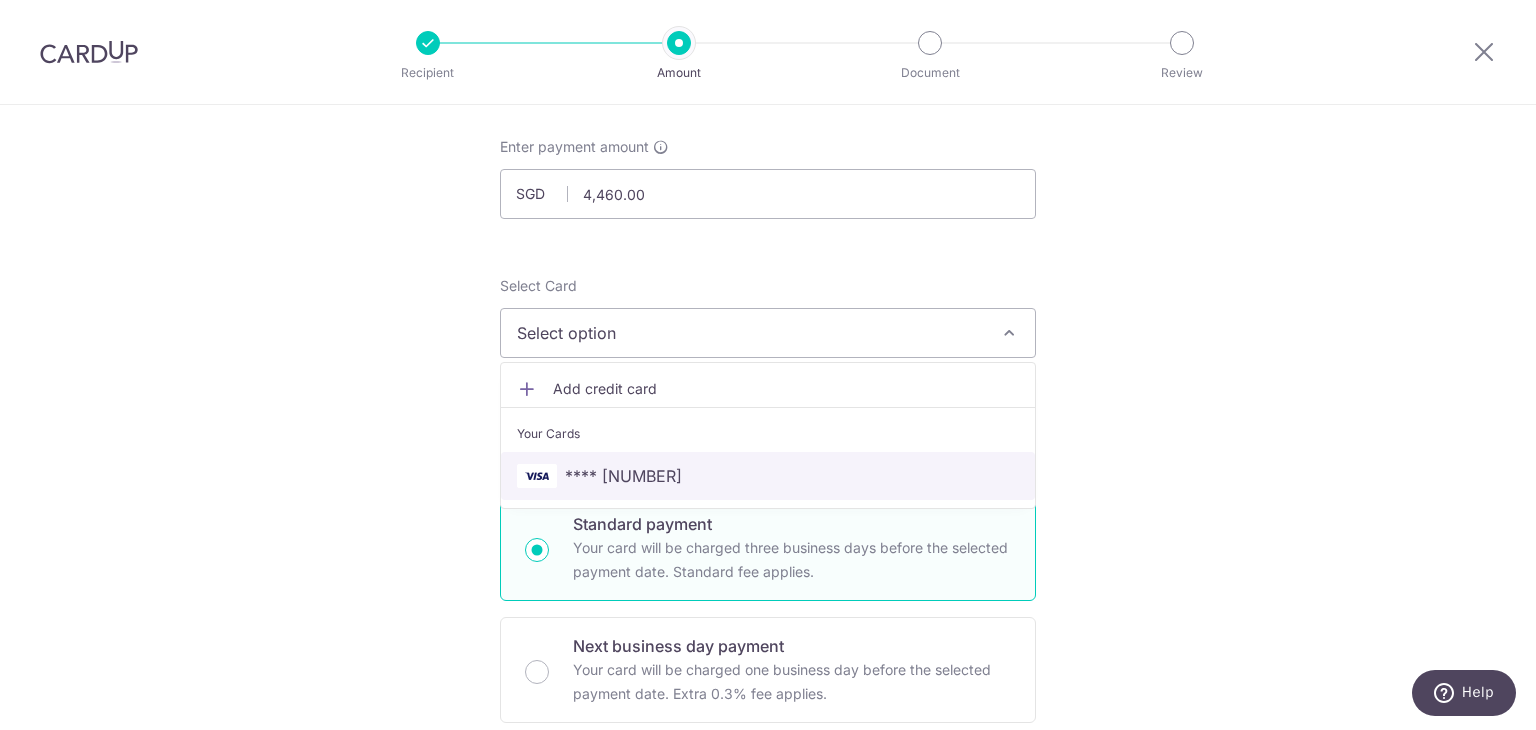 click on "**** [CARD]" at bounding box center [768, 476] 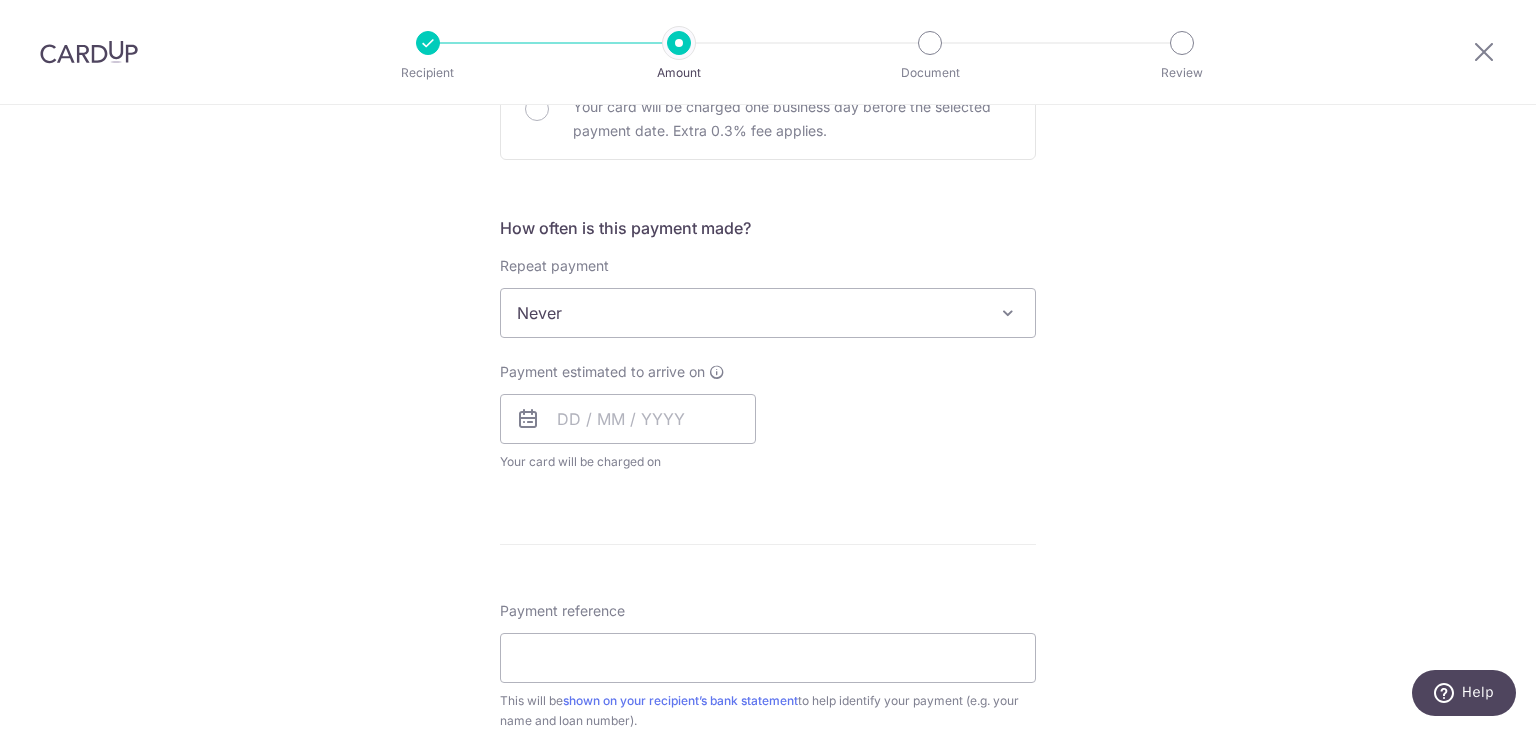 scroll, scrollTop: 700, scrollLeft: 0, axis: vertical 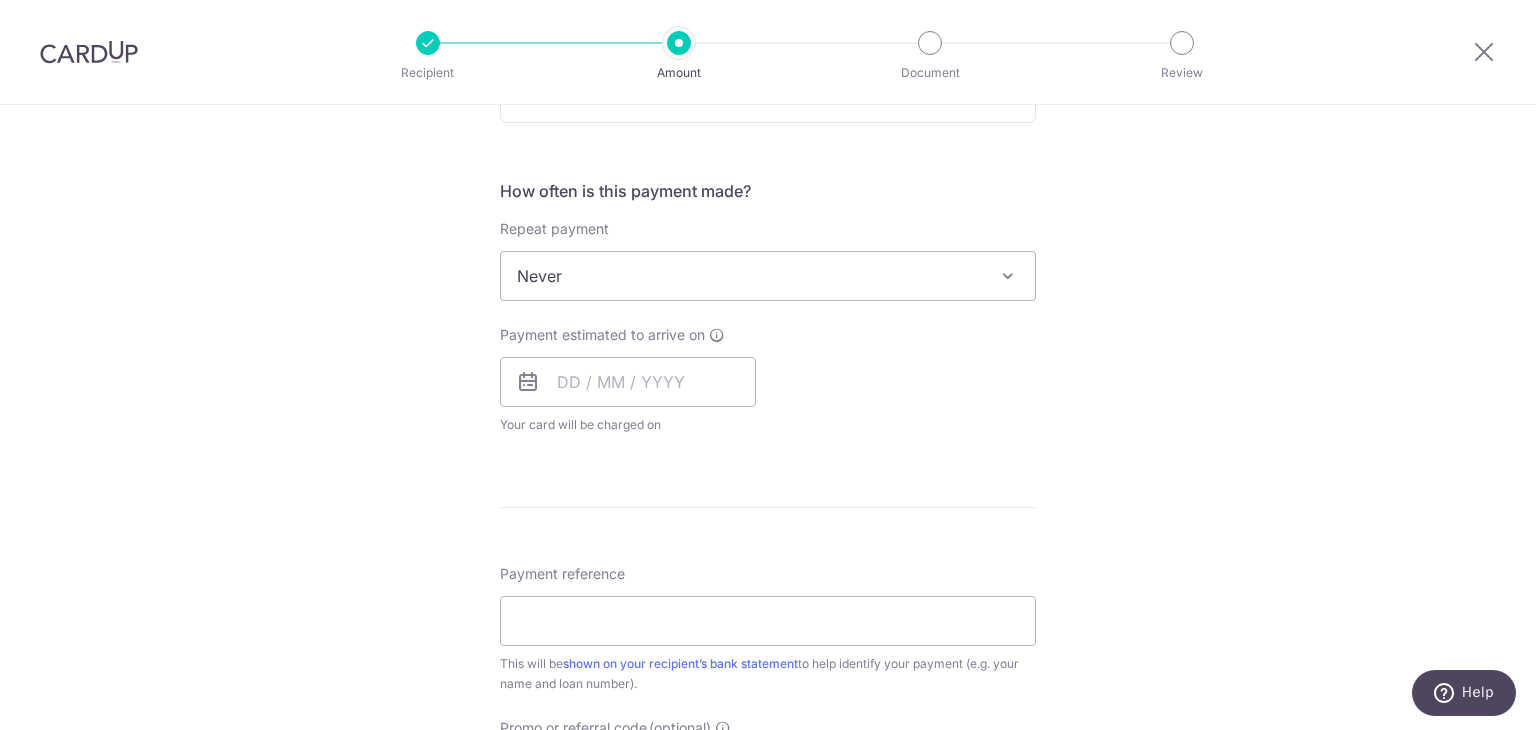 click on "Never" at bounding box center [768, 276] 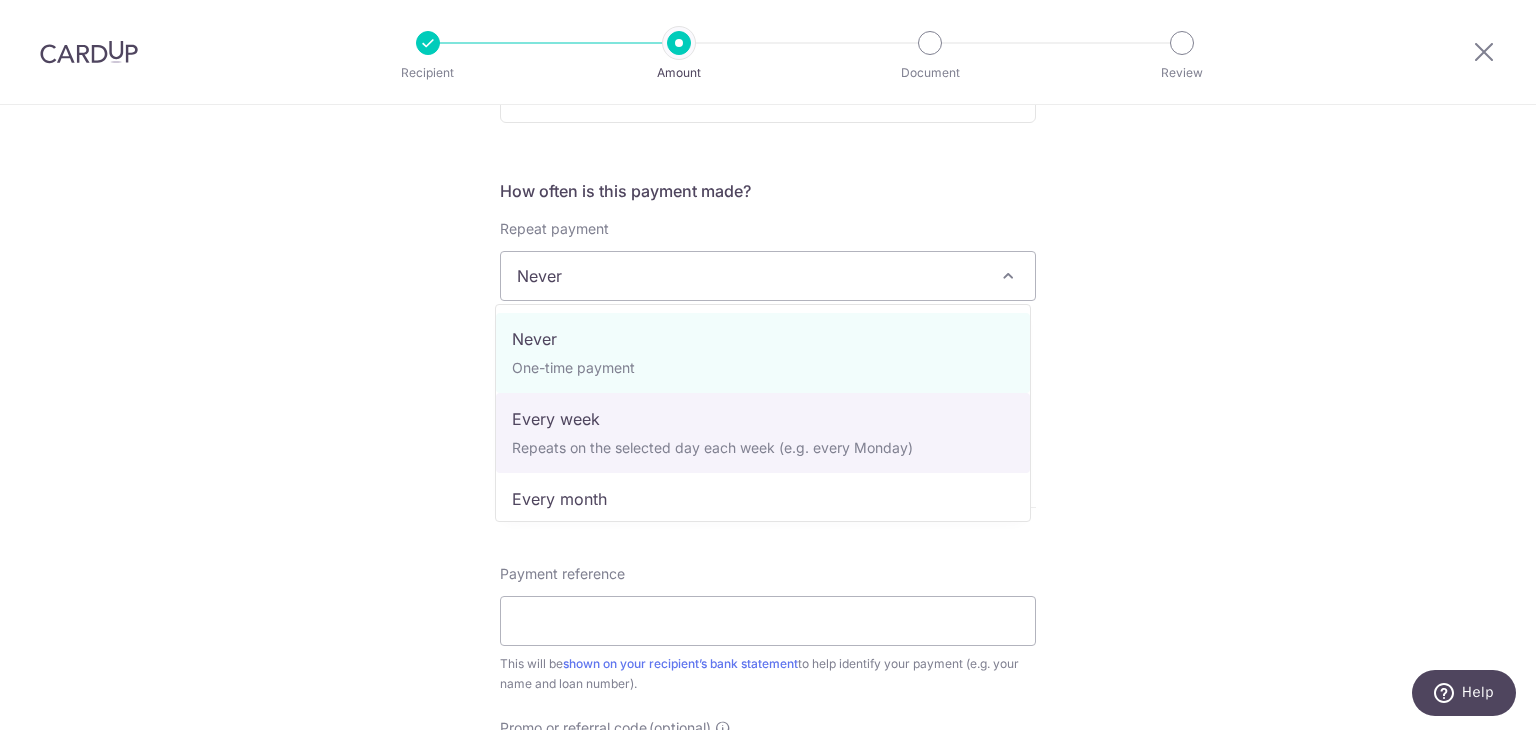 scroll, scrollTop: 100, scrollLeft: 0, axis: vertical 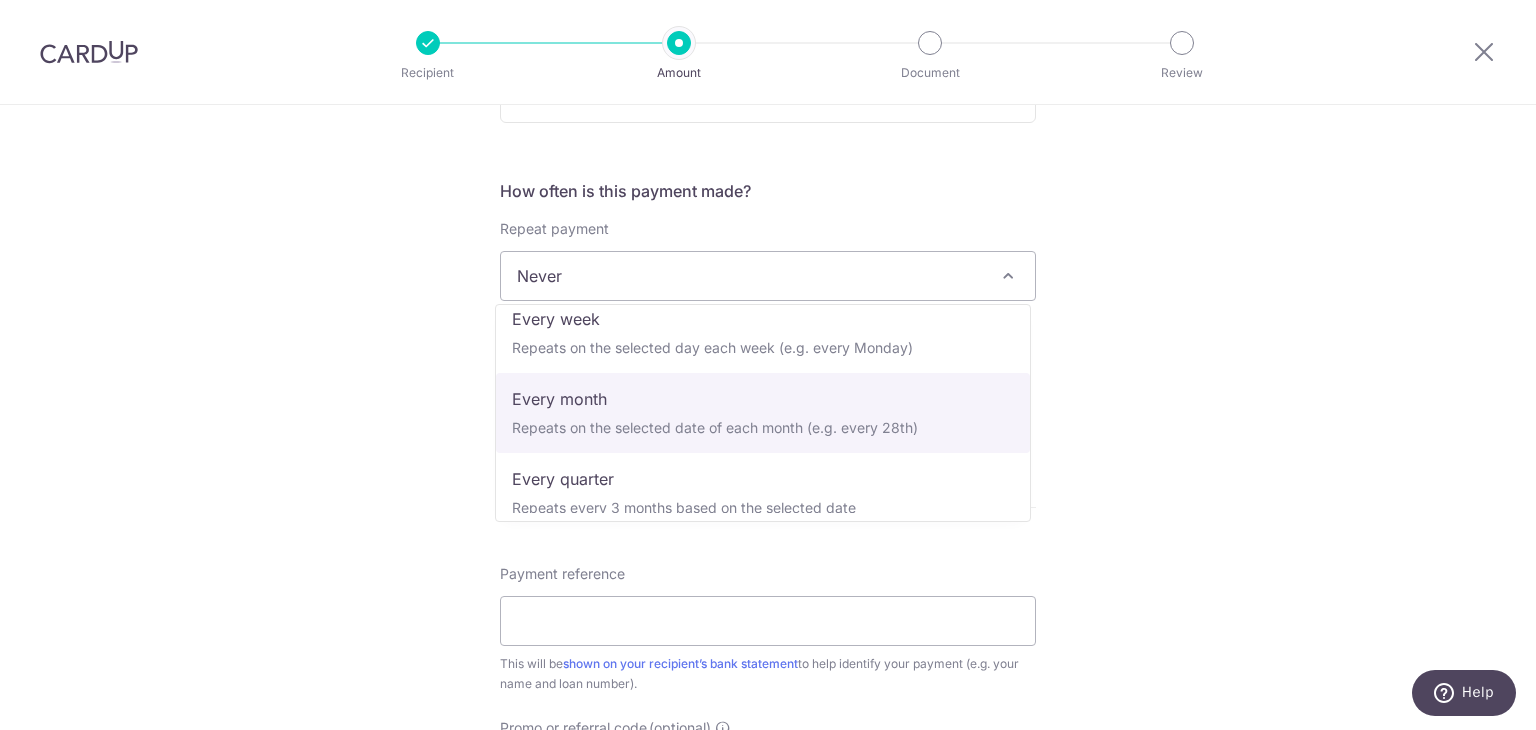 select on "3" 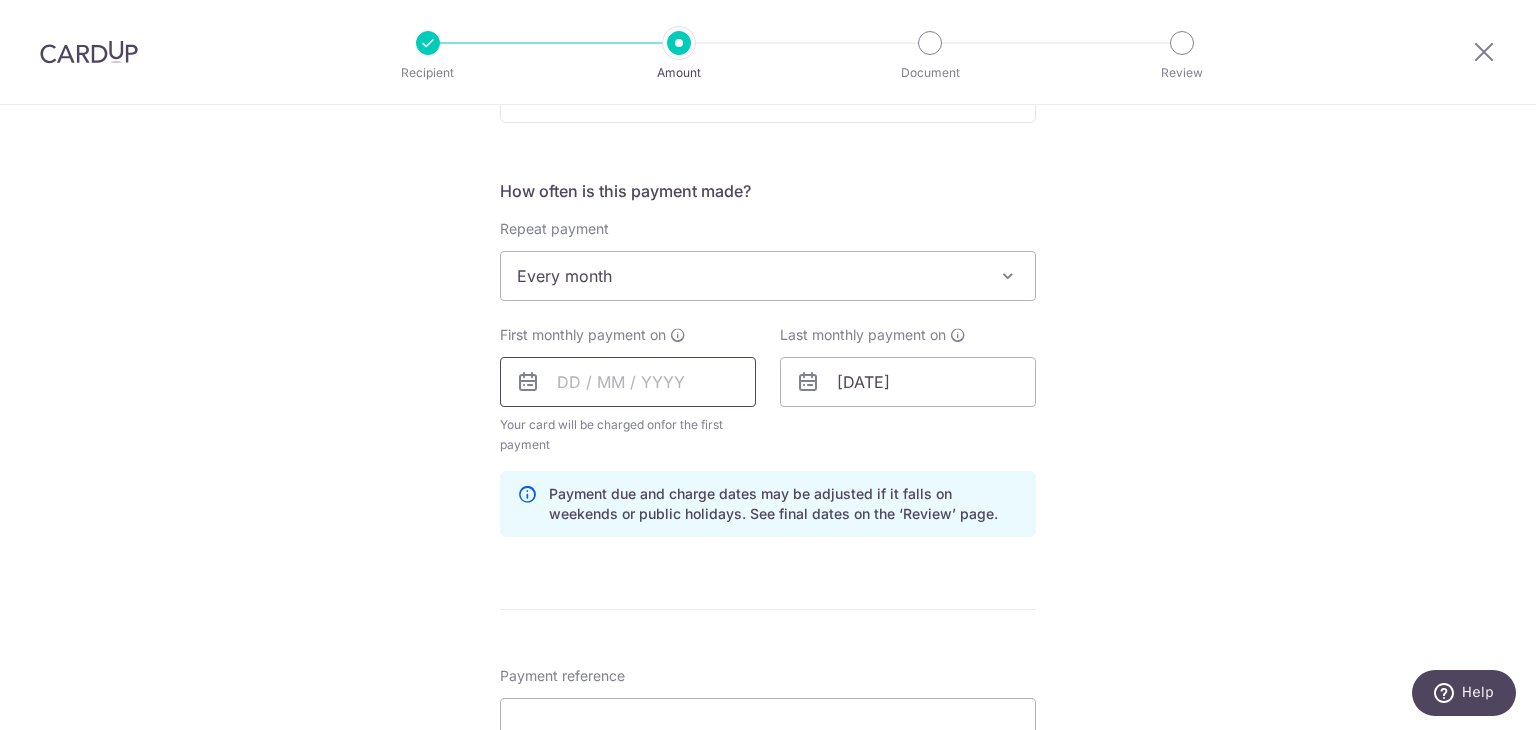 click at bounding box center [628, 382] 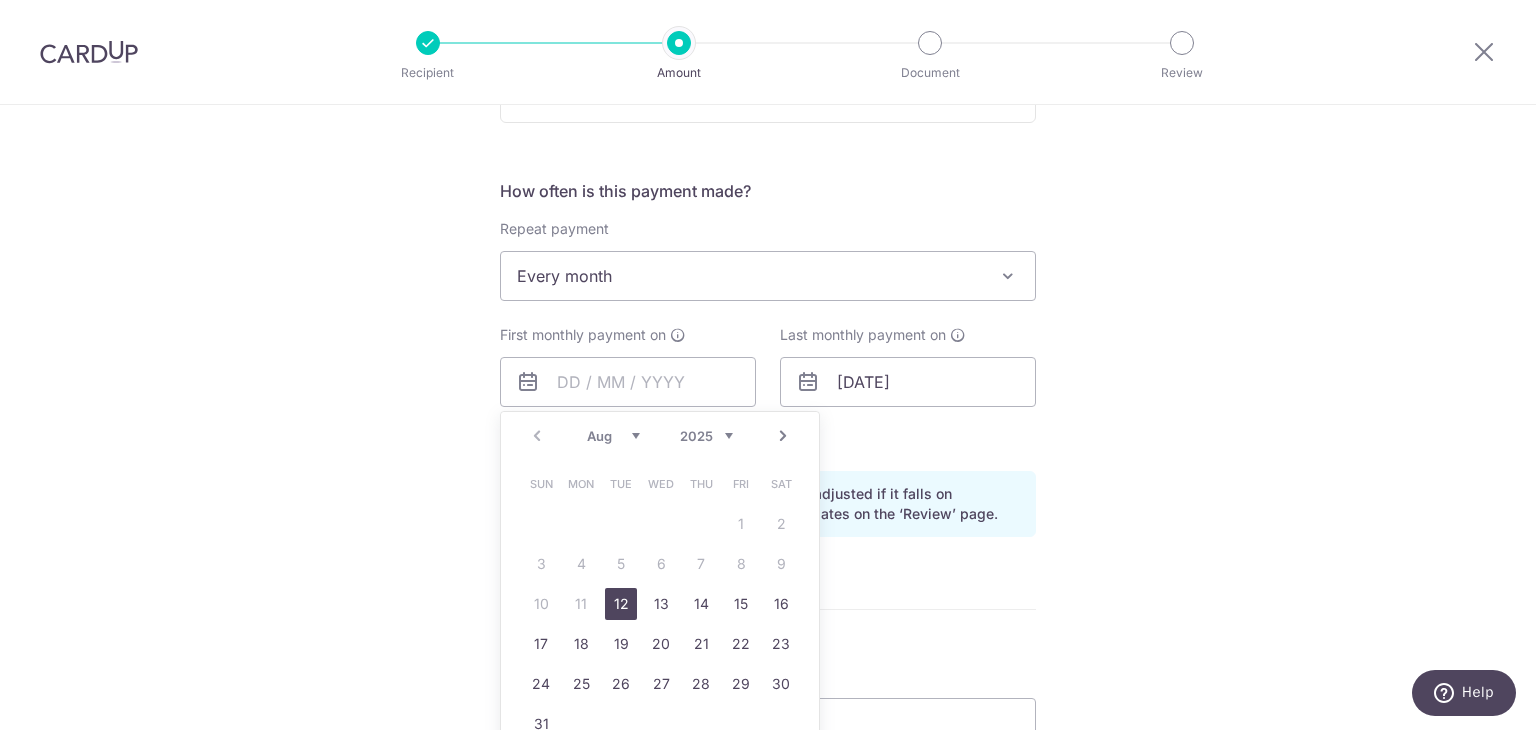 click on "Next" at bounding box center (783, 436) 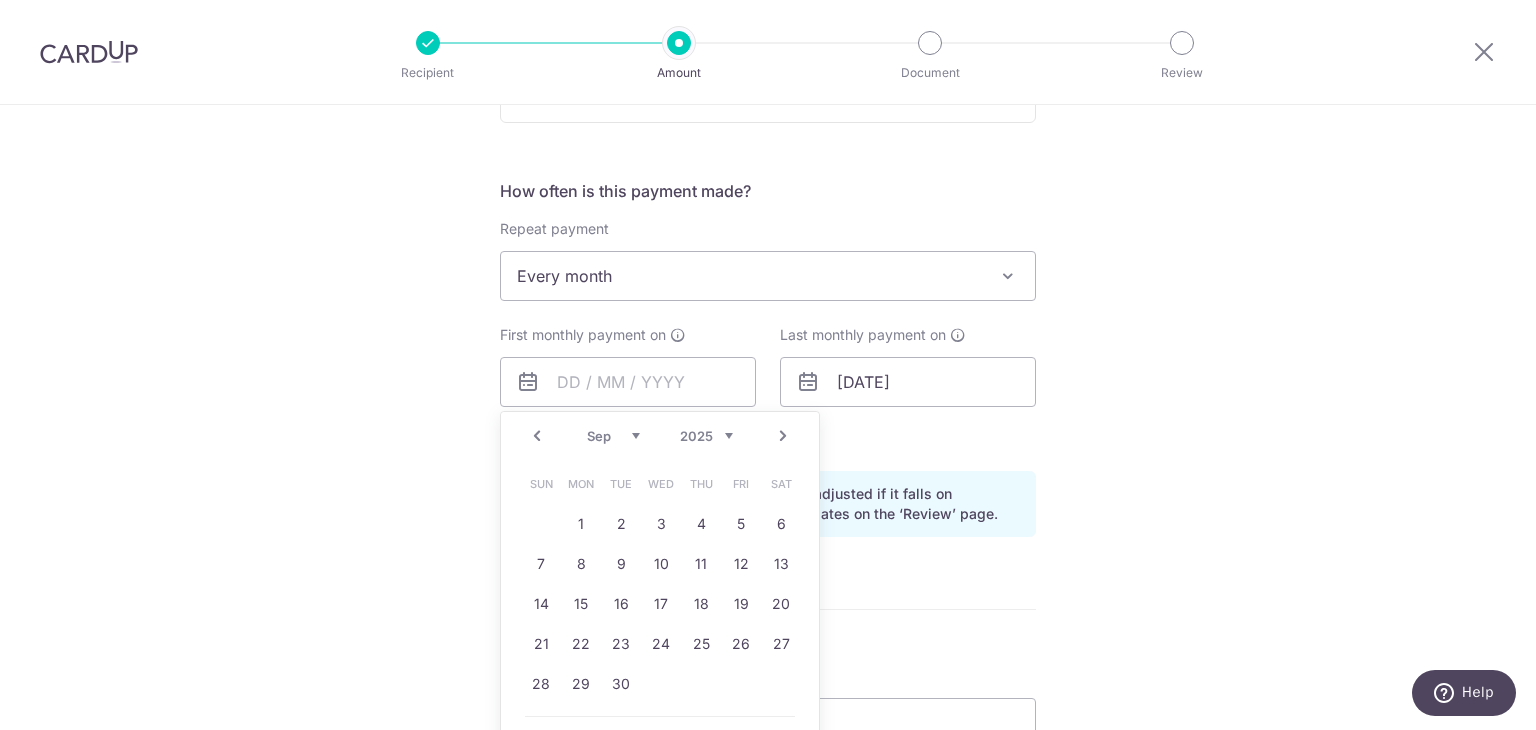 click on "Next" at bounding box center (783, 436) 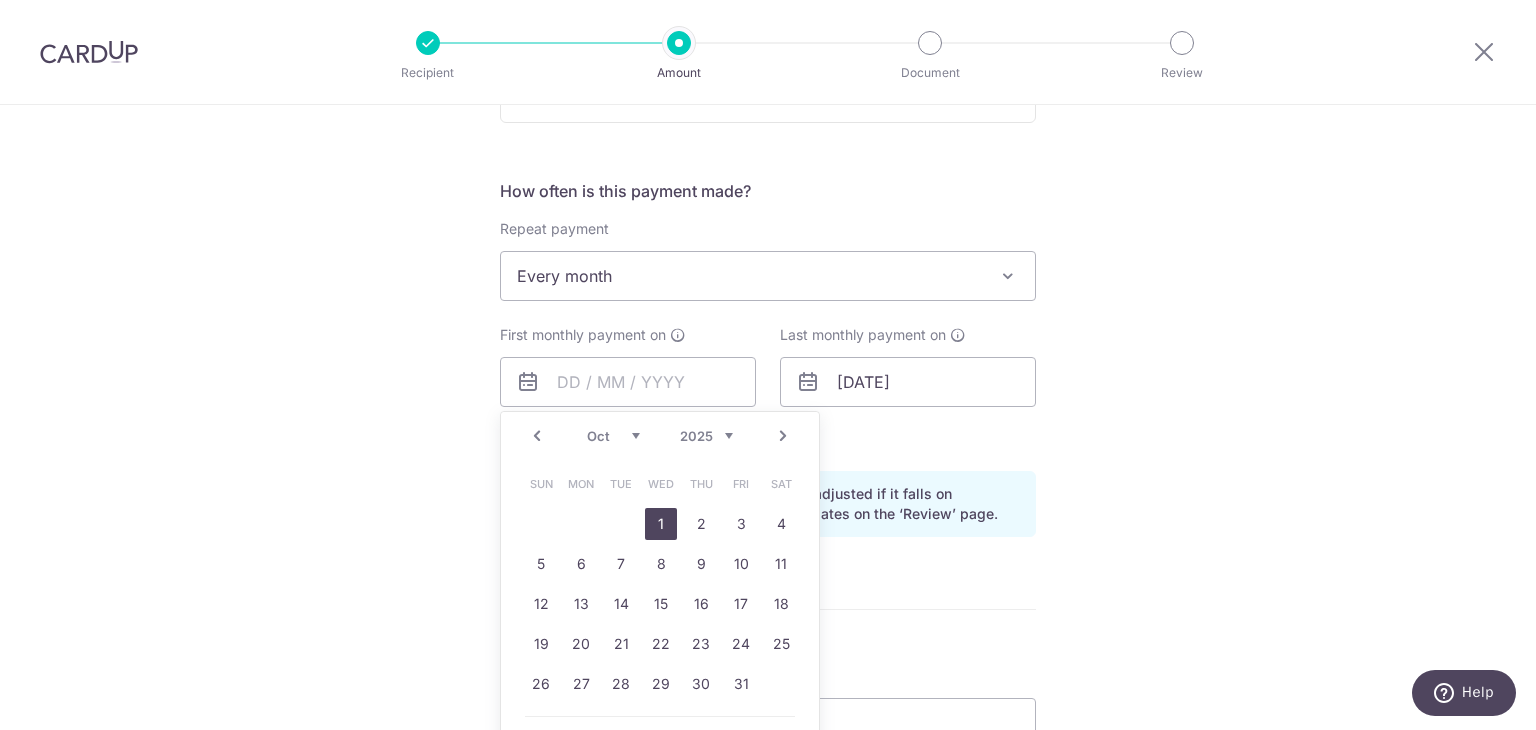 click on "1" at bounding box center [661, 524] 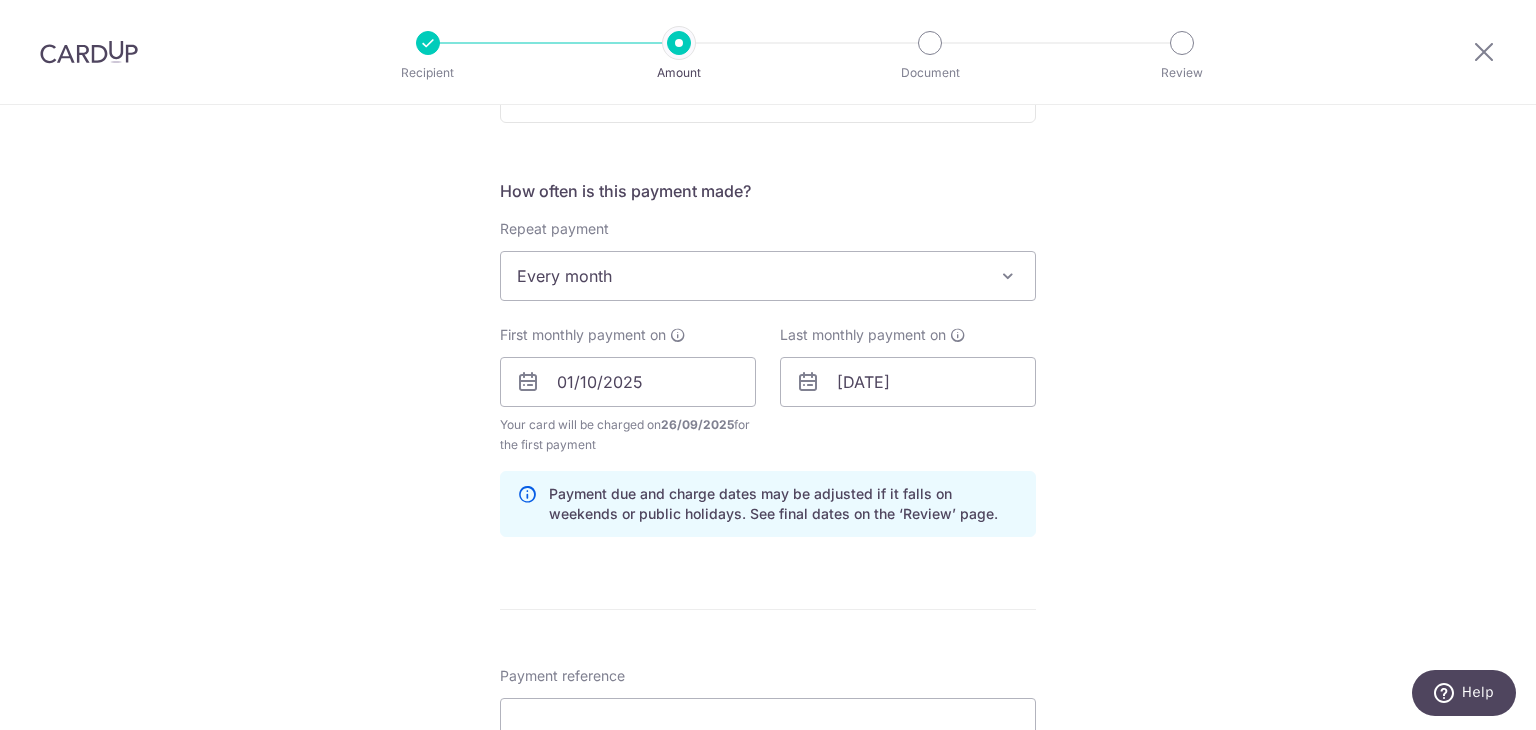click at bounding box center [808, 382] 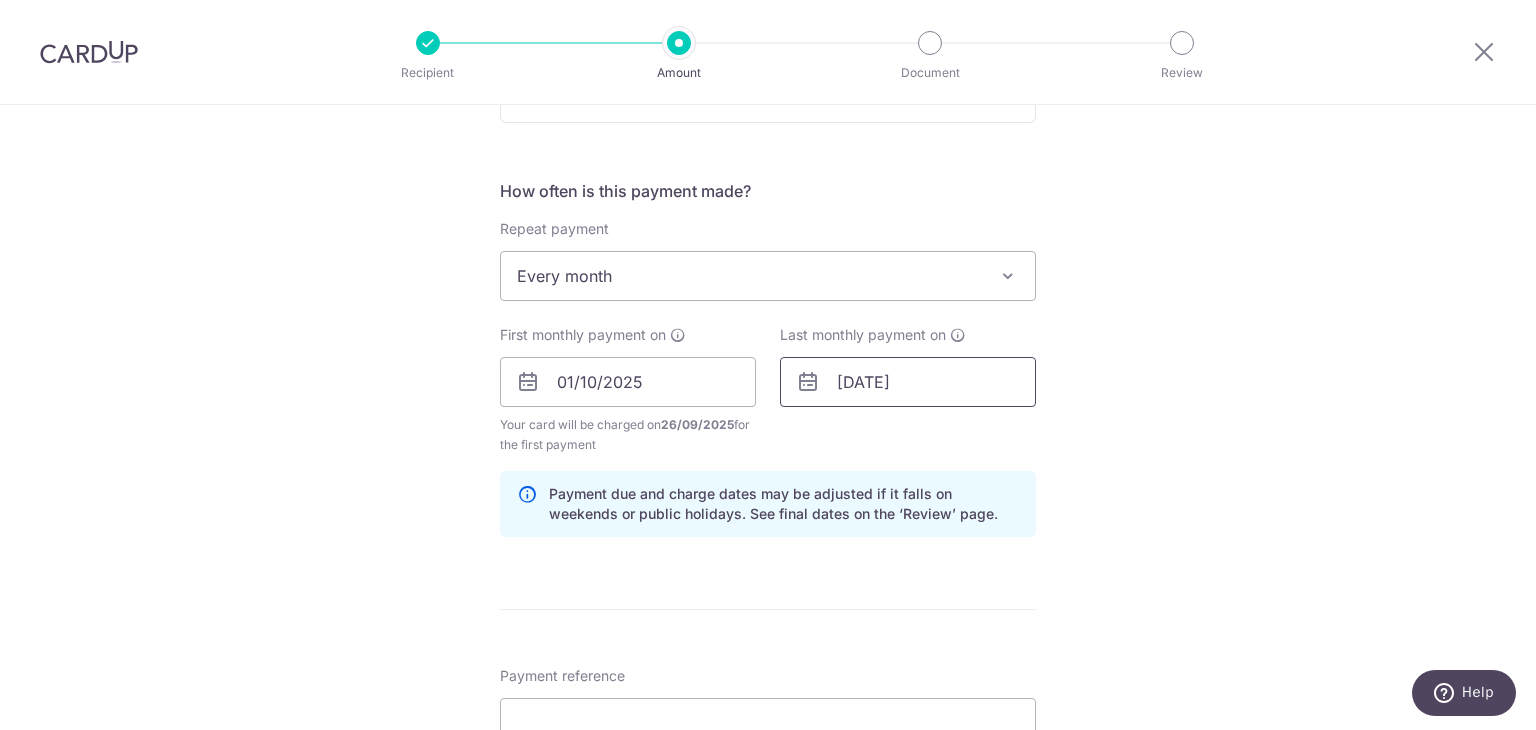 click on "01/08/2054" at bounding box center (908, 382) 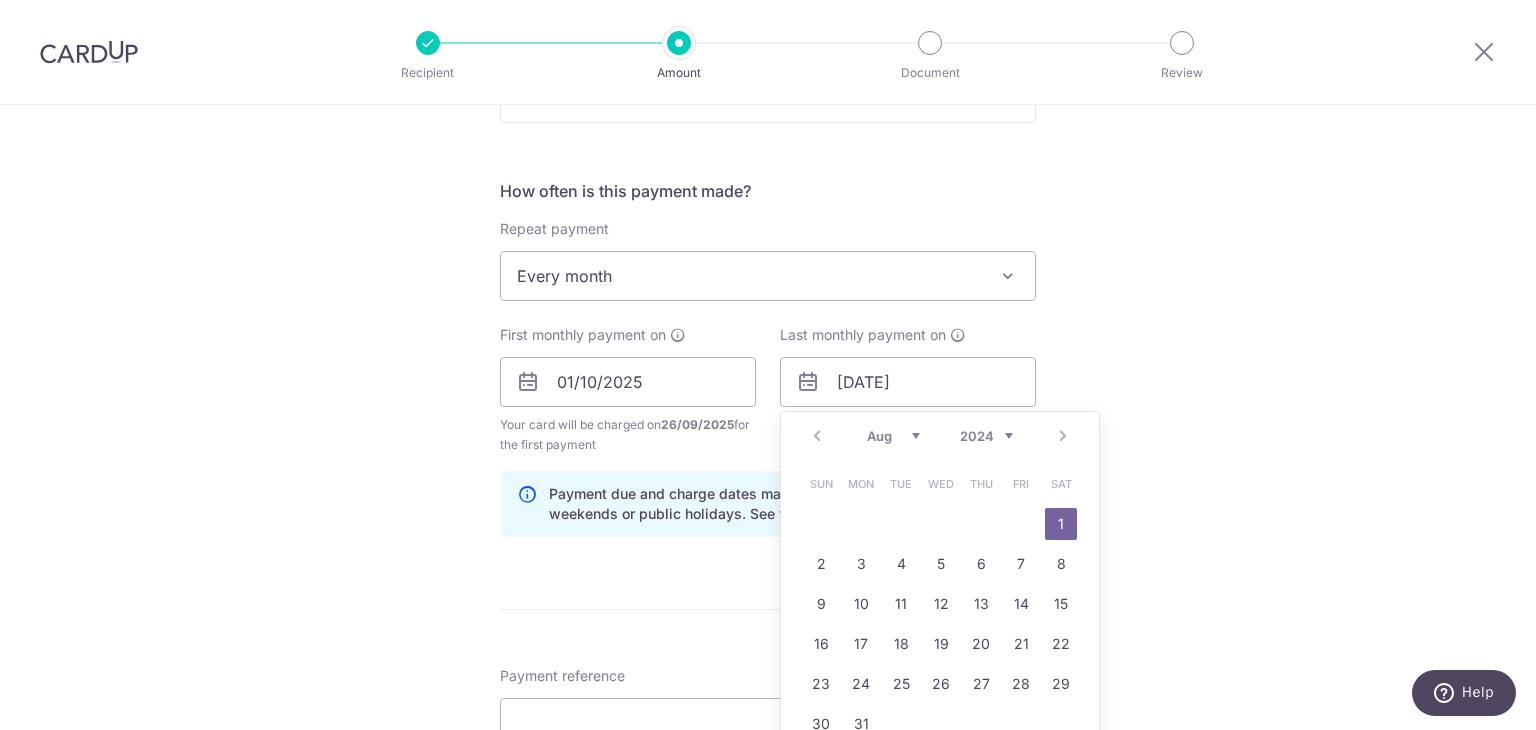 click on "2024 2025 2026 2027 2028 2029 2030 2031 2032 2033 2034 2035" at bounding box center [986, 436] 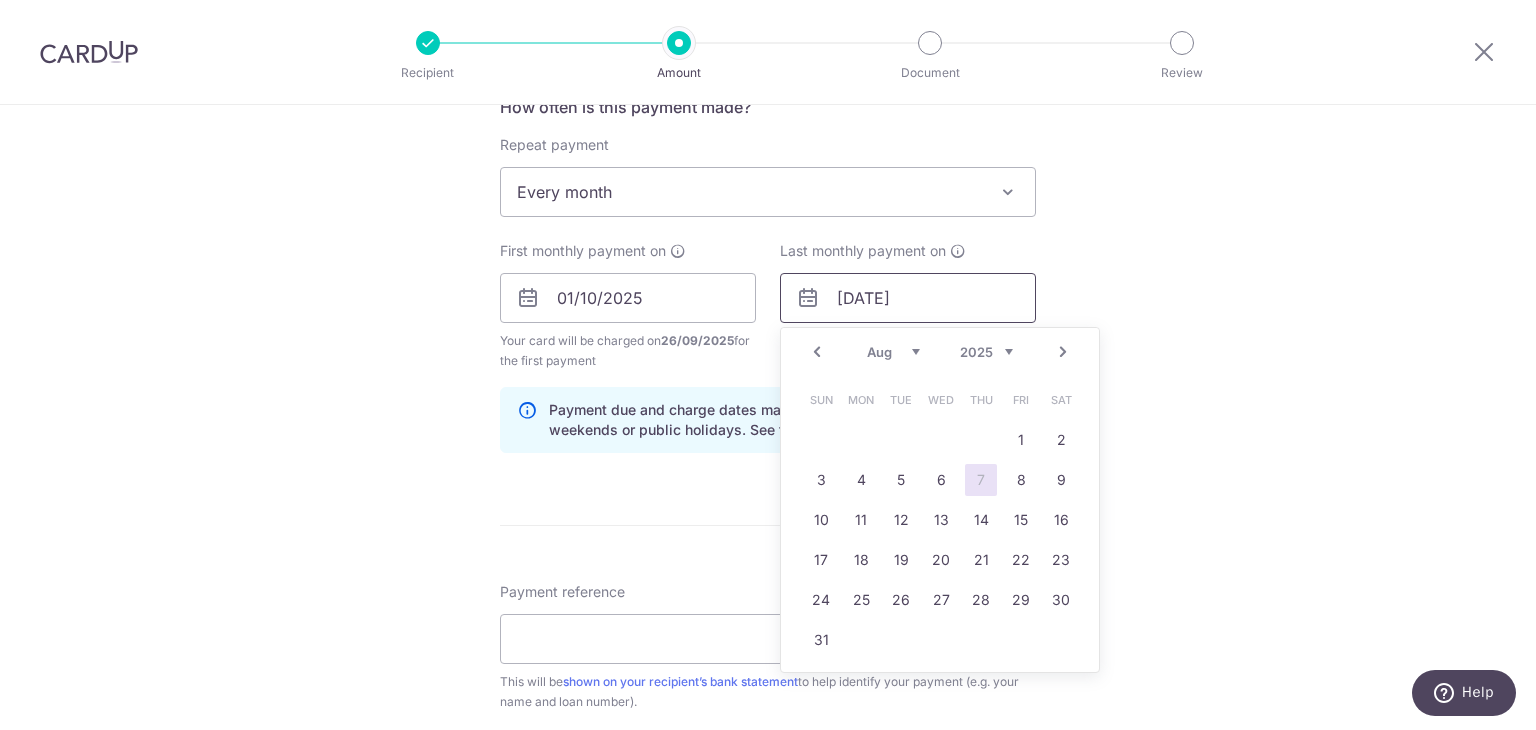 scroll, scrollTop: 900, scrollLeft: 0, axis: vertical 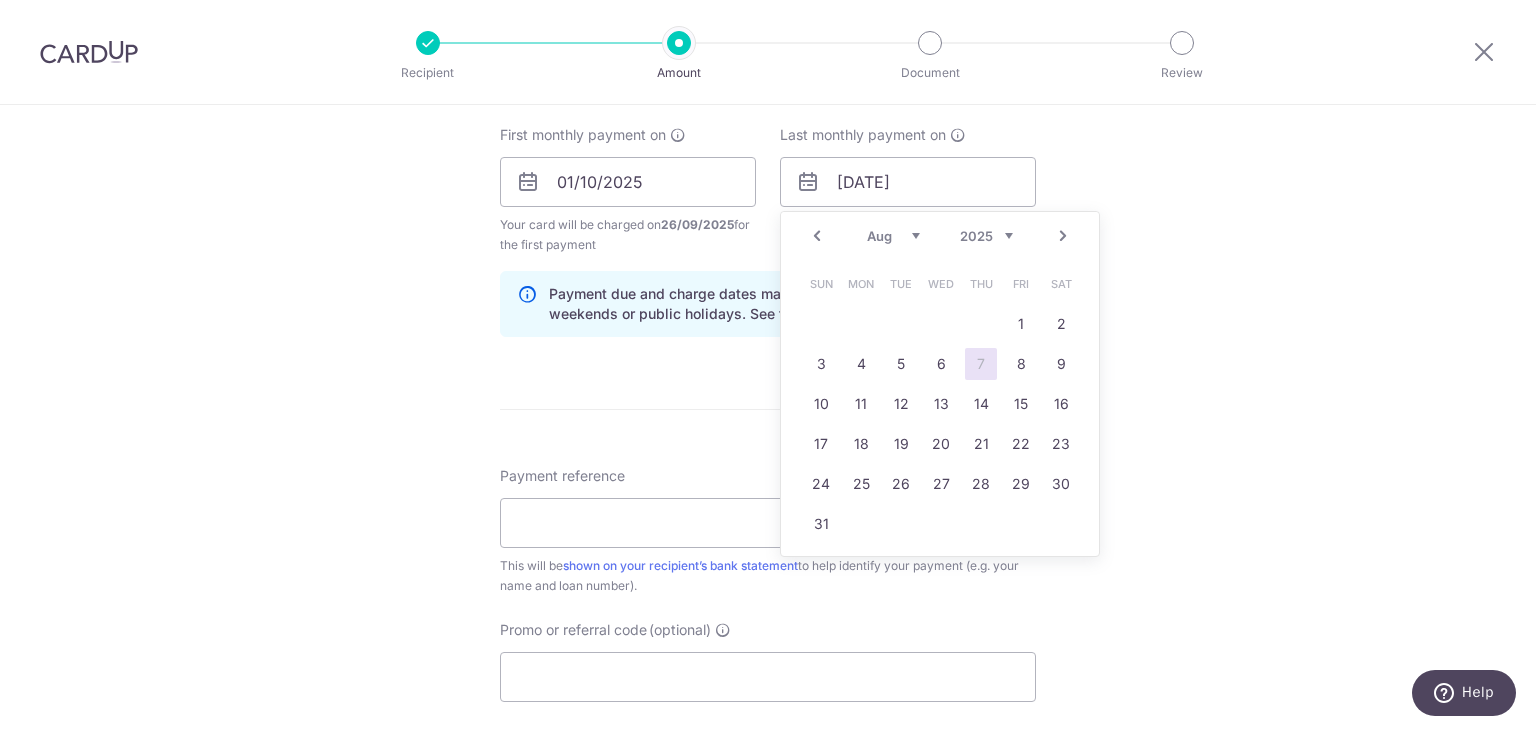 click on "Next" at bounding box center (1063, 236) 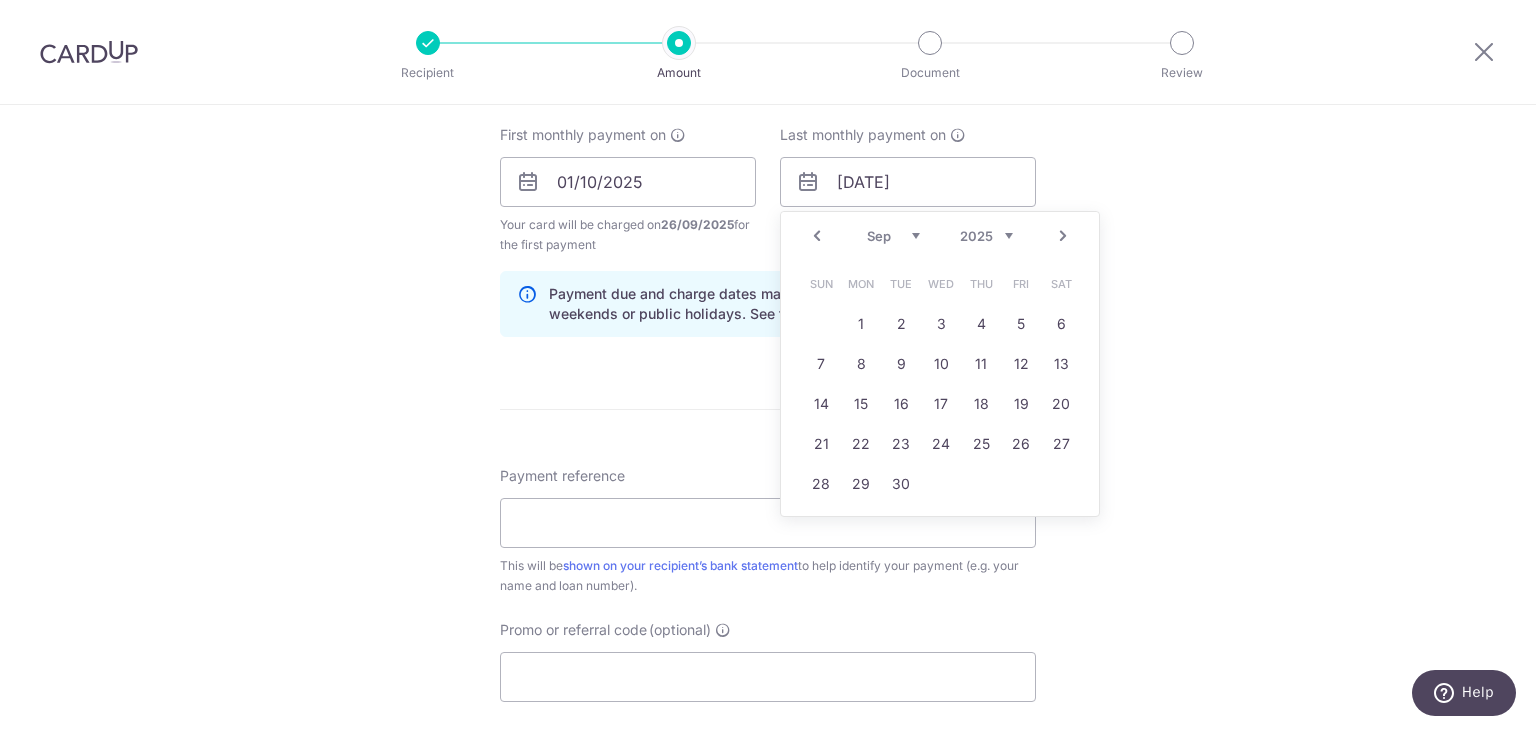 click on "Next" at bounding box center (1063, 236) 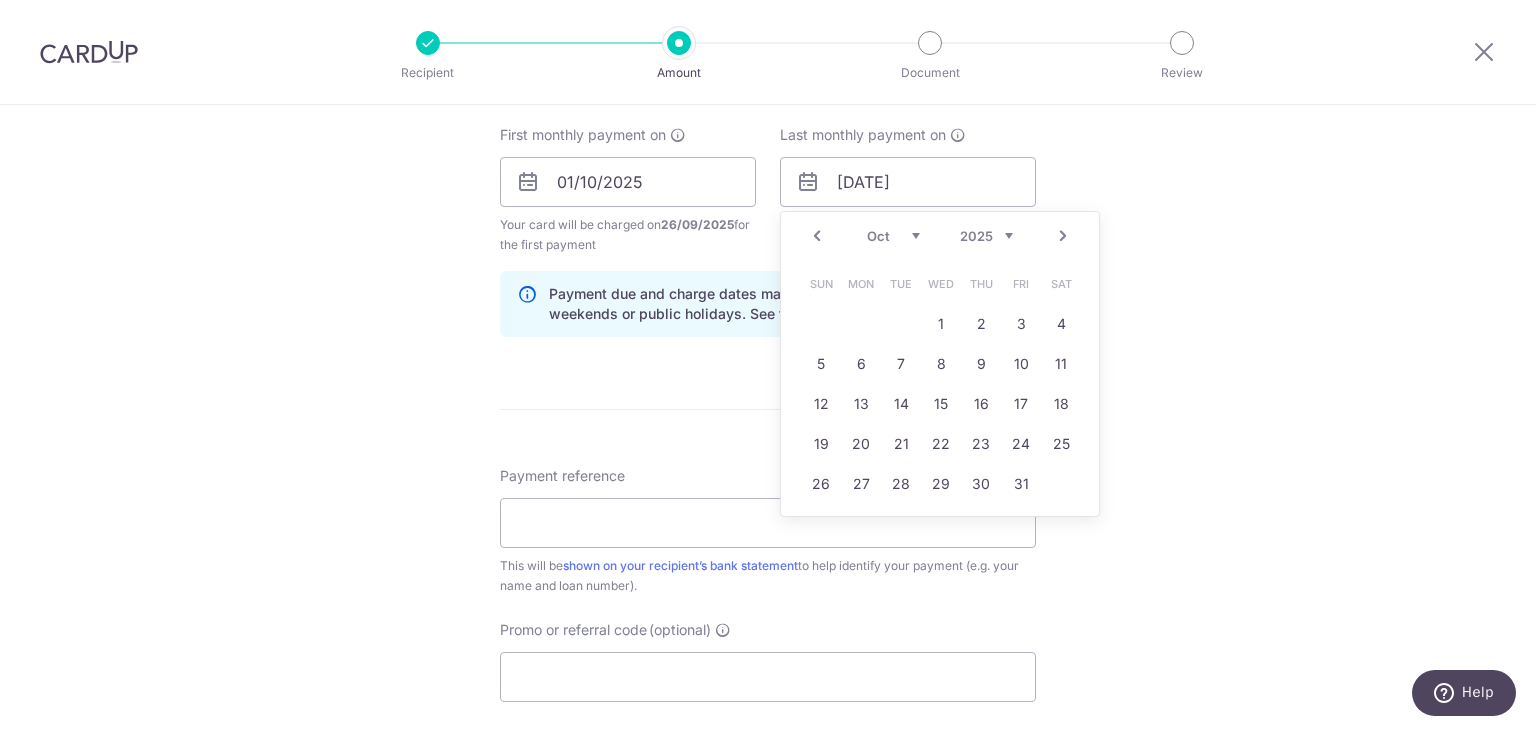 click on "Next" at bounding box center (1063, 236) 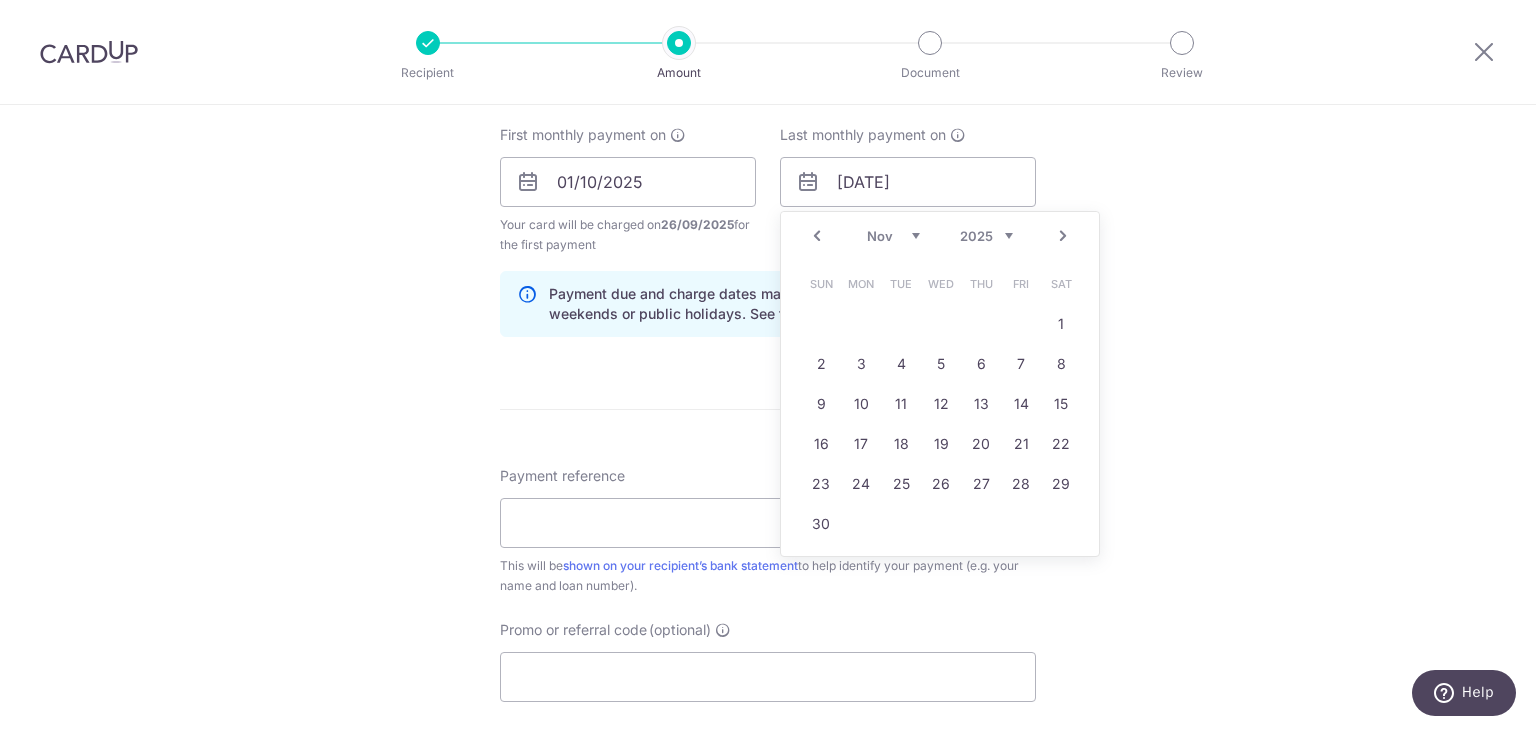 click on "Next" at bounding box center (1063, 236) 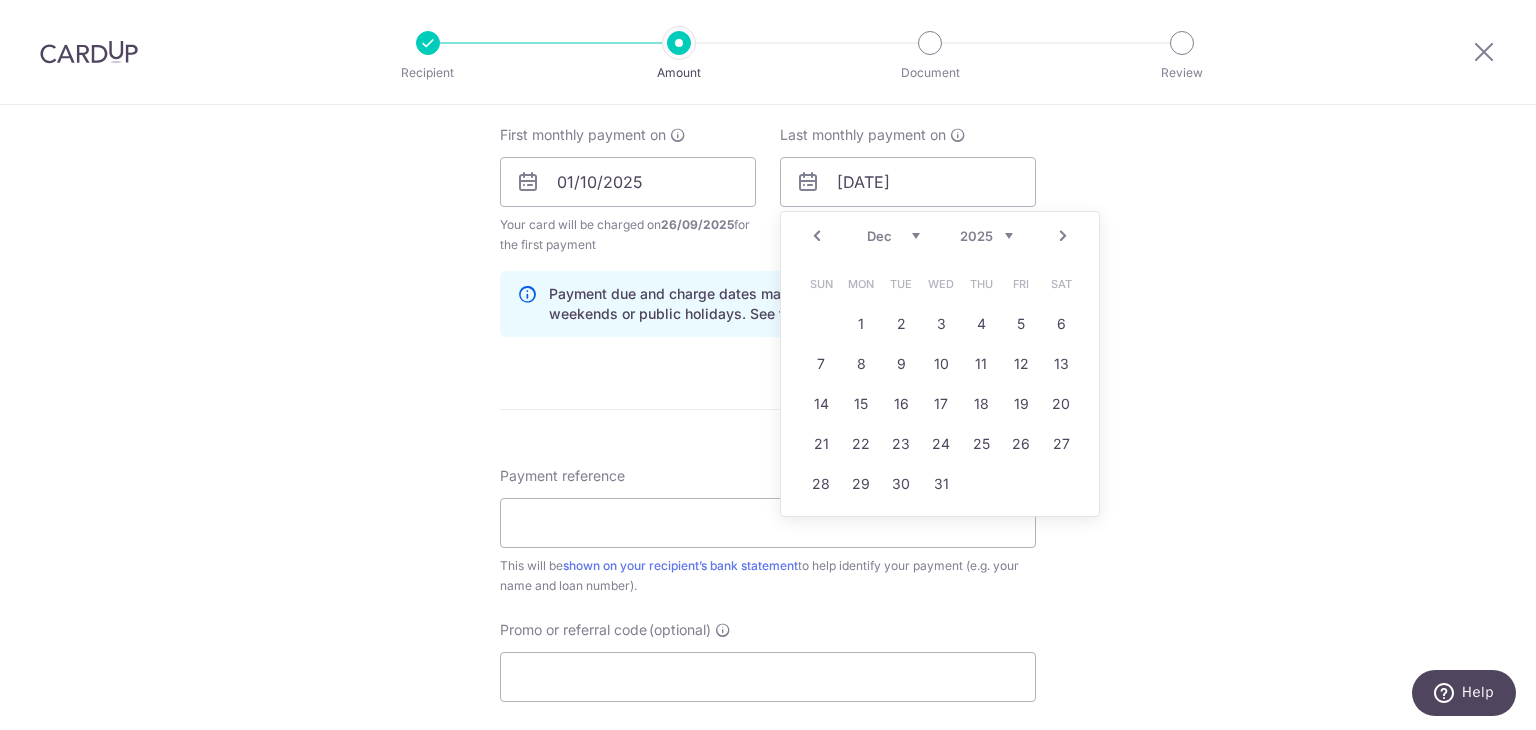 click on "Next" at bounding box center [1063, 236] 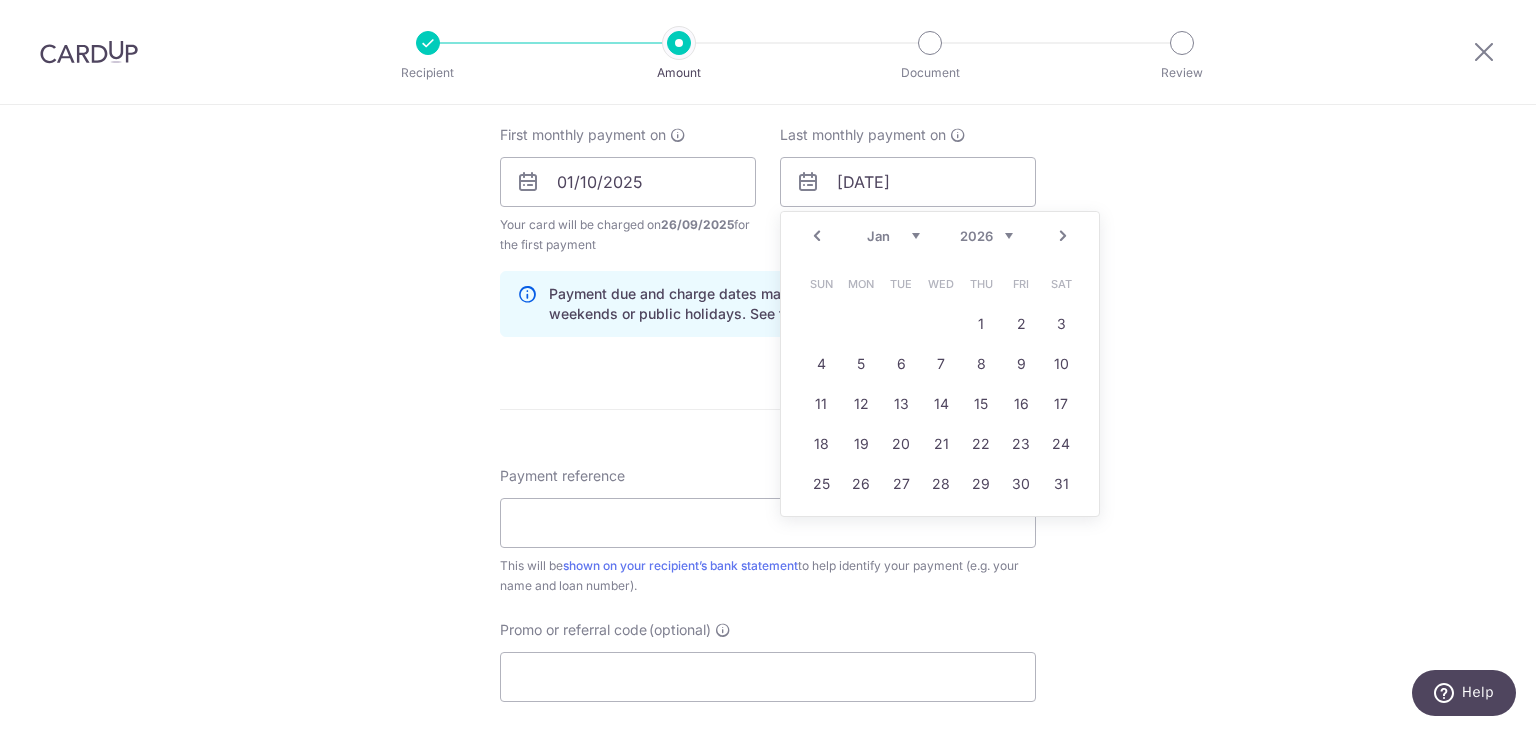 click on "Prev" at bounding box center [817, 236] 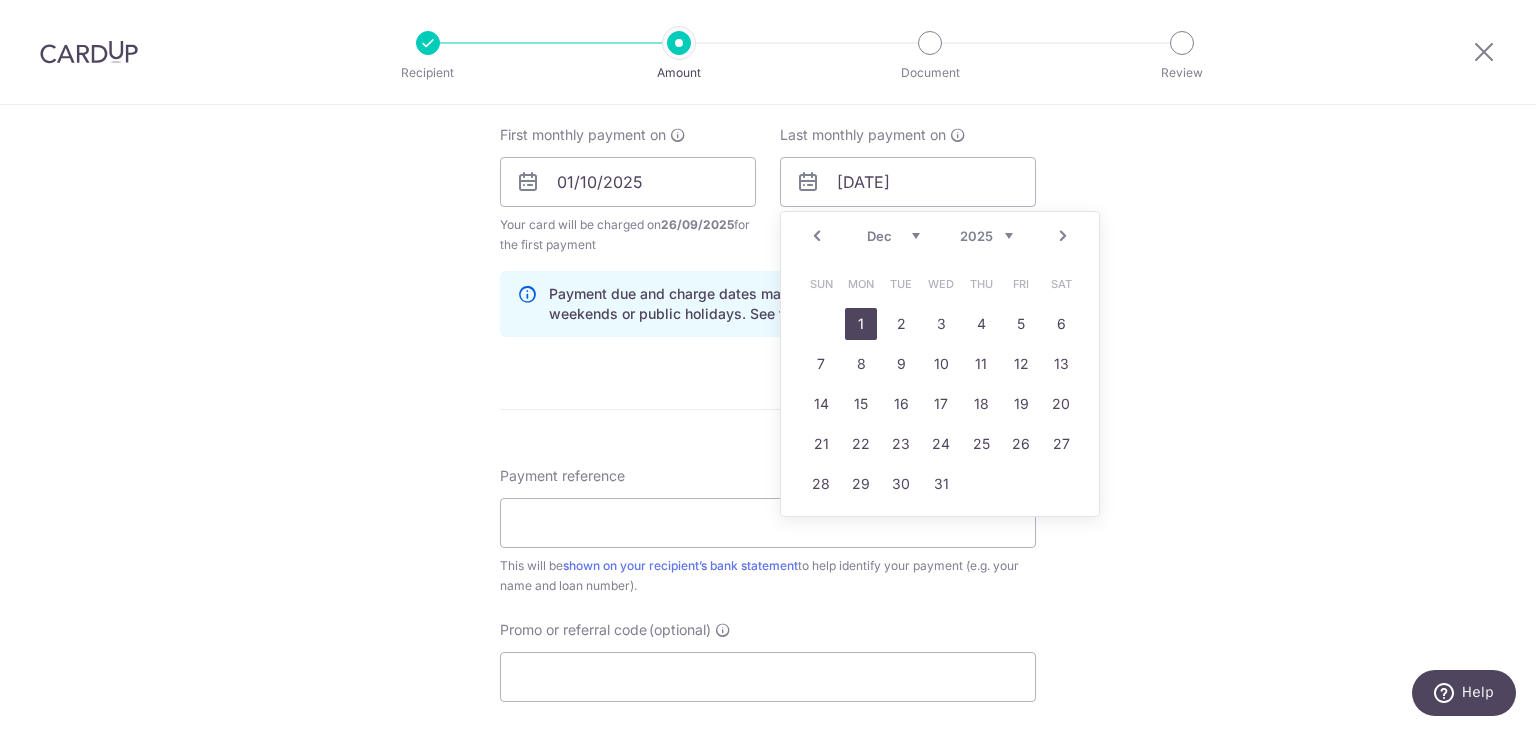 click on "1" at bounding box center [861, 324] 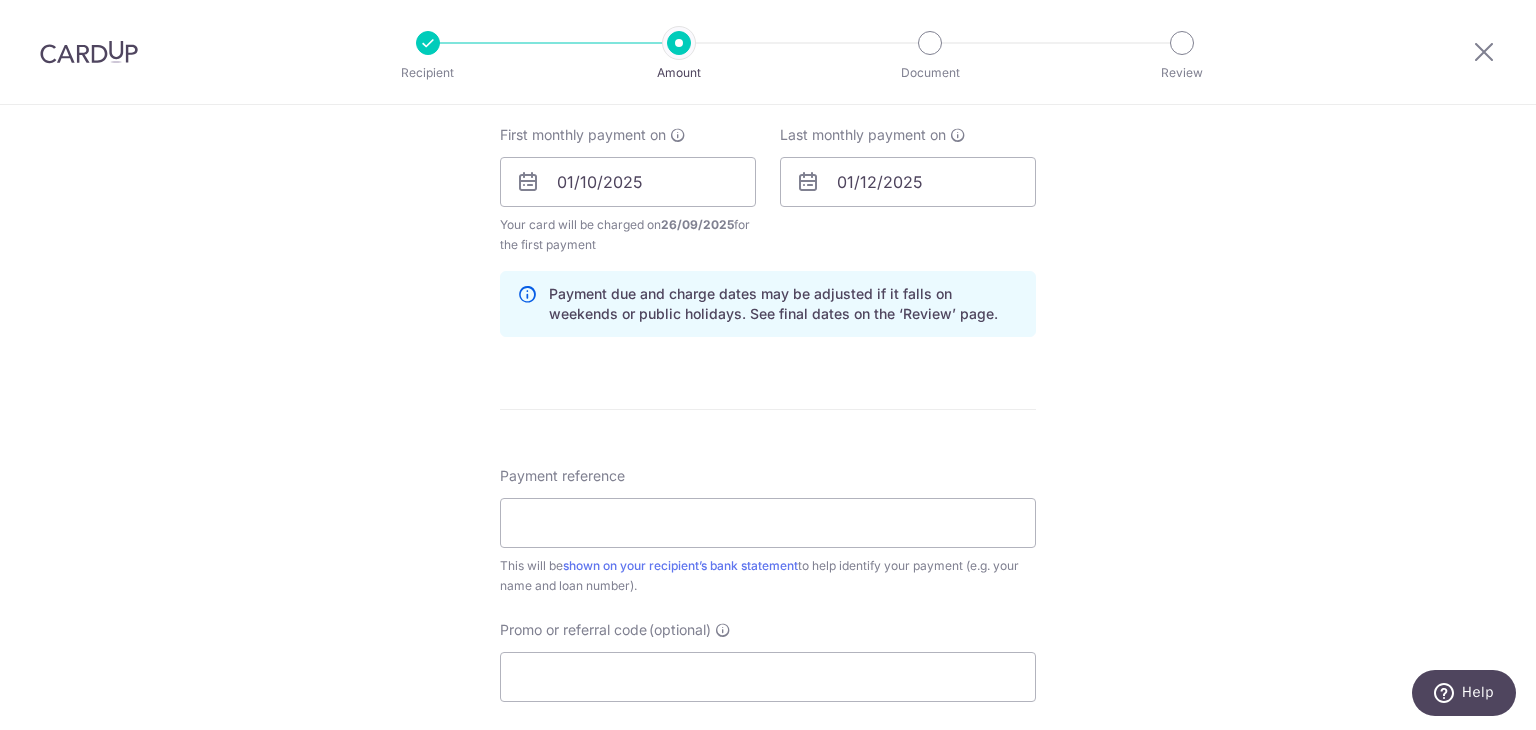 click on "Tell us more about your payment
Enter payment amount
SGD
4,460.00
4460.00
Select Card
**** 4107
Add credit card
Your Cards
**** 4107
Secure 256-bit SSL
Text
New card details
Card
Secure 256-bit SSL" at bounding box center (768, 160) 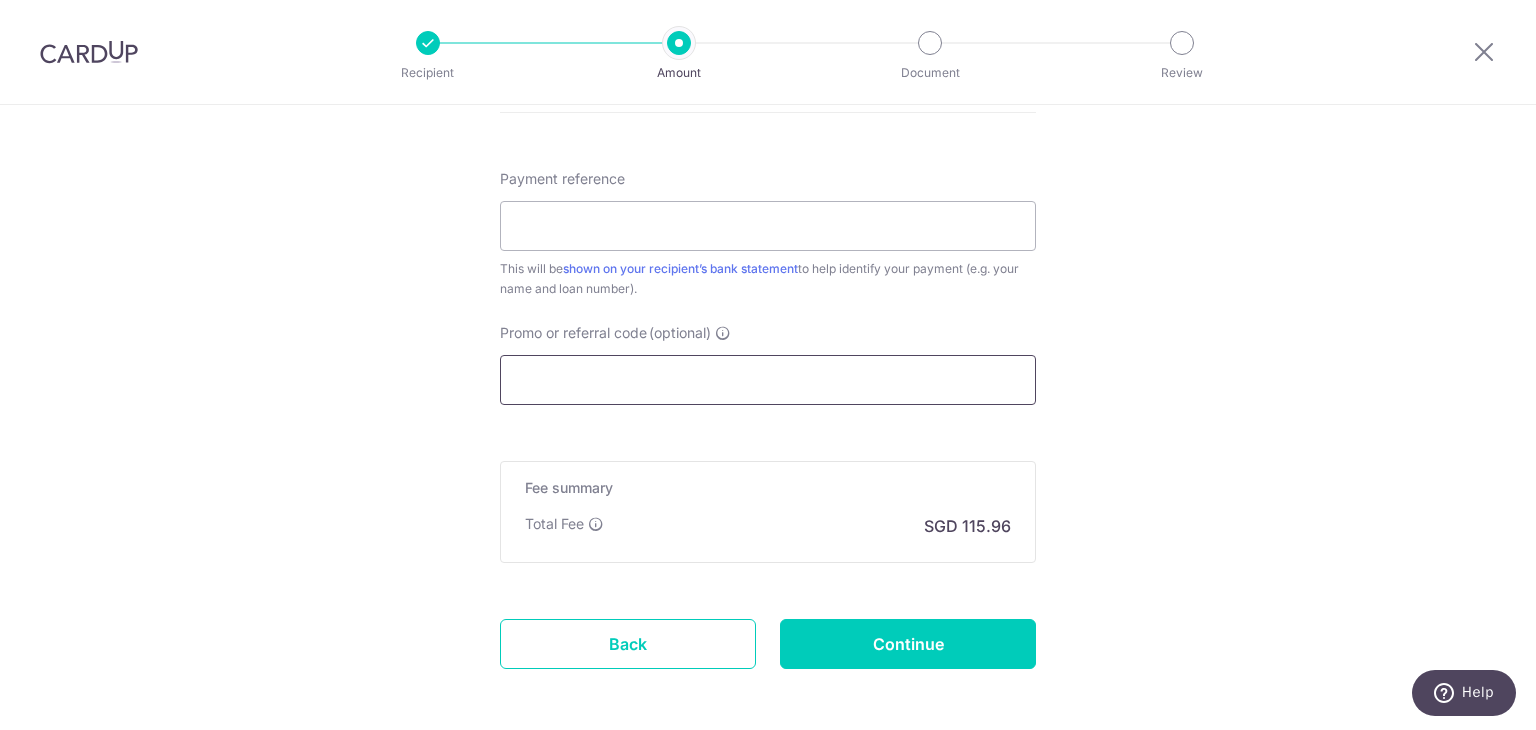 scroll, scrollTop: 1200, scrollLeft: 0, axis: vertical 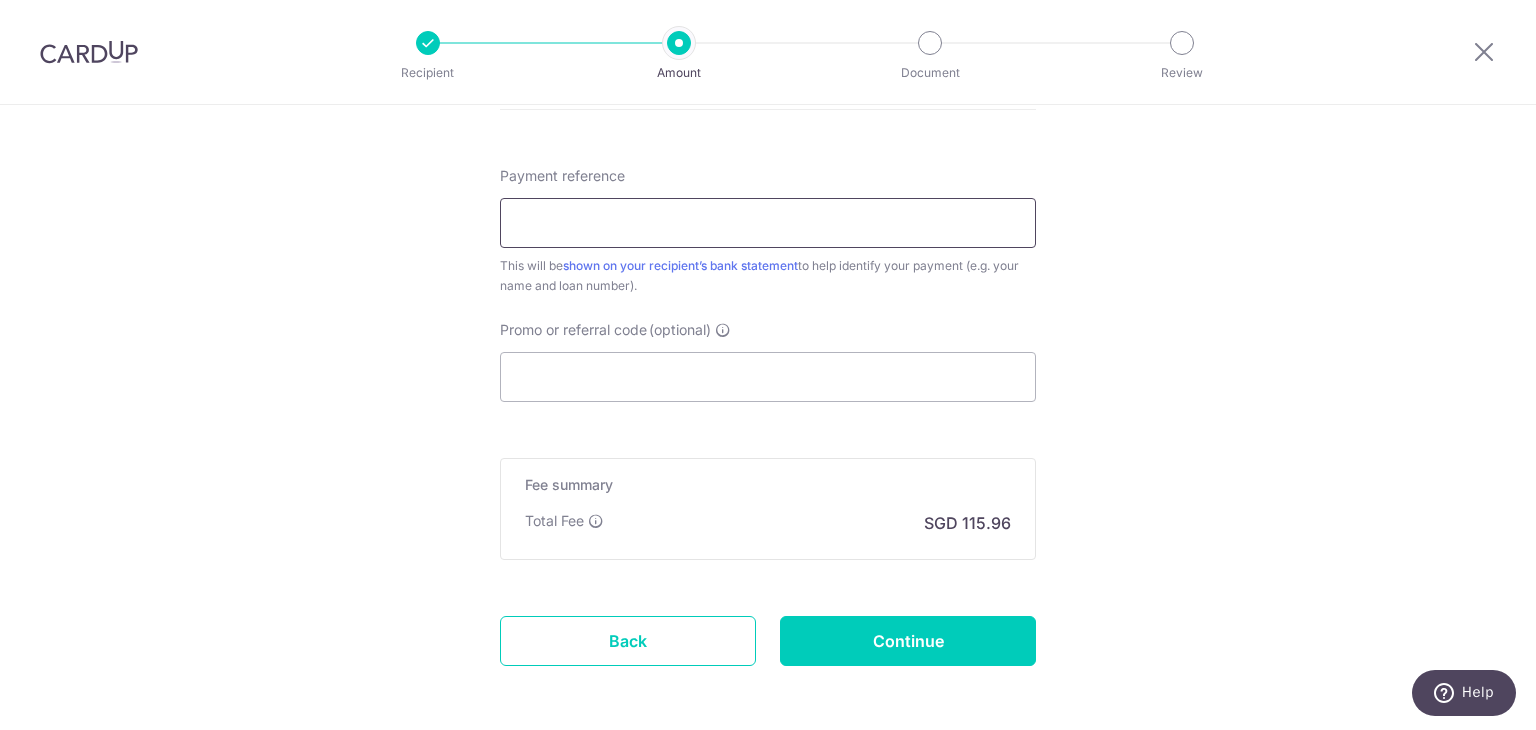 click on "Payment reference" at bounding box center [768, 223] 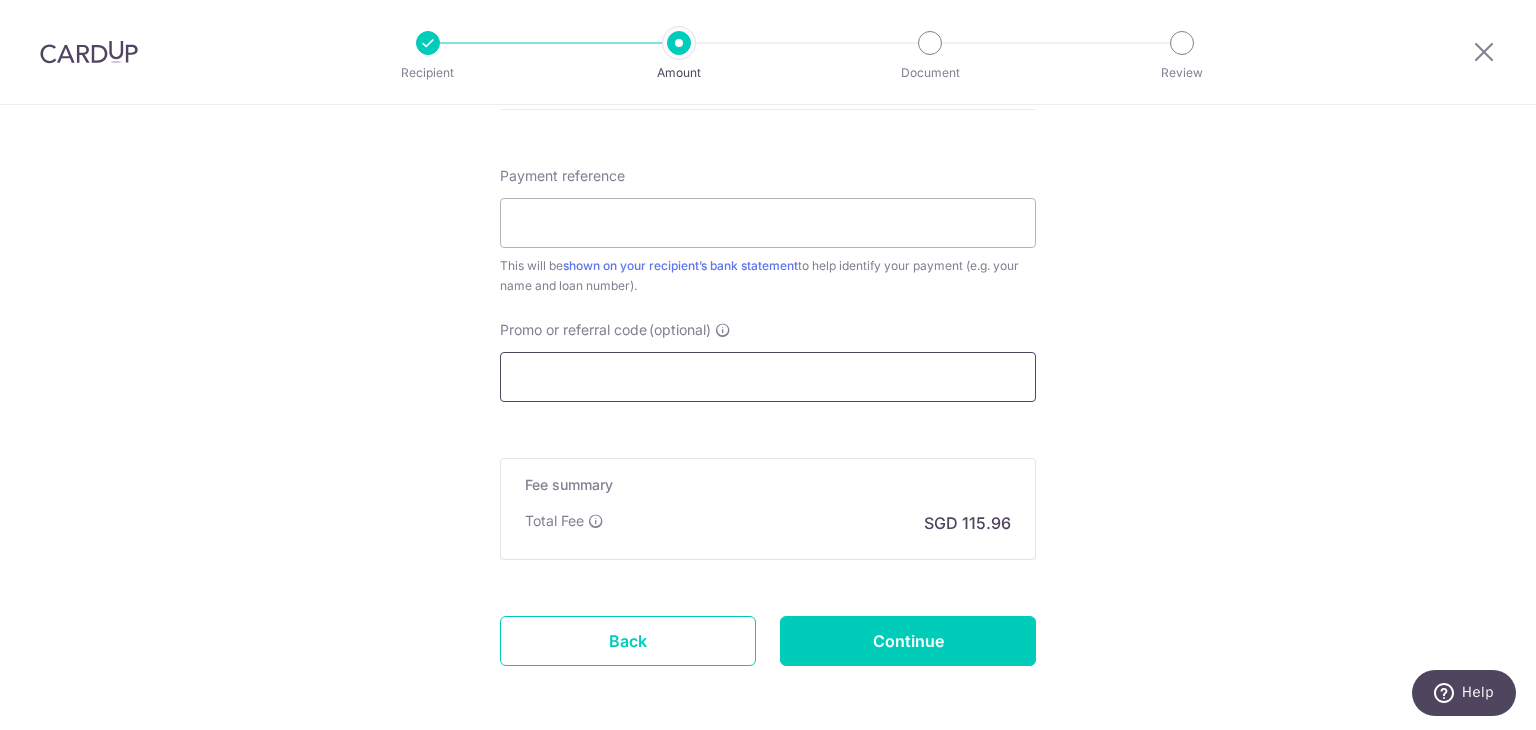 click on "Promo or referral code
(optional)" at bounding box center [768, 377] 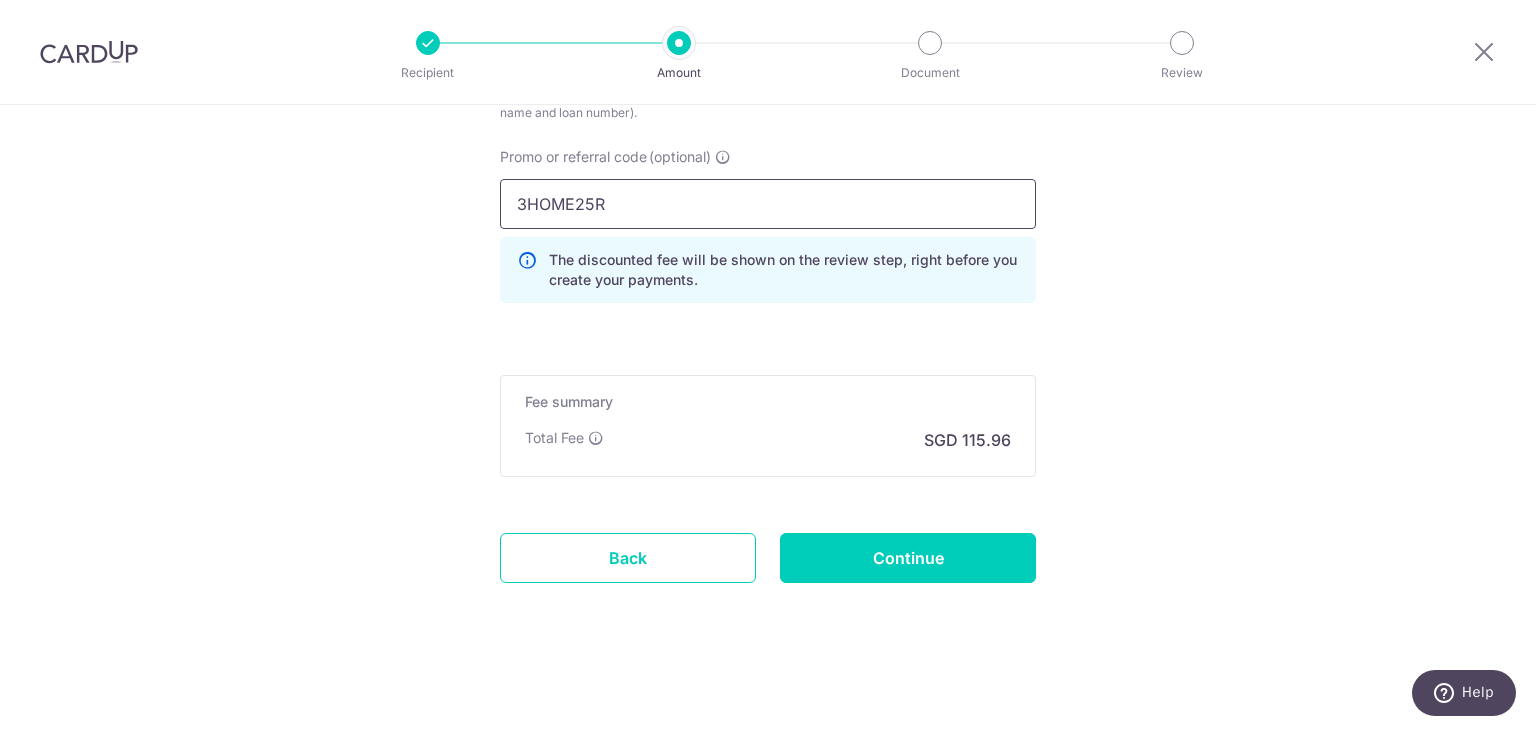 type on "3HOME25R" 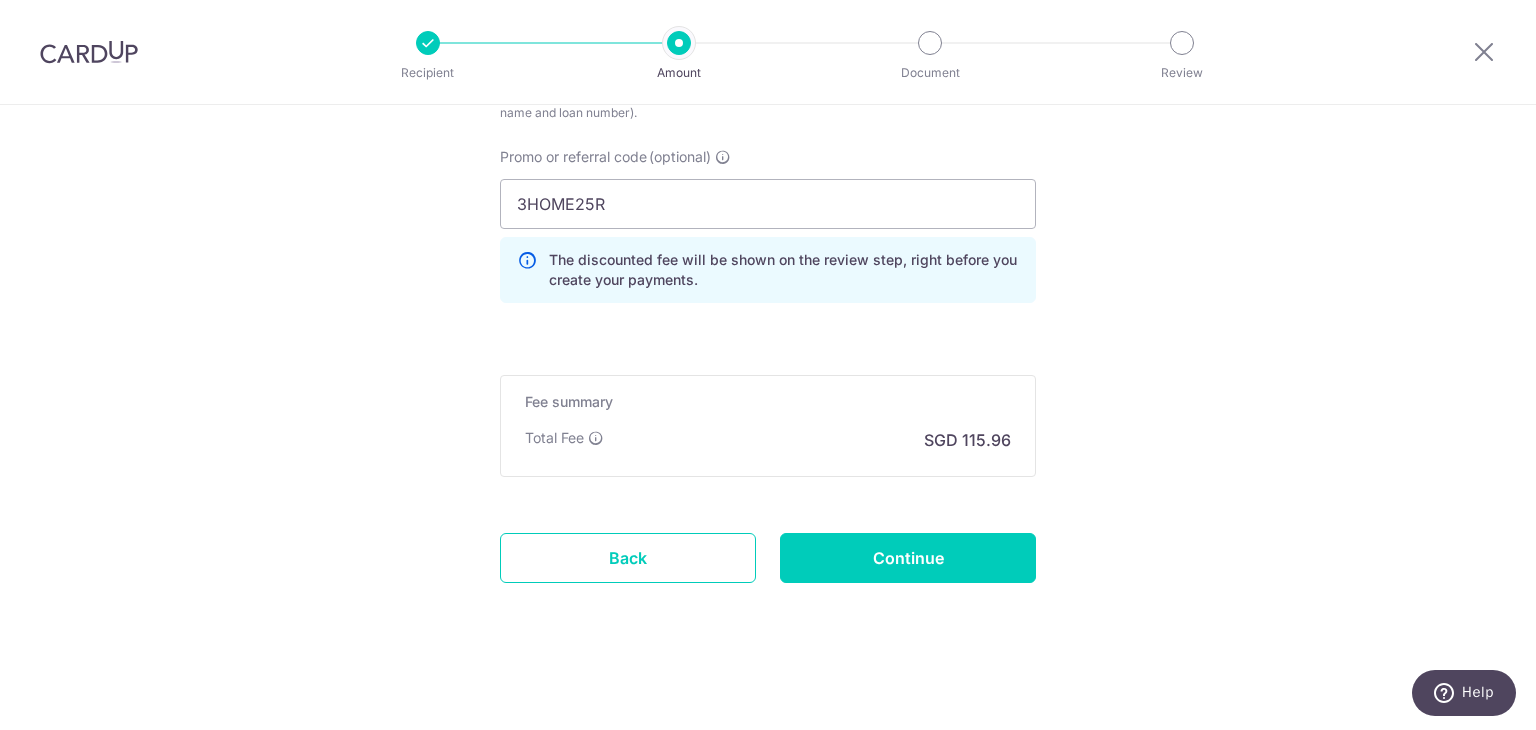click on "Tell us more about your payment
Enter payment amount
SGD
4,460.00
4460.00
Select Card
**** 4107
Add credit card
Your Cards
**** 4107
Secure 256-bit SSL
Text
New card details
Card
Secure 256-bit SSL" at bounding box center [768, -268] 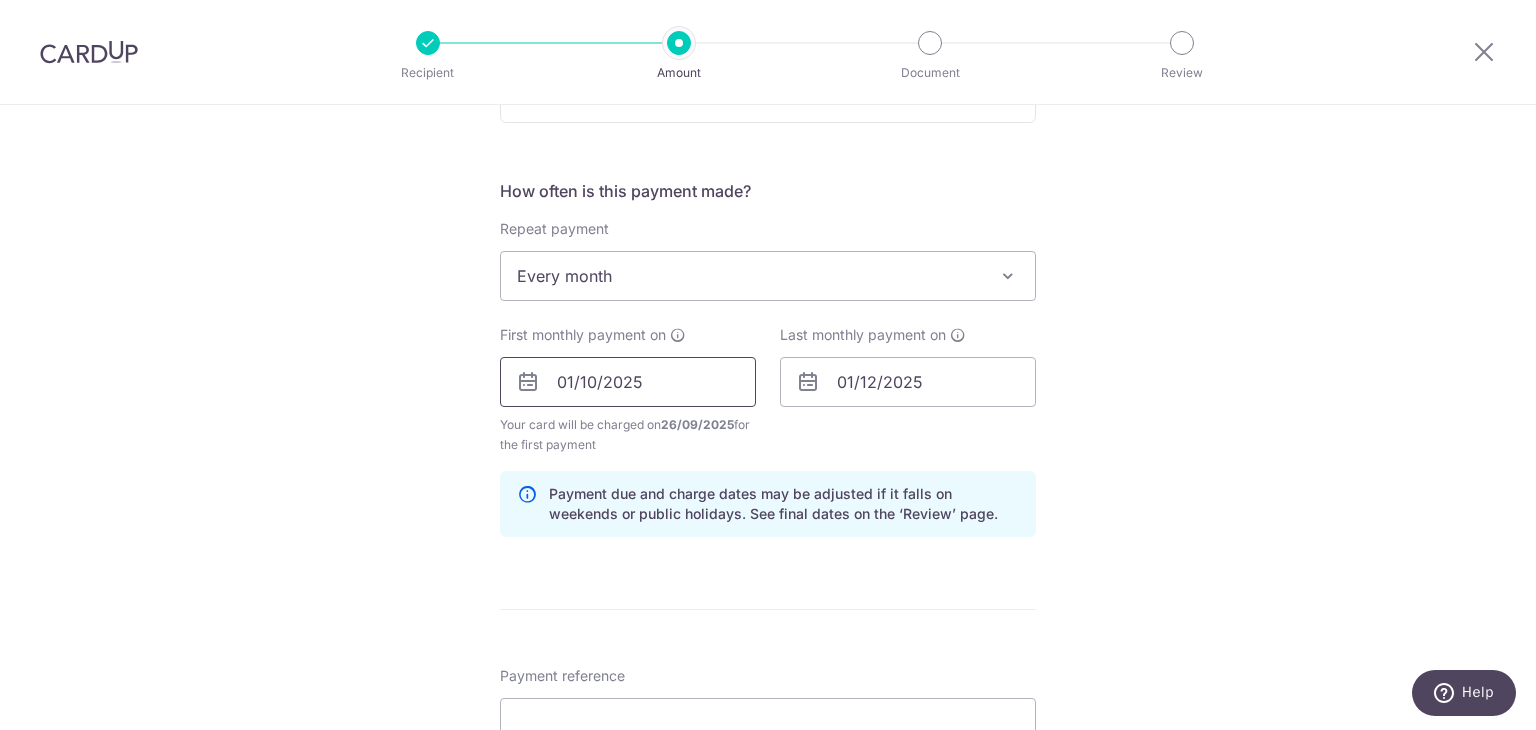 scroll, scrollTop: 800, scrollLeft: 0, axis: vertical 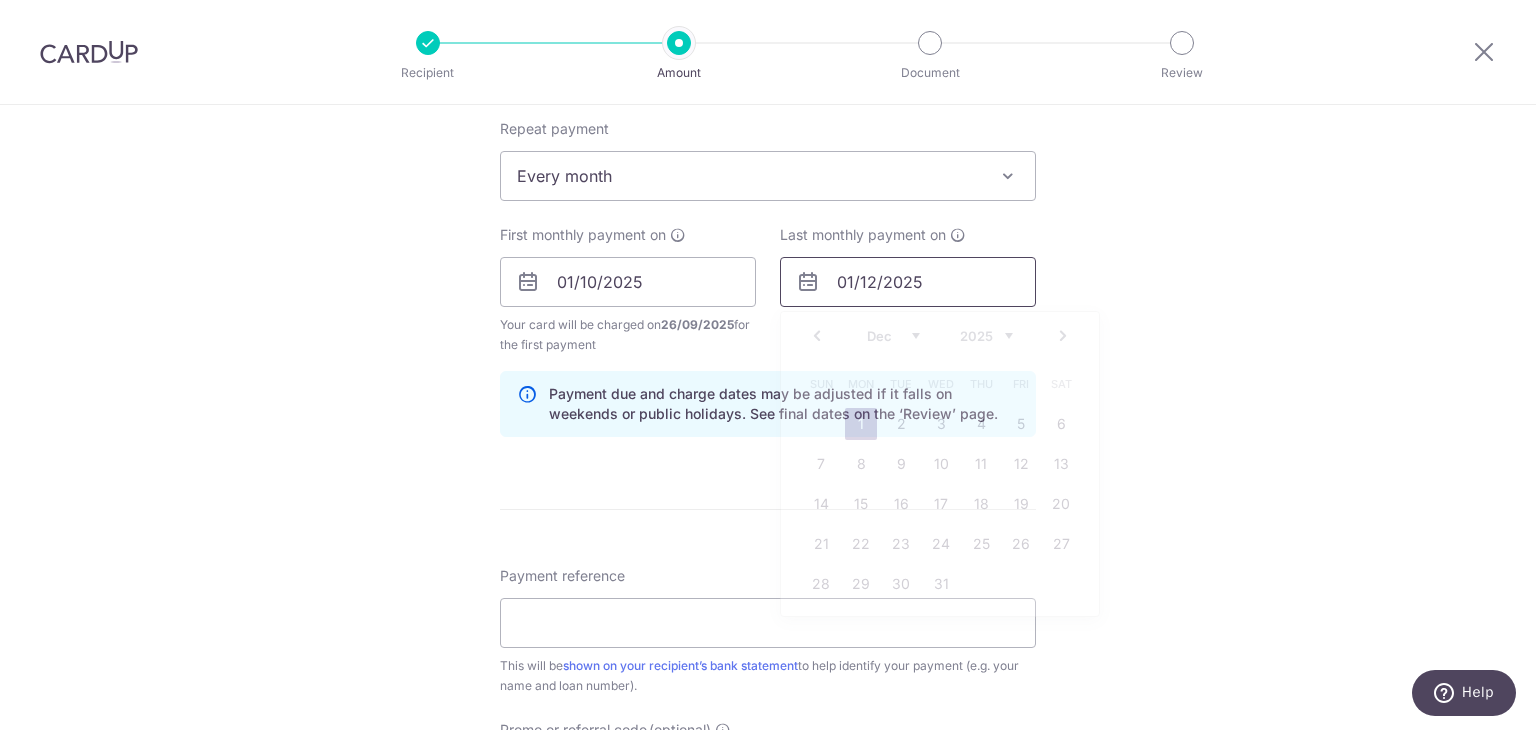 click on "01/12/2025" at bounding box center (908, 282) 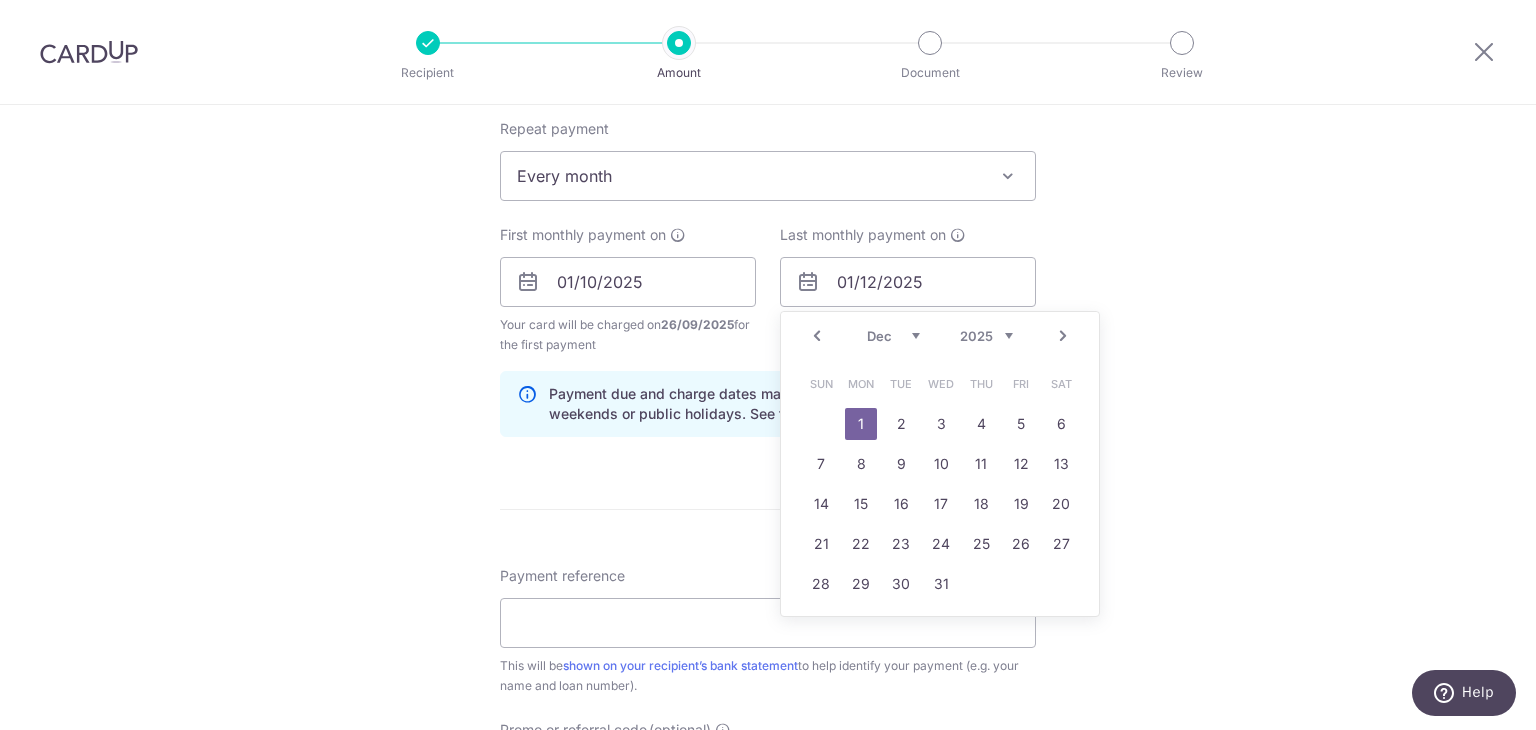 click on "Next" at bounding box center (1063, 336) 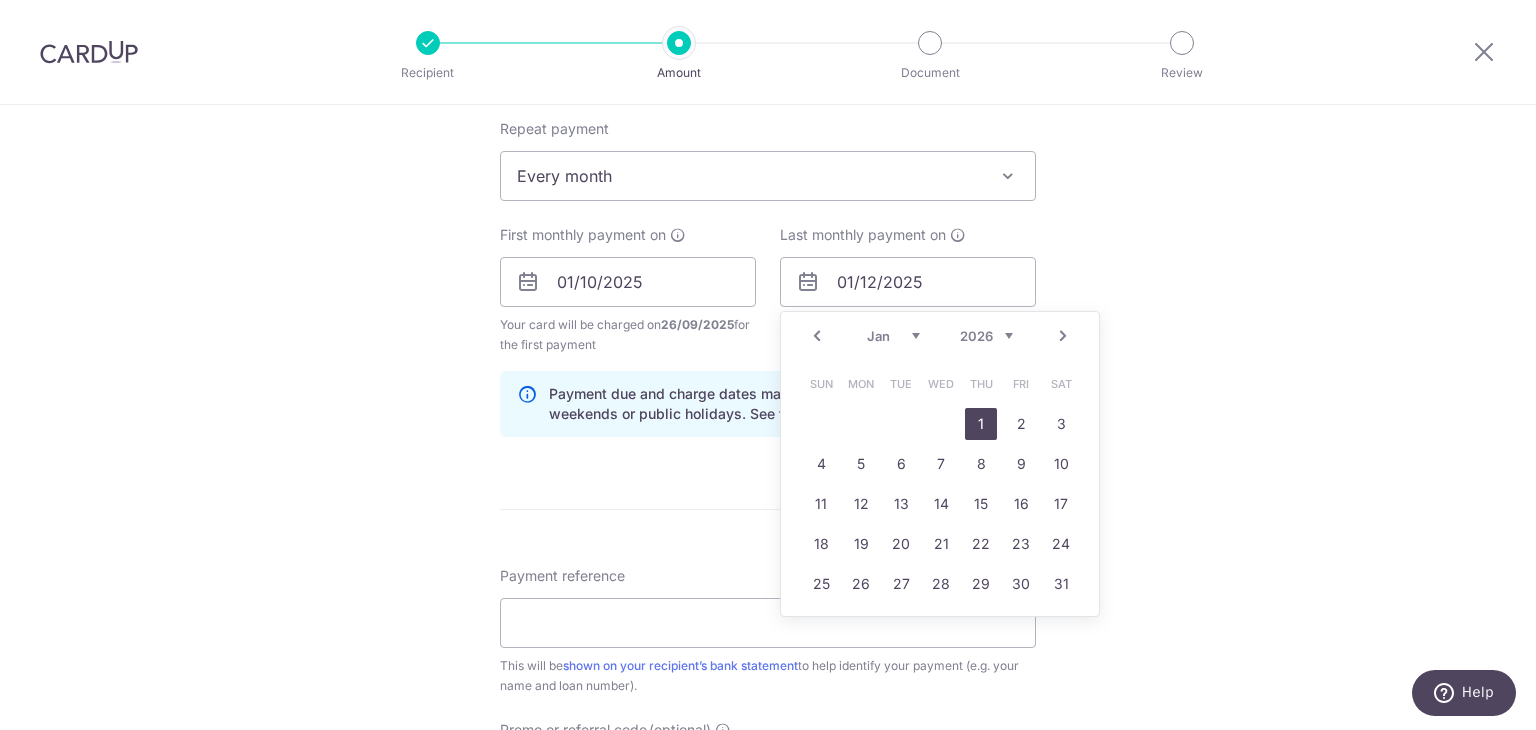 click on "1" at bounding box center (981, 424) 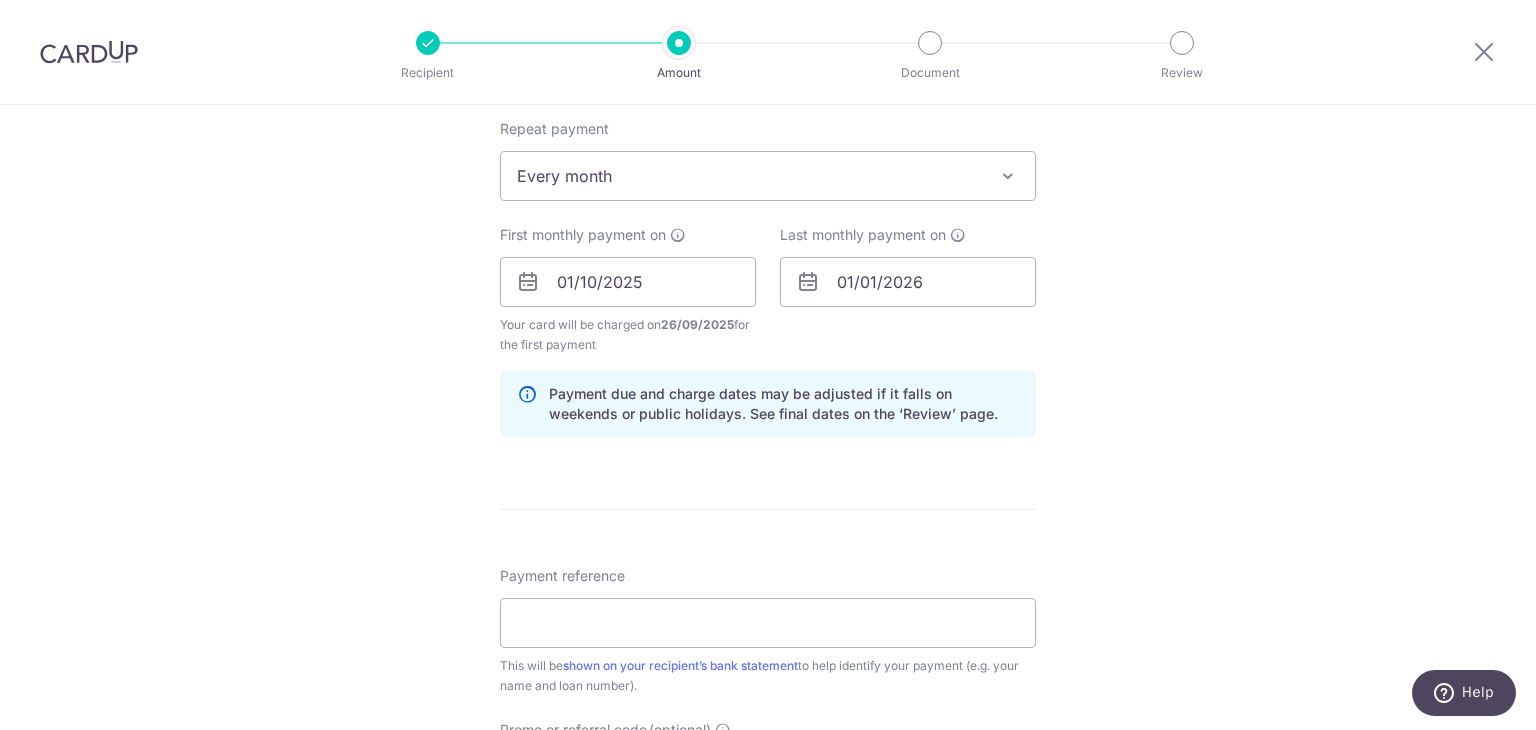 click on "Tell us more about your payment
Enter payment amount
SGD
4,460.00
4460.00
Select Card
**** 4107
Add credit card
Your Cards
**** 4107
Secure 256-bit SSL
Text
New card details
Card
Secure 256-bit SSL" at bounding box center [768, 305] 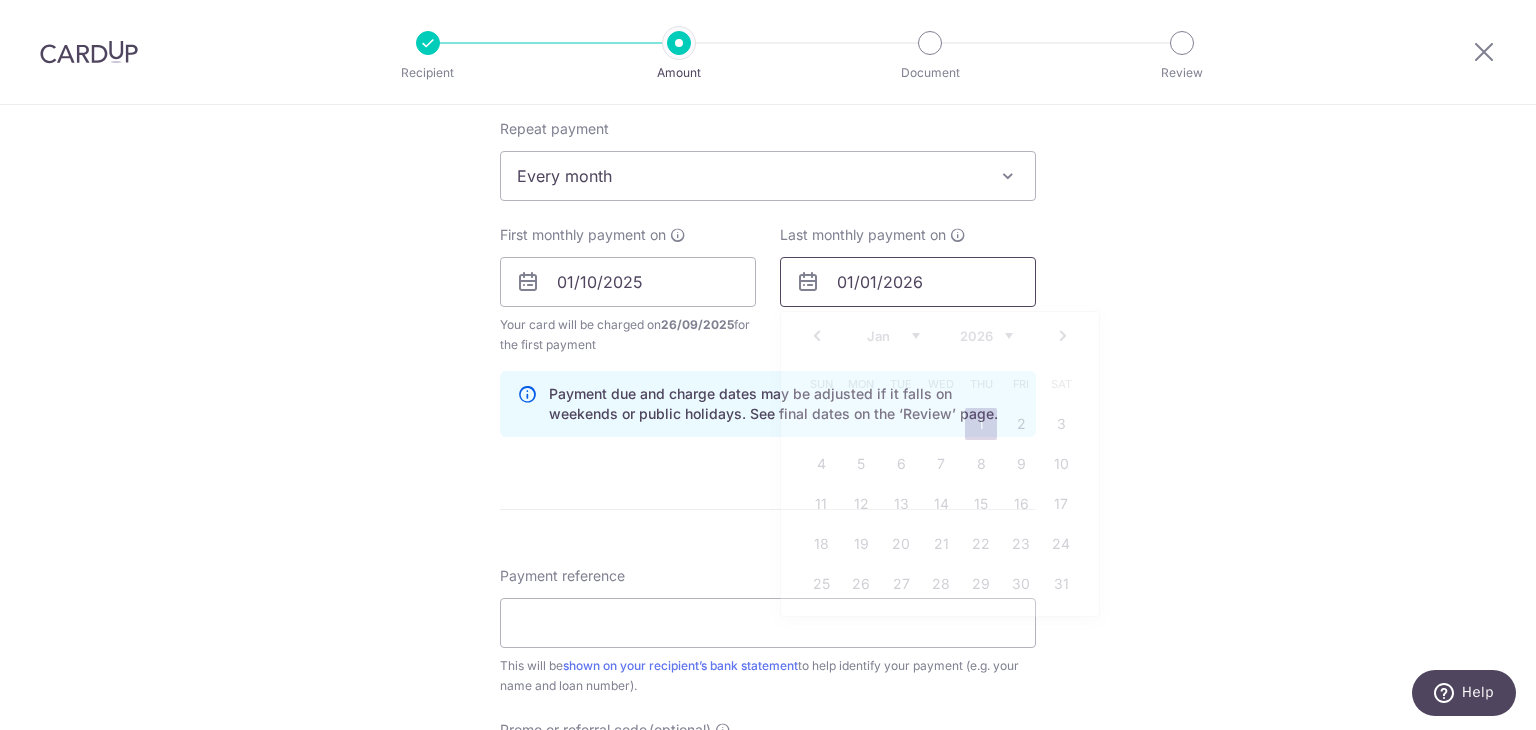 click on "01/01/2026" at bounding box center (908, 282) 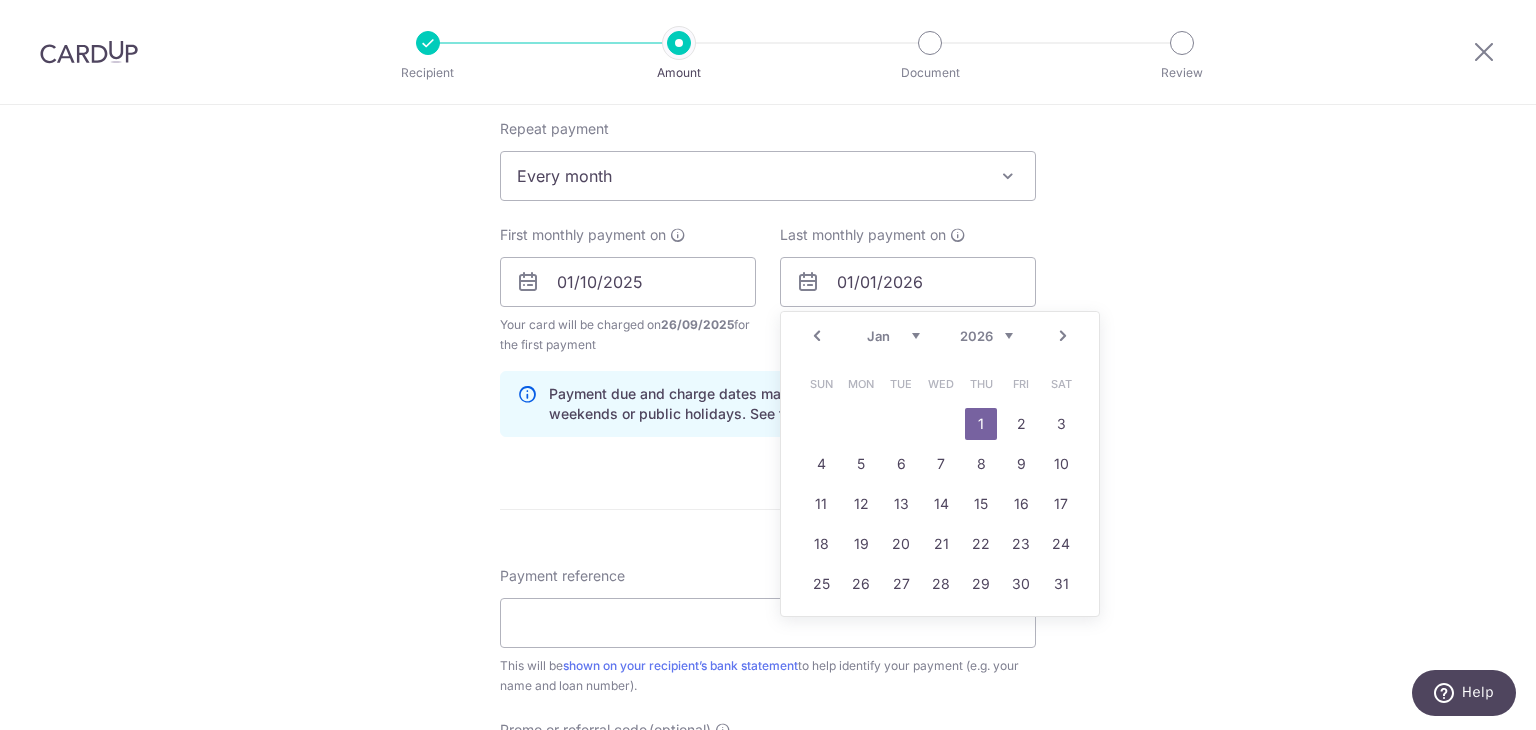 click on "Next" at bounding box center (1063, 336) 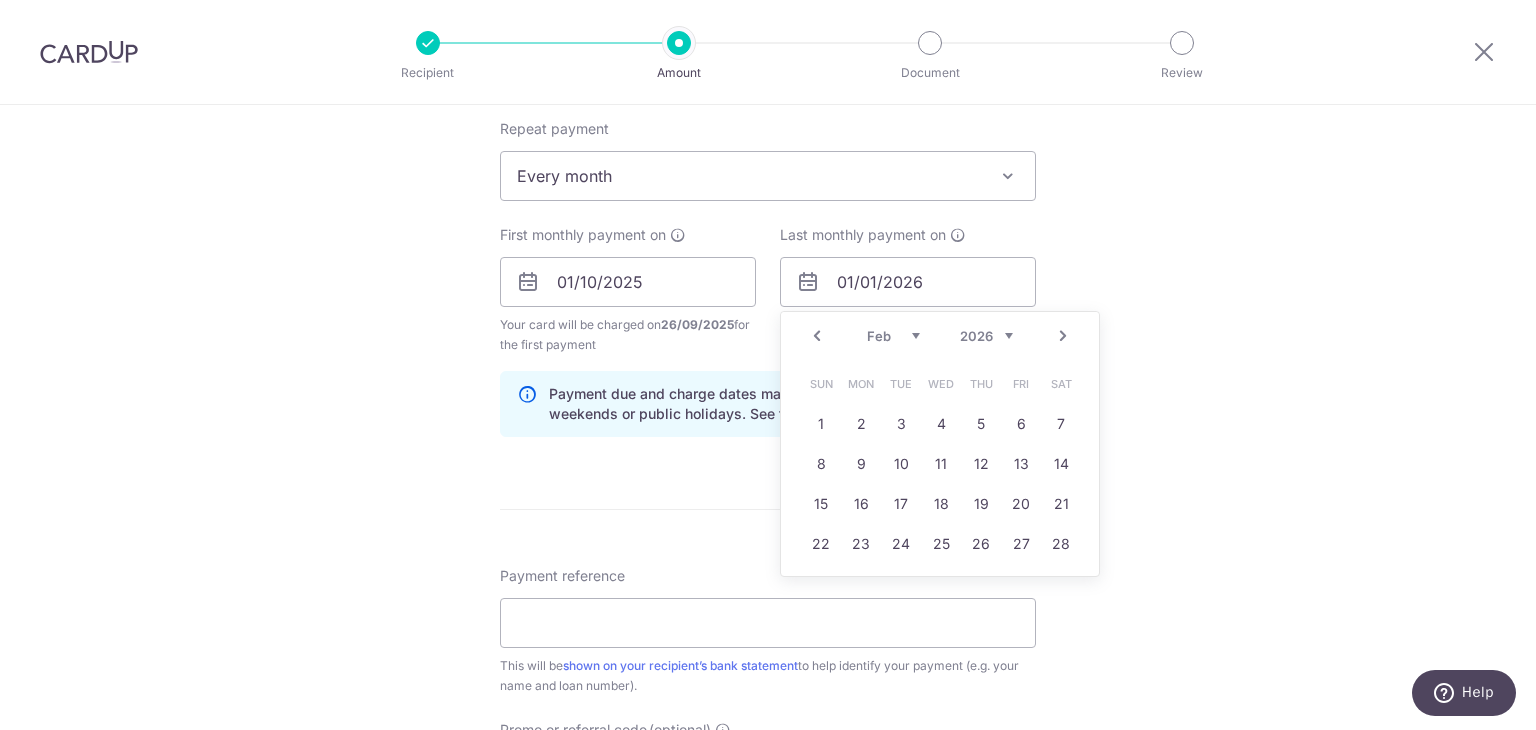 click on "Prev" at bounding box center [817, 336] 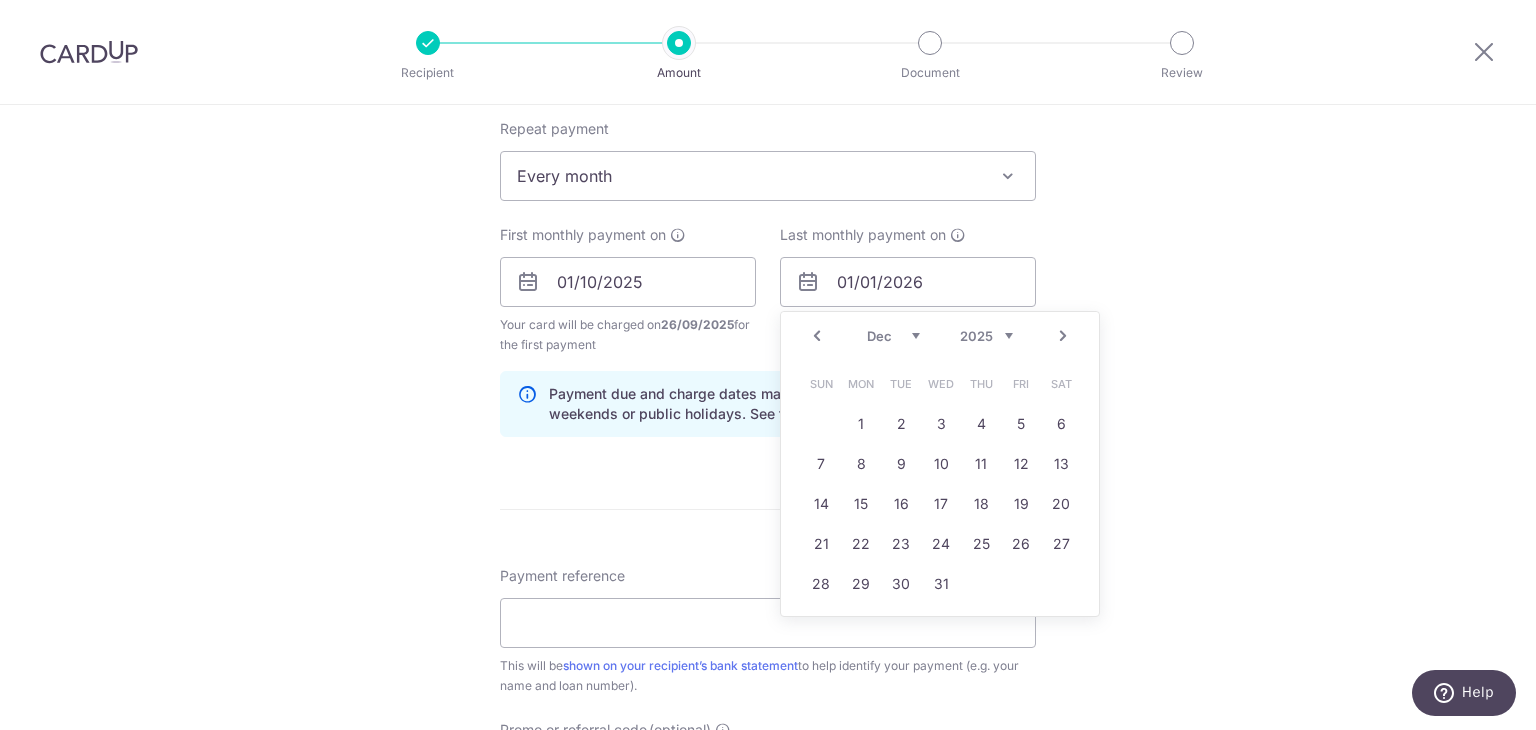 click on "1" at bounding box center (861, 424) 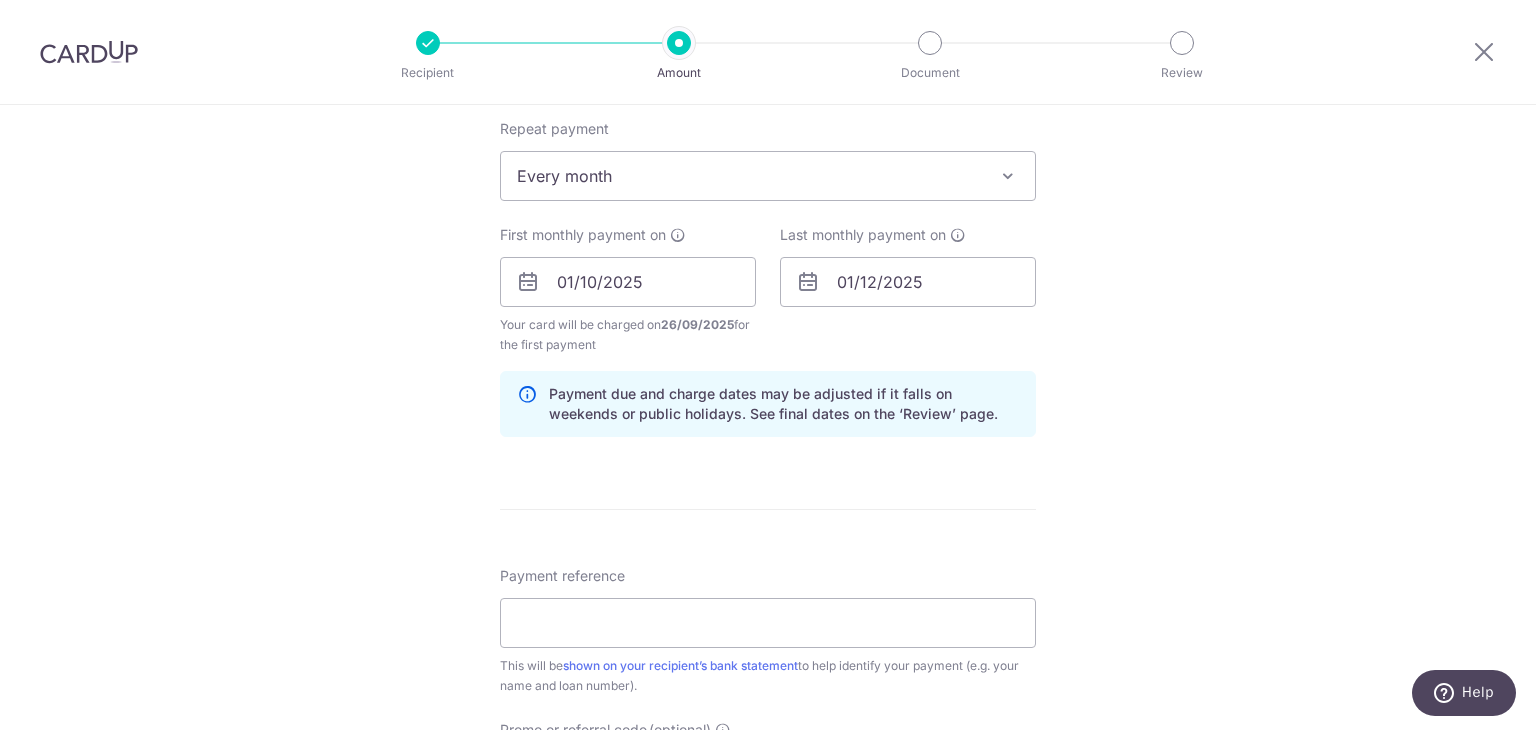 click on "Tell us more about your payment
Enter payment amount
SGD
4,460.00
4460.00
Select Card
**** 4107
Add credit card
Your Cards
**** 4107
Secure 256-bit SSL
Text
New card details
Card
Secure 256-bit SSL" at bounding box center (768, 305) 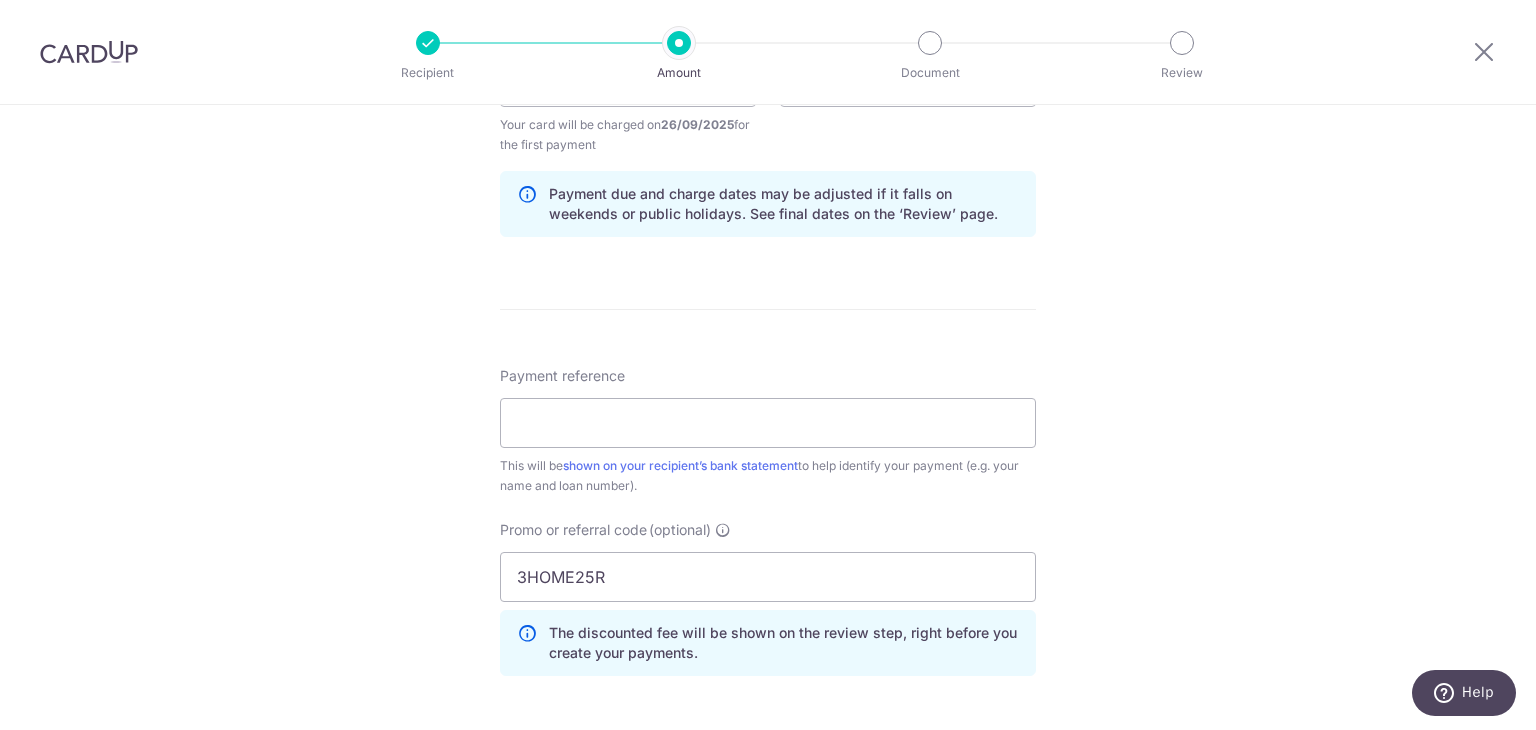 click on "Payment reference
This will be  shown on your recipient’s bank statement  to help identify your payment (e.g. your name and loan number)." at bounding box center (768, 431) 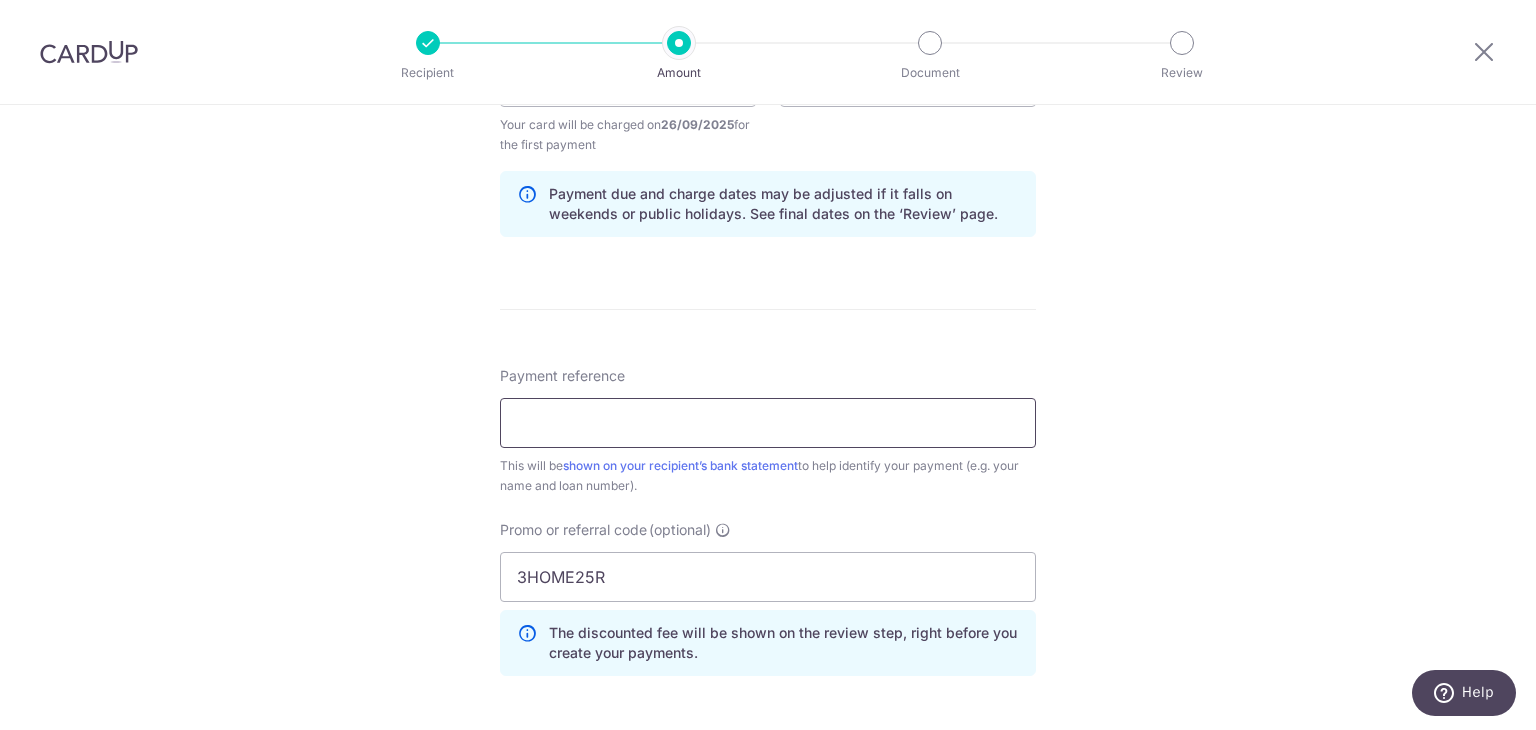 click on "Payment reference" at bounding box center (768, 423) 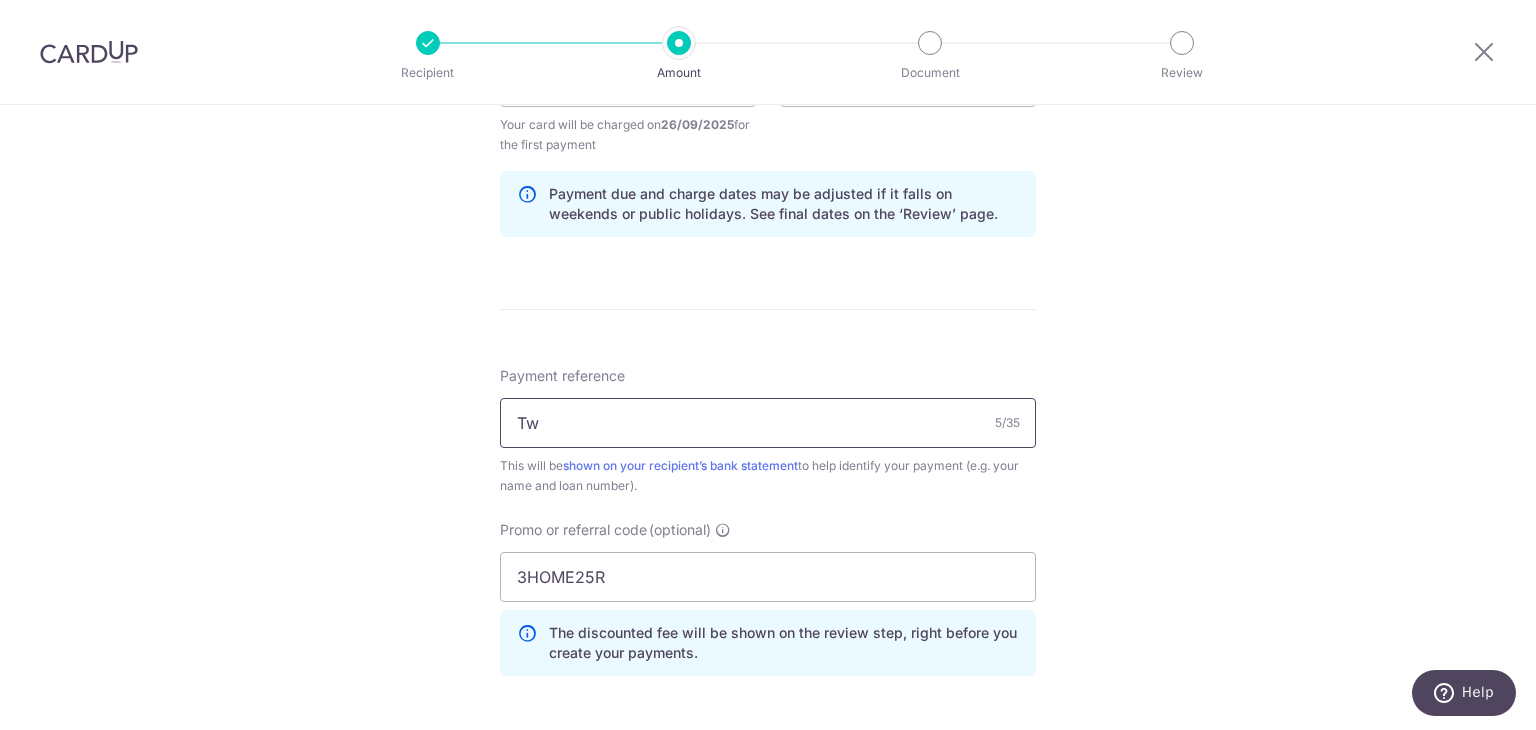 type on "T" 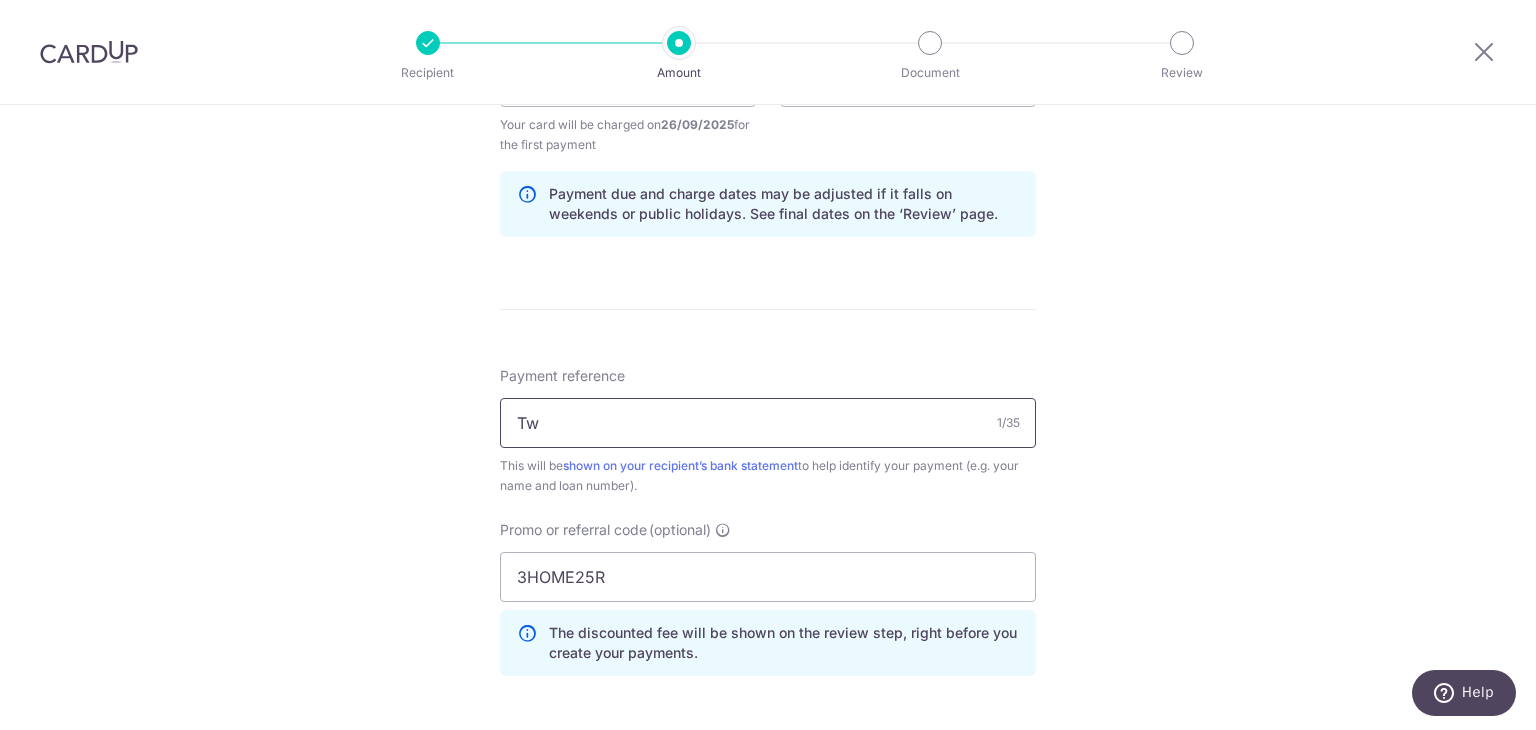 type on "T" 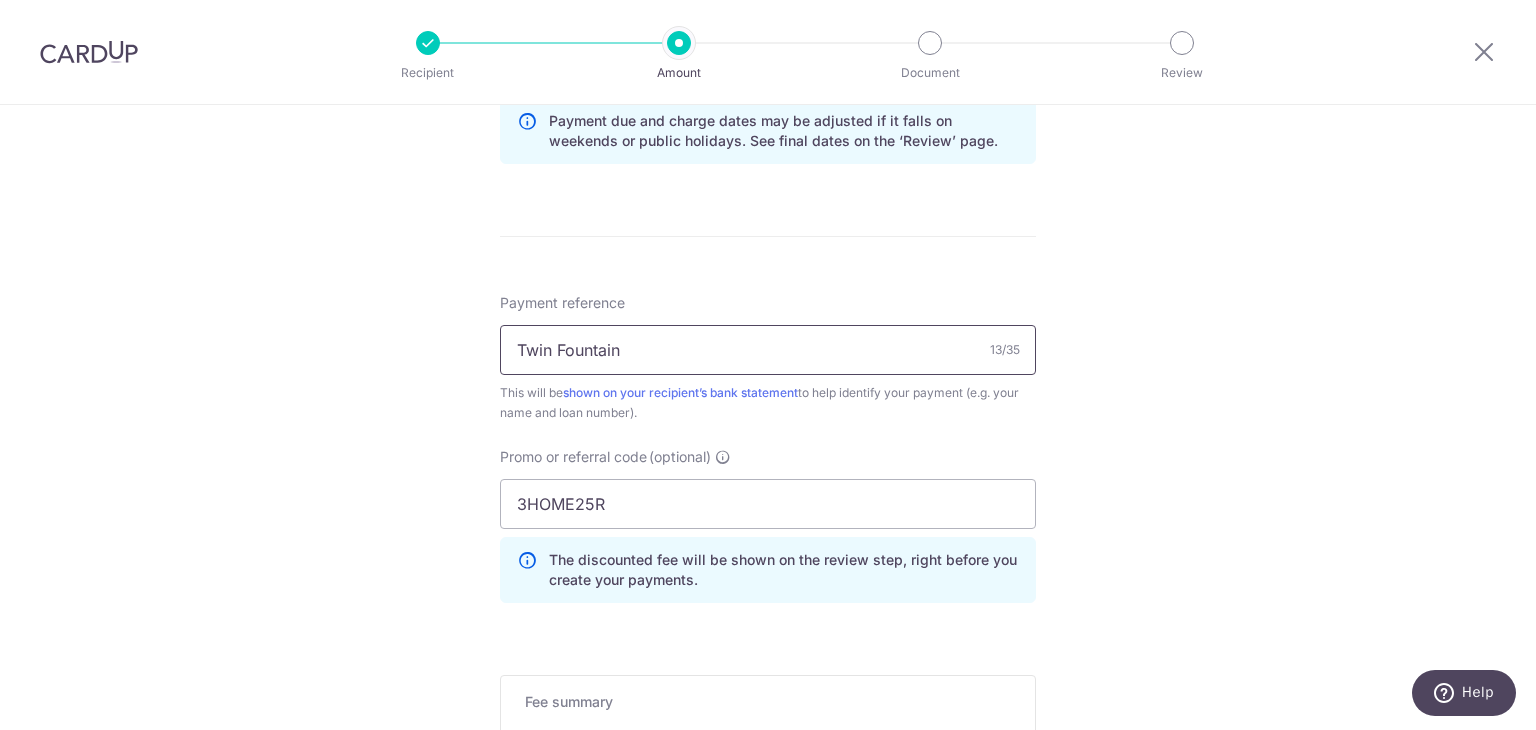 scroll, scrollTop: 1373, scrollLeft: 0, axis: vertical 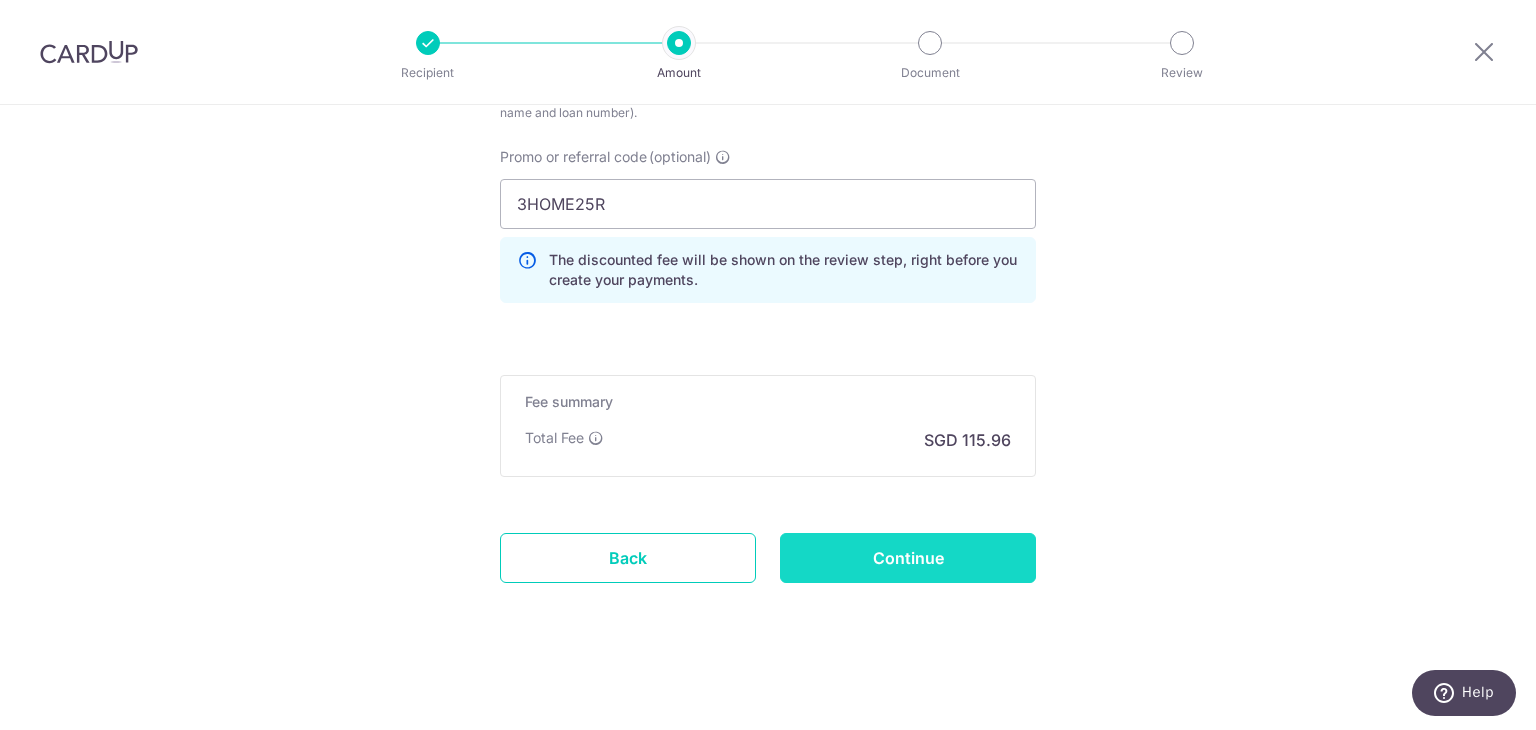 type on "Twin Fountain" 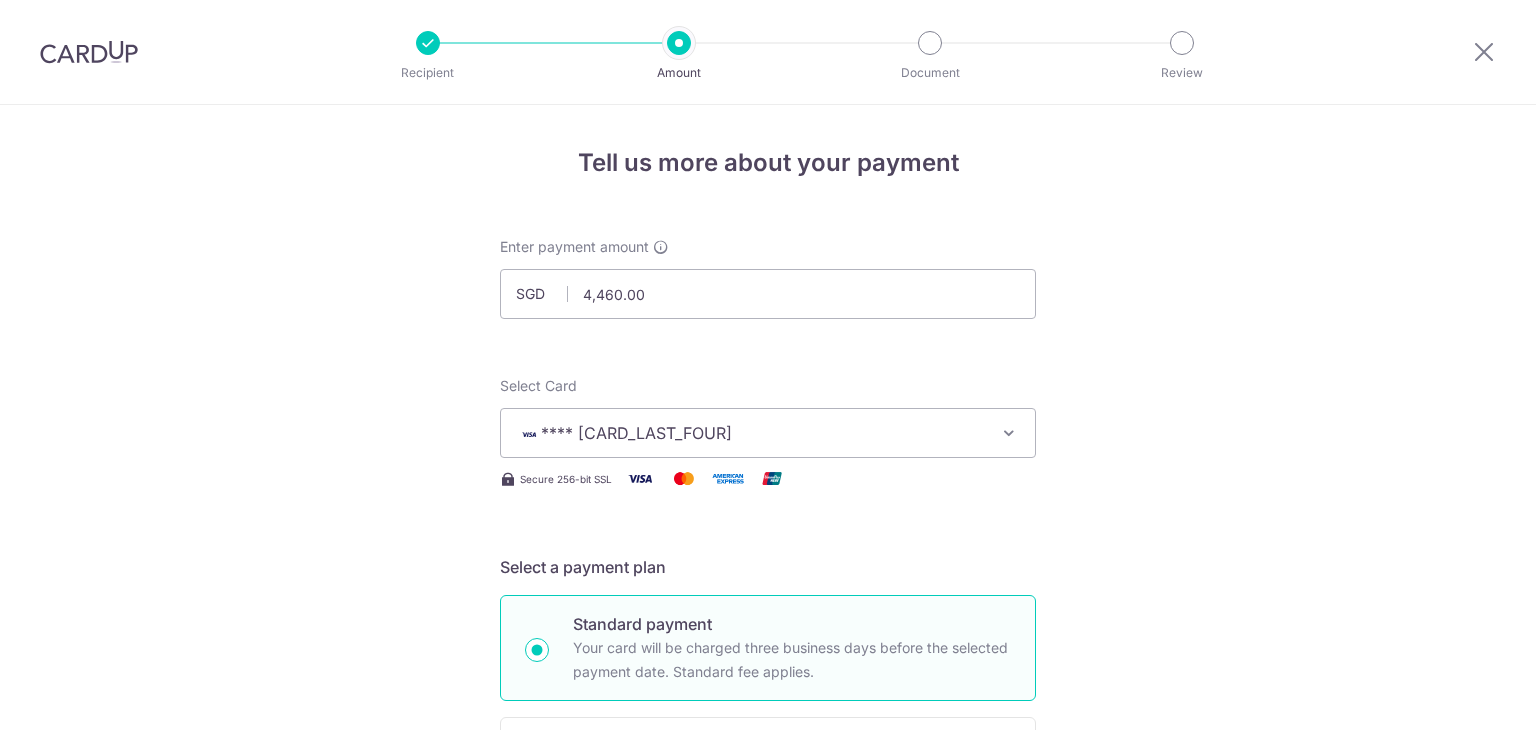 scroll, scrollTop: 0, scrollLeft: 0, axis: both 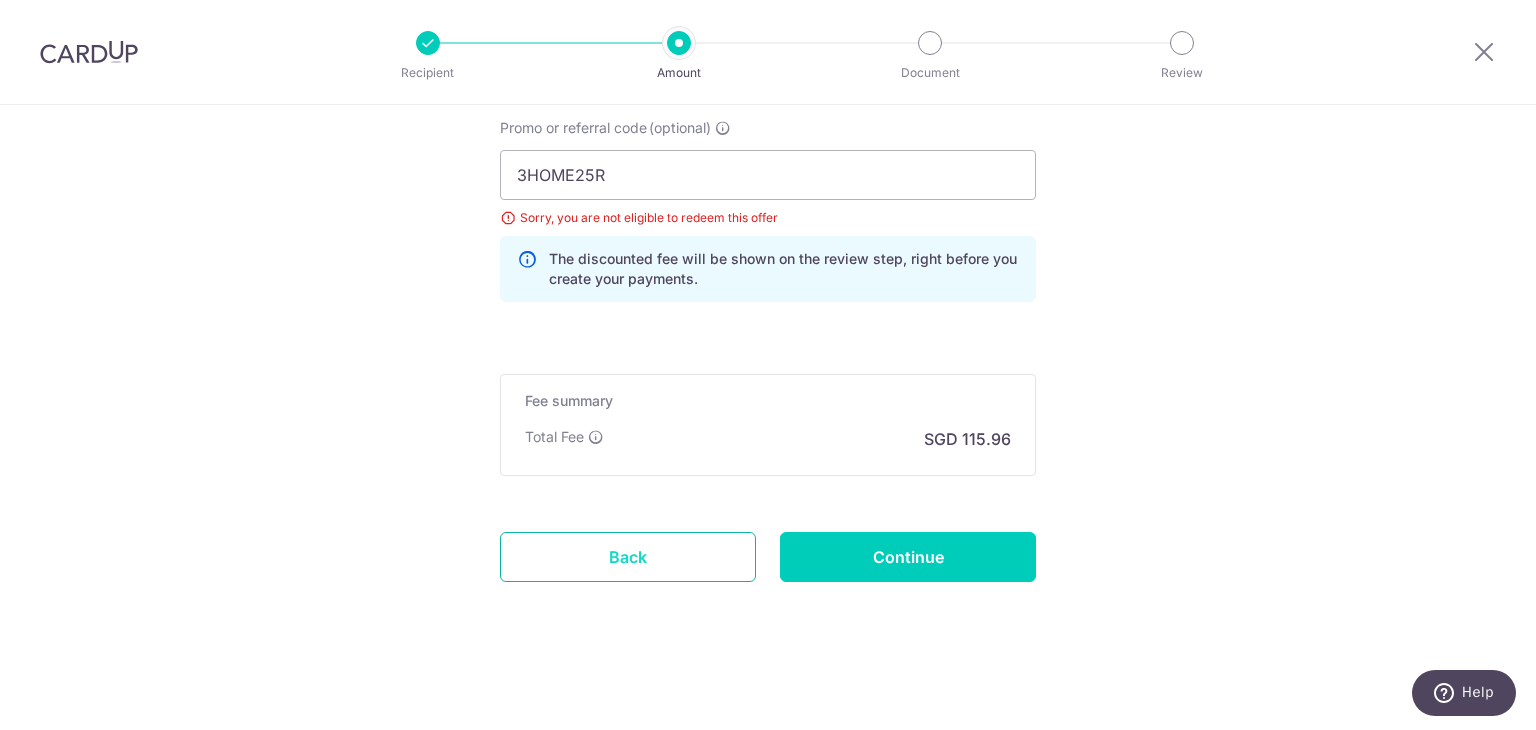 click on "Back" at bounding box center [628, 557] 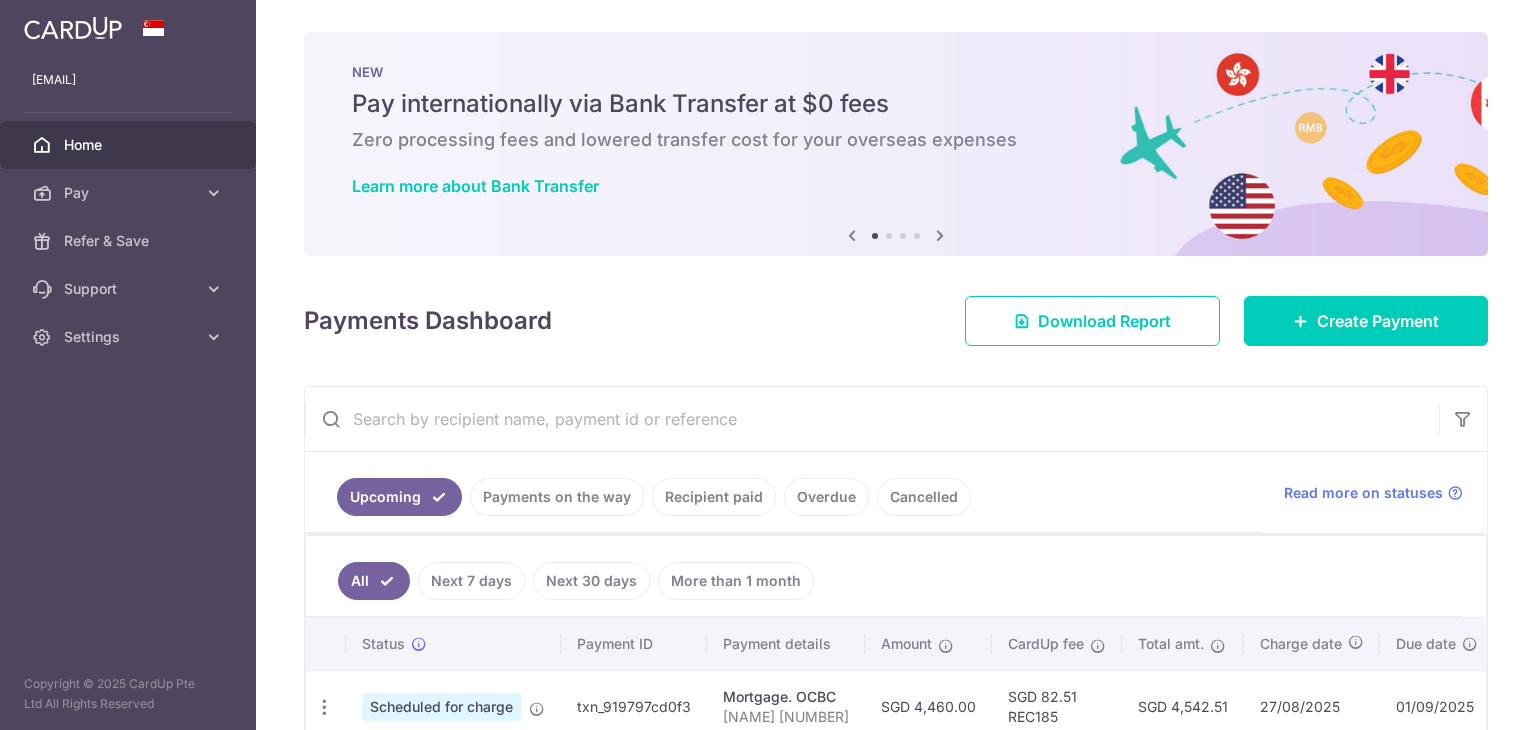 scroll, scrollTop: 0, scrollLeft: 0, axis: both 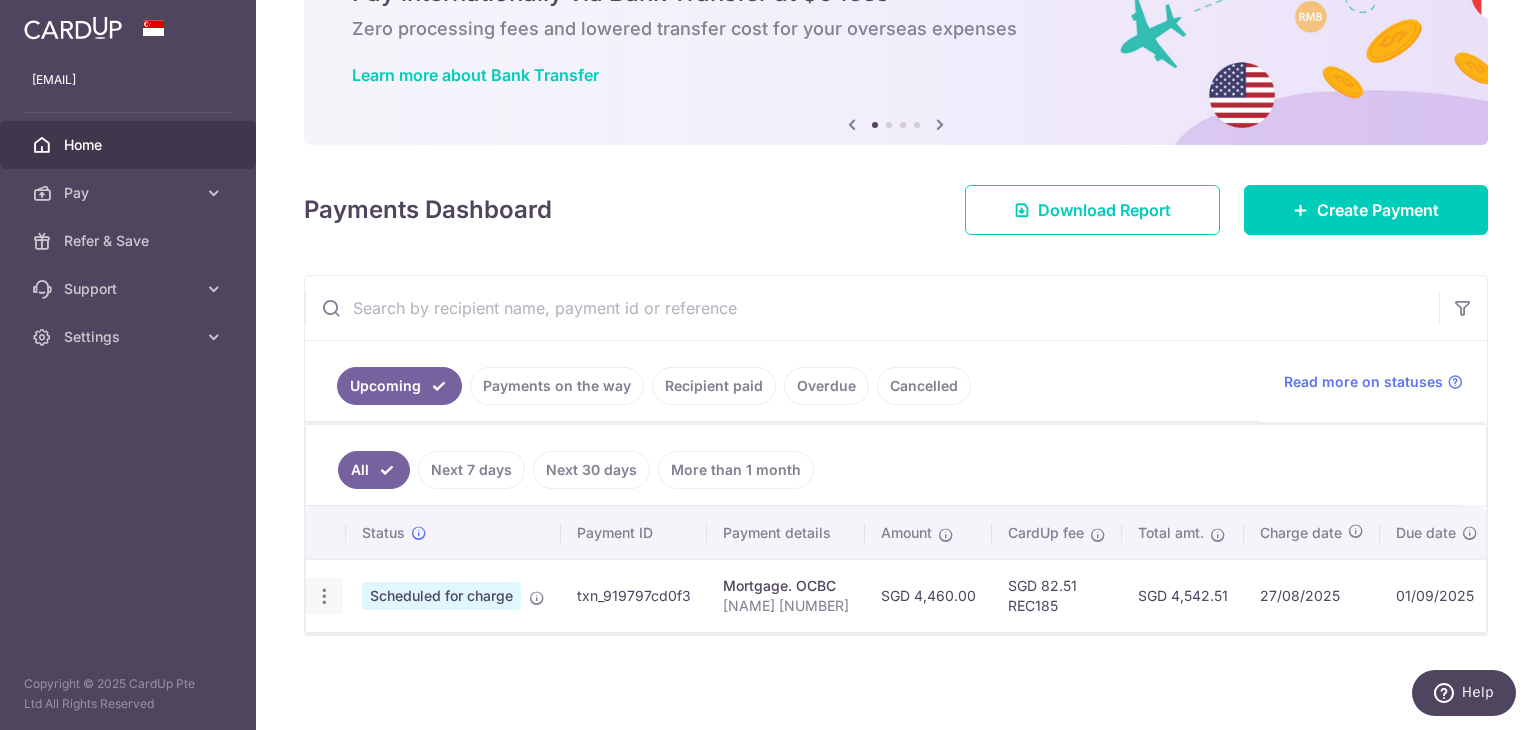 click at bounding box center (324, 596) 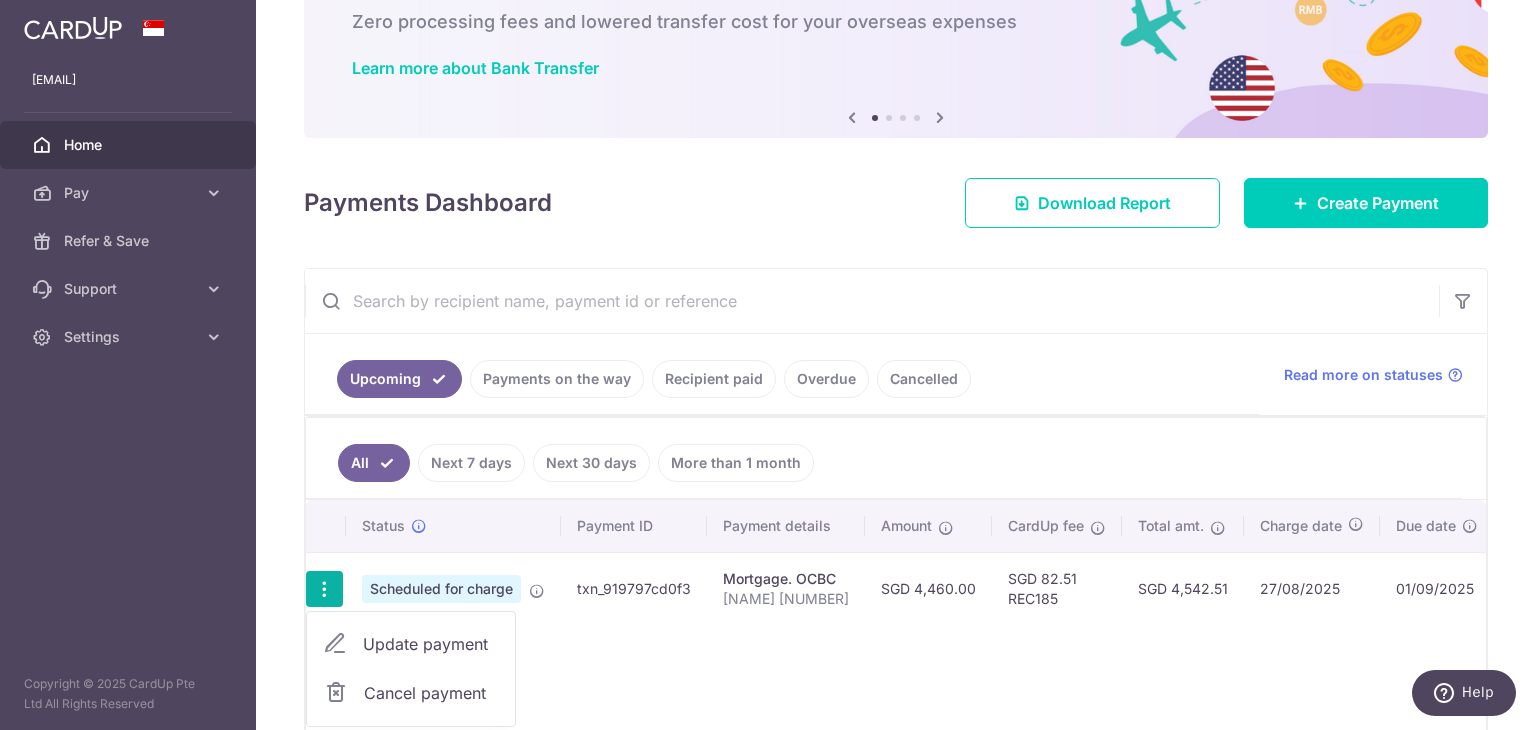 click on "Update payment" at bounding box center [431, 644] 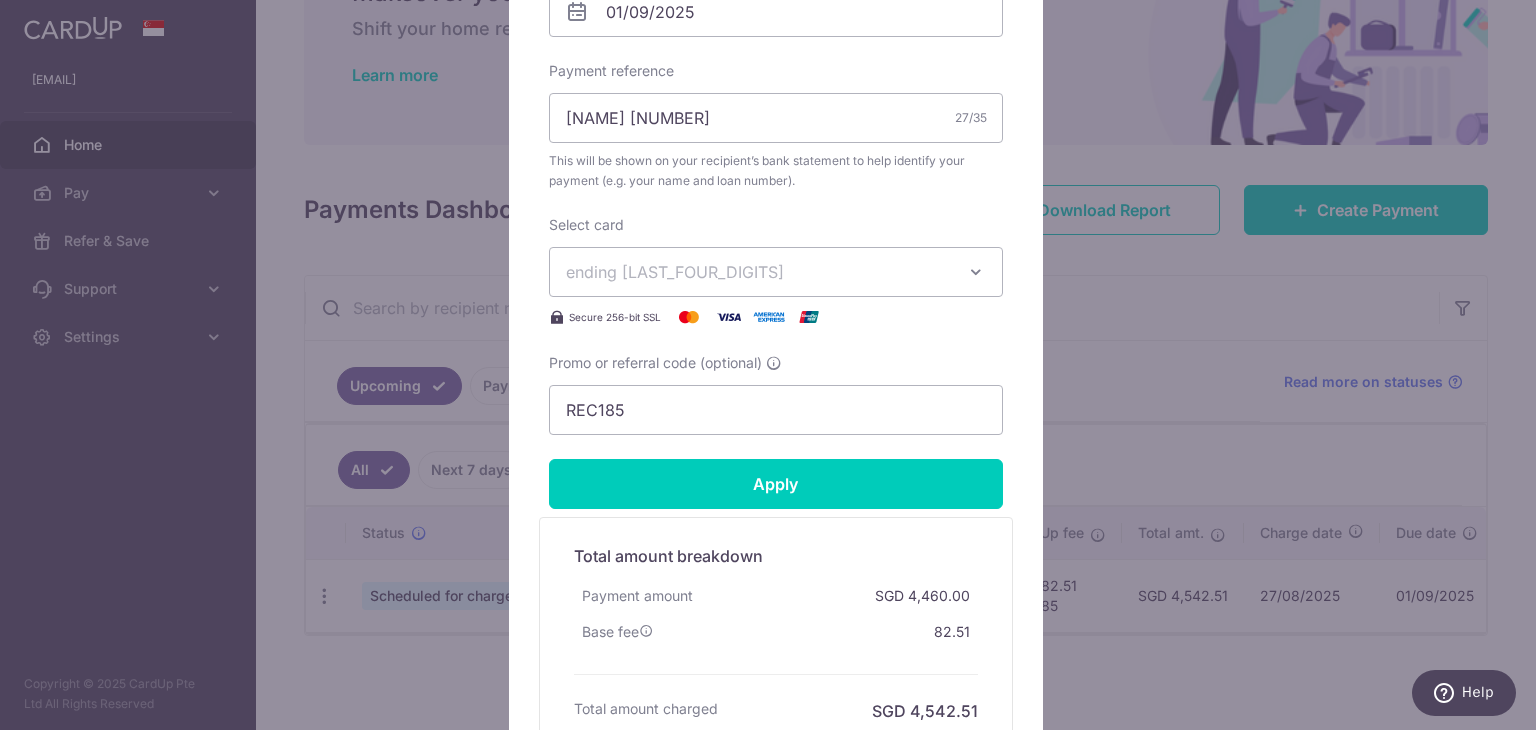 scroll, scrollTop: 700, scrollLeft: 0, axis: vertical 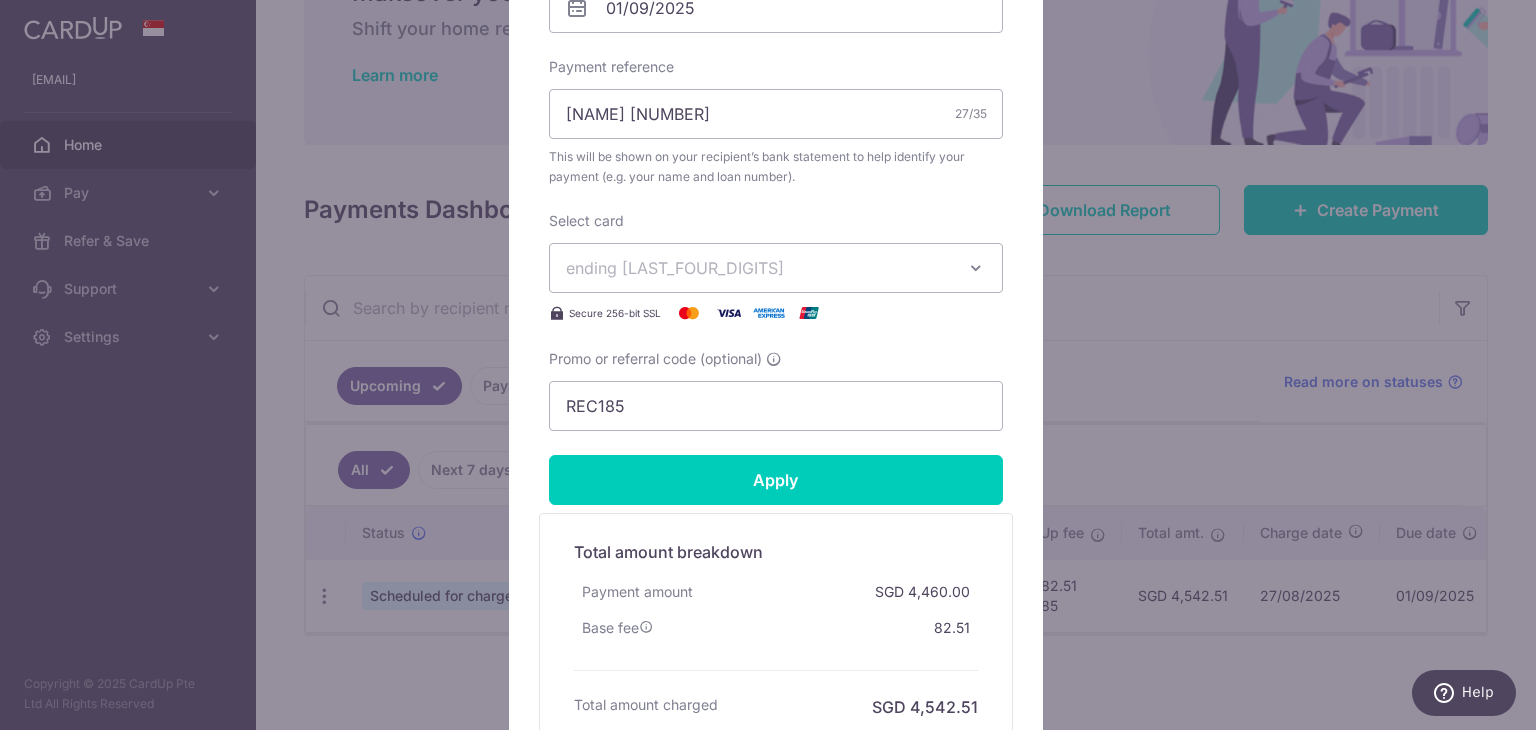 click on "ending 4107" at bounding box center (758, 268) 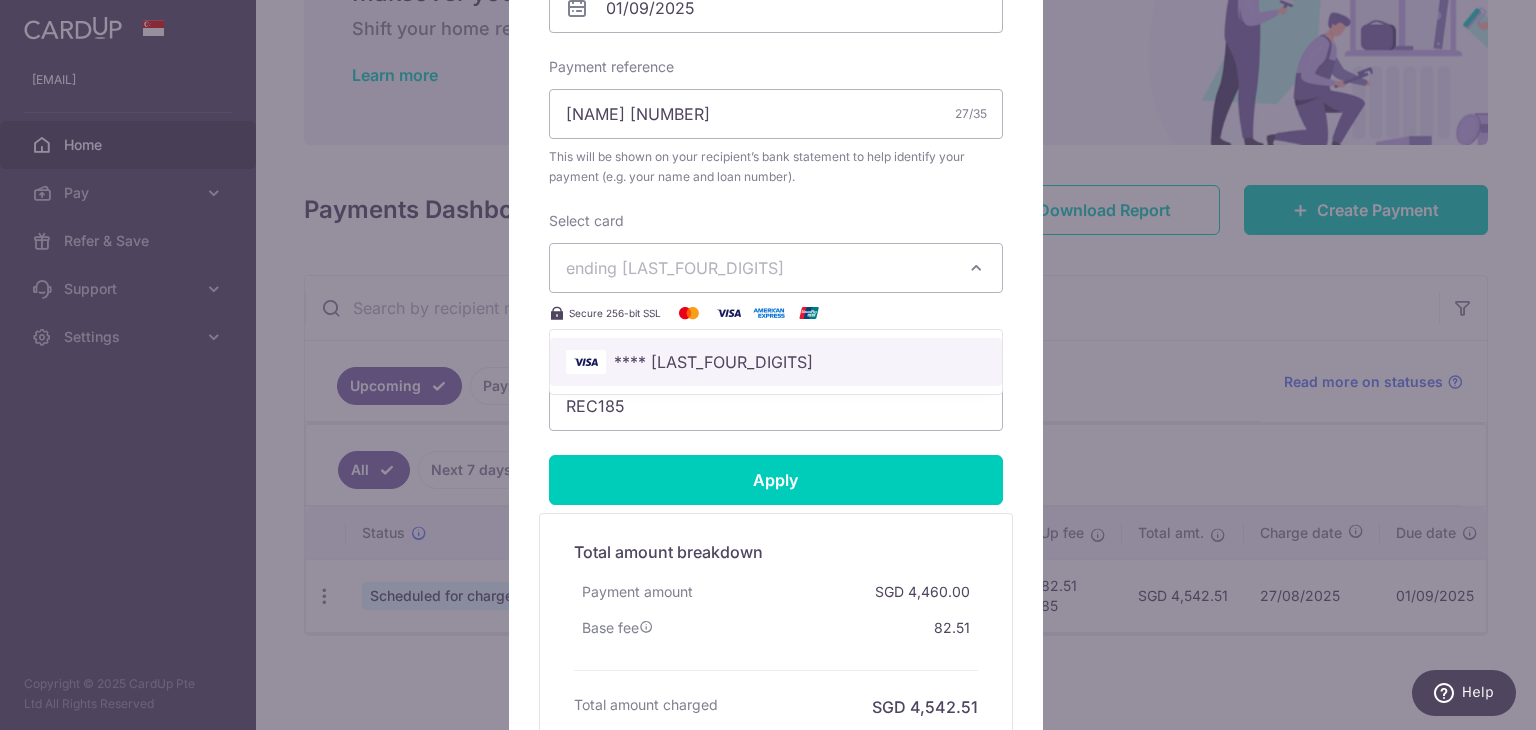 click on "**** 4107" at bounding box center [776, 362] 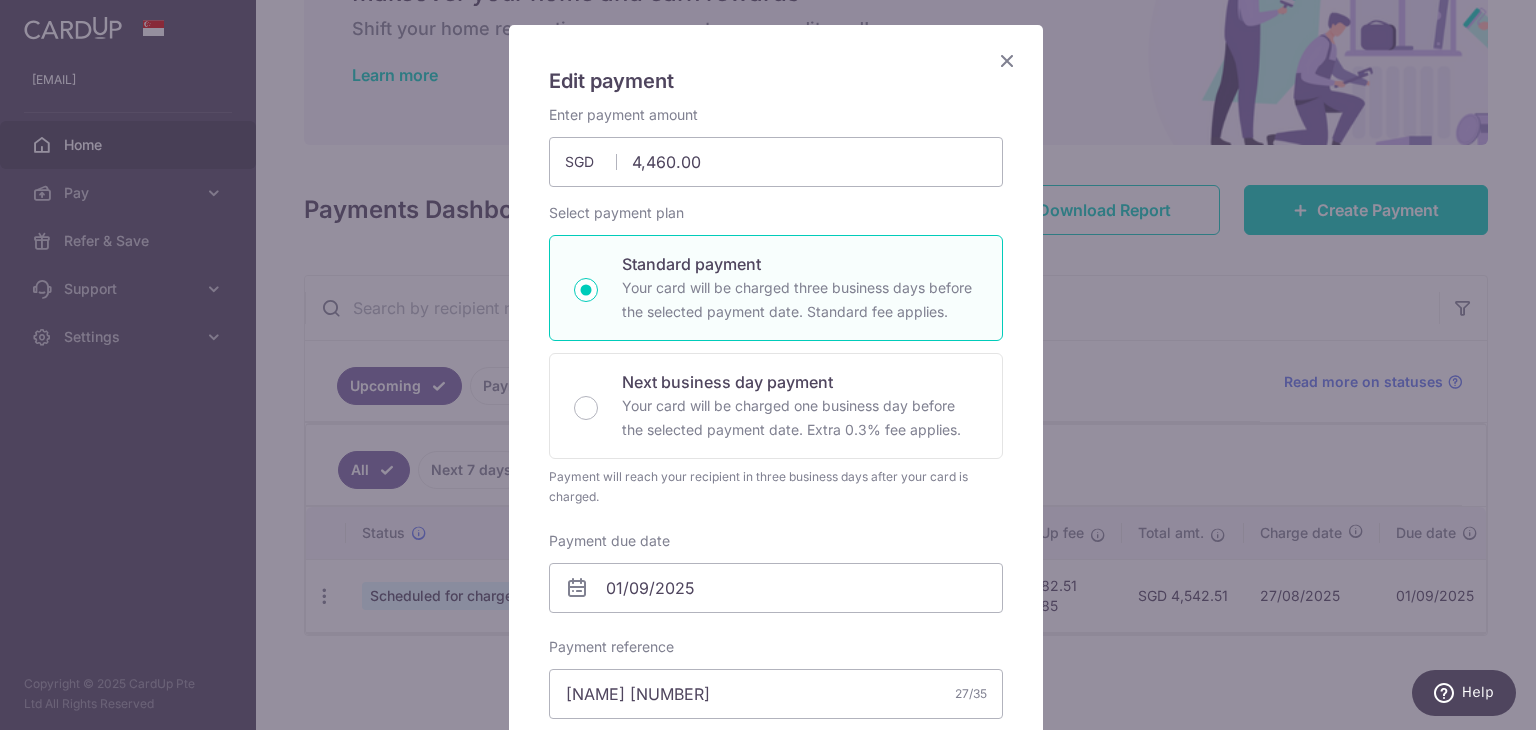 scroll, scrollTop: 0, scrollLeft: 0, axis: both 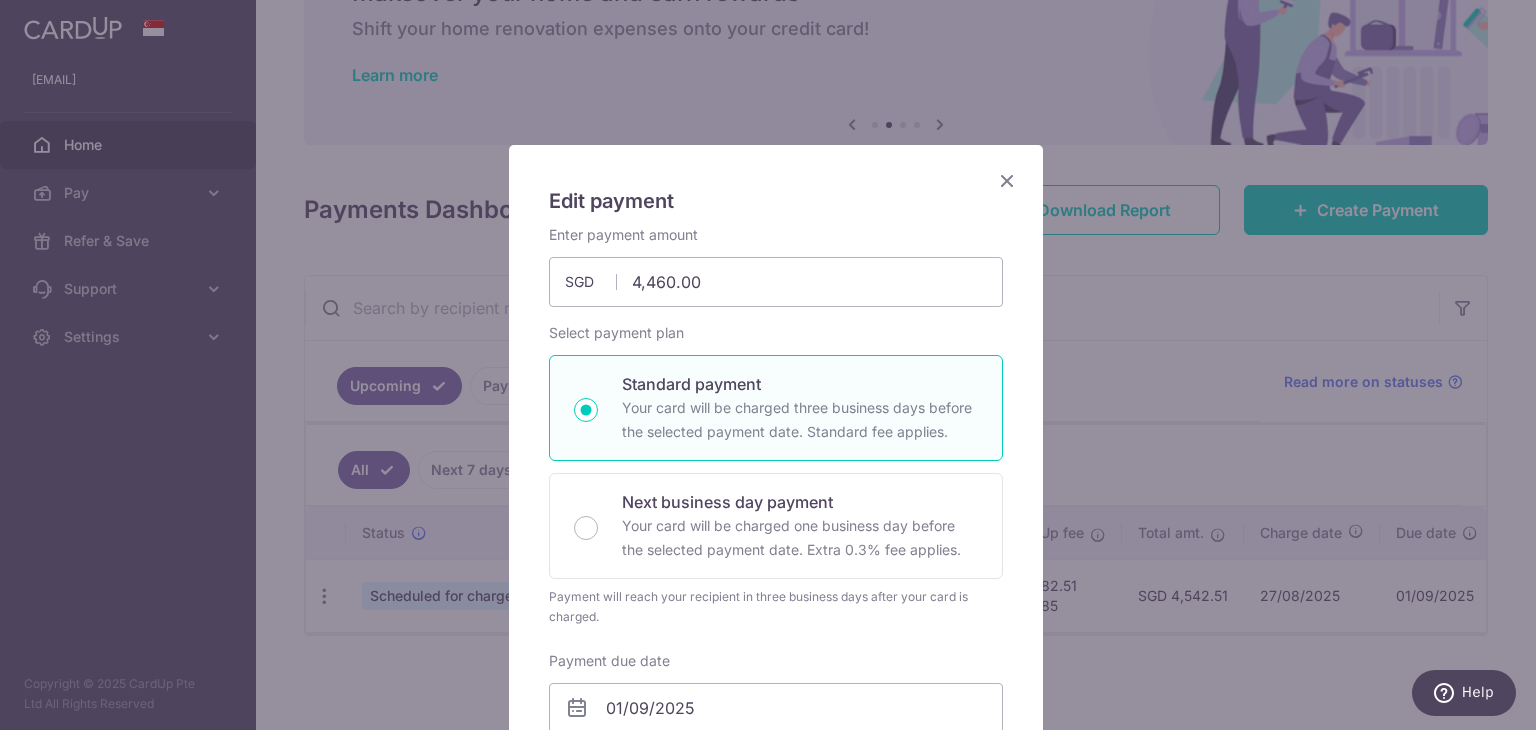 click at bounding box center [1007, 180] 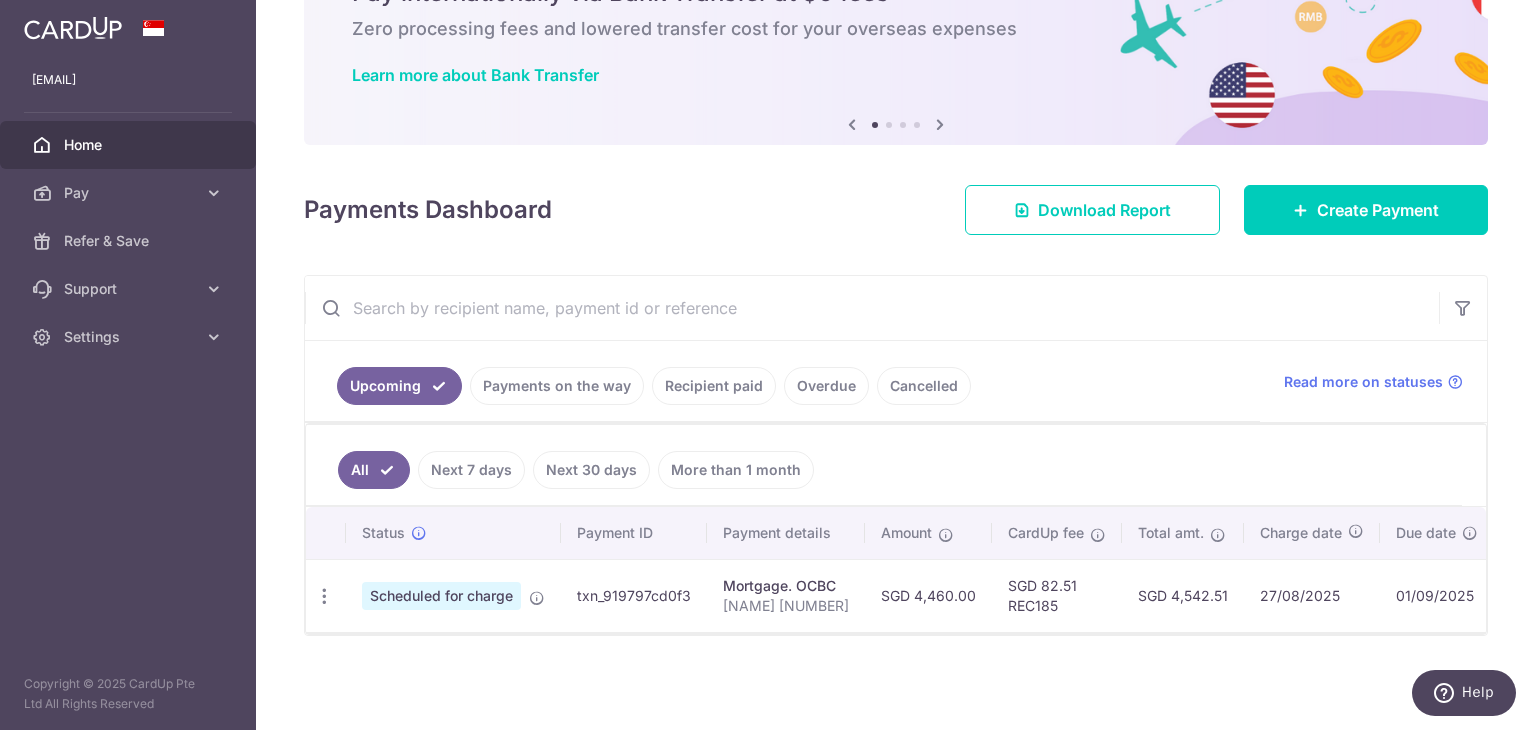 click on "Next 7 days" at bounding box center [471, 470] 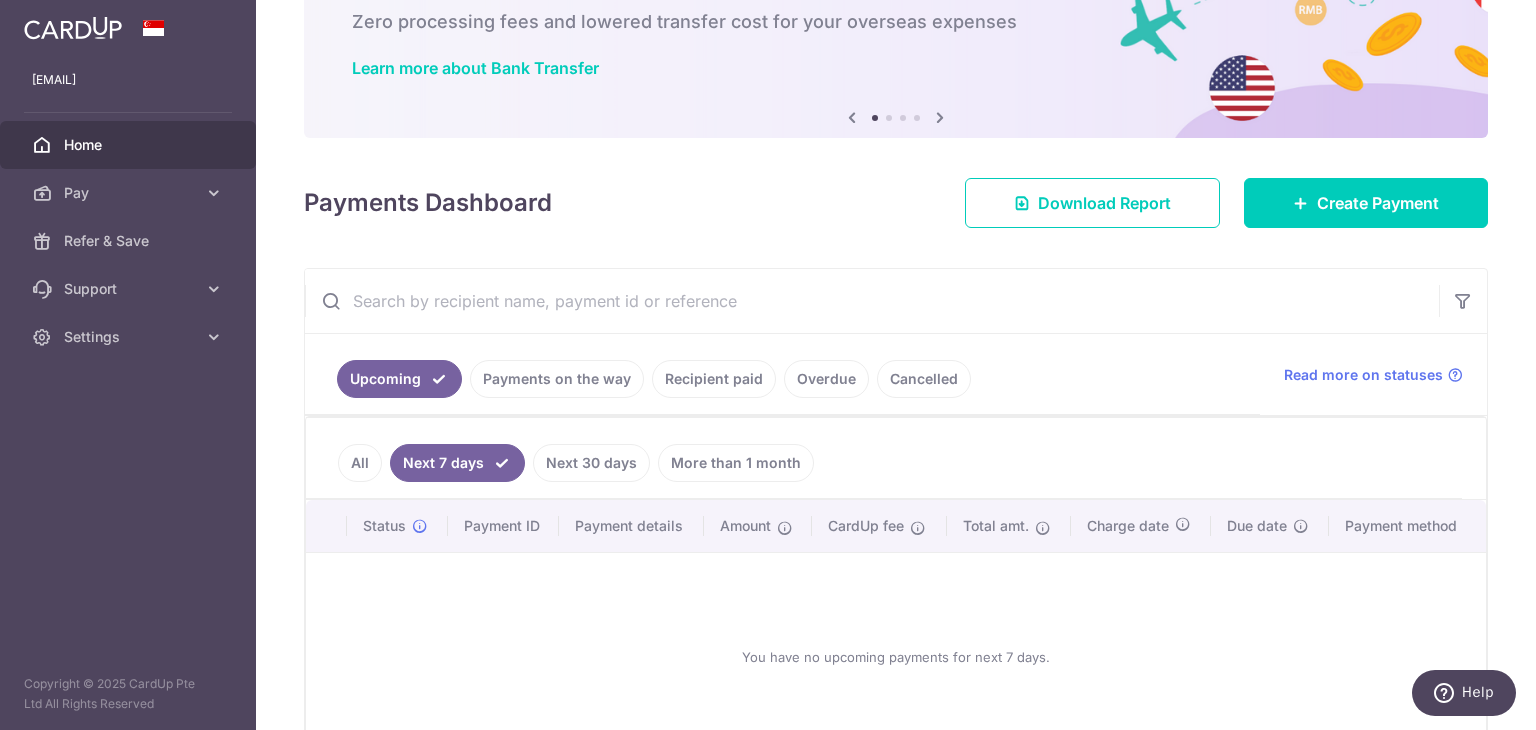 click on "All" at bounding box center [360, 463] 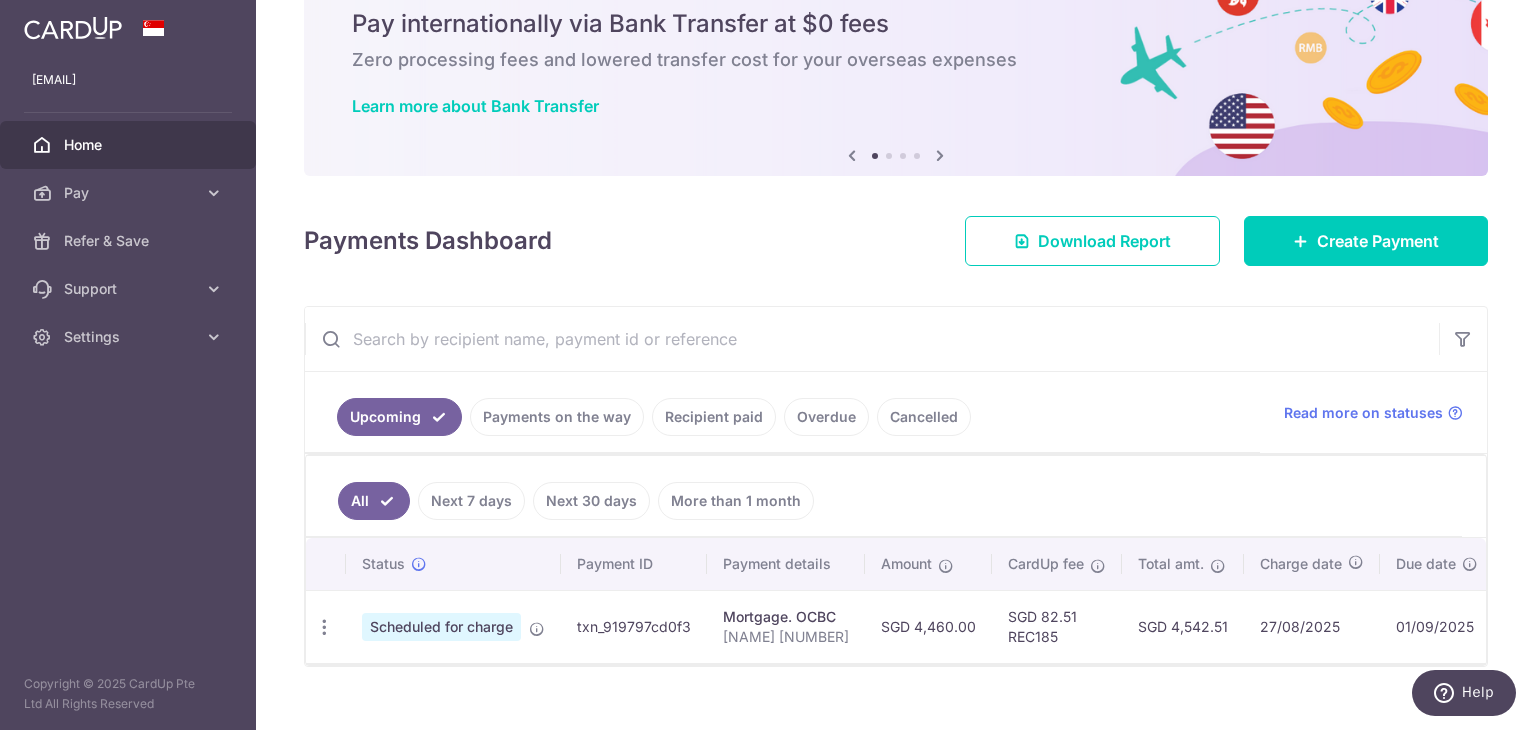 scroll, scrollTop: 118, scrollLeft: 0, axis: vertical 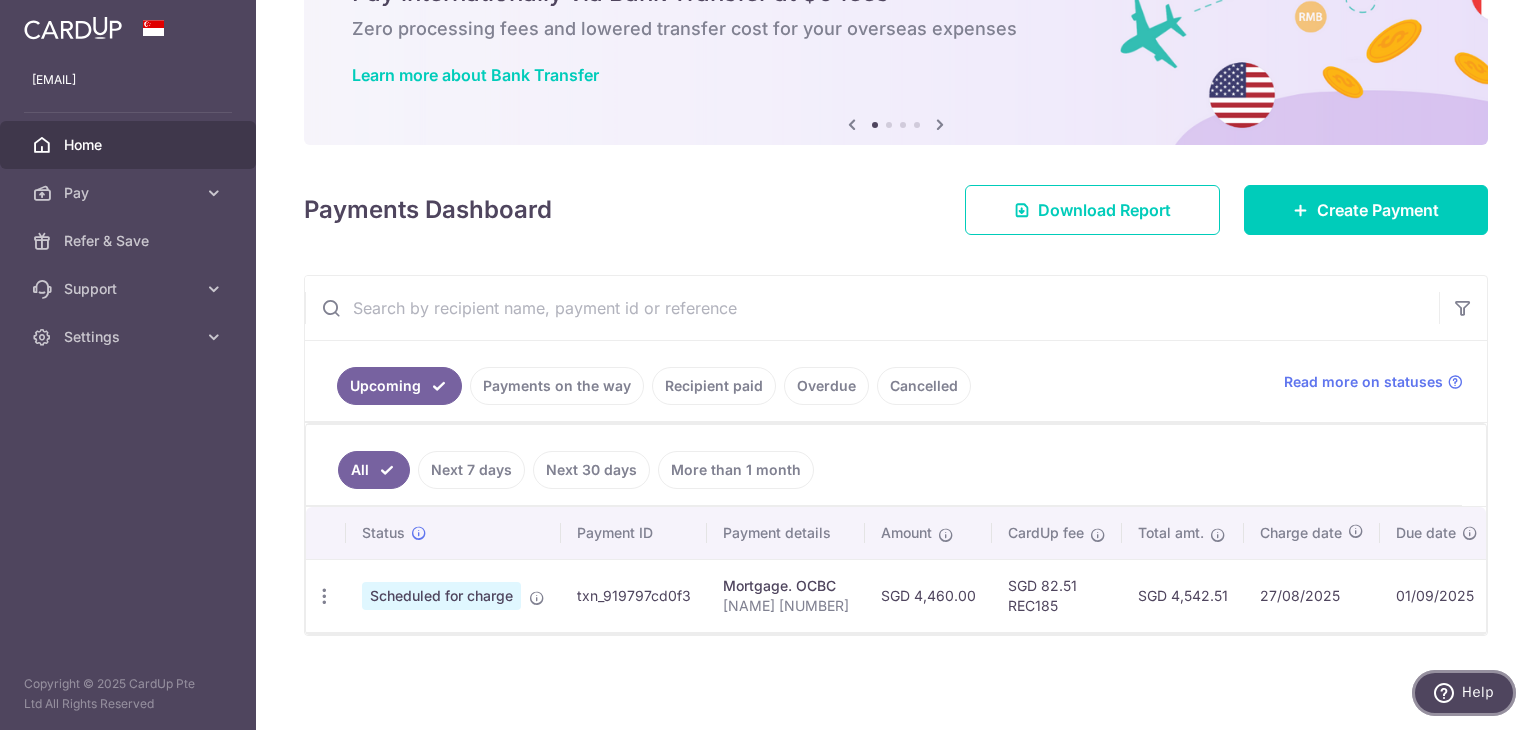 click on "Help" at bounding box center [1478, 692] 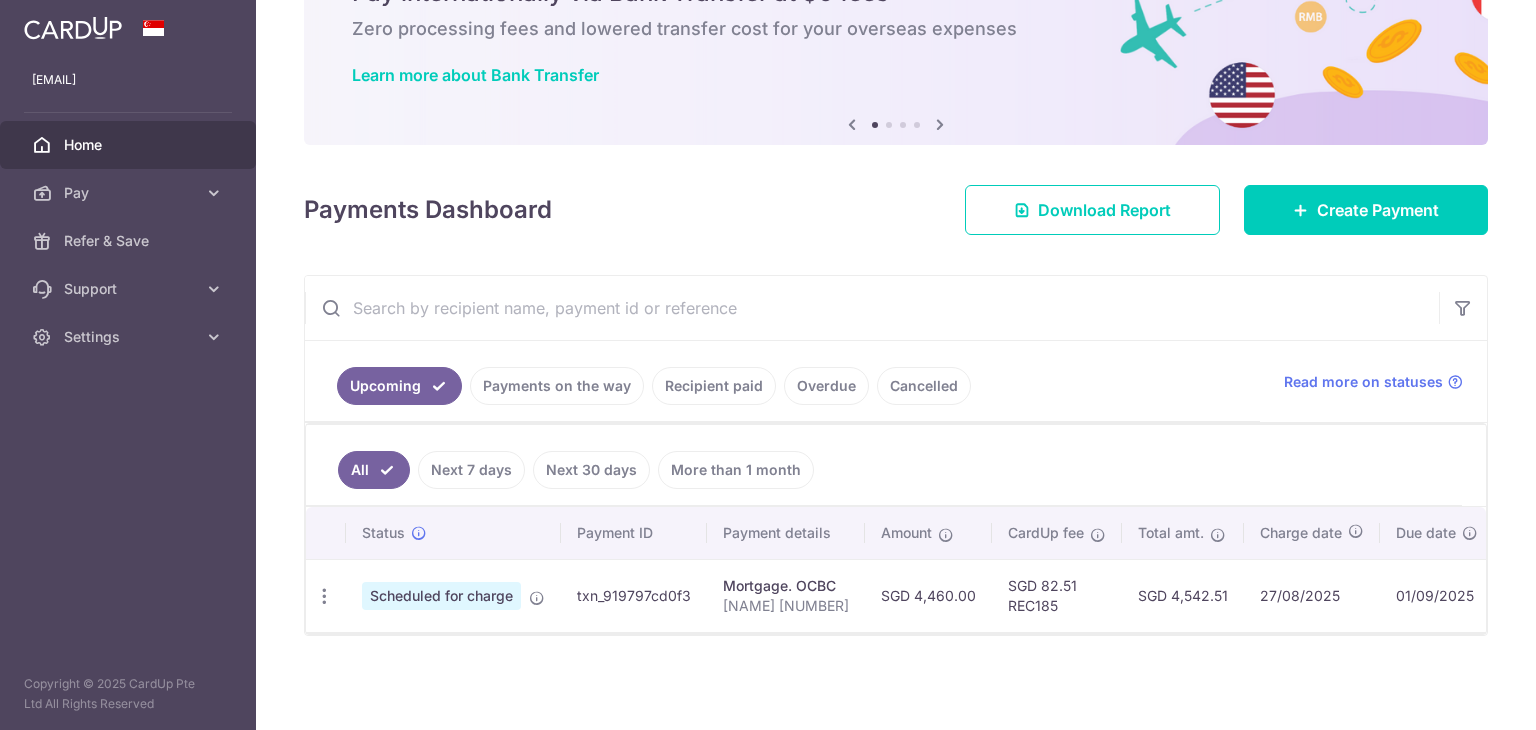 scroll, scrollTop: 0, scrollLeft: 0, axis: both 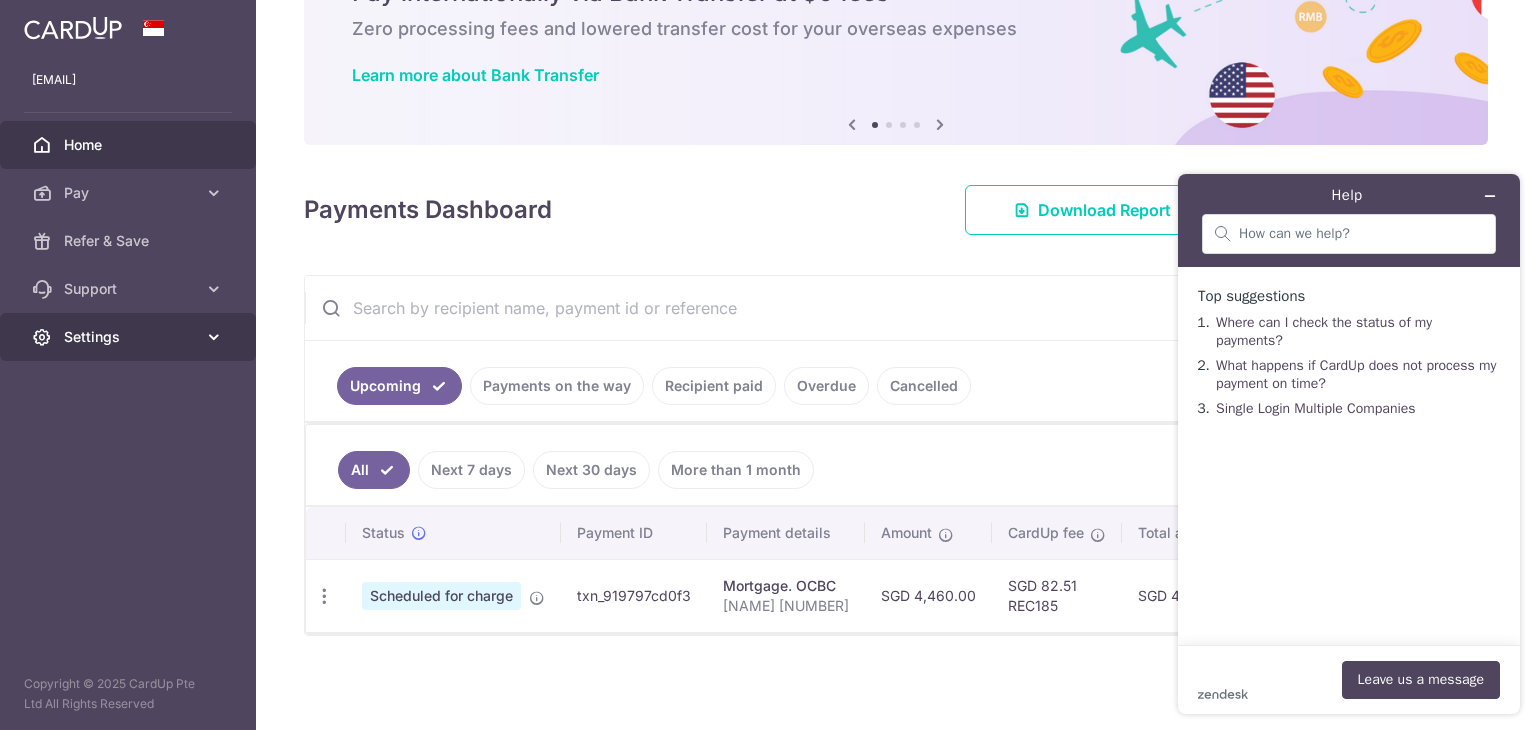 click on "Settings" at bounding box center [130, 337] 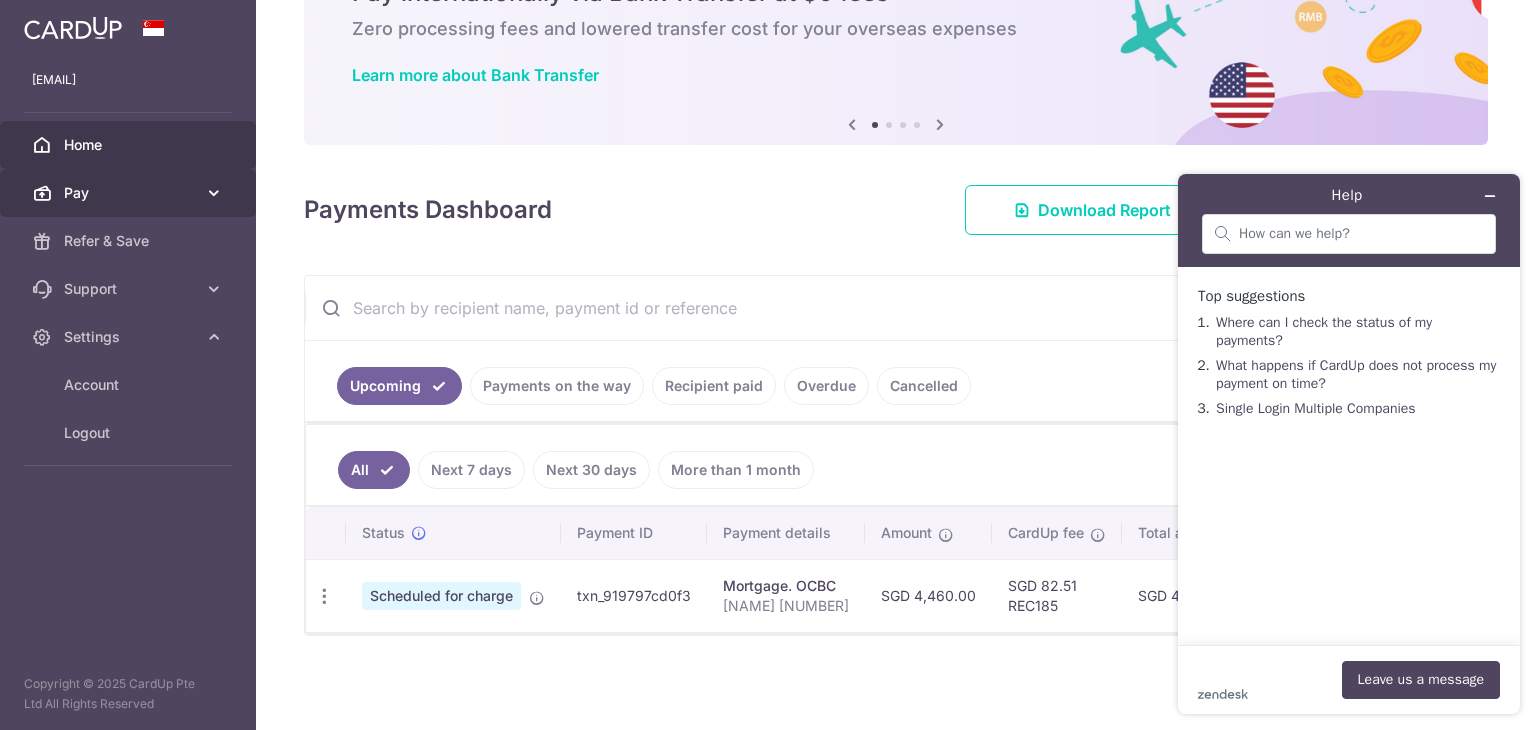 click on "Pay" at bounding box center [130, 193] 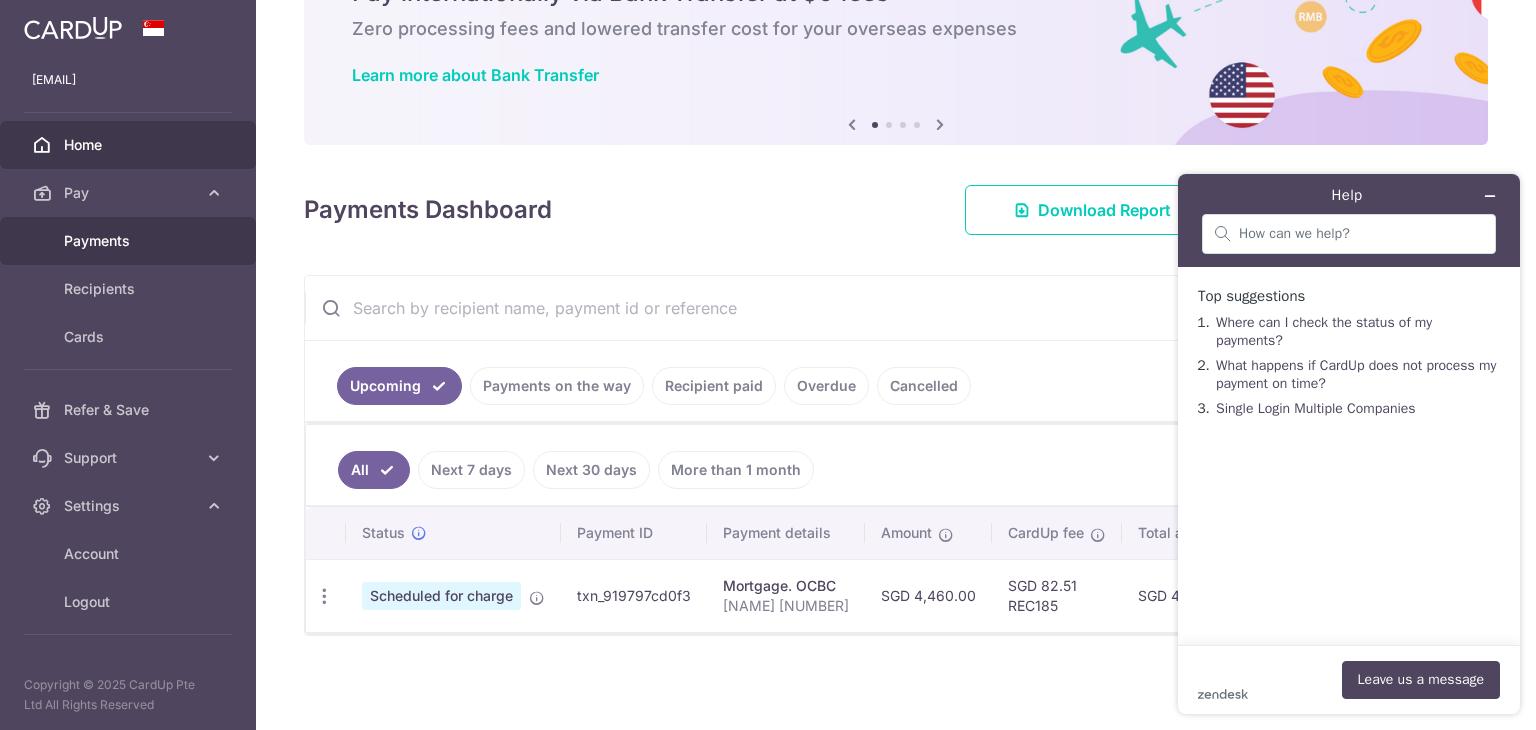 click on "Payments" at bounding box center [130, 241] 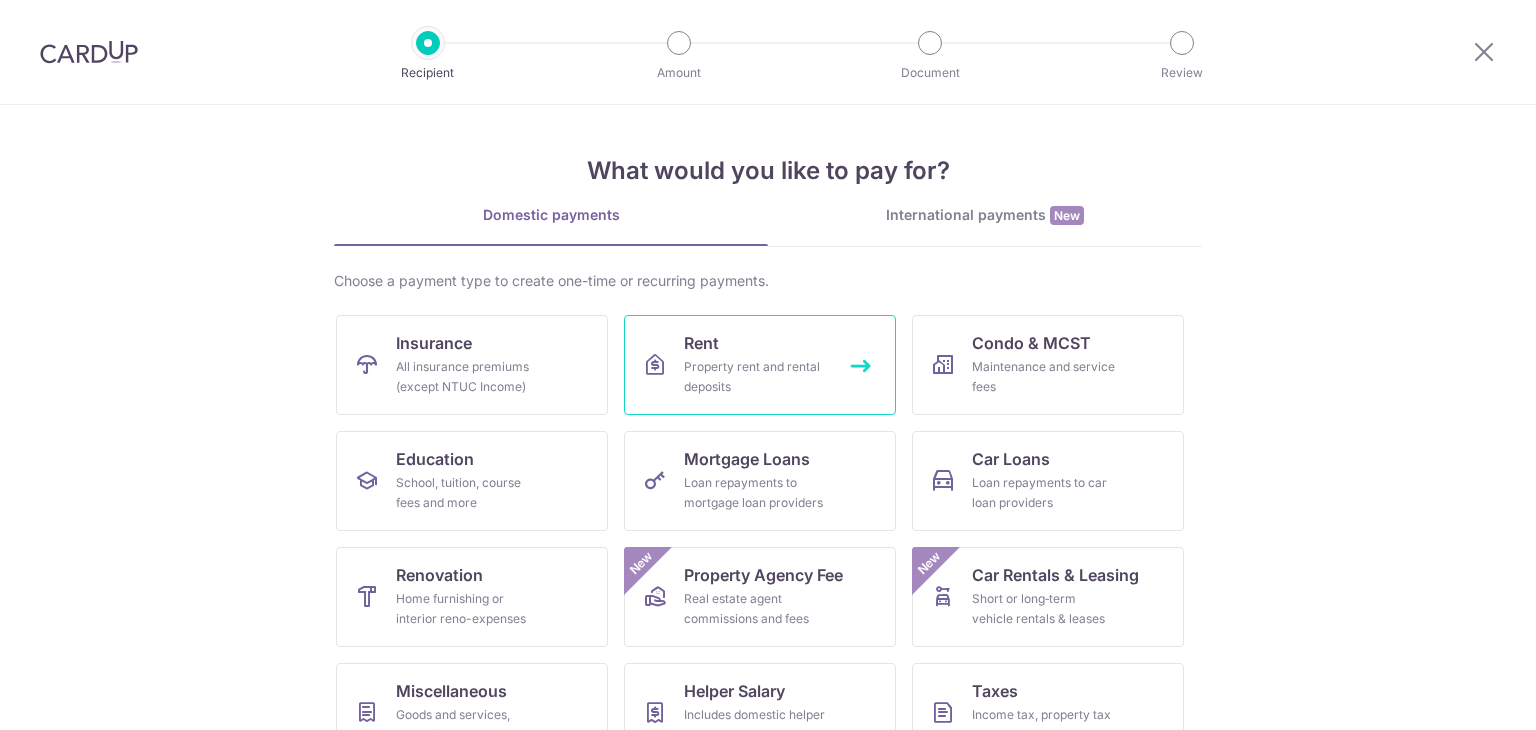scroll, scrollTop: 0, scrollLeft: 0, axis: both 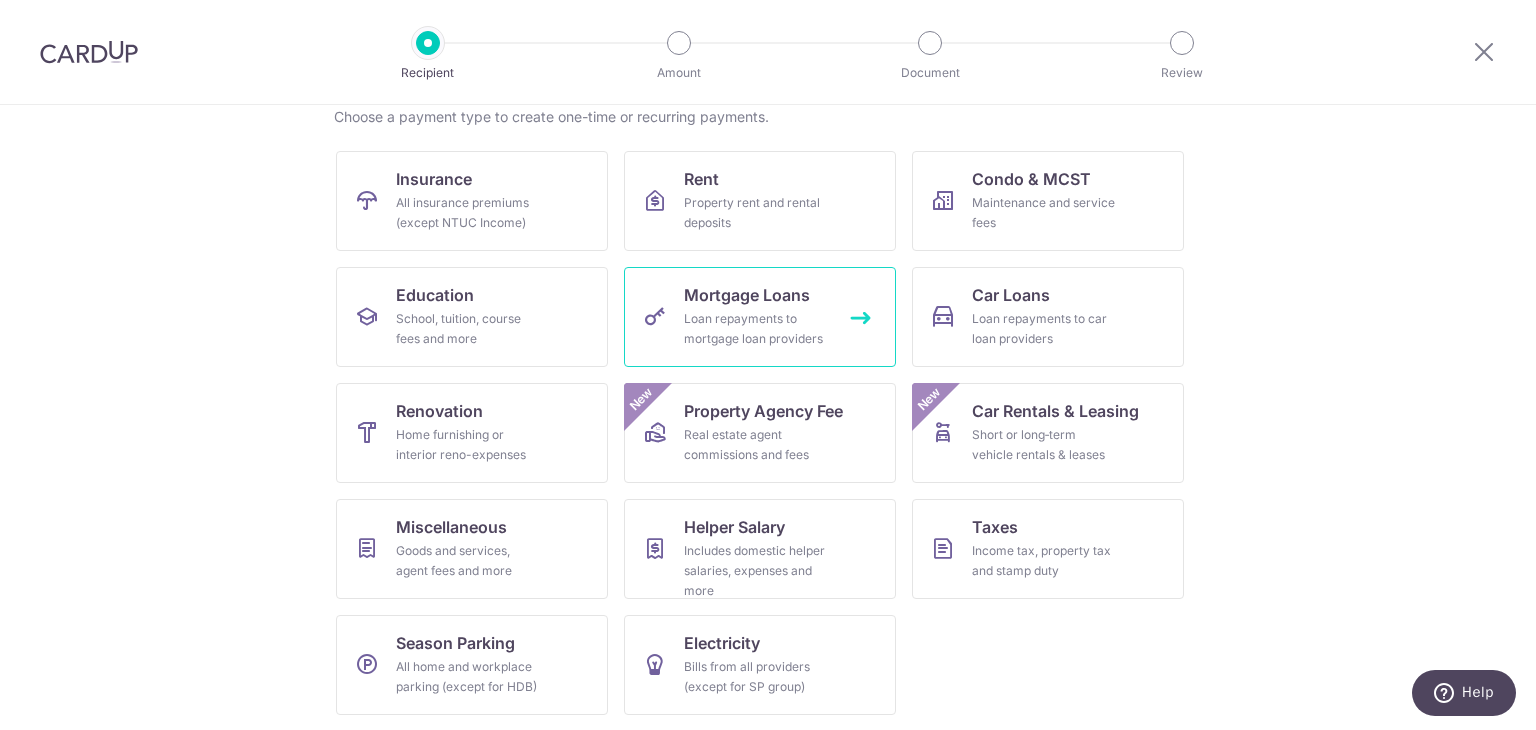 click on "Mortgage Loans" at bounding box center [747, 295] 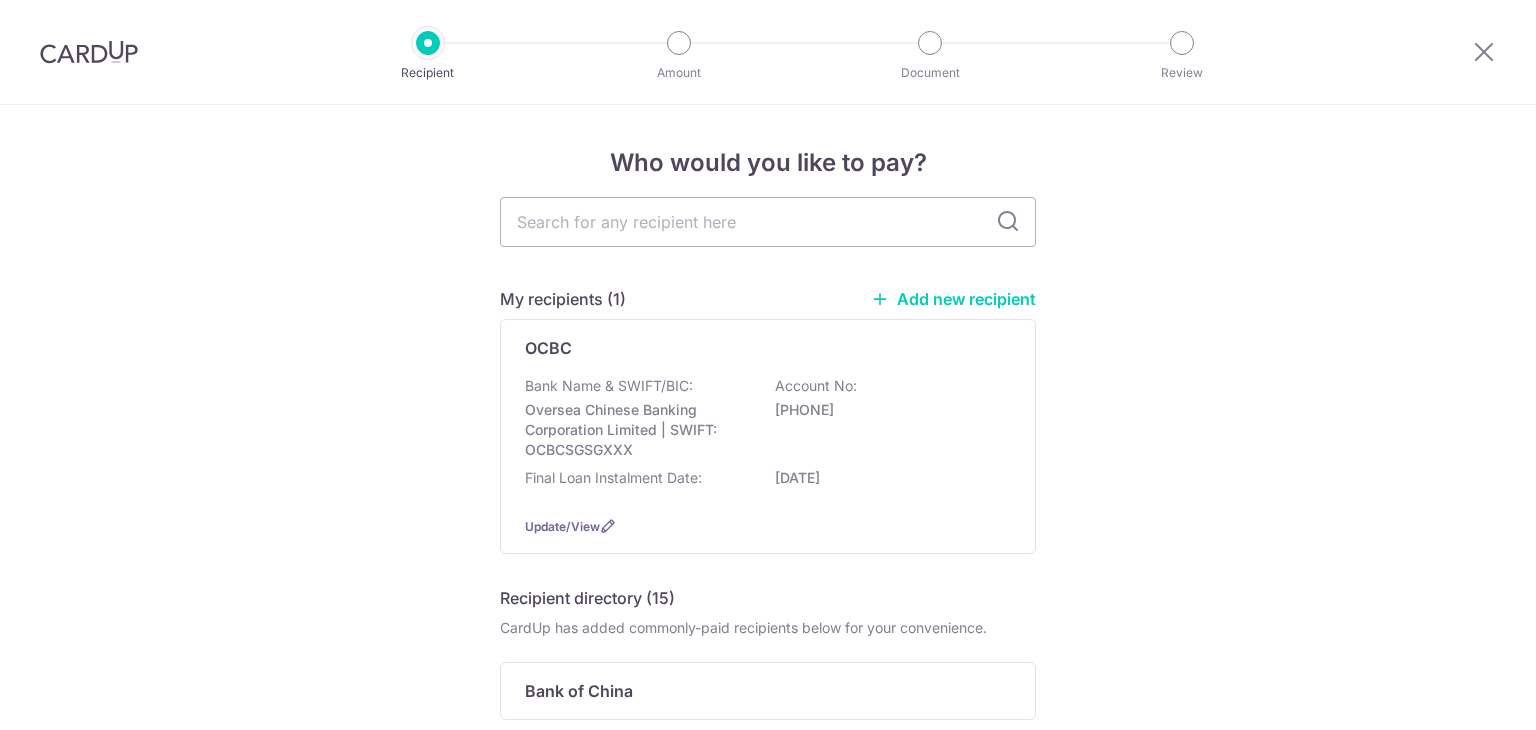 scroll, scrollTop: 0, scrollLeft: 0, axis: both 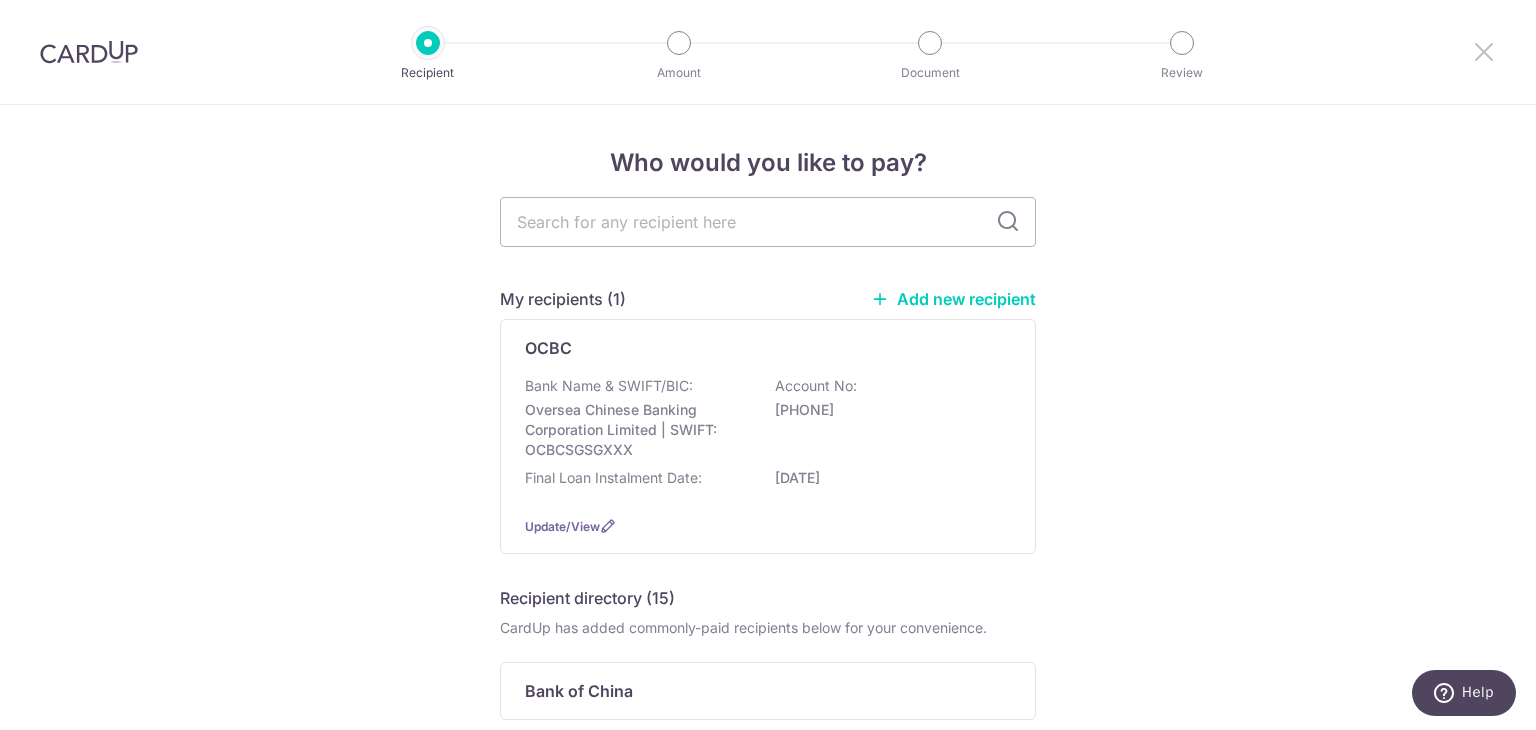 click at bounding box center [1484, 51] 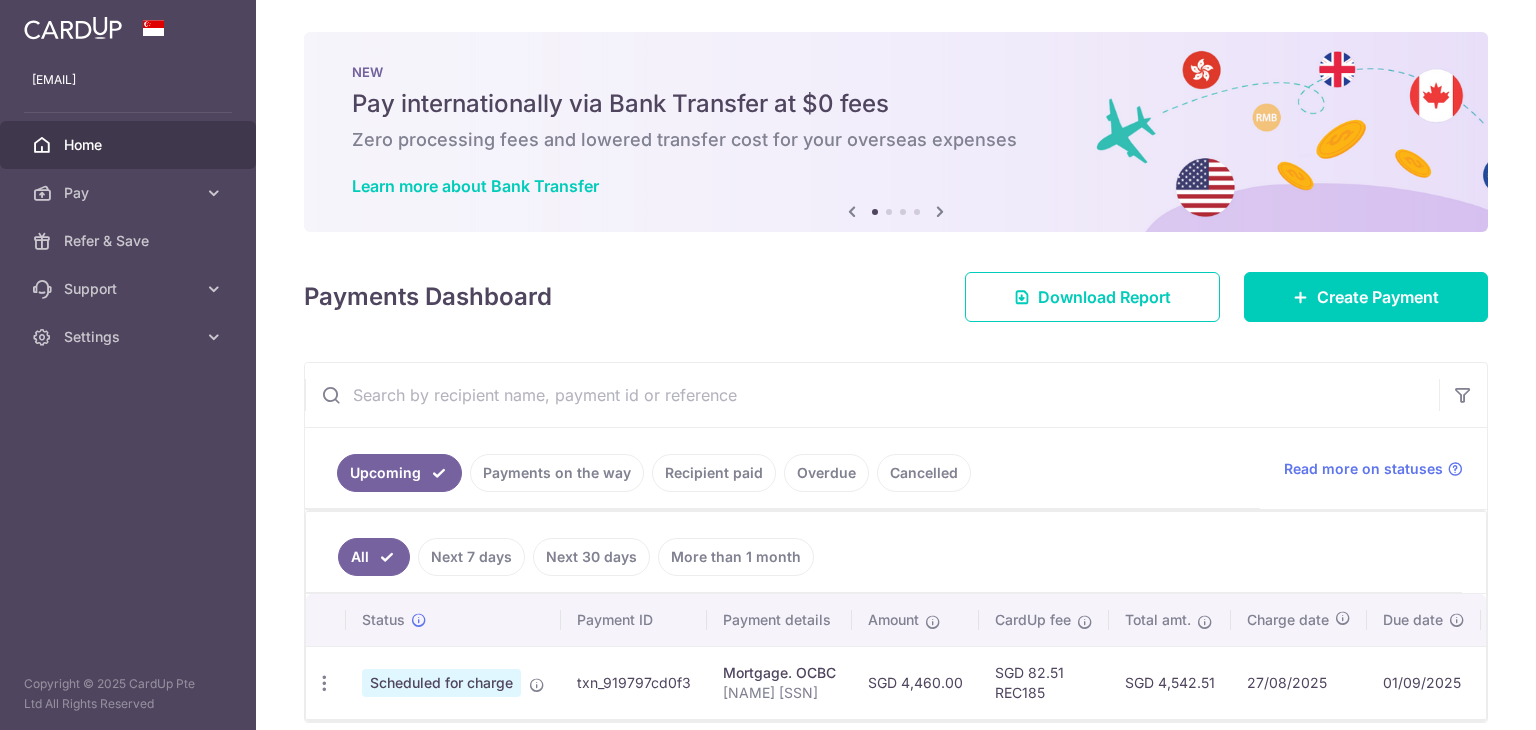 scroll, scrollTop: 0, scrollLeft: 0, axis: both 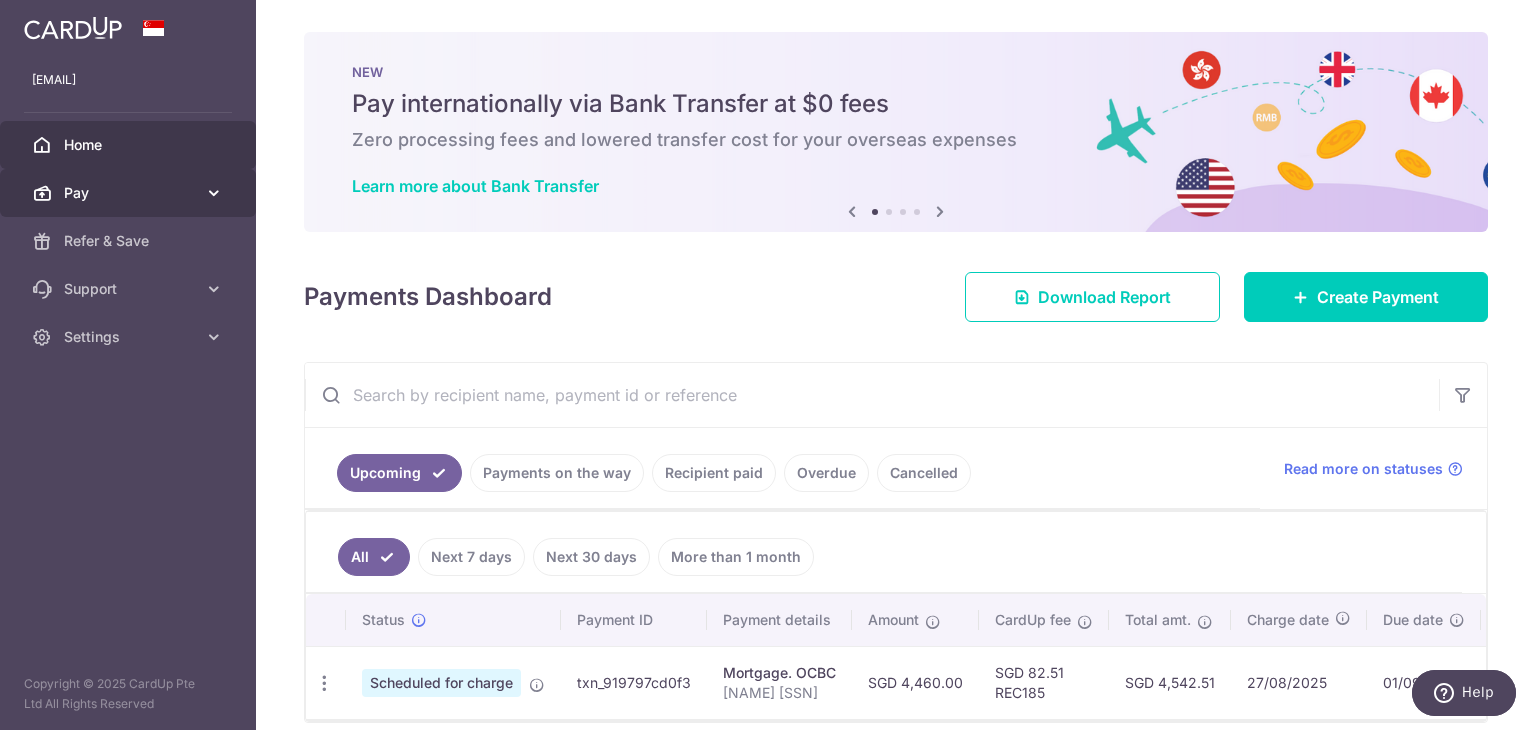 click on "Pay" at bounding box center [130, 193] 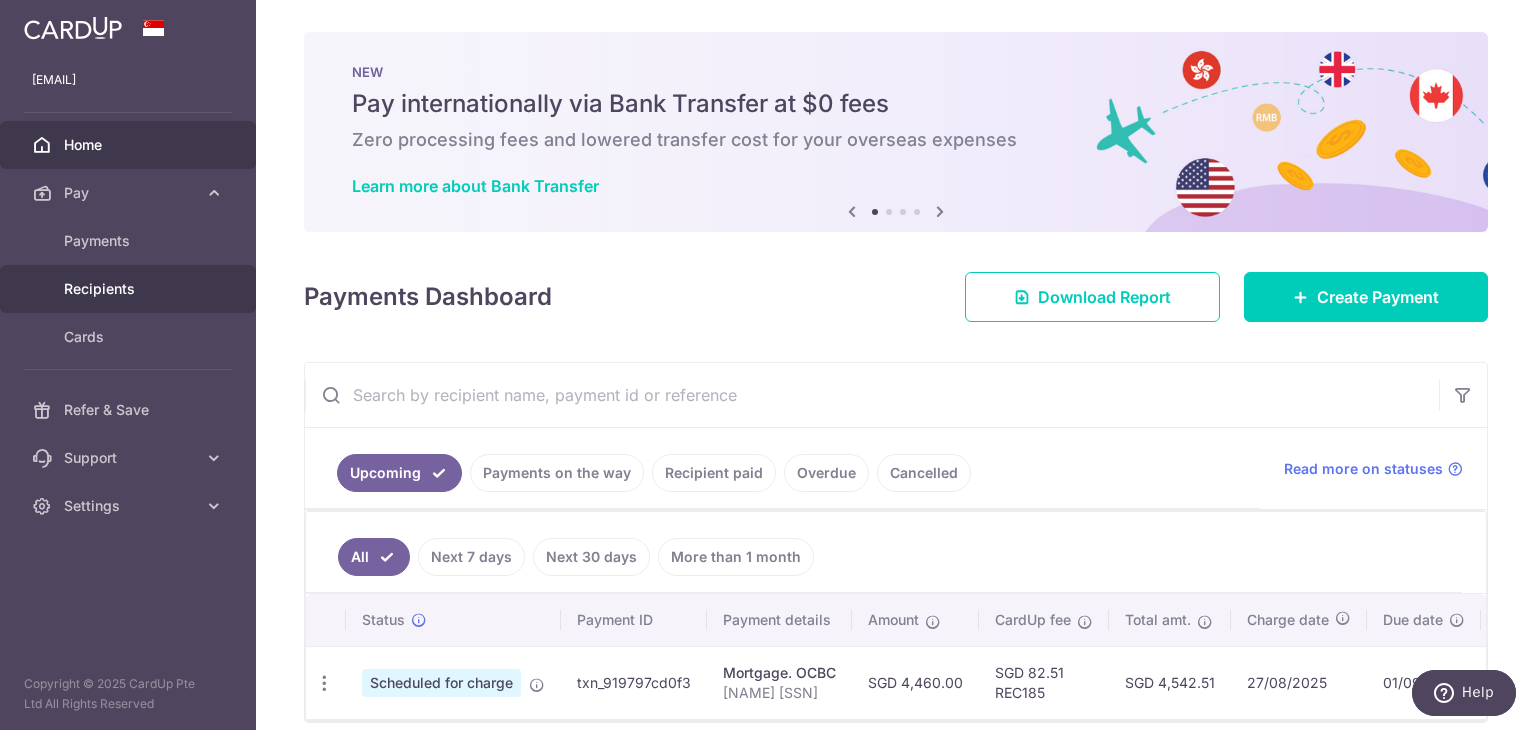 click on "Recipients" at bounding box center [130, 289] 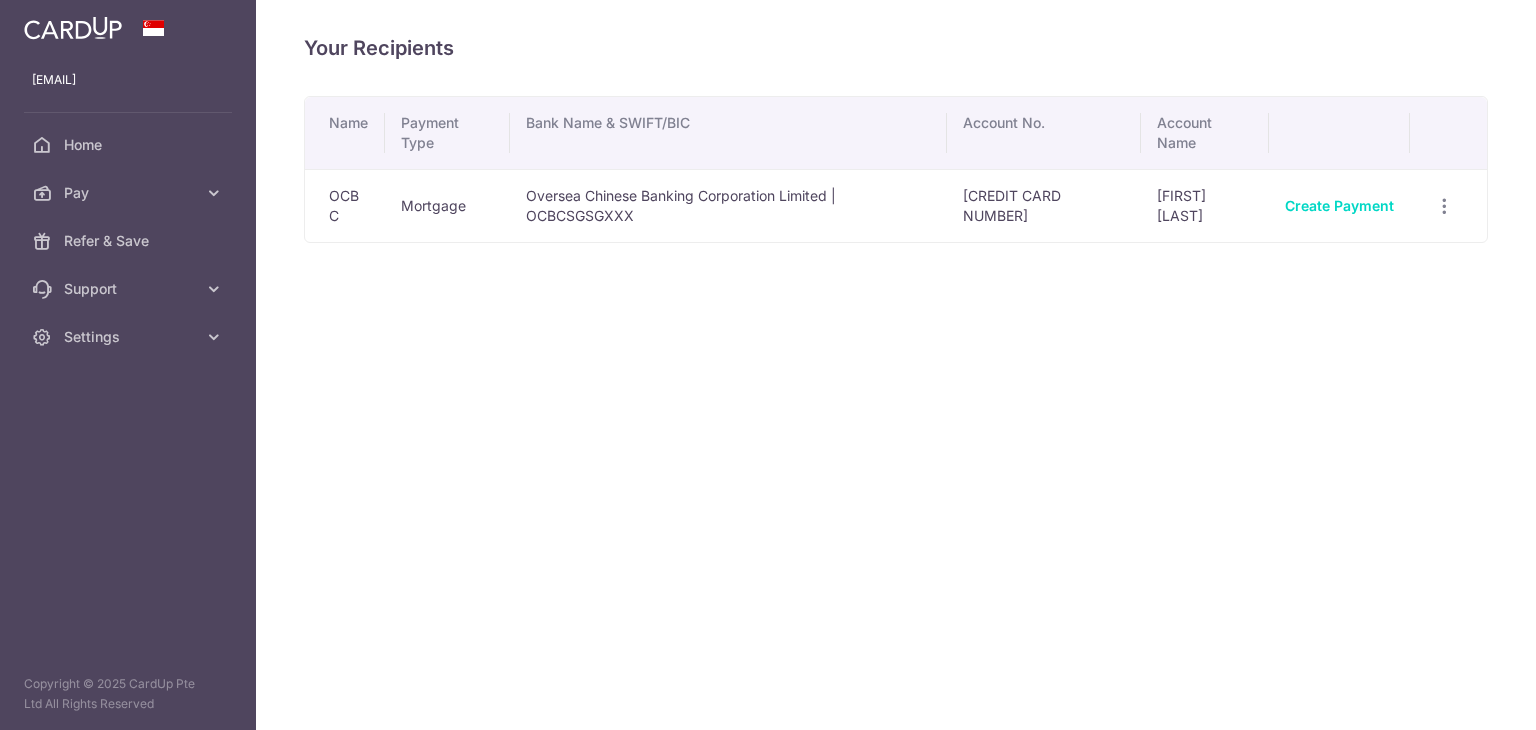scroll, scrollTop: 0, scrollLeft: 0, axis: both 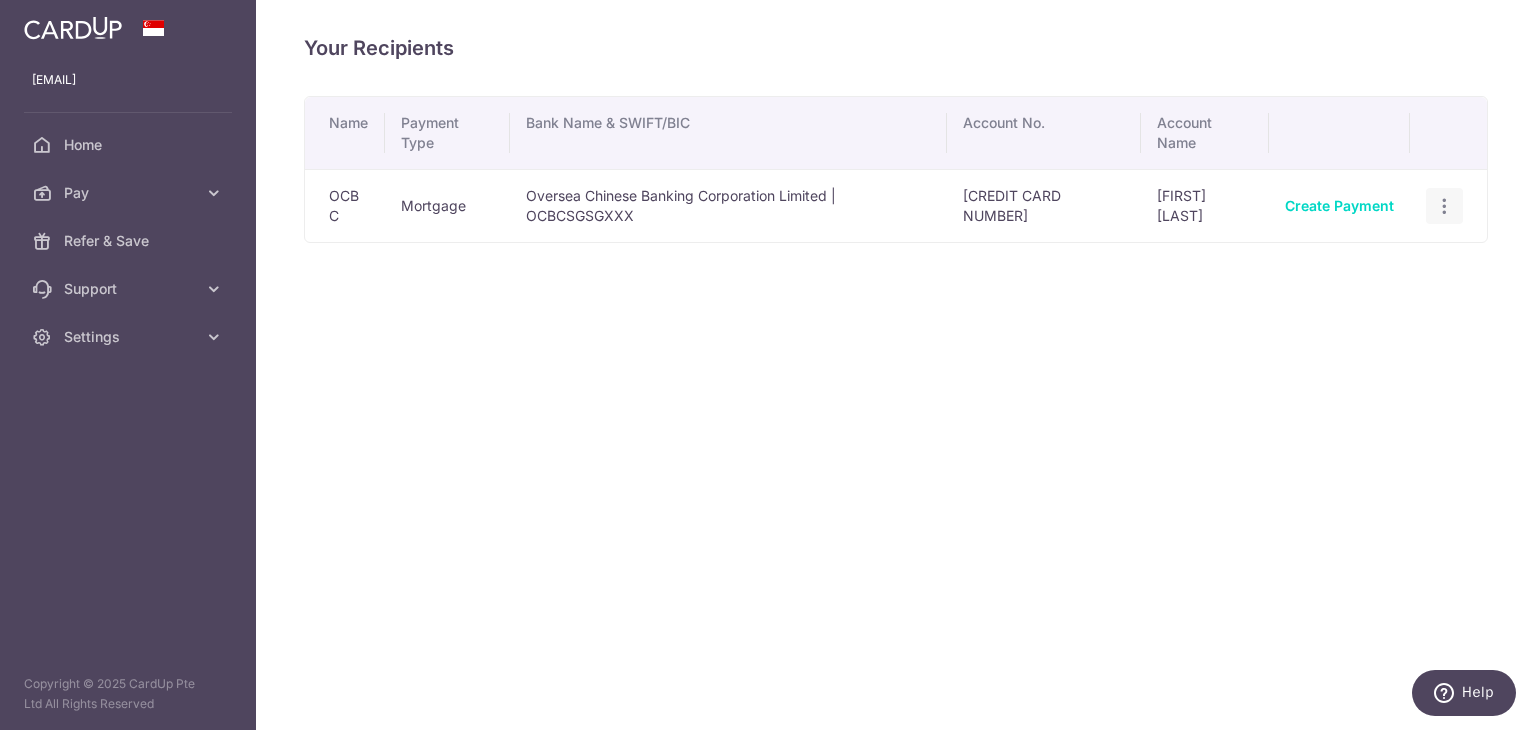 click at bounding box center (1444, 206) 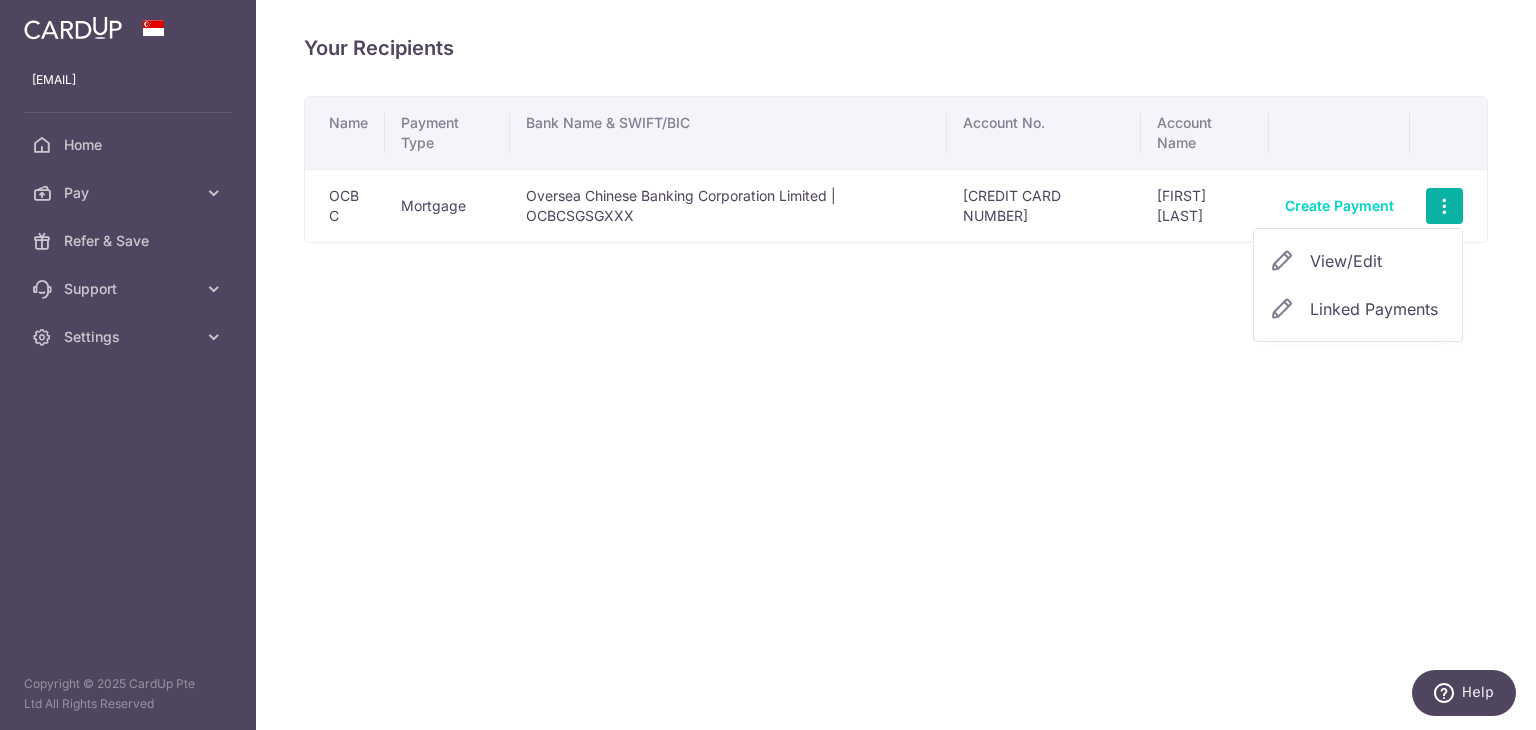 click on "View/Edit" at bounding box center [1378, 261] 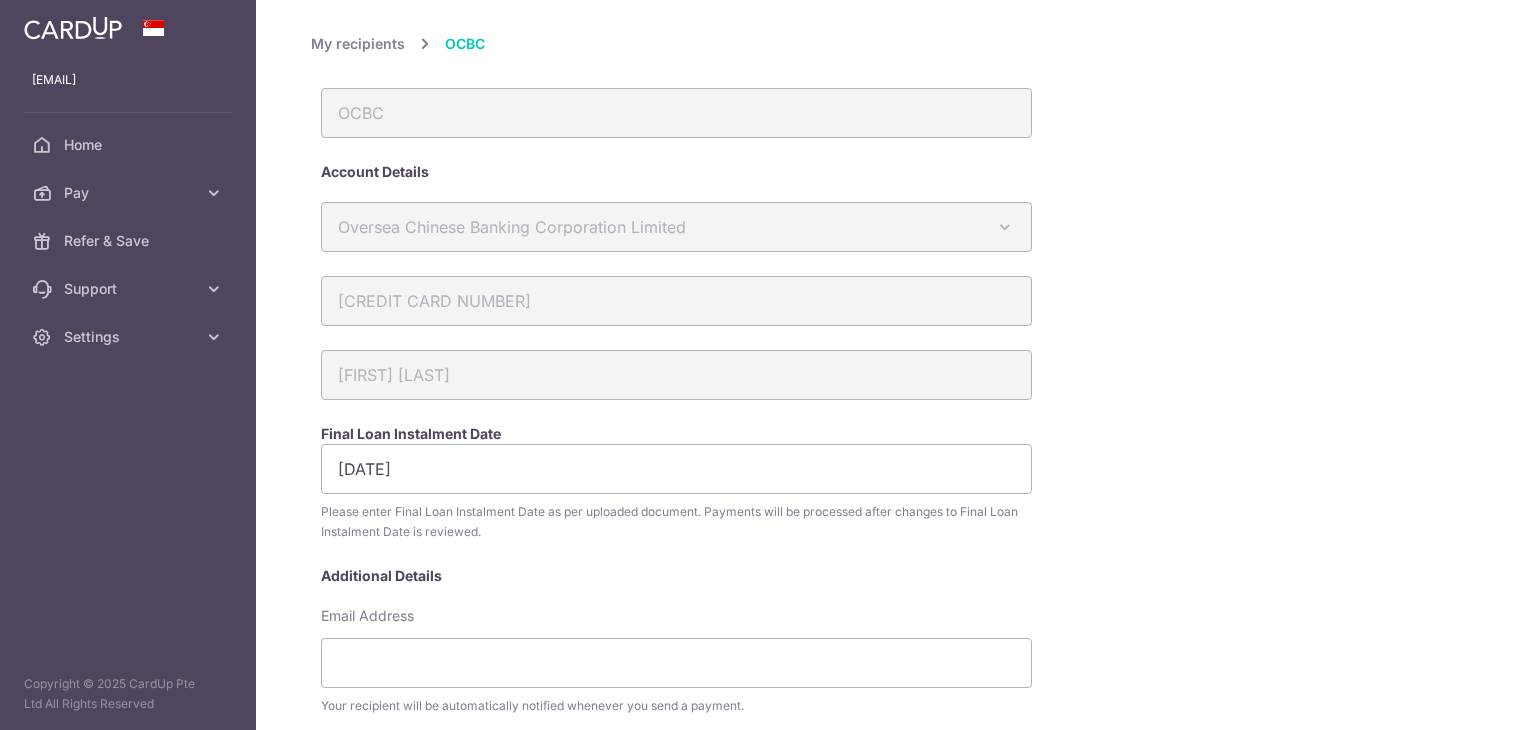 scroll, scrollTop: 0, scrollLeft: 0, axis: both 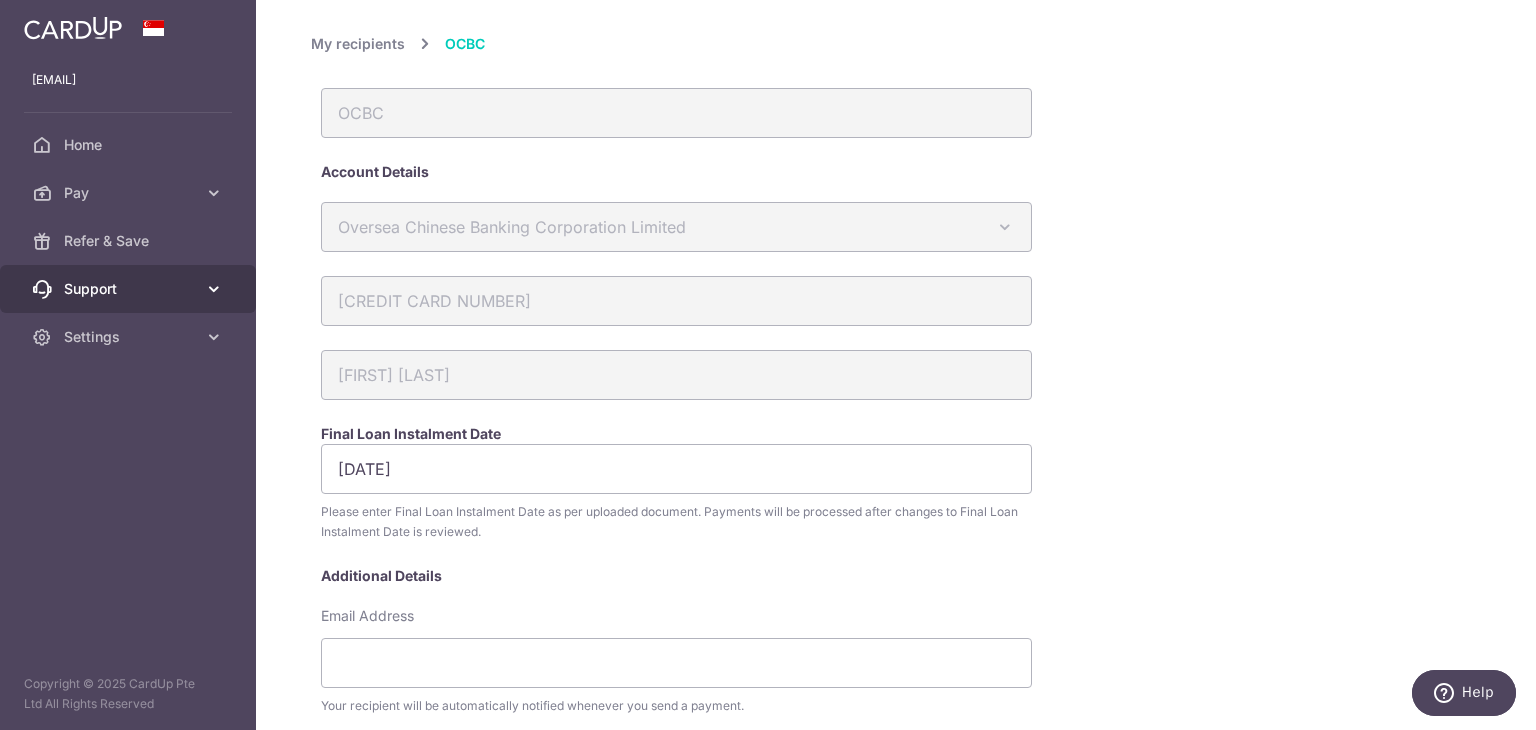 click on "Support" at bounding box center [128, 289] 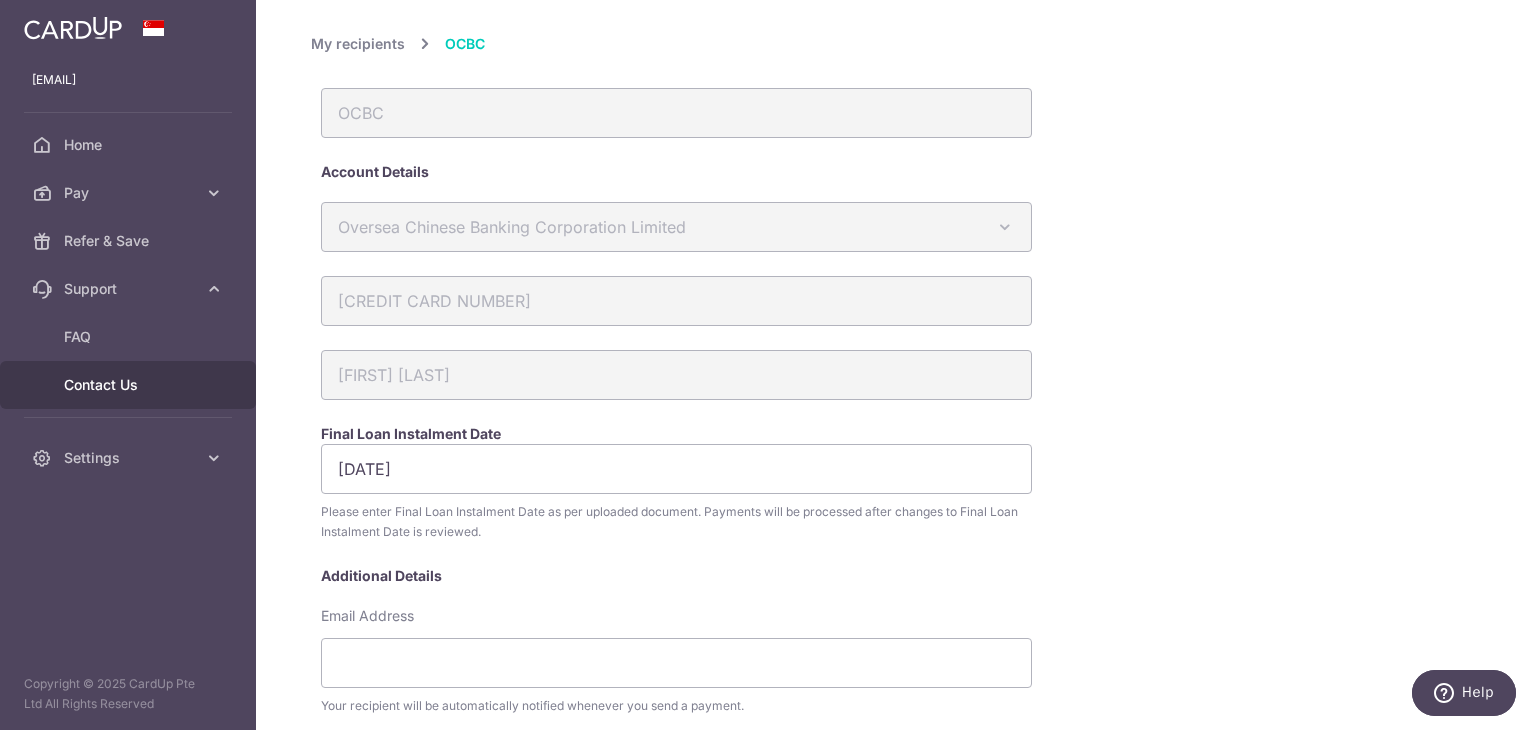 click on "Contact Us" at bounding box center (130, 385) 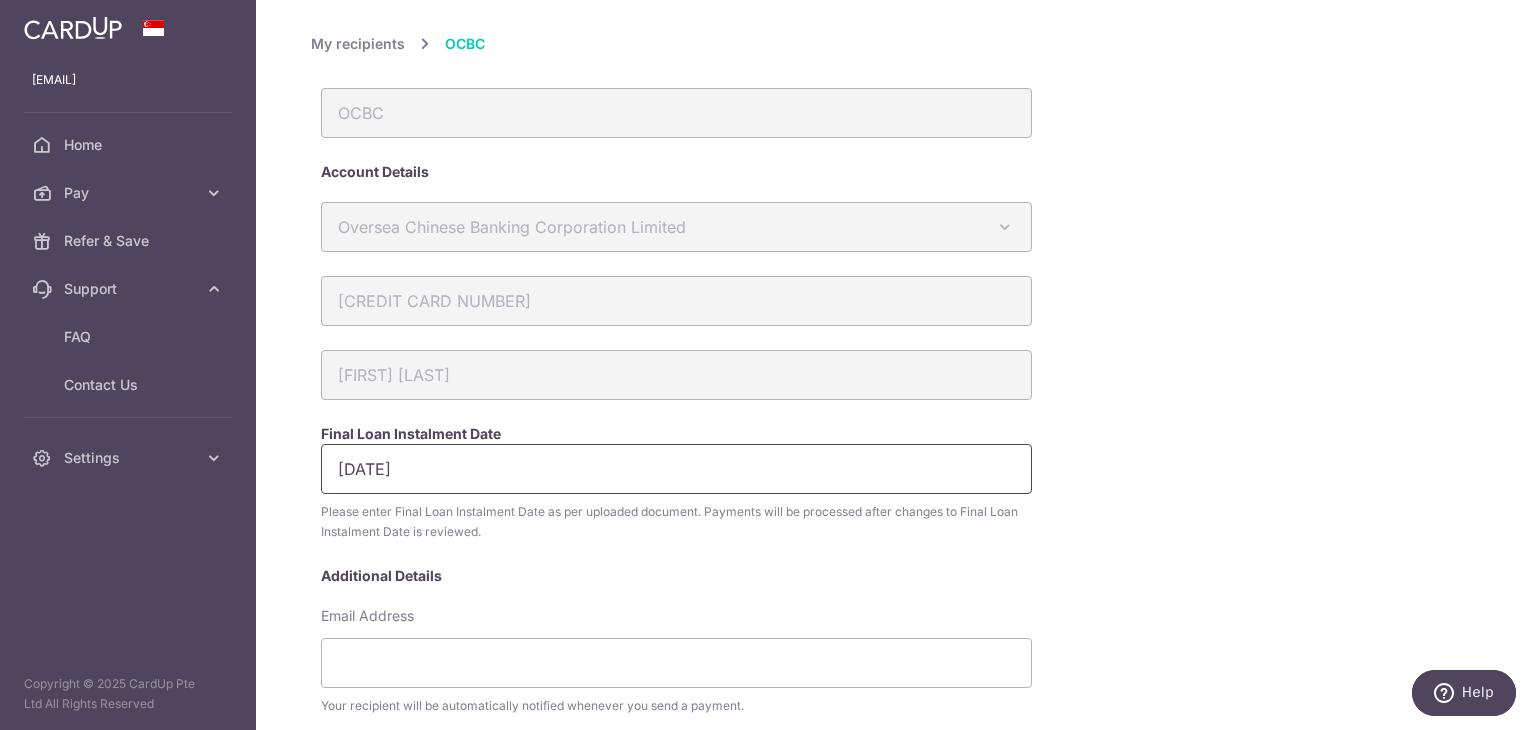 click on "[DATE]" at bounding box center (676, 469) 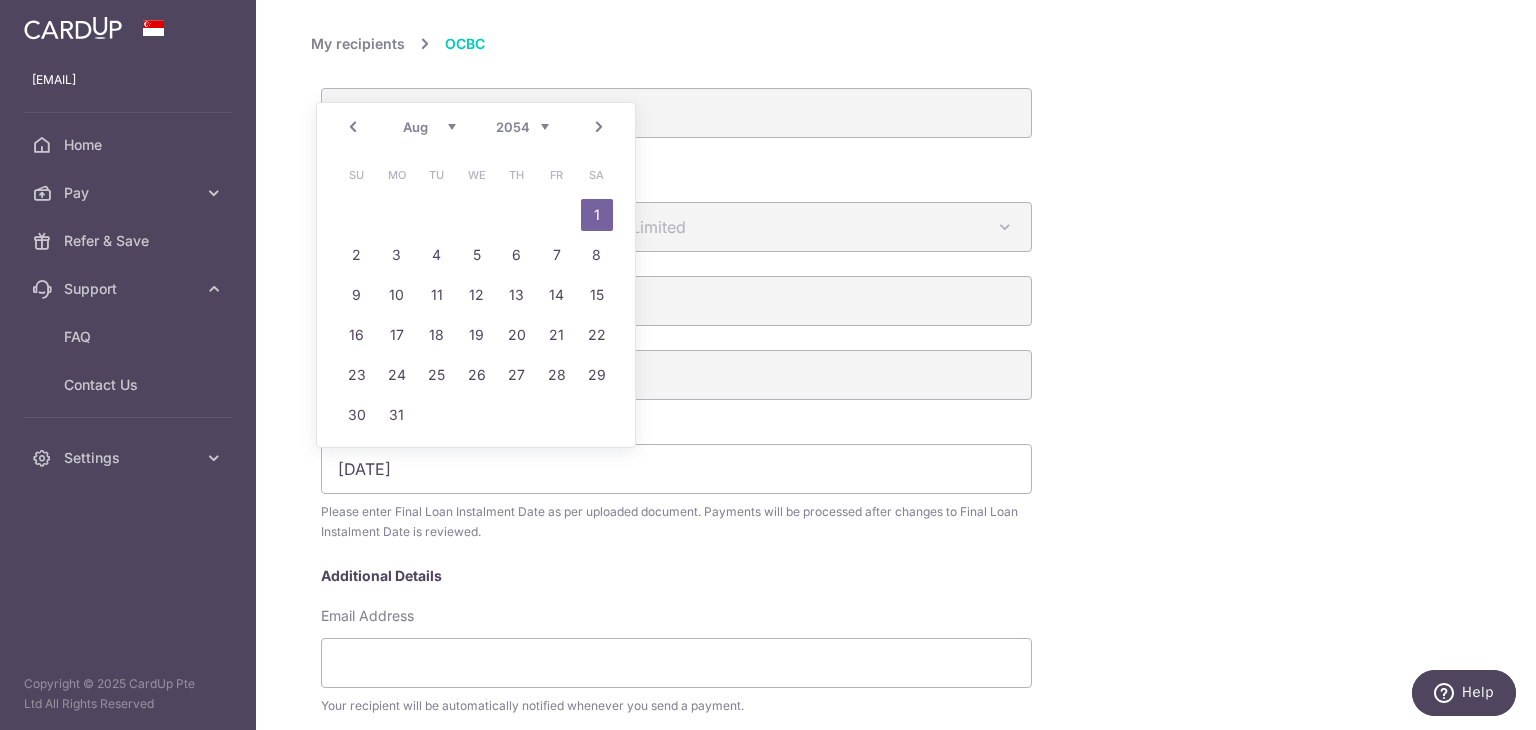 click on "Final Loan Instalment Date" at bounding box center (750, 434) 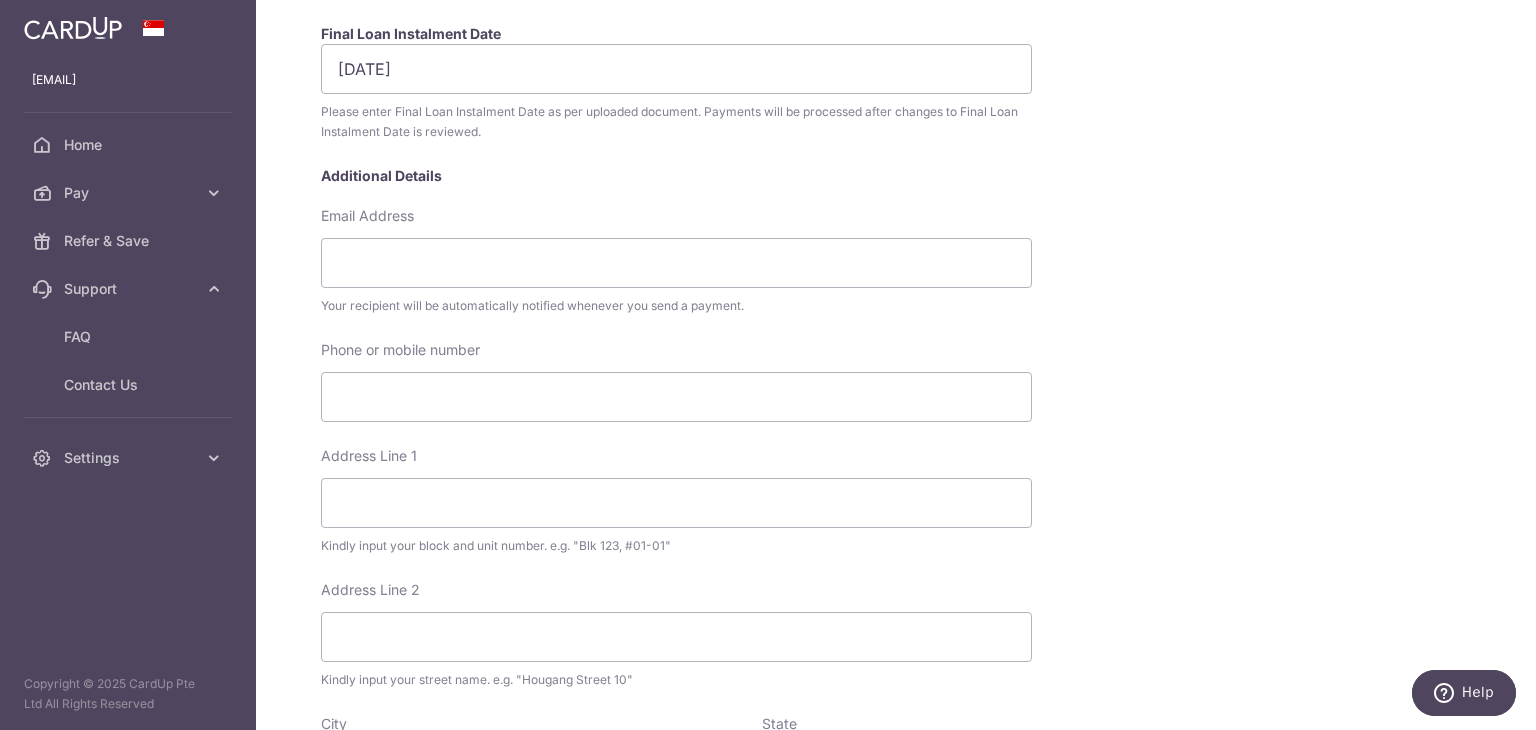 scroll, scrollTop: 900, scrollLeft: 0, axis: vertical 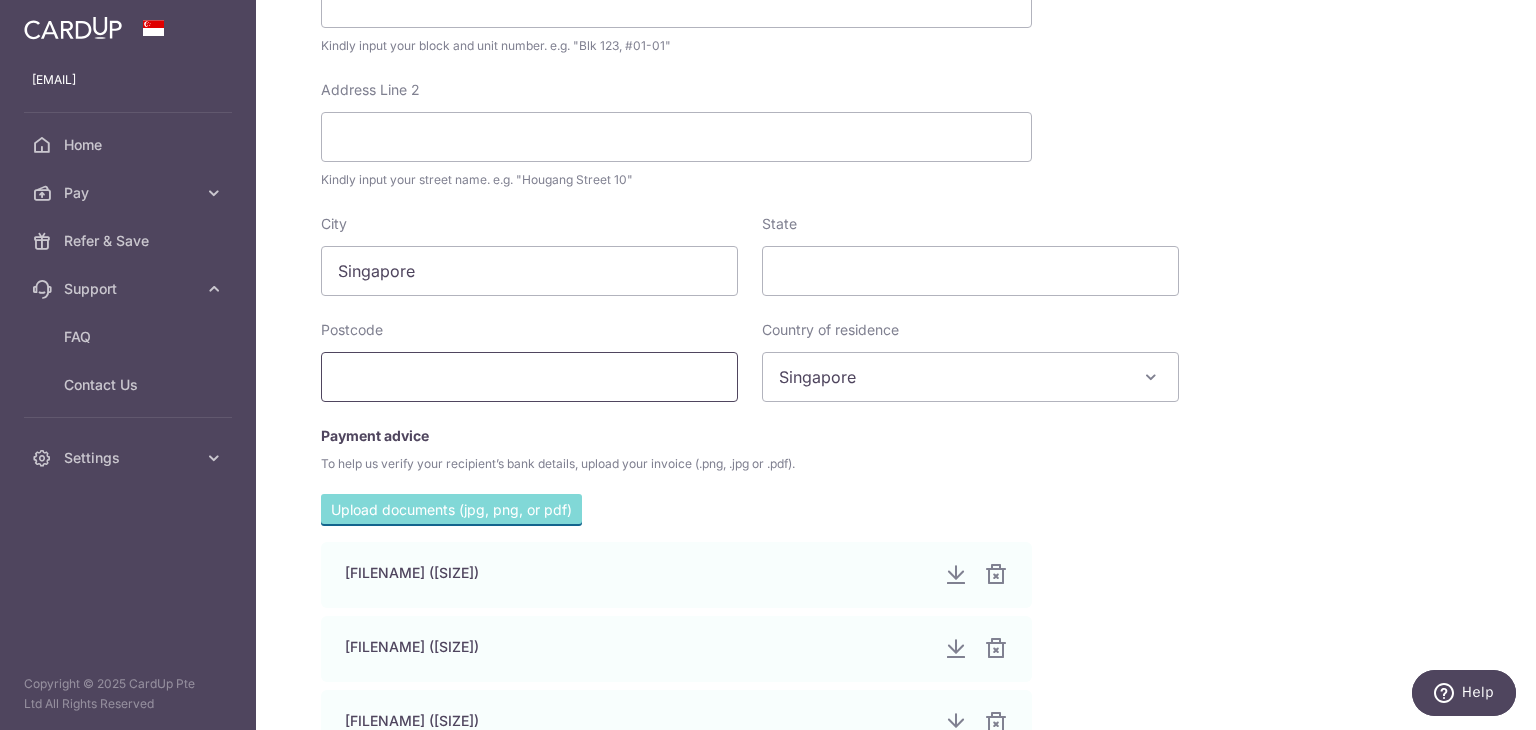 click at bounding box center (529, 377) 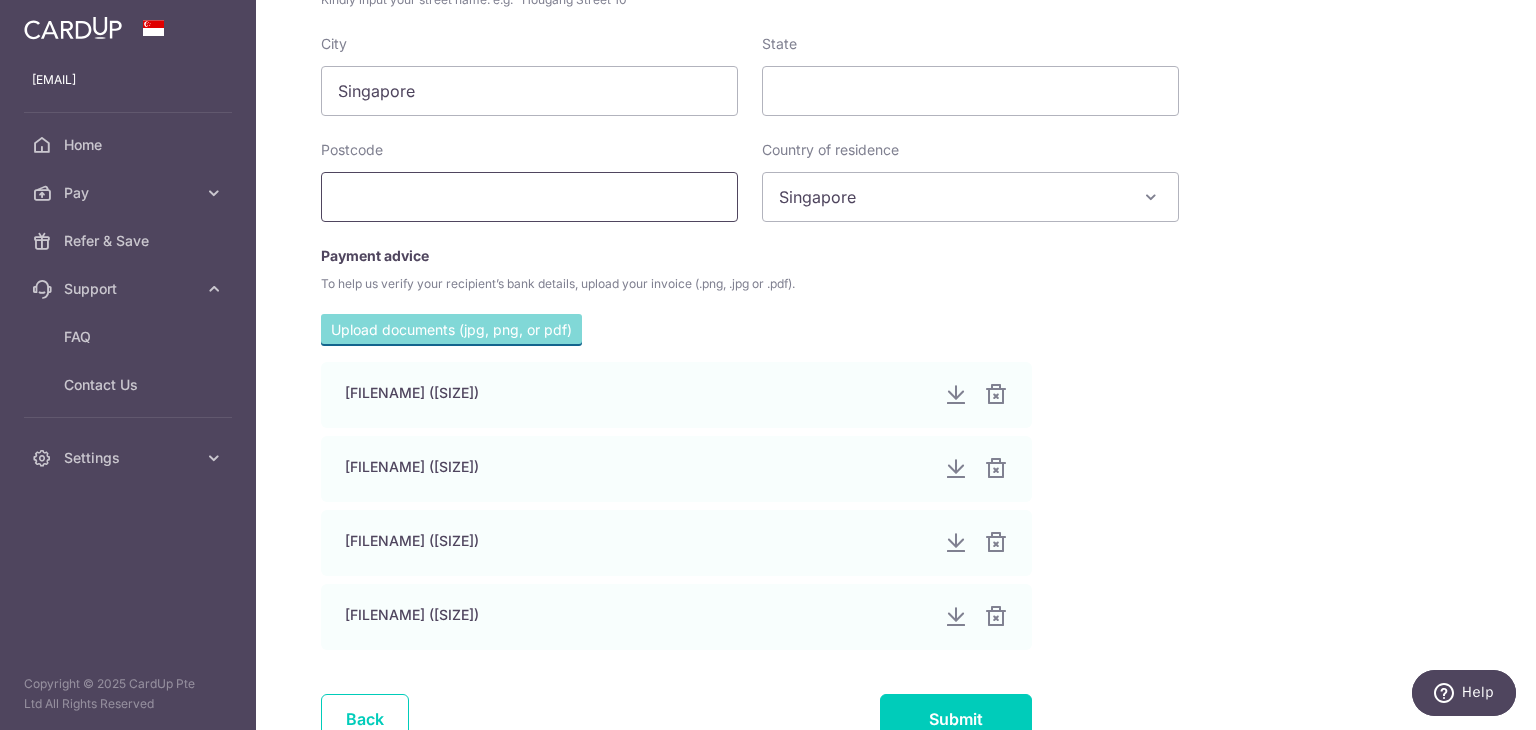 scroll, scrollTop: 1212, scrollLeft: 0, axis: vertical 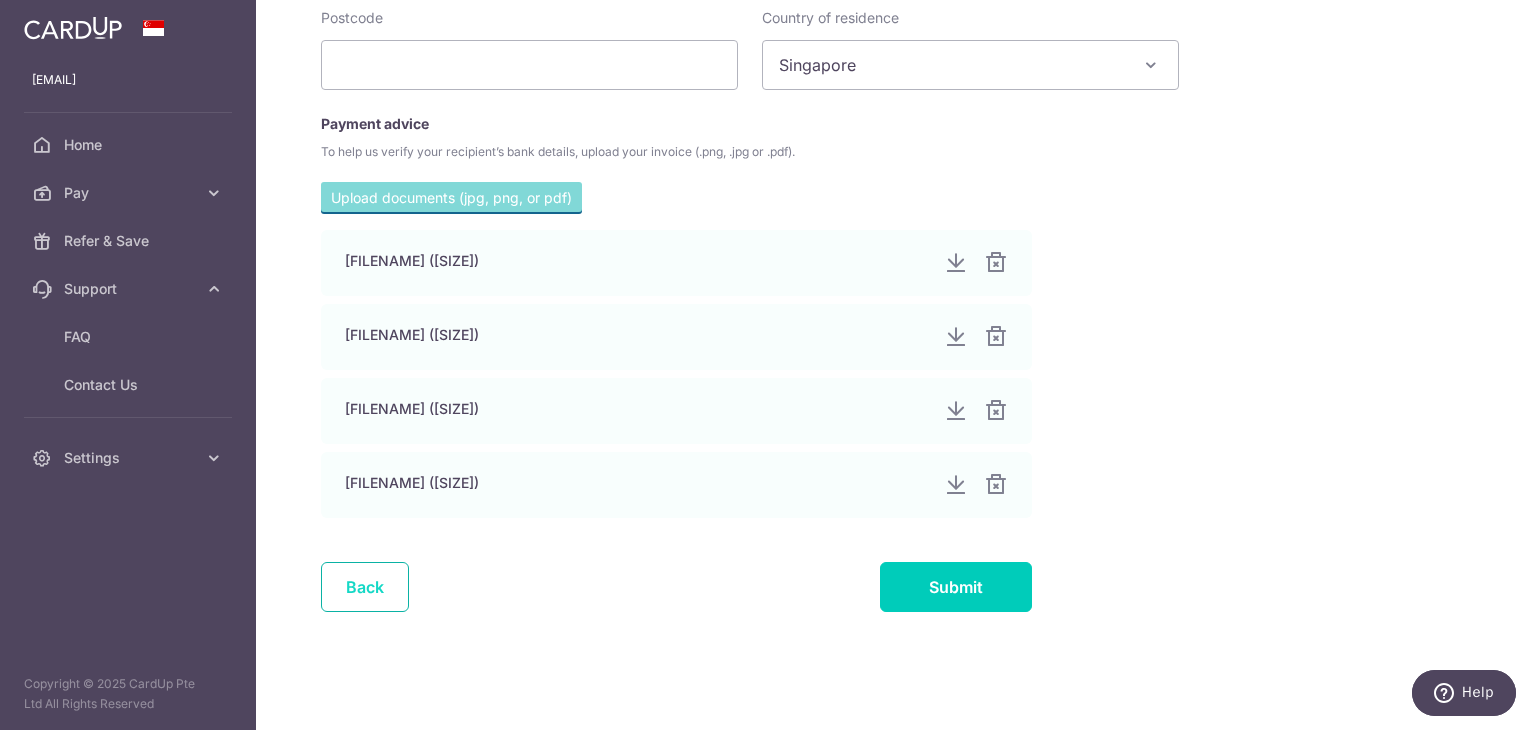 click on "Back" at bounding box center [365, 587] 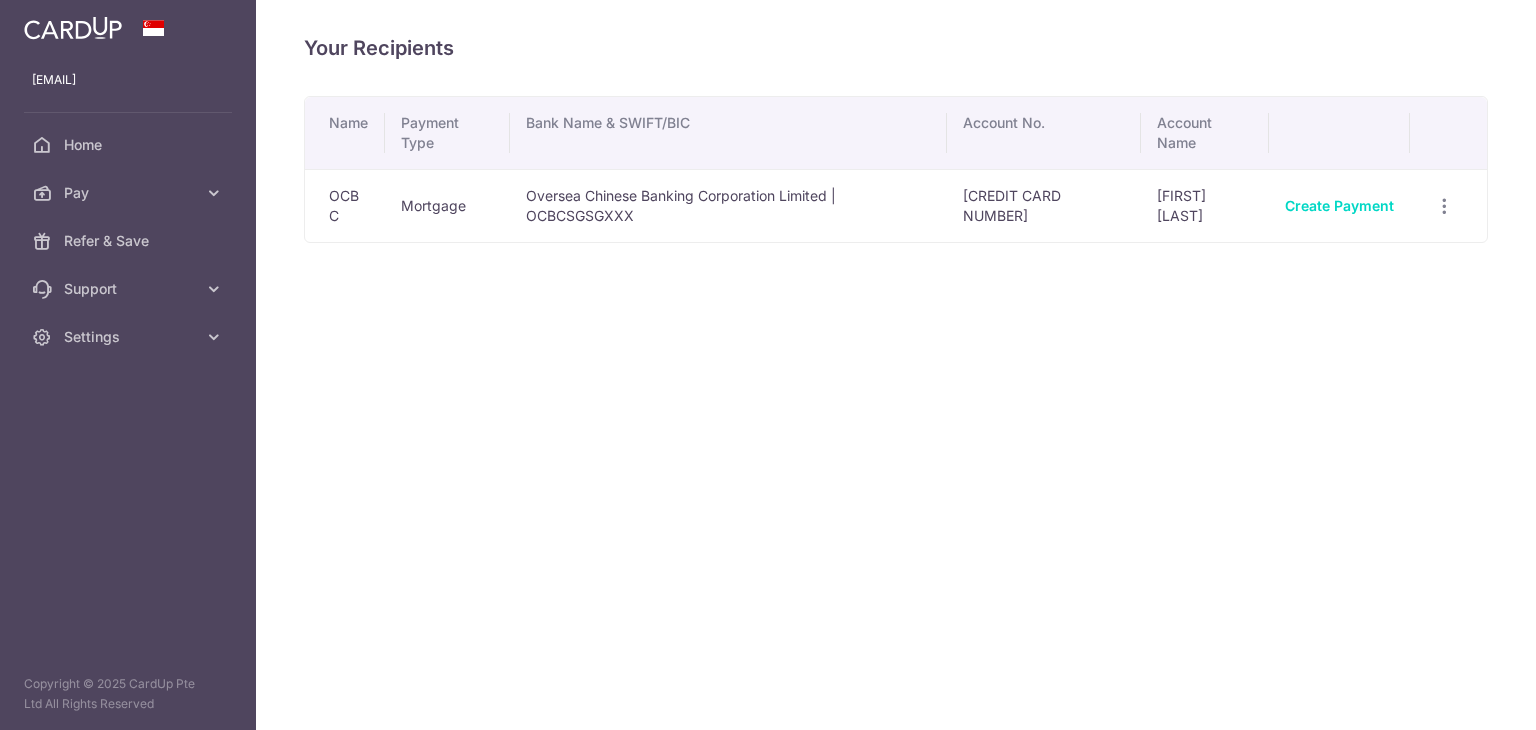 scroll, scrollTop: 0, scrollLeft: 0, axis: both 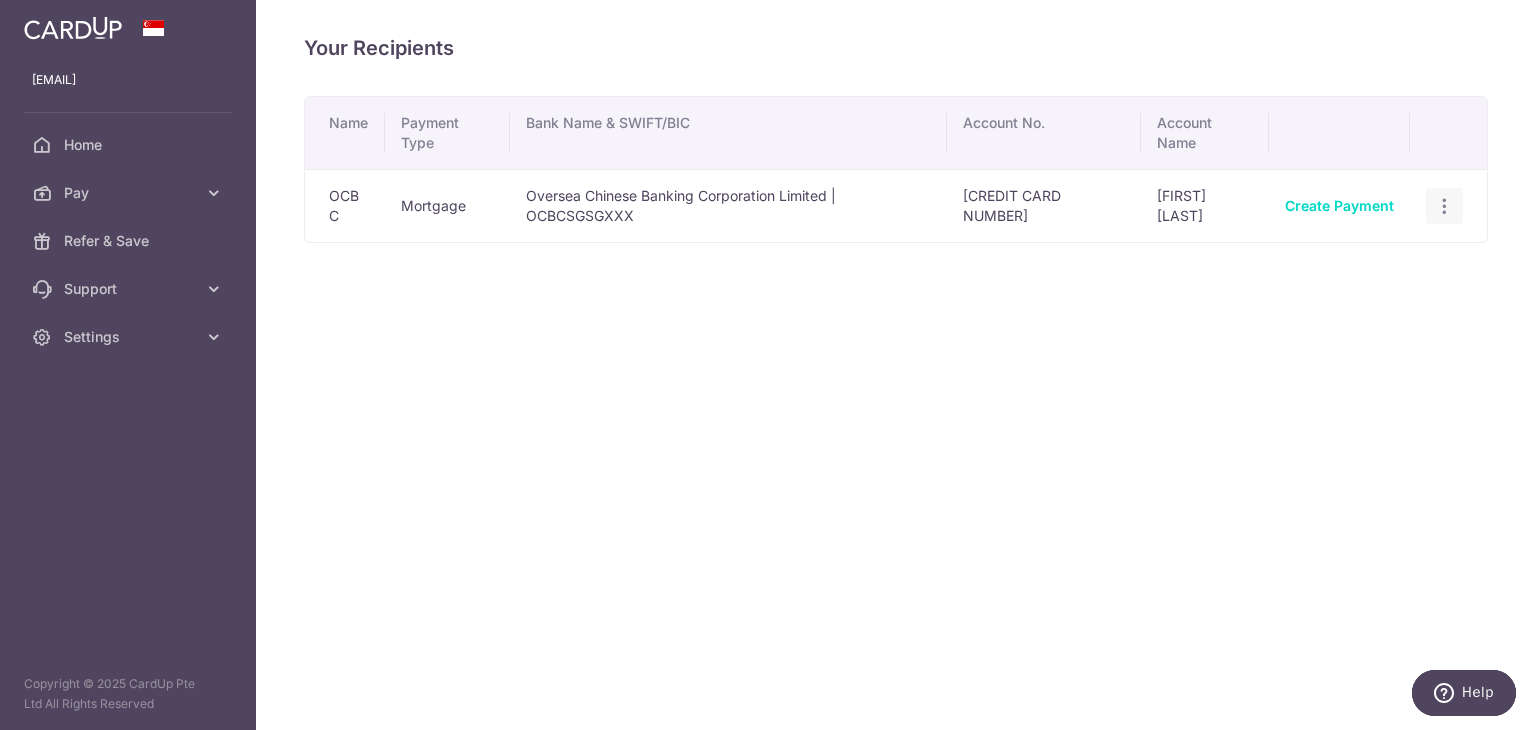 click at bounding box center (1444, 206) 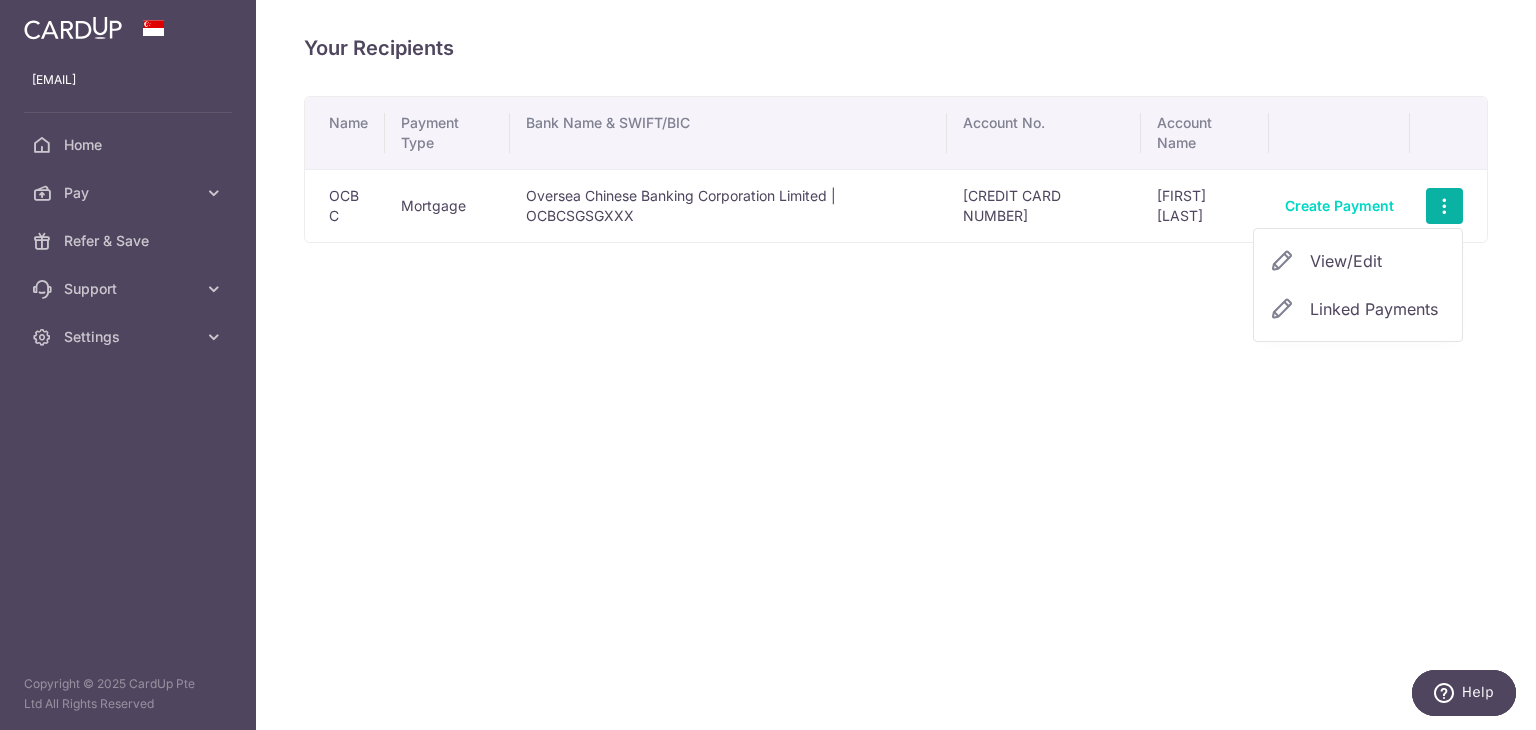 click on "Linked Payments" at bounding box center [1374, 309] 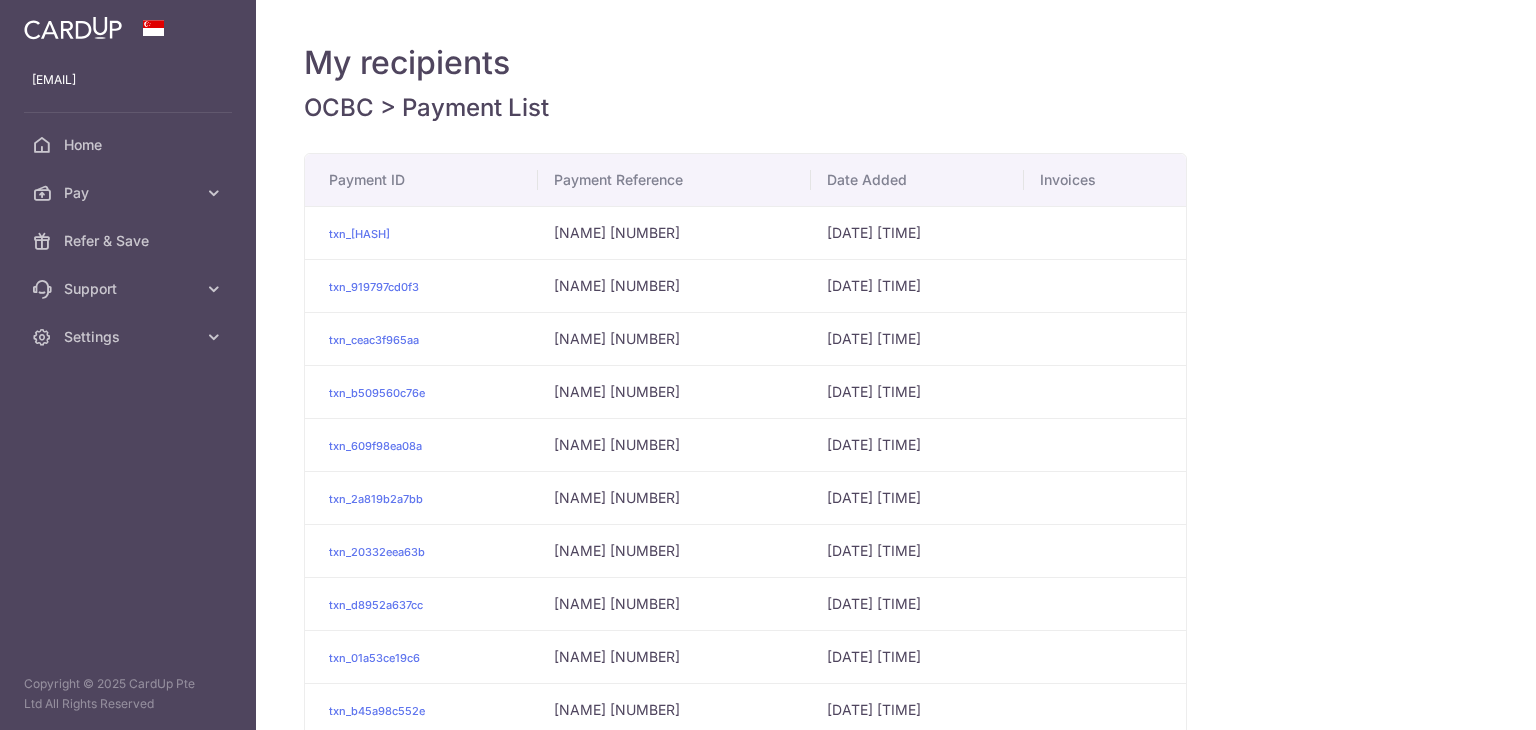 scroll, scrollTop: 0, scrollLeft: 0, axis: both 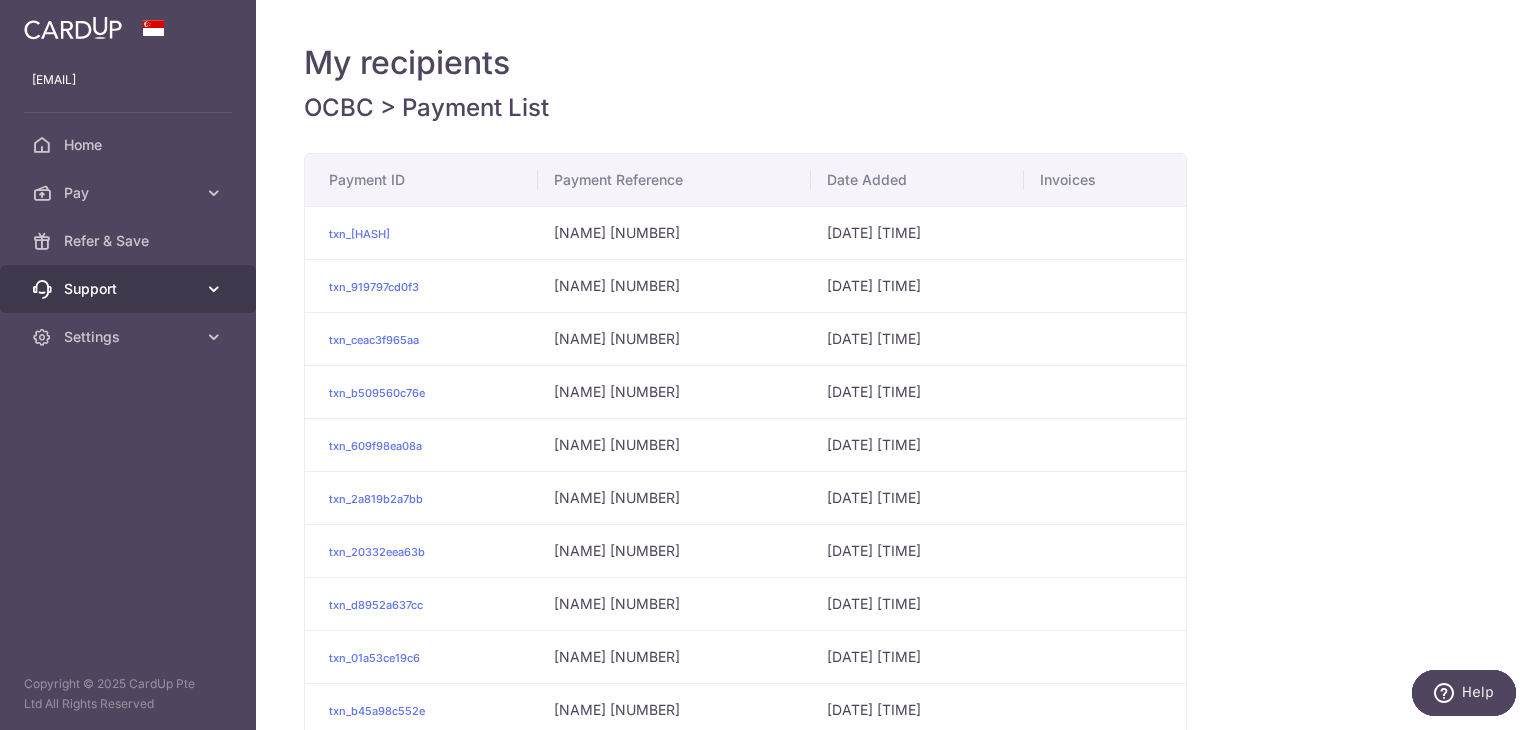 click at bounding box center (214, 289) 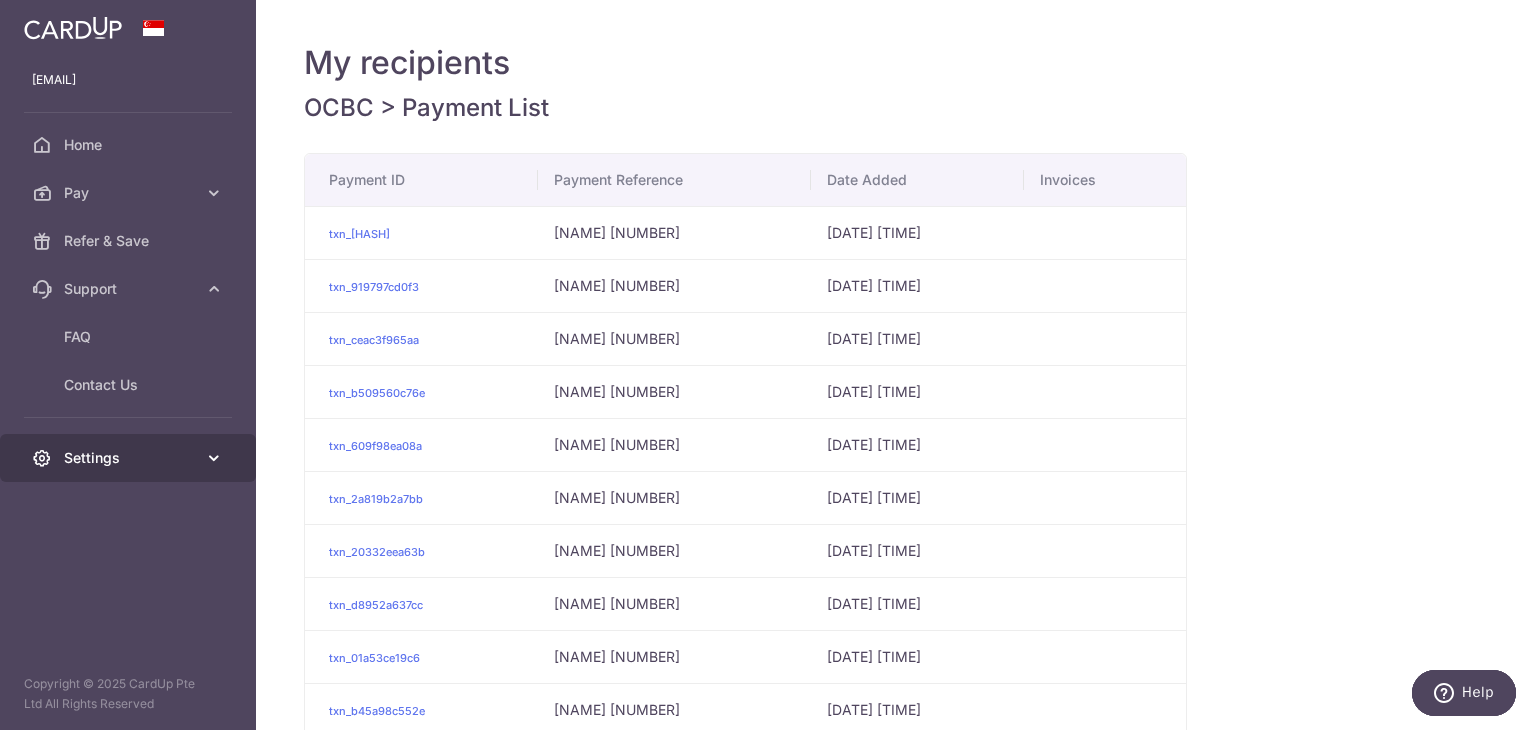 click on "Settings" at bounding box center [128, 458] 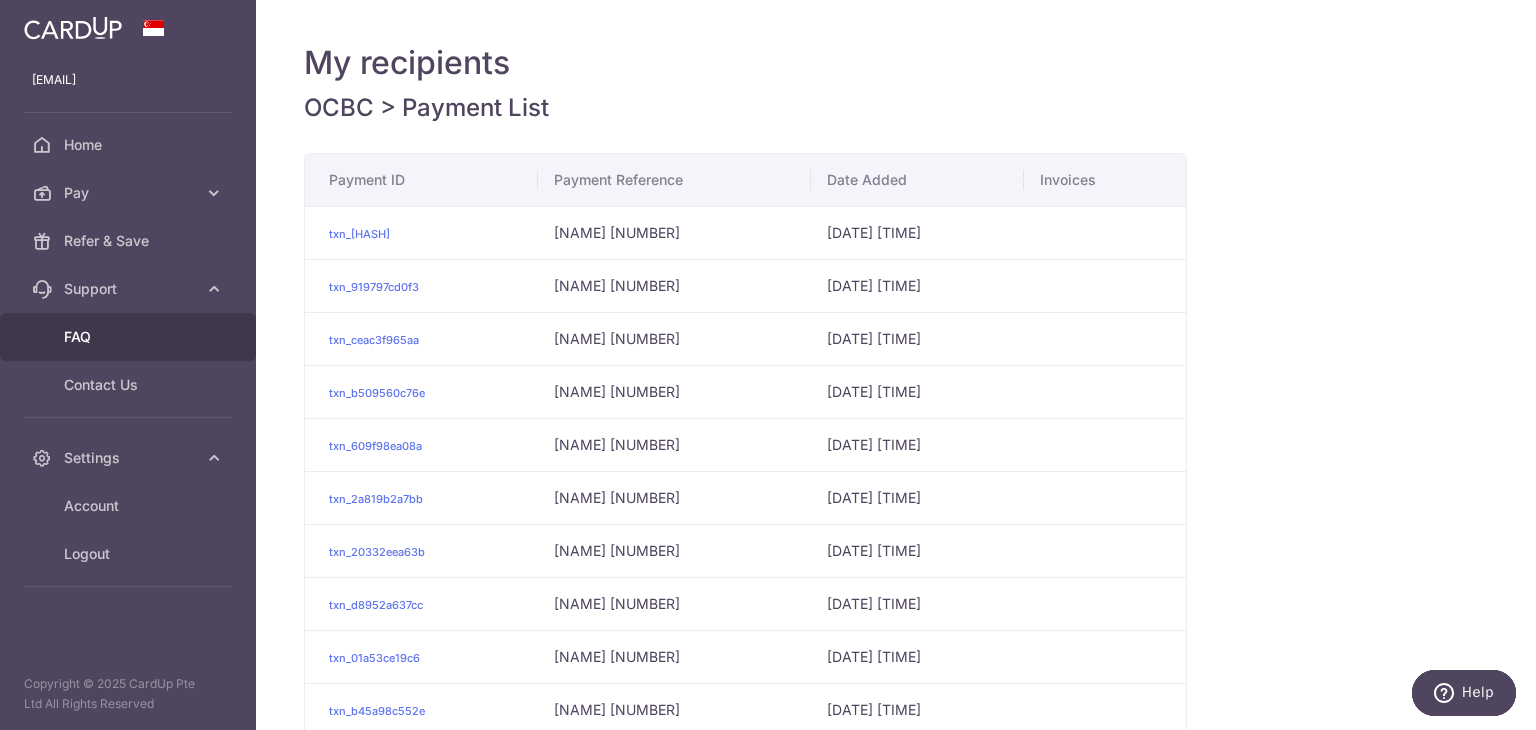click on "FAQ" at bounding box center [130, 337] 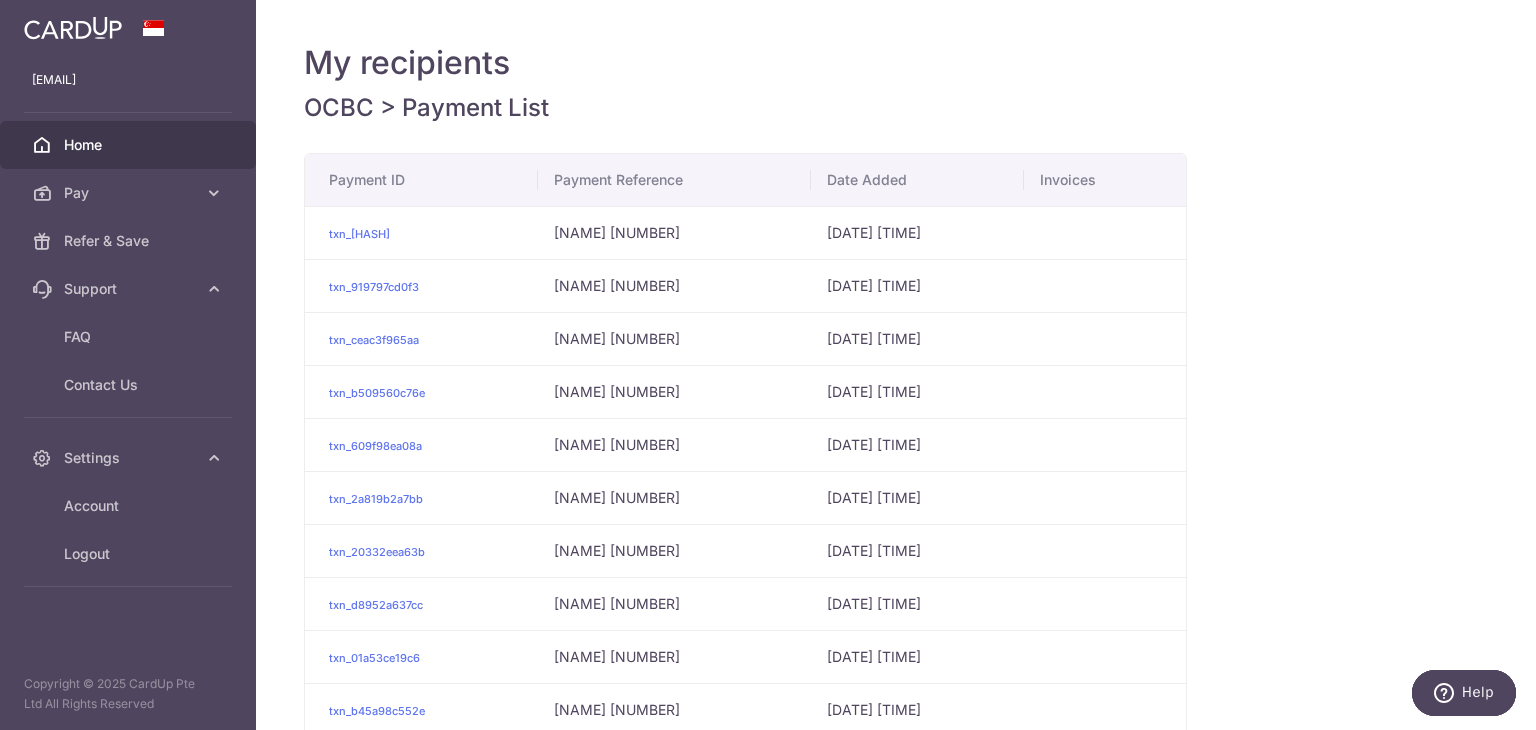 click on "Home" at bounding box center (128, 145) 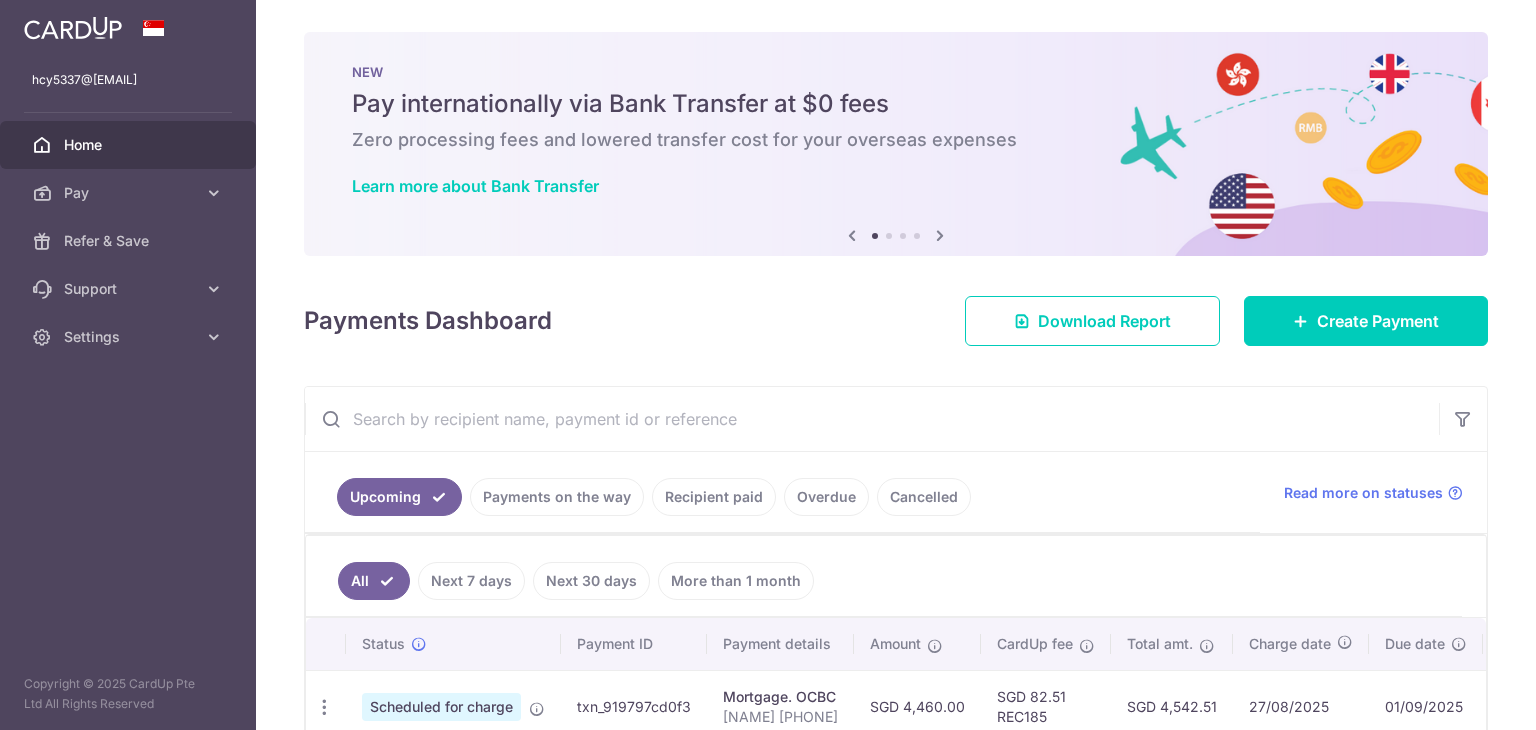 scroll, scrollTop: 0, scrollLeft: 0, axis: both 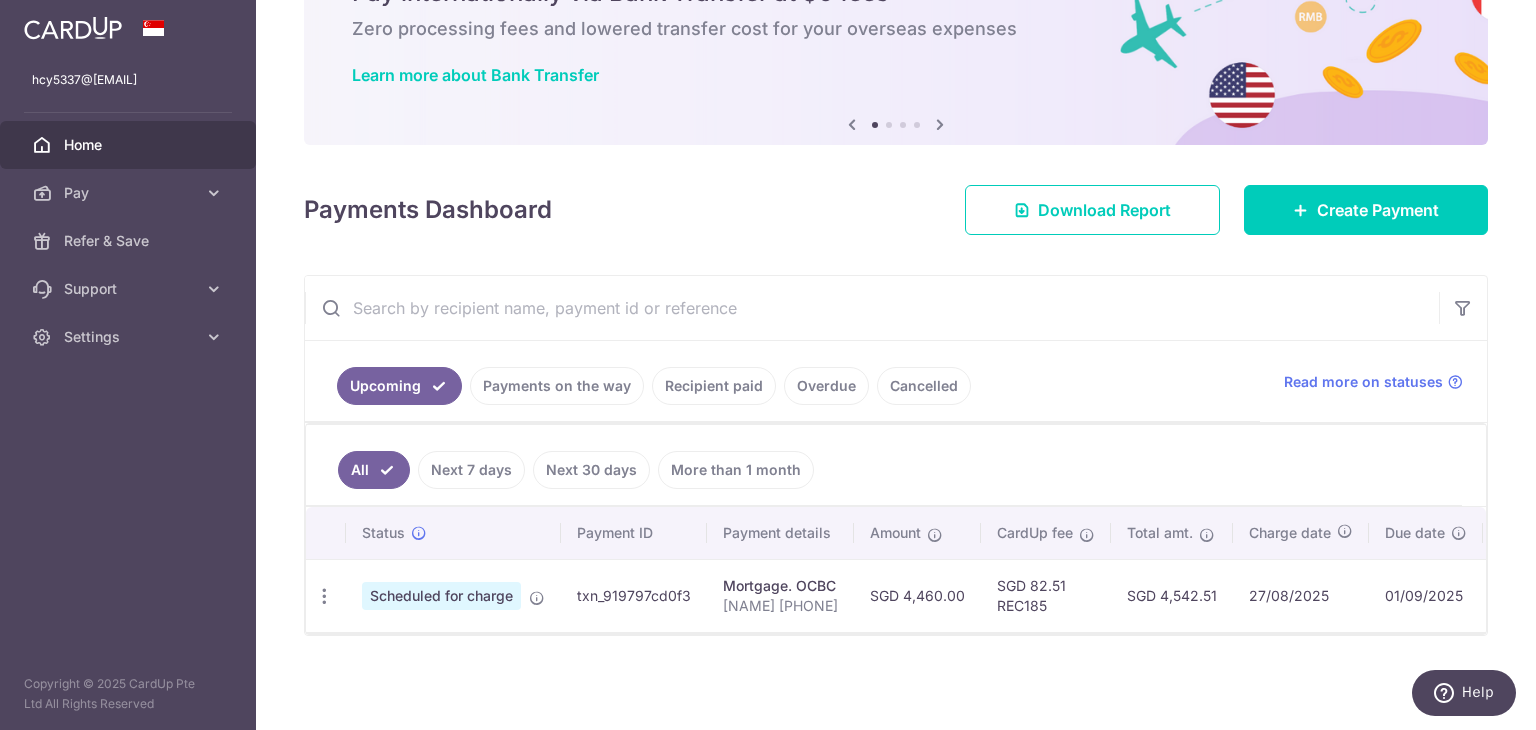 click on "Payments on the way" at bounding box center (557, 386) 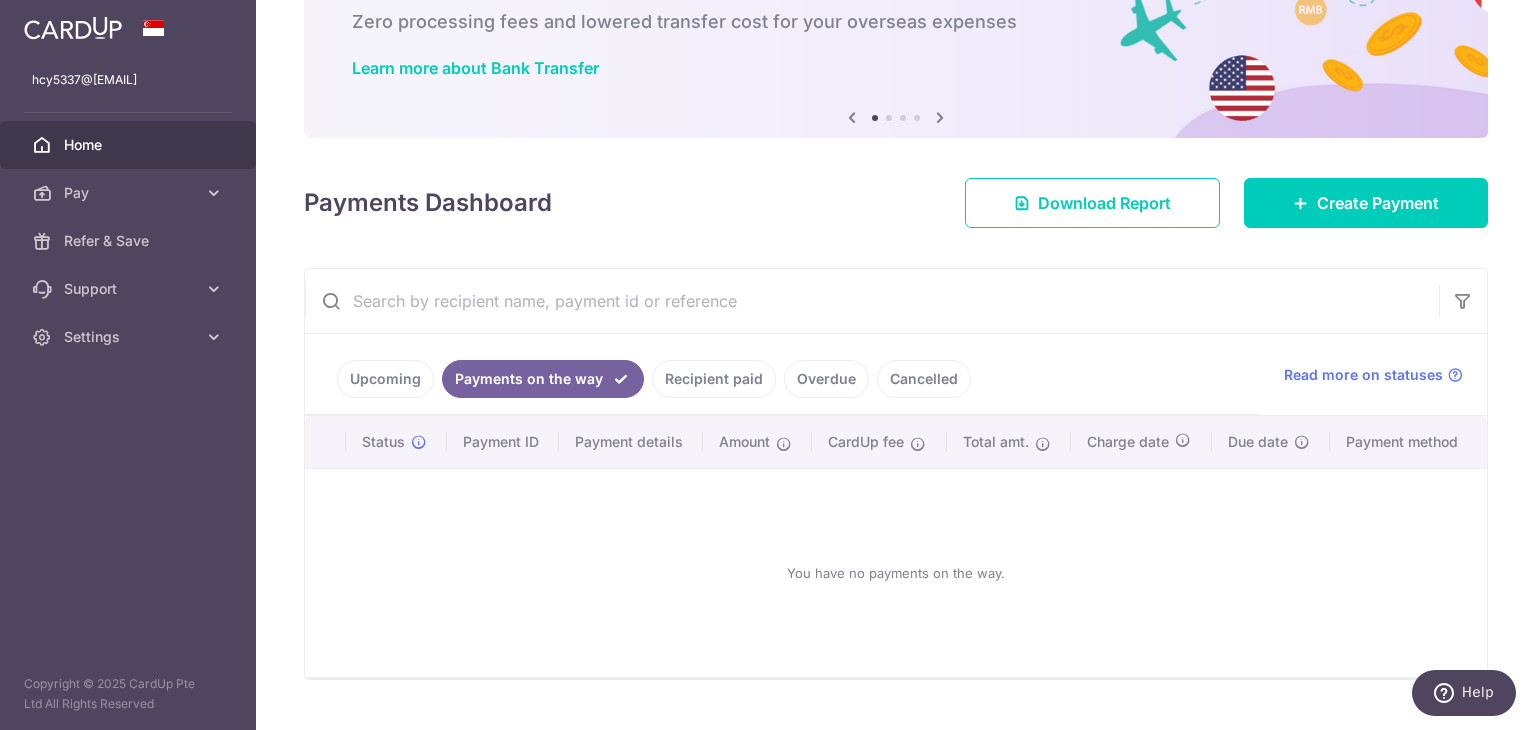 scroll, scrollTop: 118, scrollLeft: 0, axis: vertical 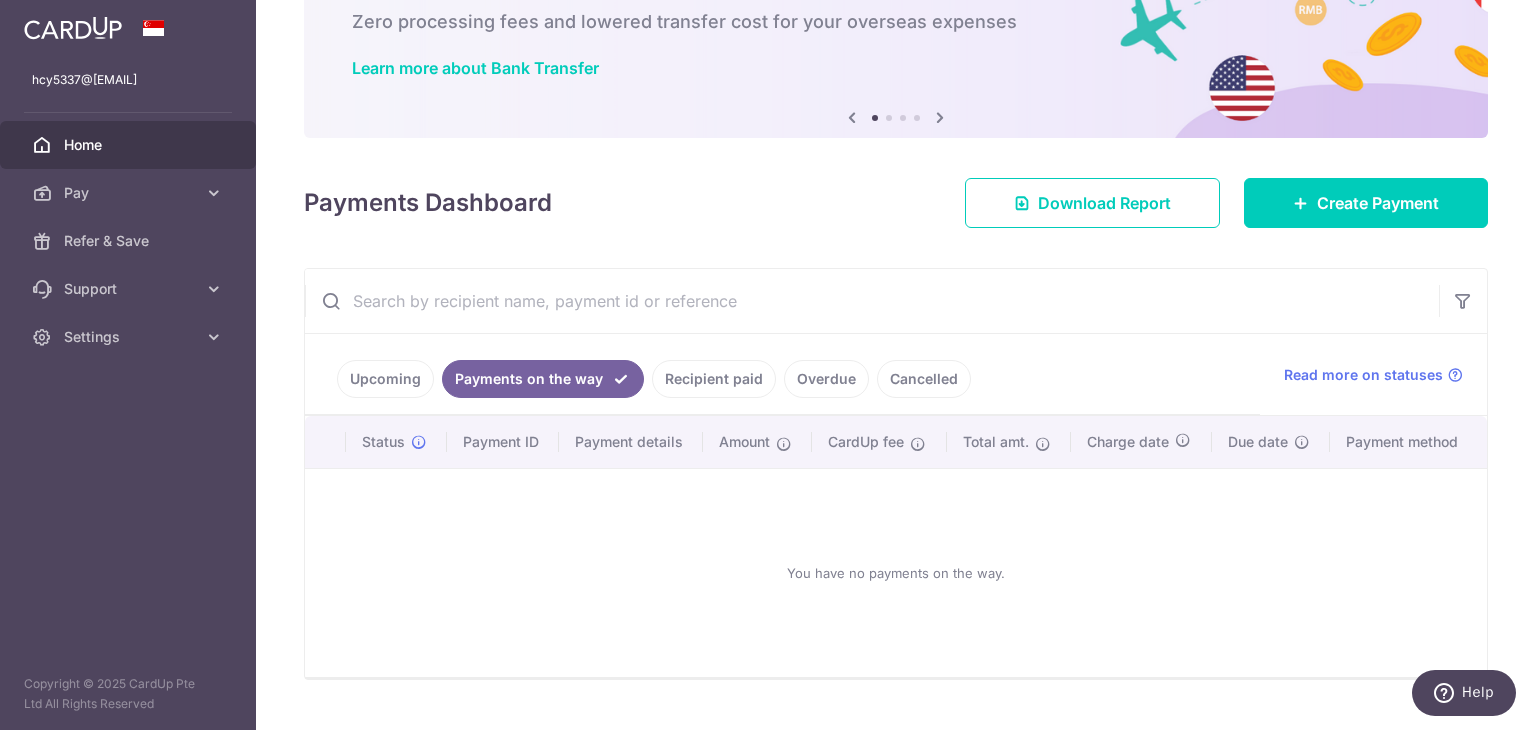 click on "Upcoming" at bounding box center (385, 379) 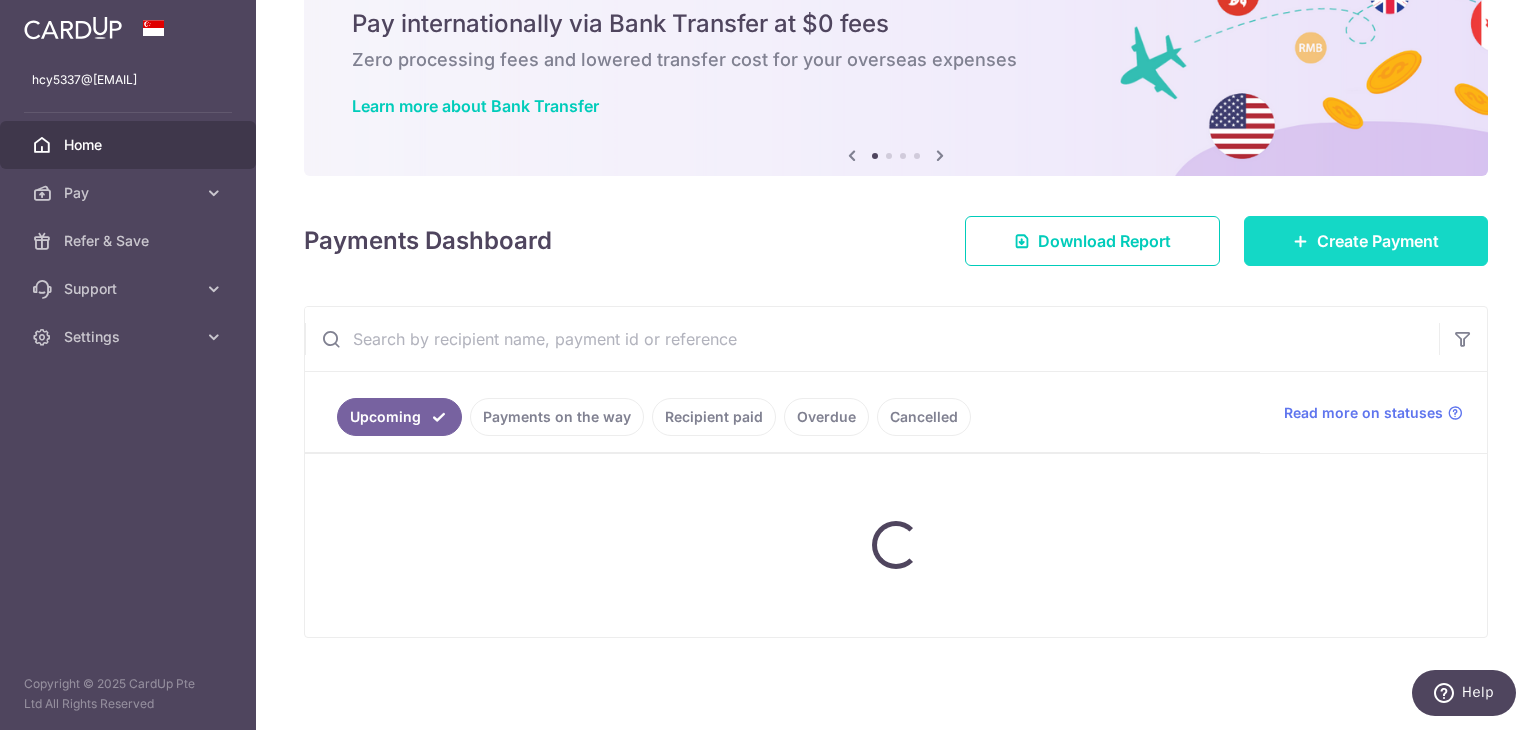 scroll, scrollTop: 118, scrollLeft: 0, axis: vertical 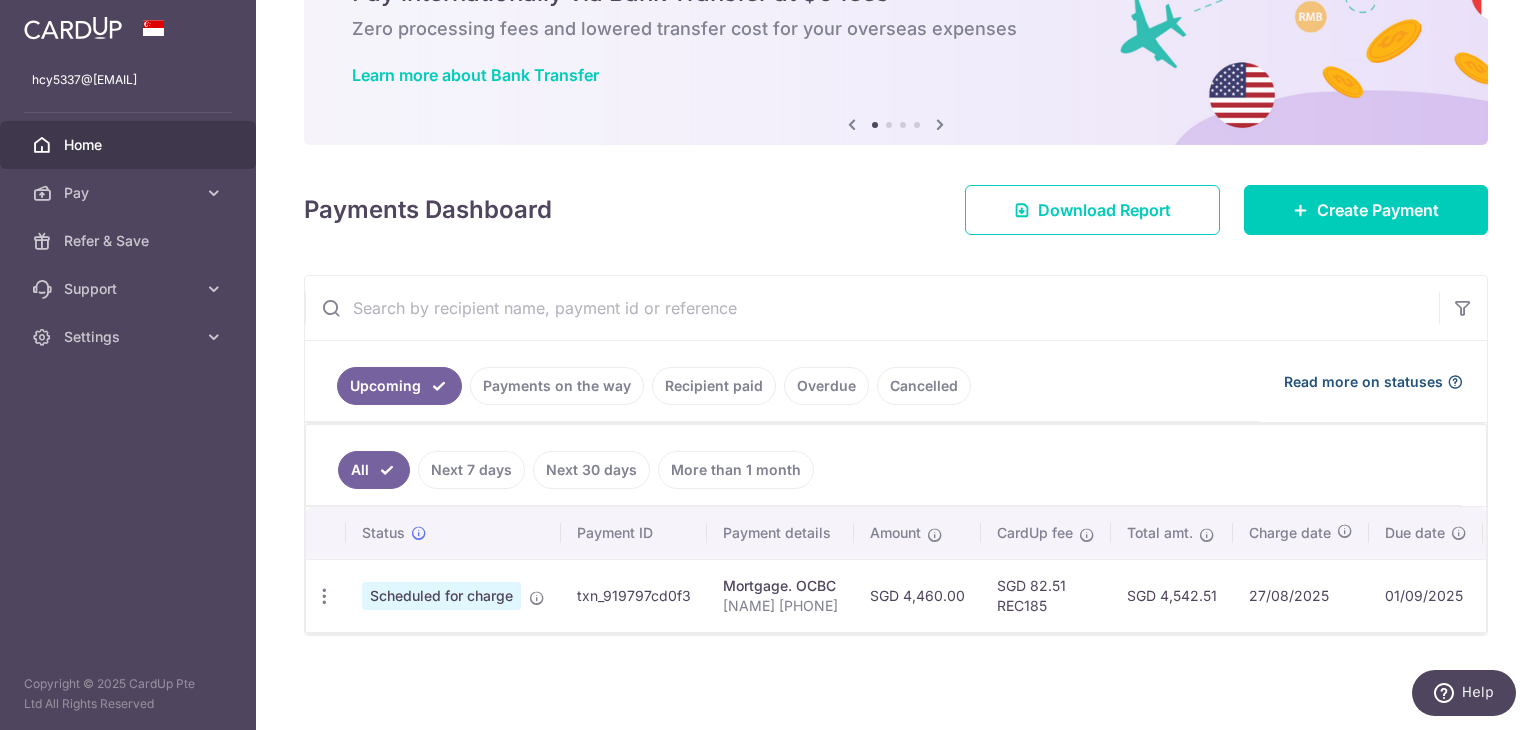 click on "Read more on statuses" at bounding box center (1363, 382) 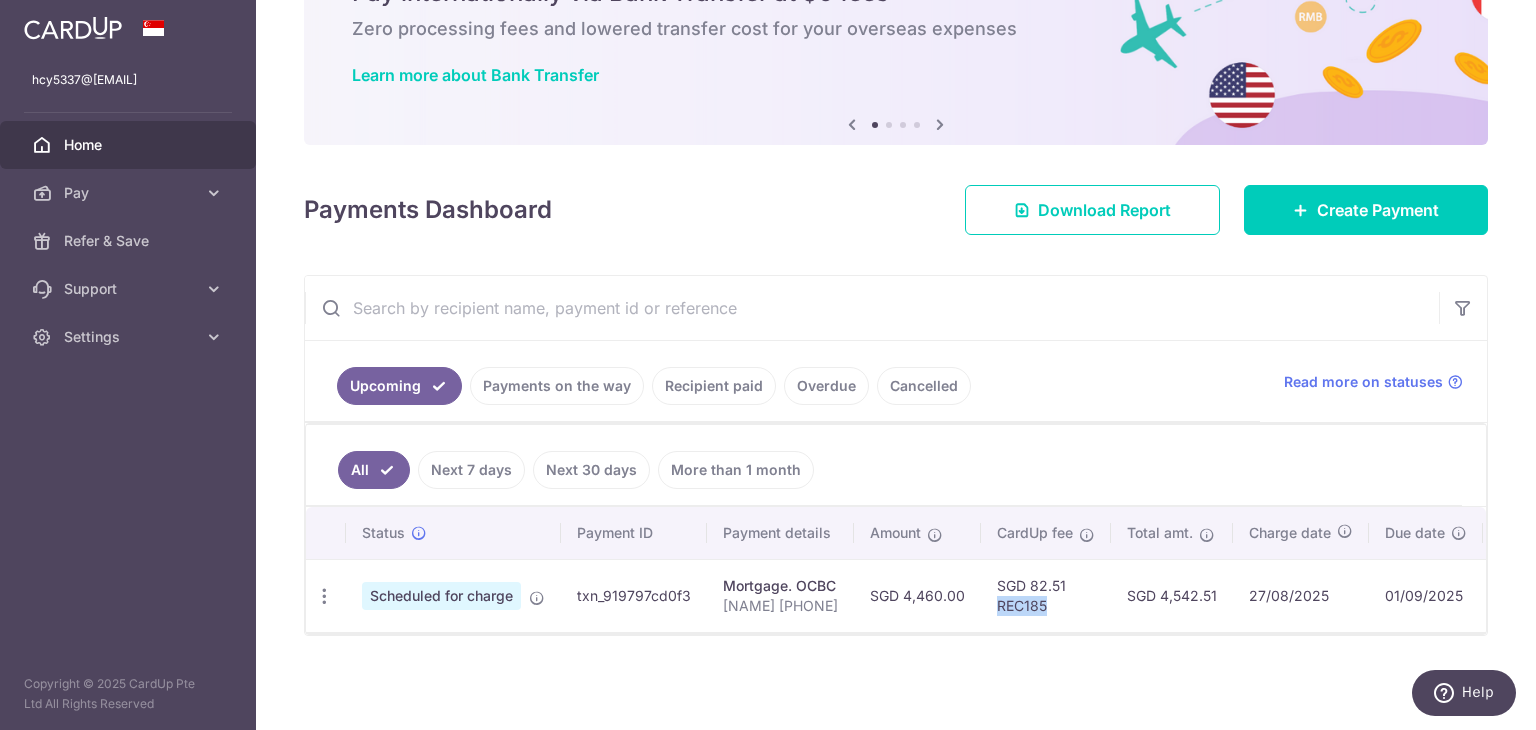 drag, startPoint x: 1090, startPoint y: 597, endPoint x: 1165, endPoint y: 603, distance: 75.23962 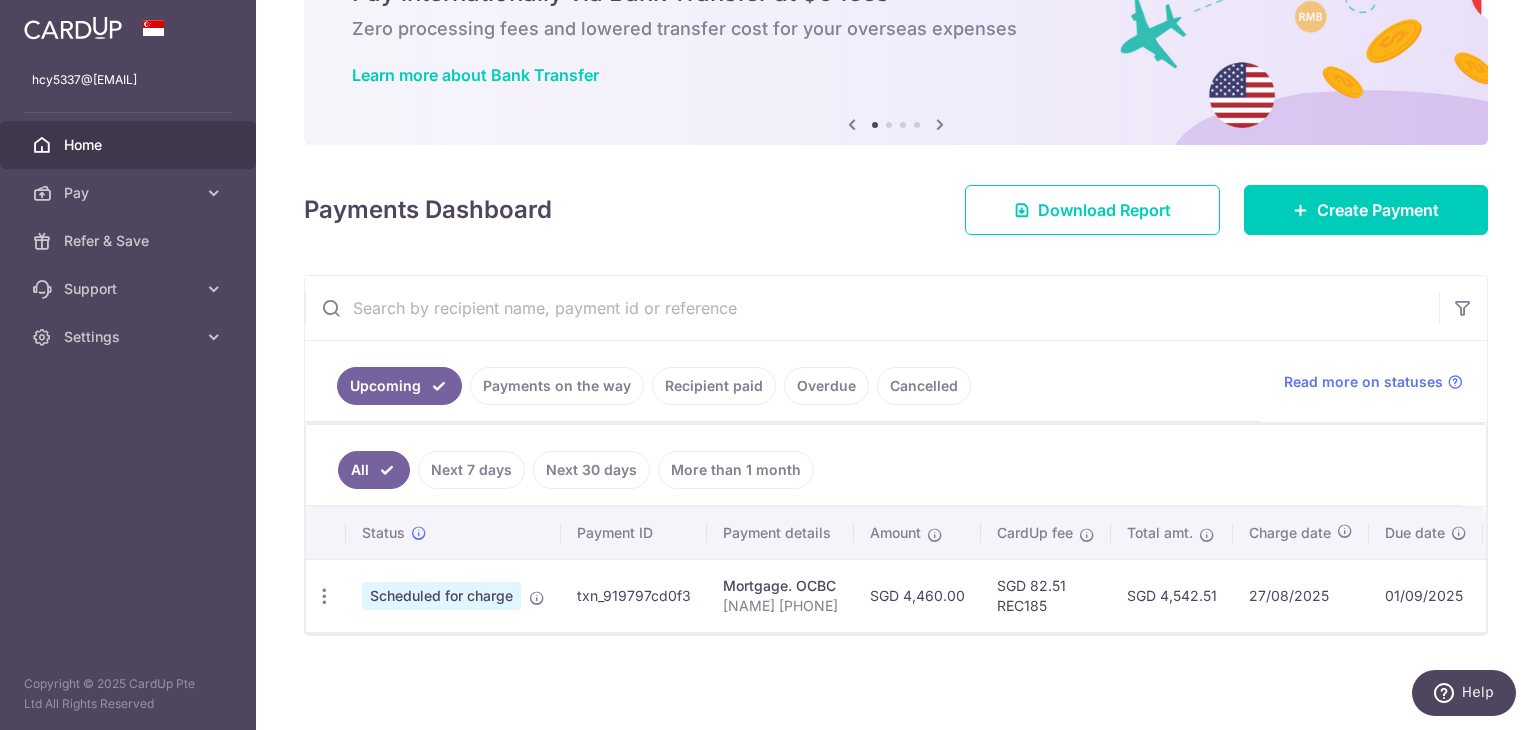 click on "Upcoming
Payments on the way
Recipient paid
Overdue
Cancelled" at bounding box center (782, 381) 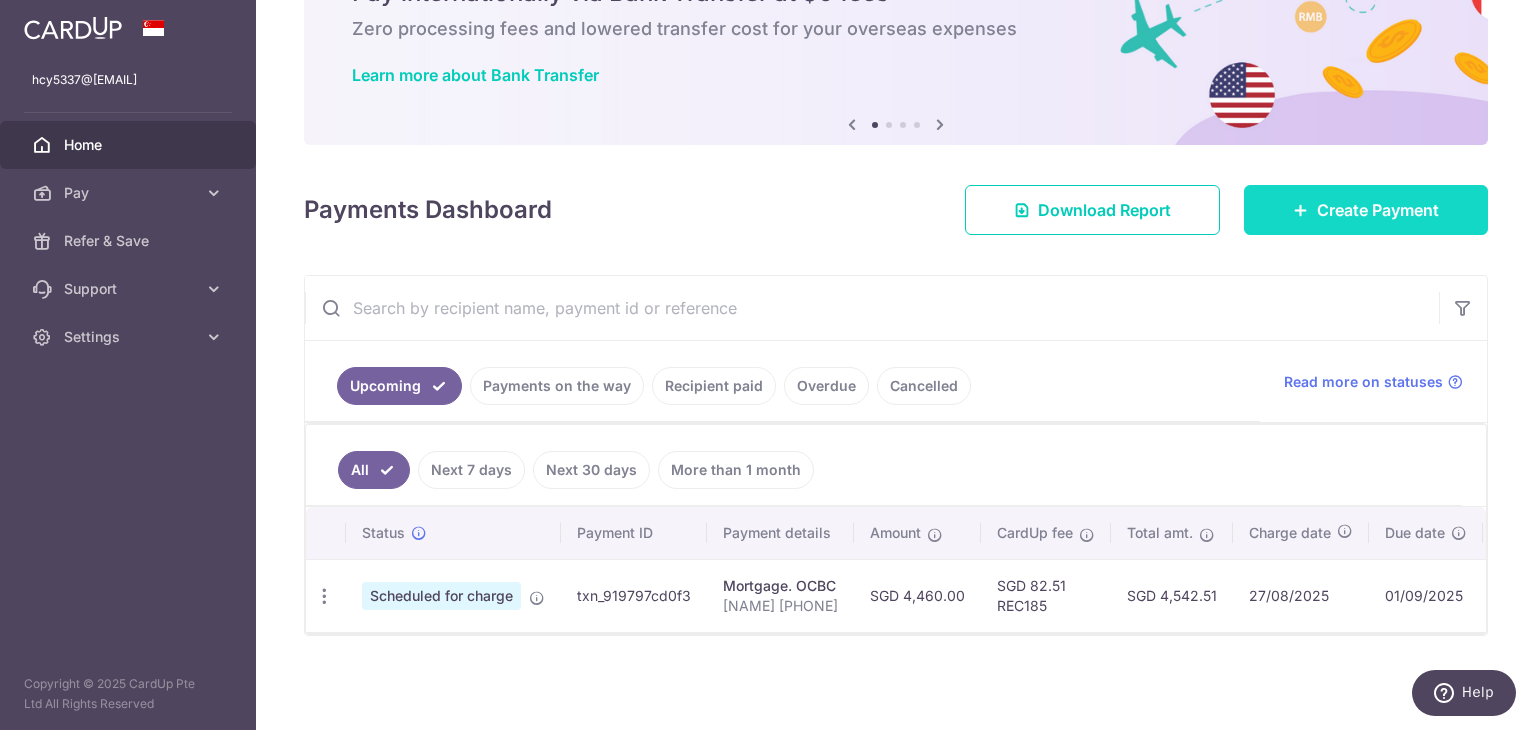 click on "Create Payment" at bounding box center [1378, 210] 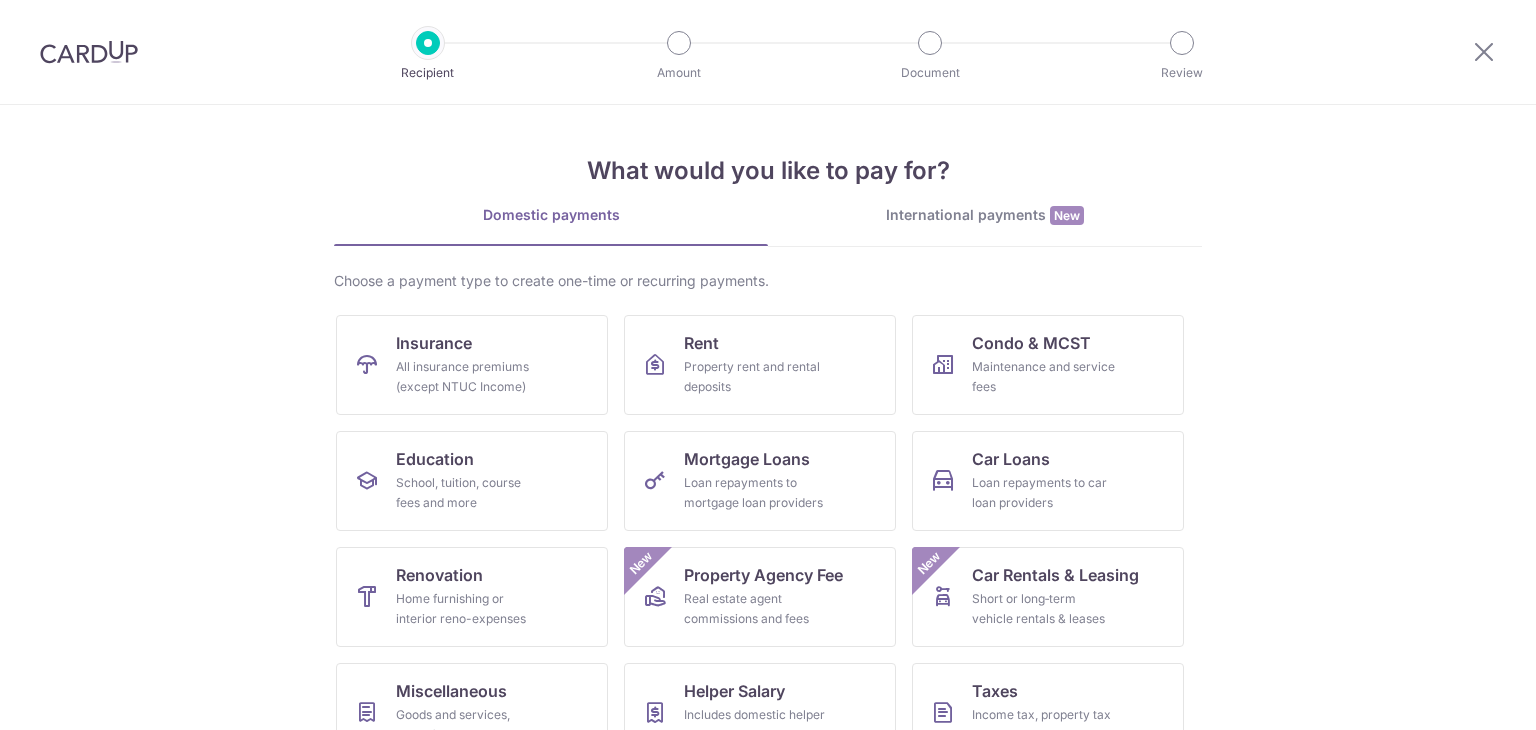 scroll, scrollTop: 0, scrollLeft: 0, axis: both 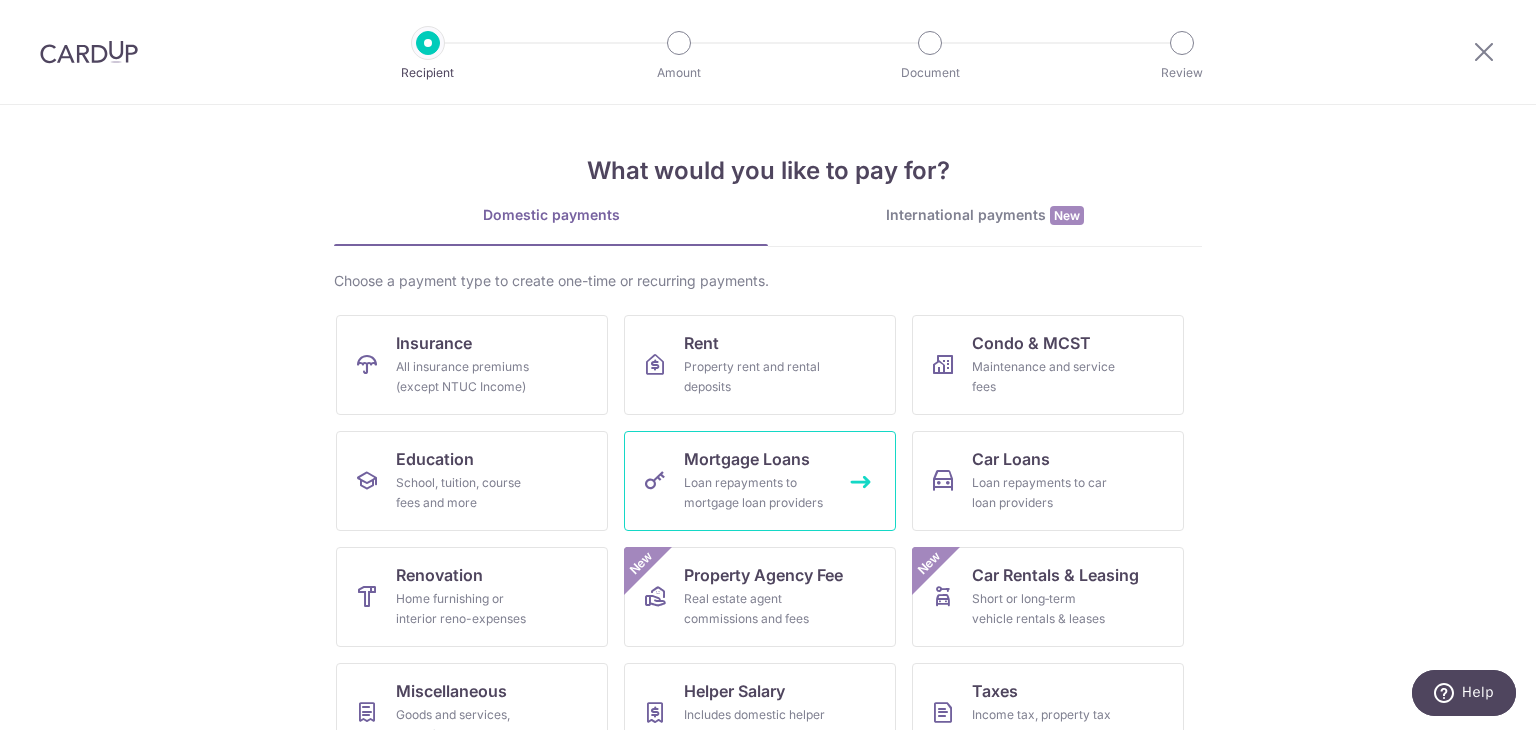 click on "Loan repayments to mortgage loan providers" at bounding box center (756, 493) 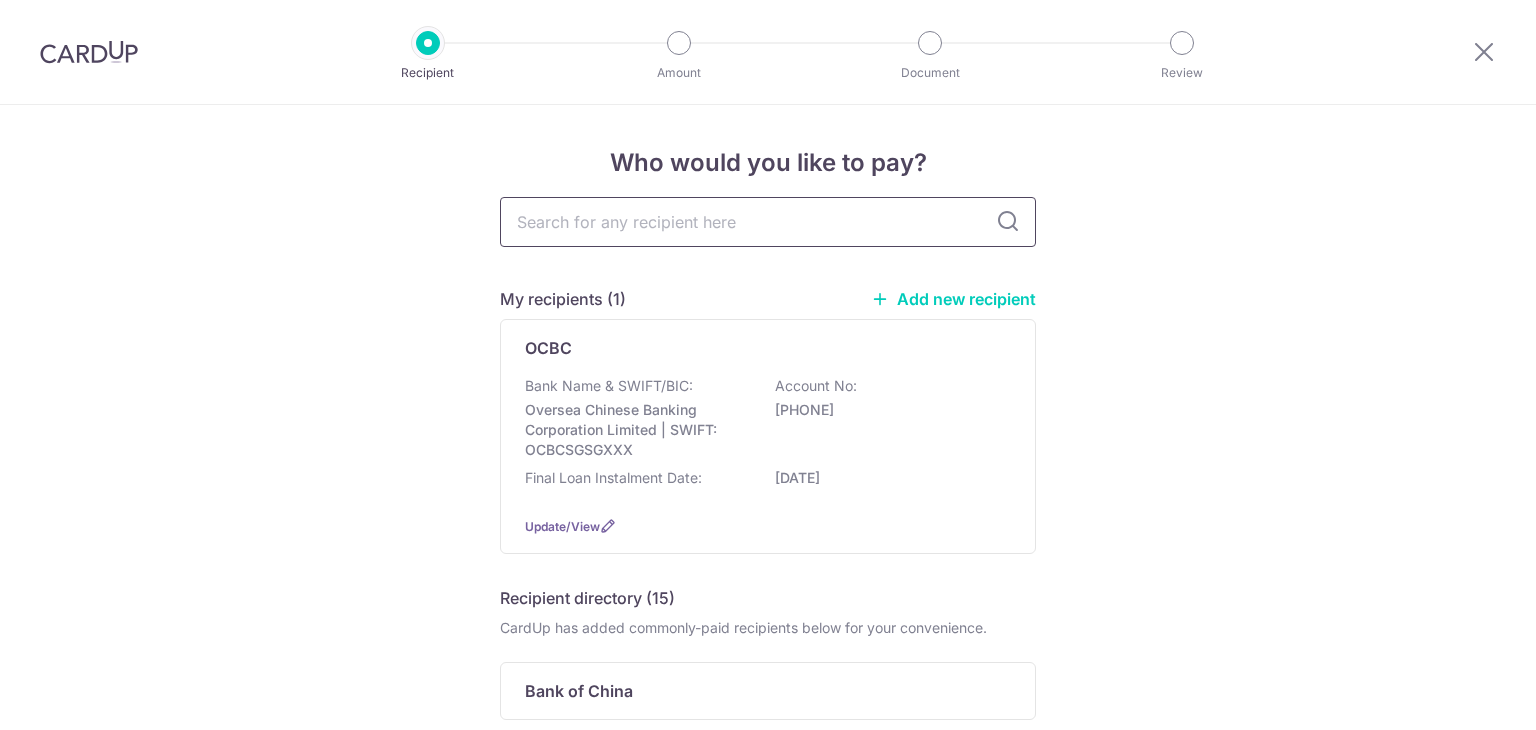 scroll, scrollTop: 0, scrollLeft: 0, axis: both 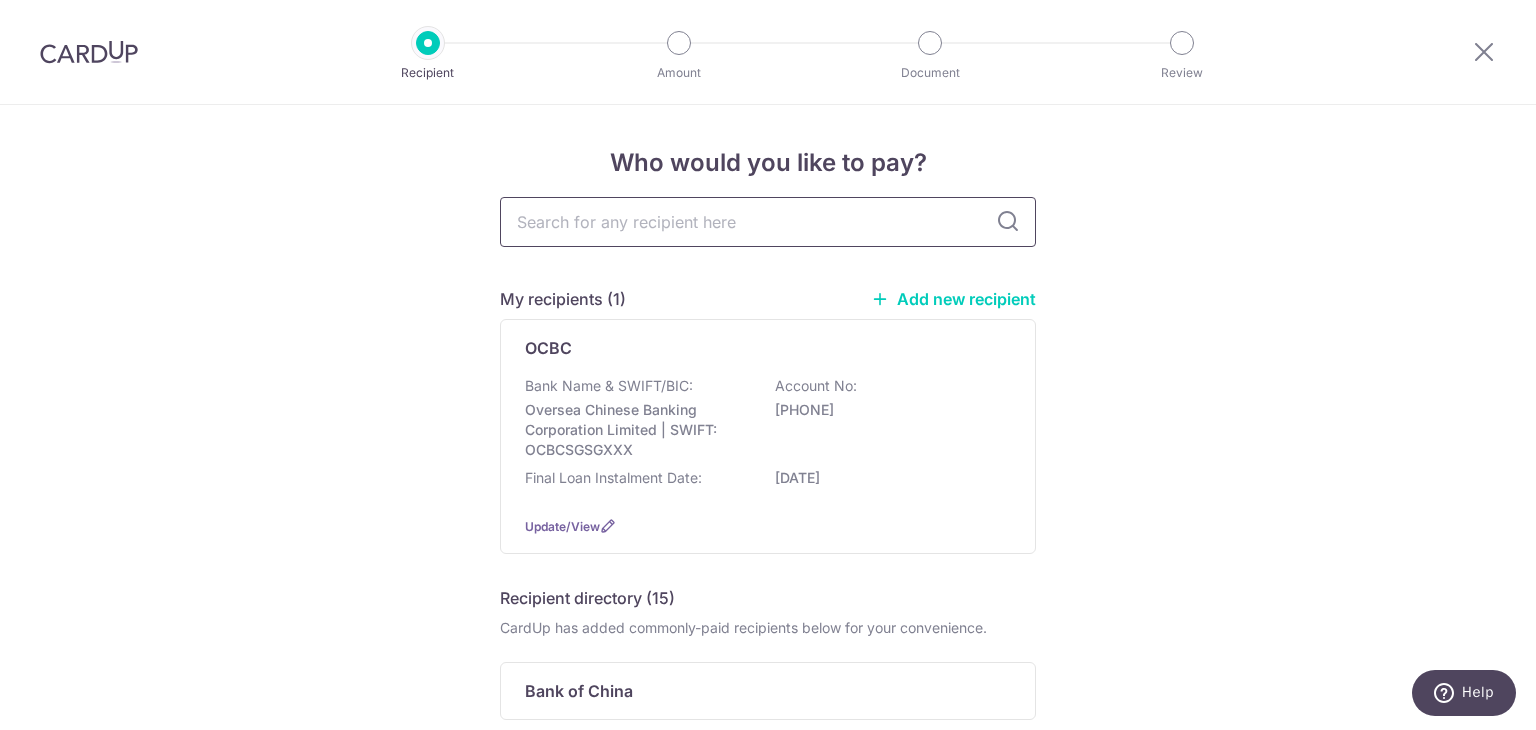 click at bounding box center [768, 222] 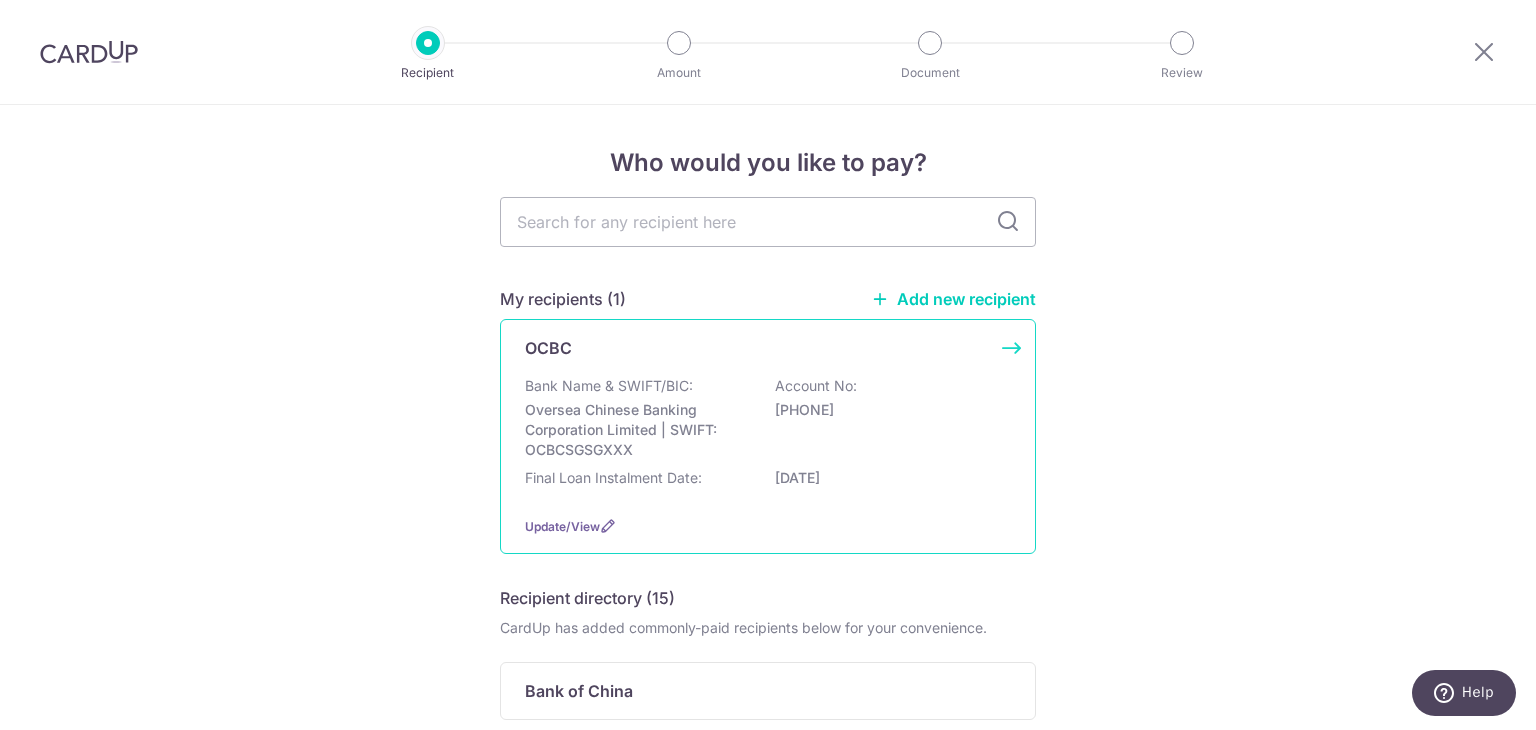click on "Oversea Chinese Banking Corporation Limited | SWIFT: OCBCSGSGXXX" at bounding box center (637, 430) 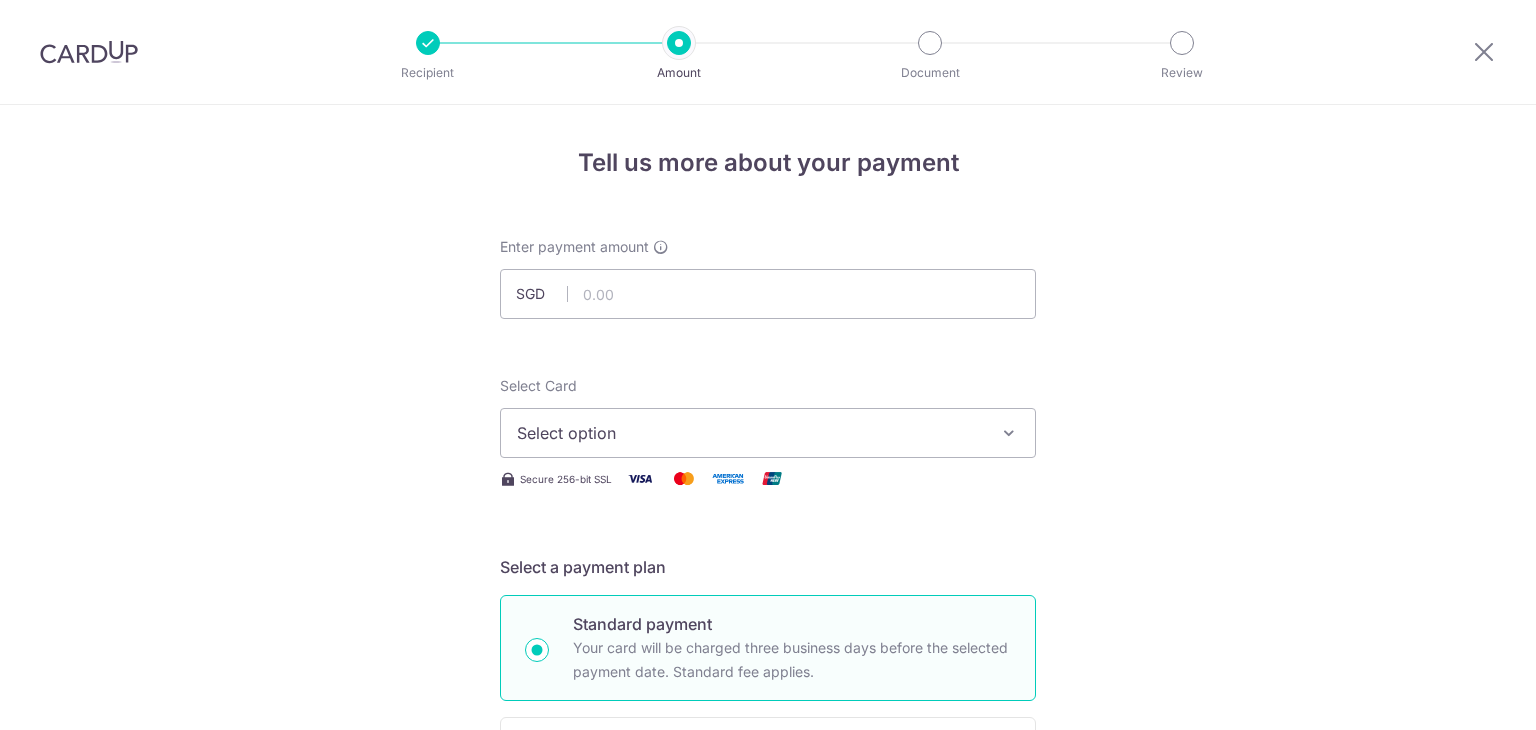 scroll, scrollTop: 0, scrollLeft: 0, axis: both 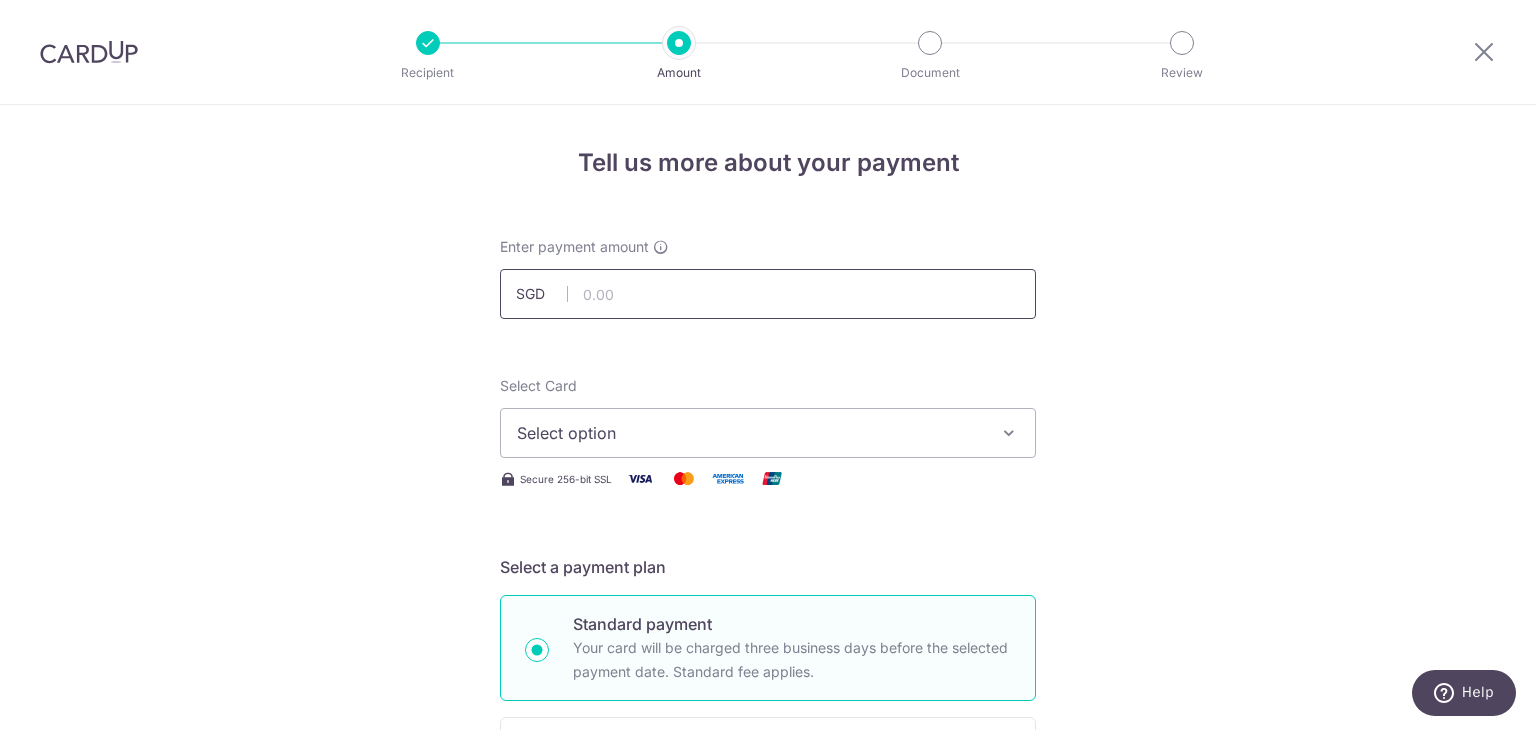 click at bounding box center [768, 294] 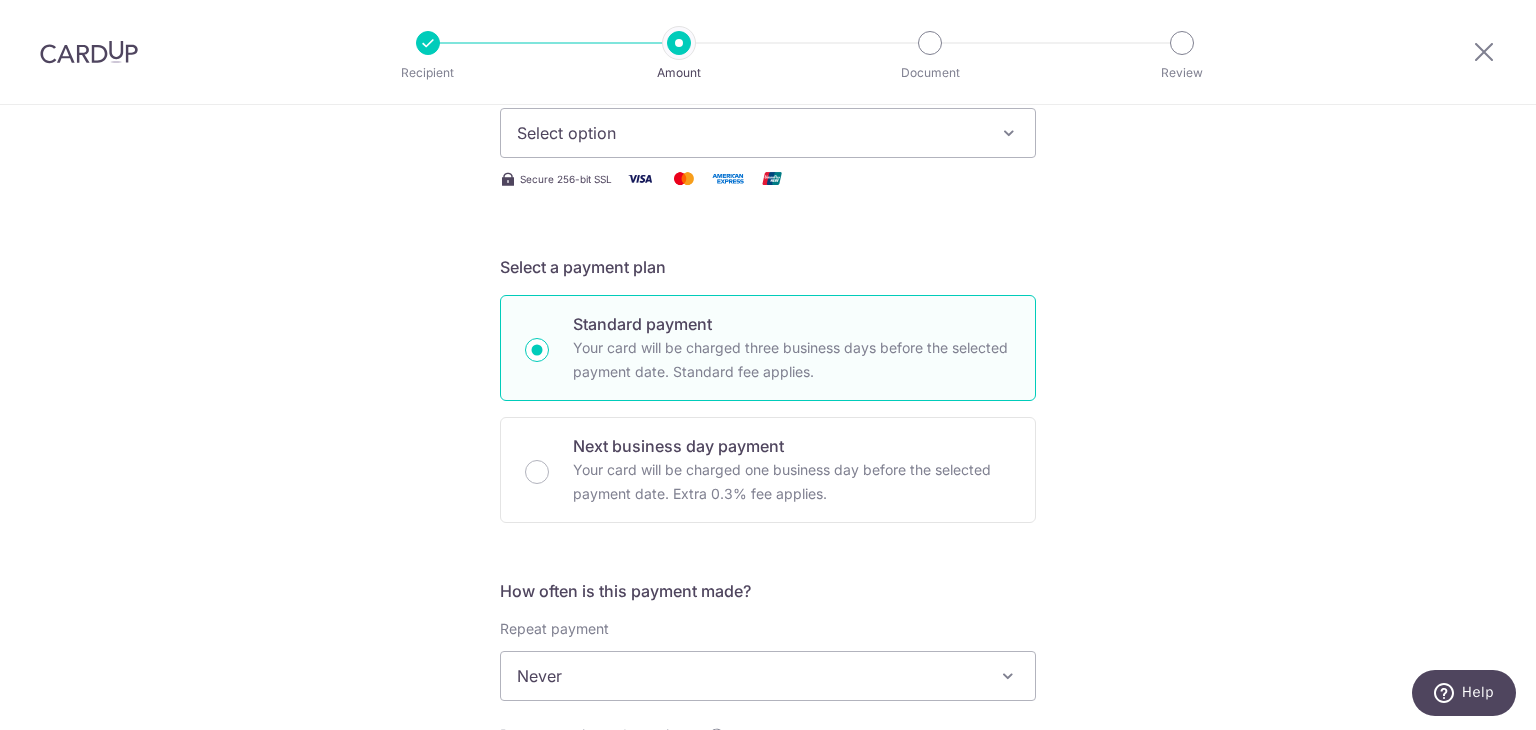 scroll, scrollTop: 100, scrollLeft: 0, axis: vertical 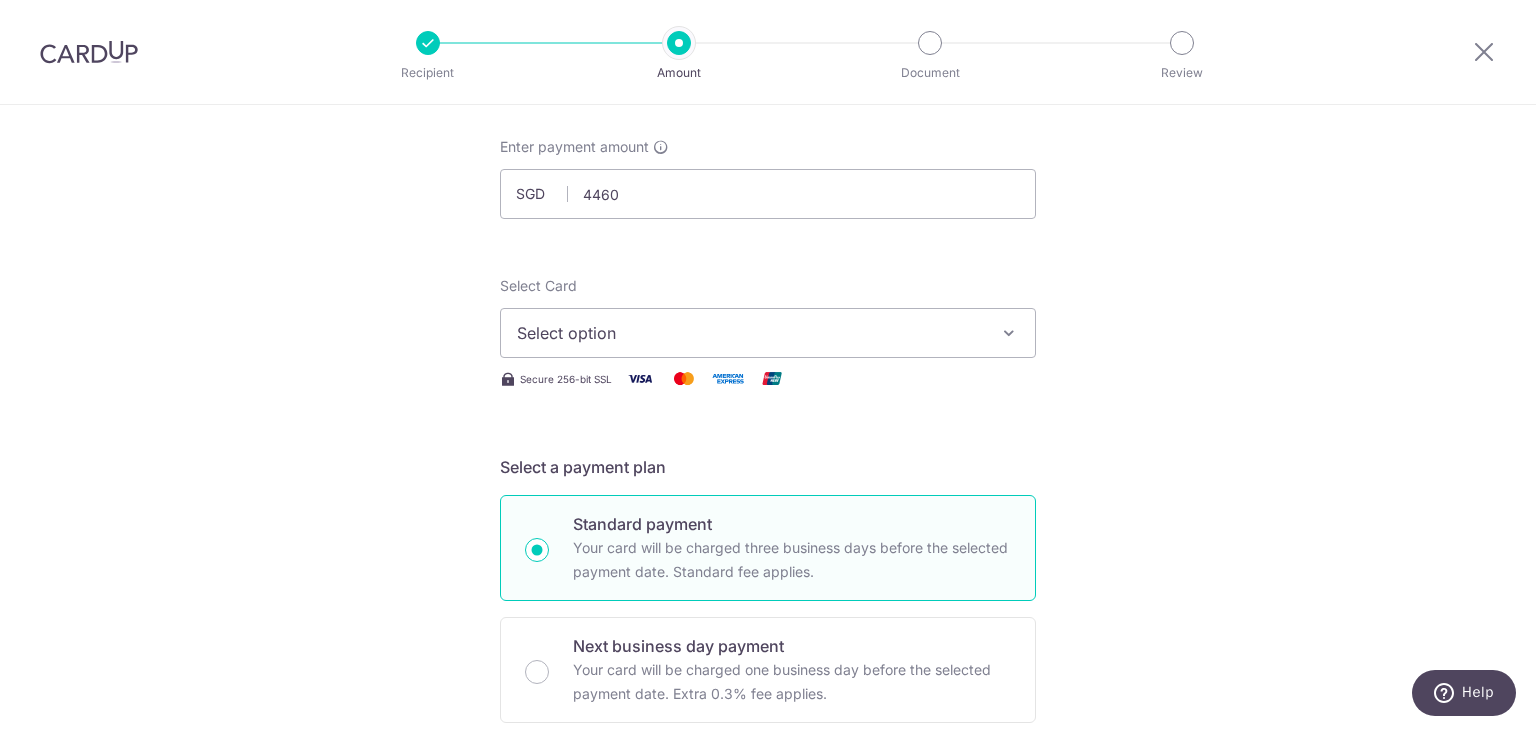 type on "4,460.00" 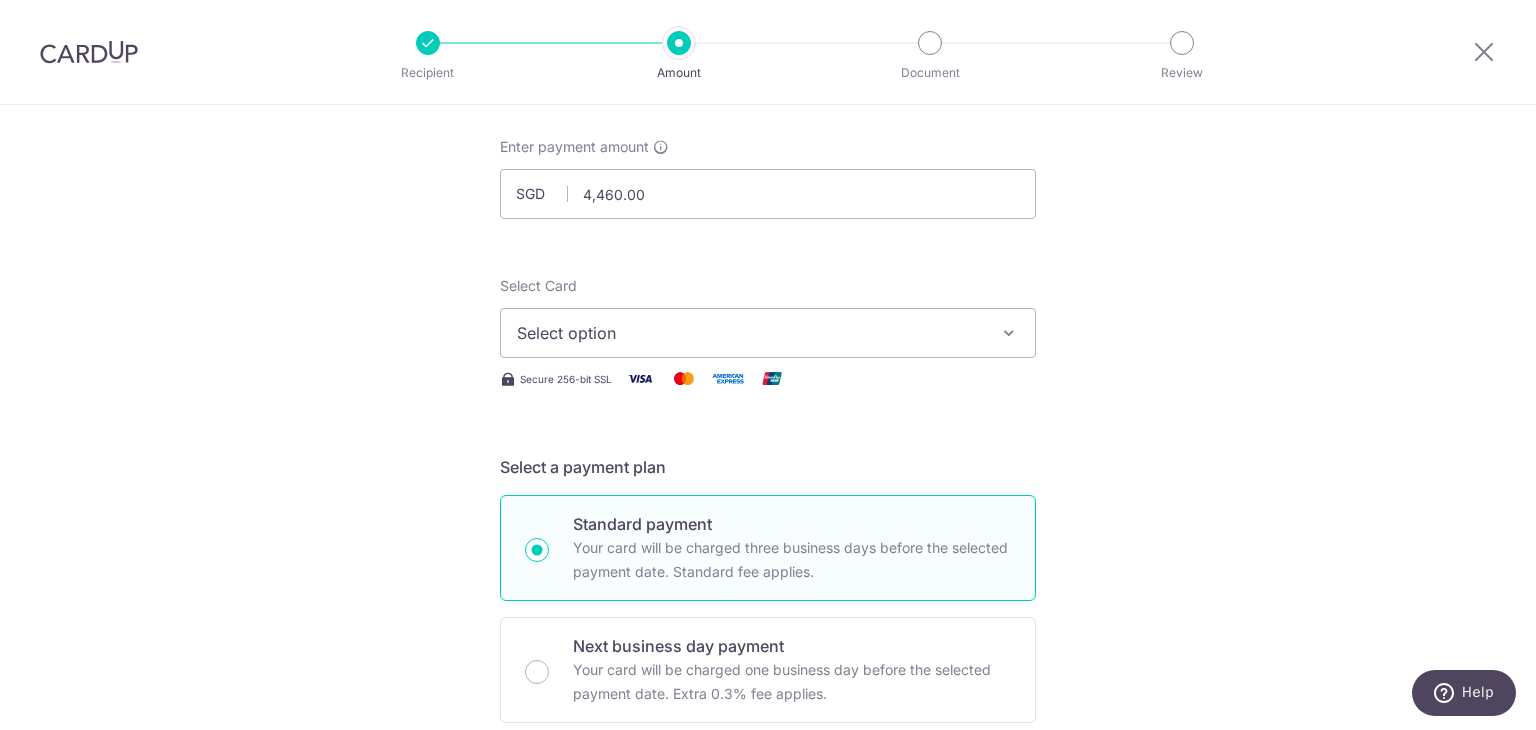 click on "Tell us more about your payment
Enter payment amount
SGD
4,460.00
4460.00
Select Card
Select option
Add credit card
Your Cards
**** [CARD]
Secure 256-bit SSL
Text
New card details
Card
Secure 256-bit SSL" at bounding box center (768, 909) 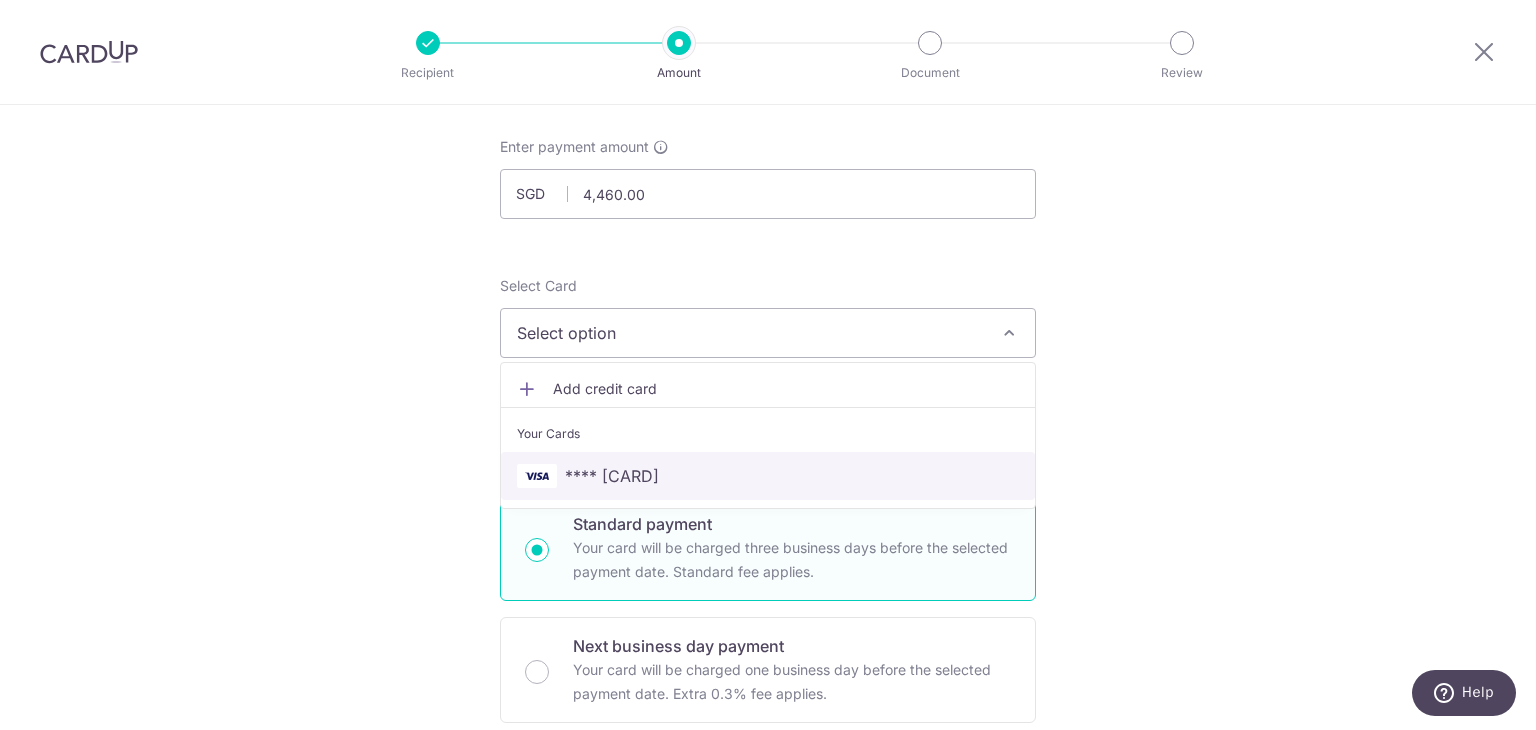 click on "**** [CARD]" at bounding box center [768, 476] 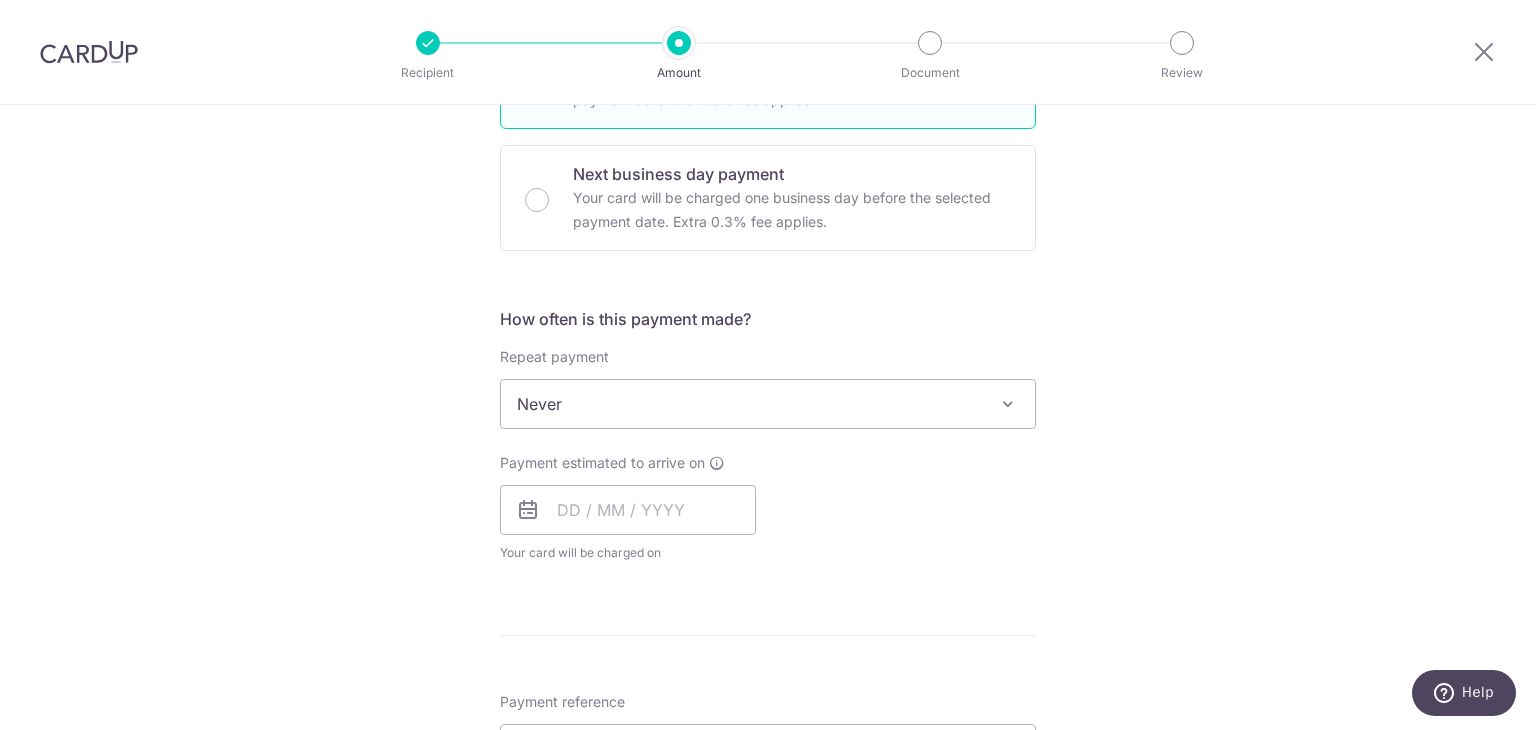 scroll, scrollTop: 600, scrollLeft: 0, axis: vertical 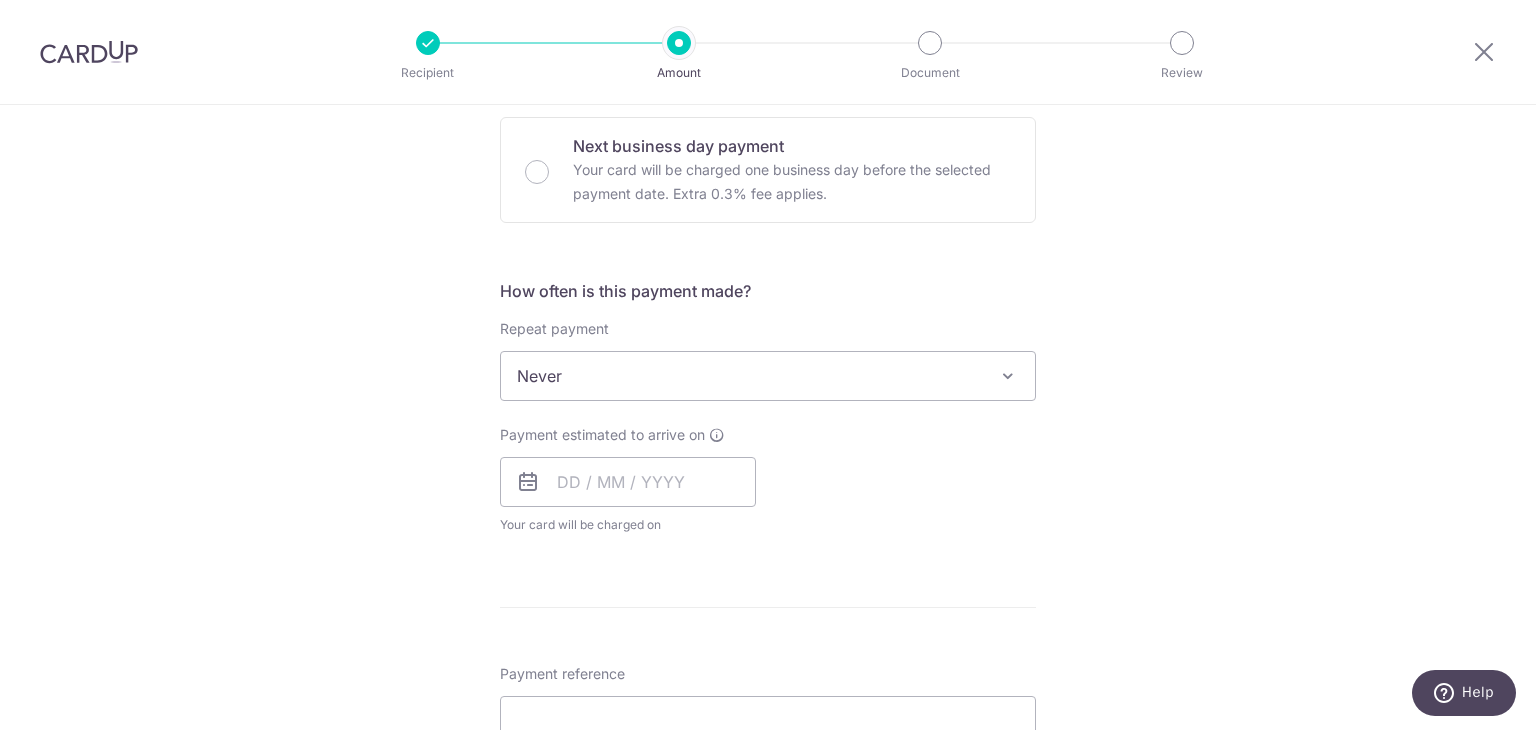 click on "Never" at bounding box center [768, 376] 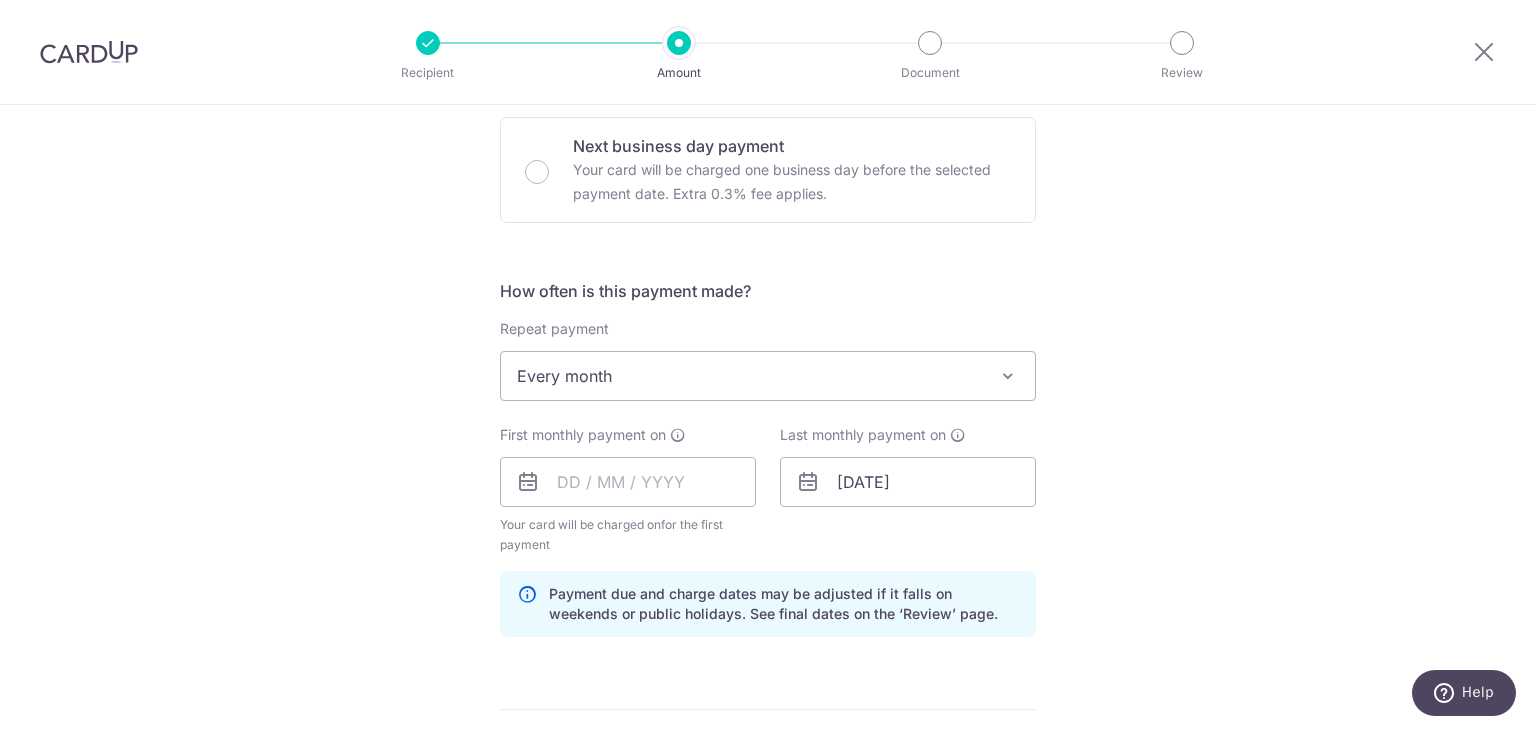 select on "3" 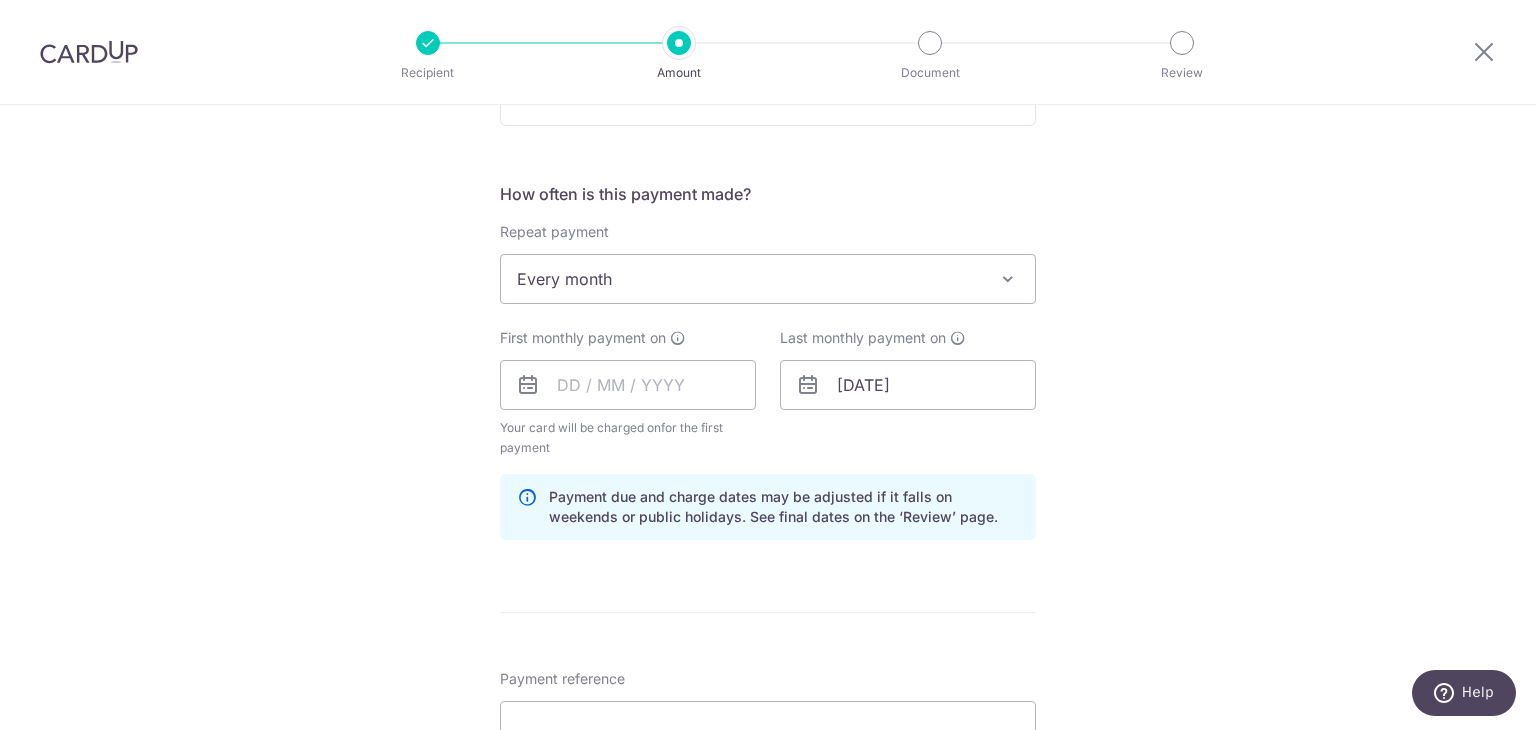 scroll, scrollTop: 800, scrollLeft: 0, axis: vertical 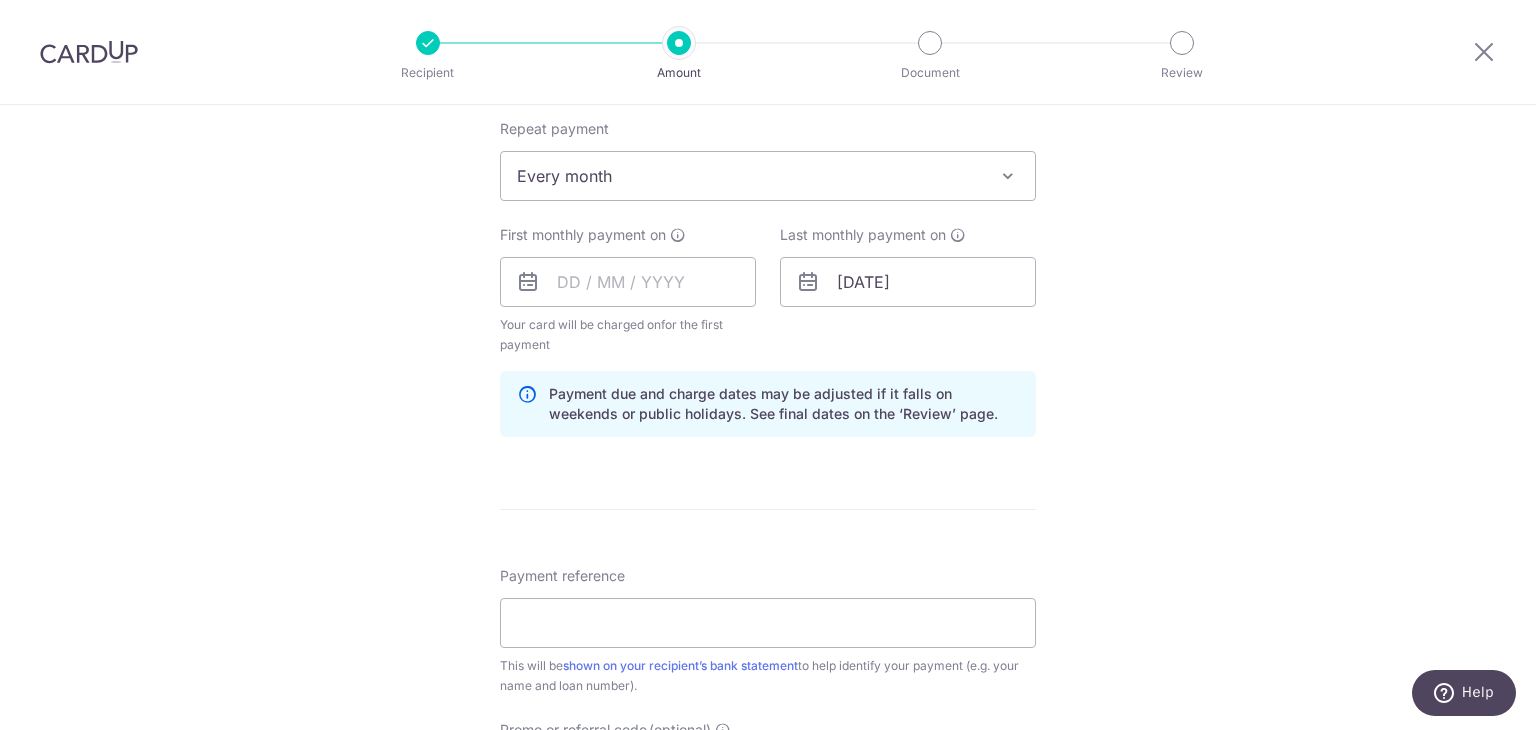 click at bounding box center (528, 282) 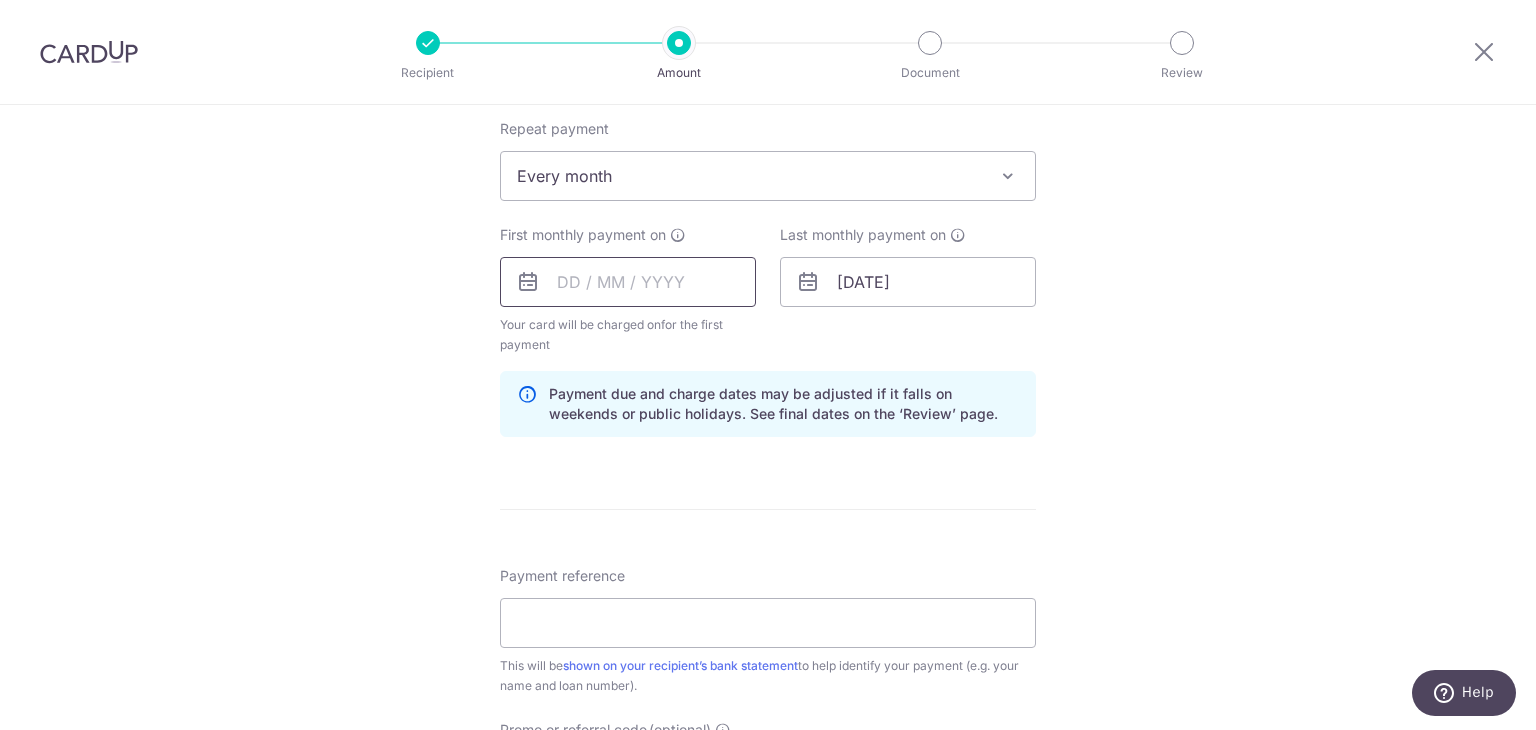 click at bounding box center [628, 282] 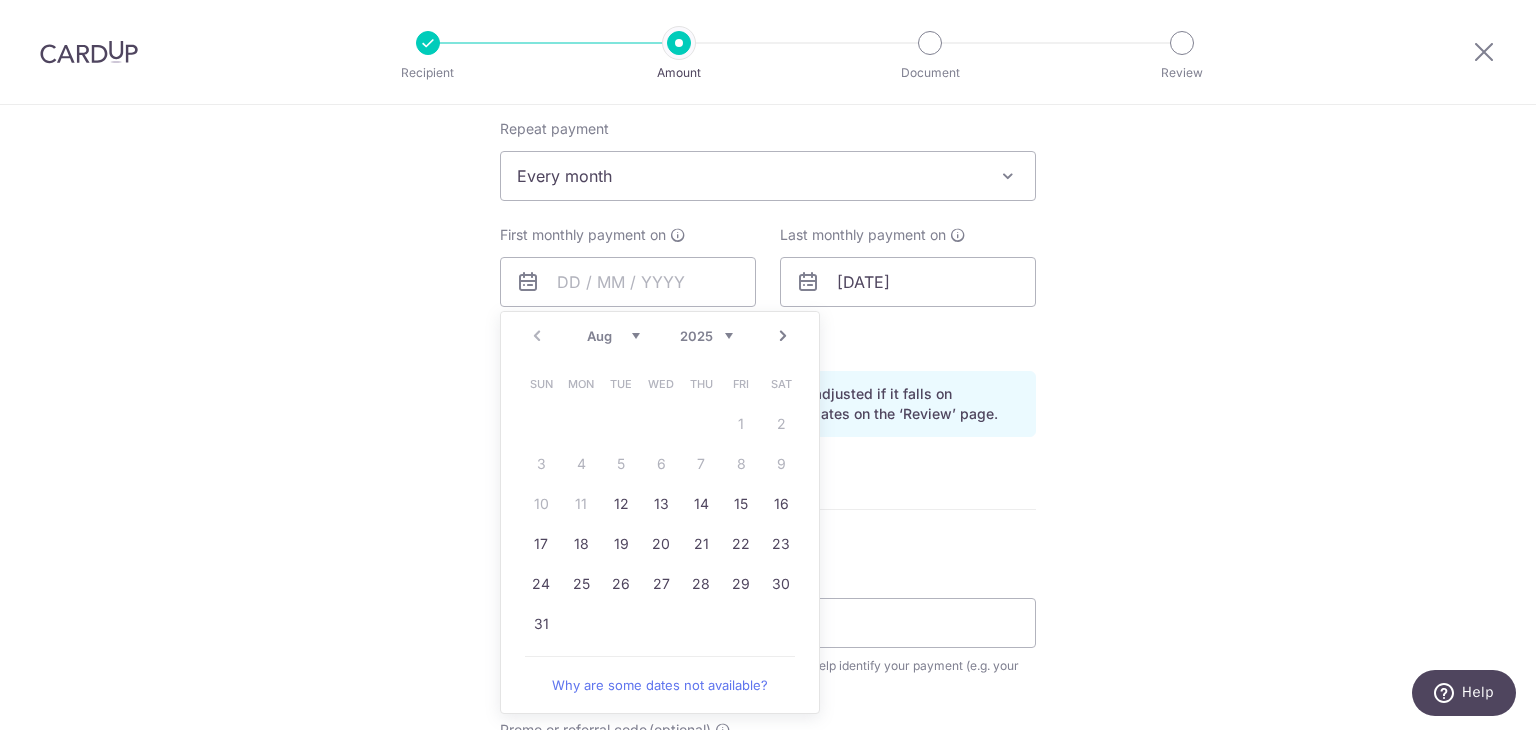 click on "Next" at bounding box center [783, 336] 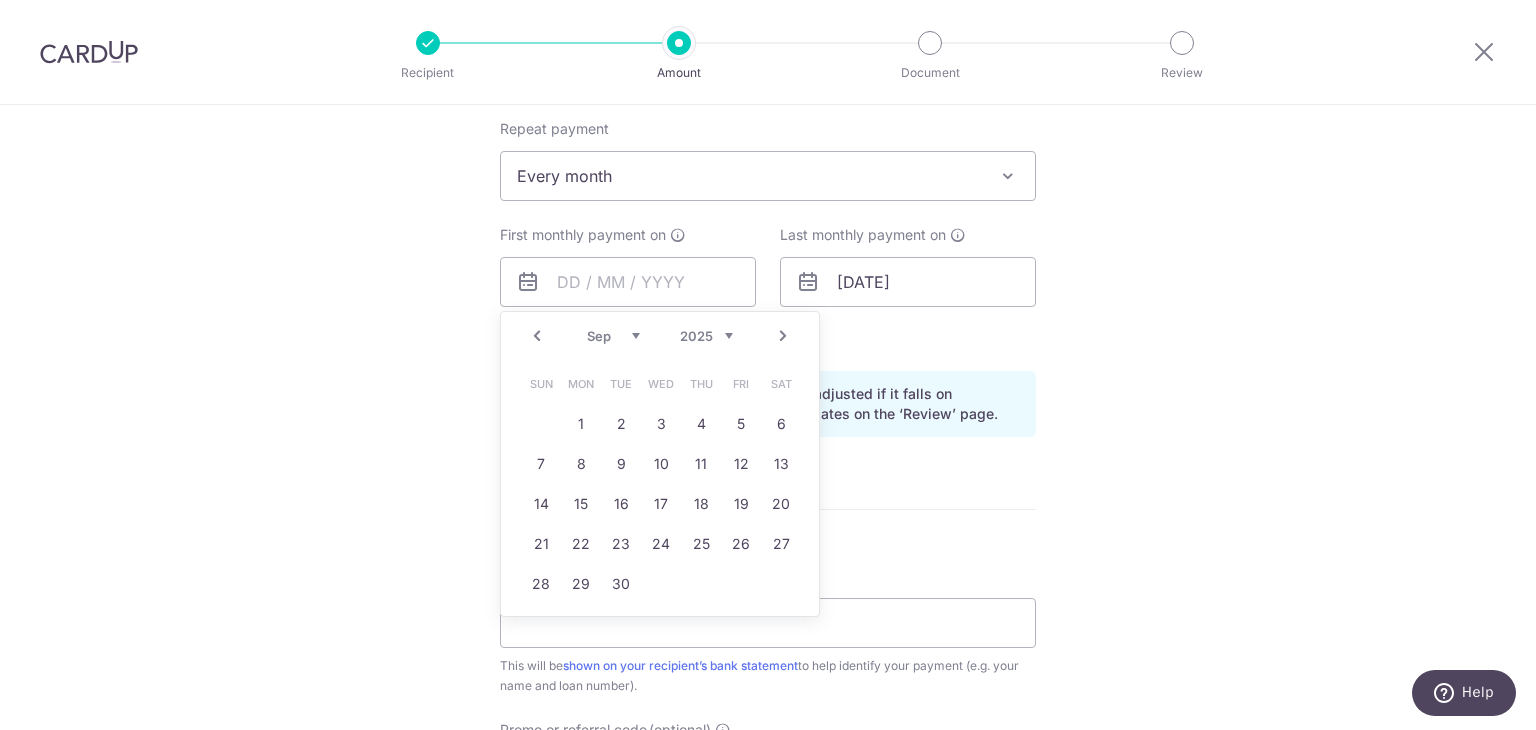 click on "Next" at bounding box center [783, 336] 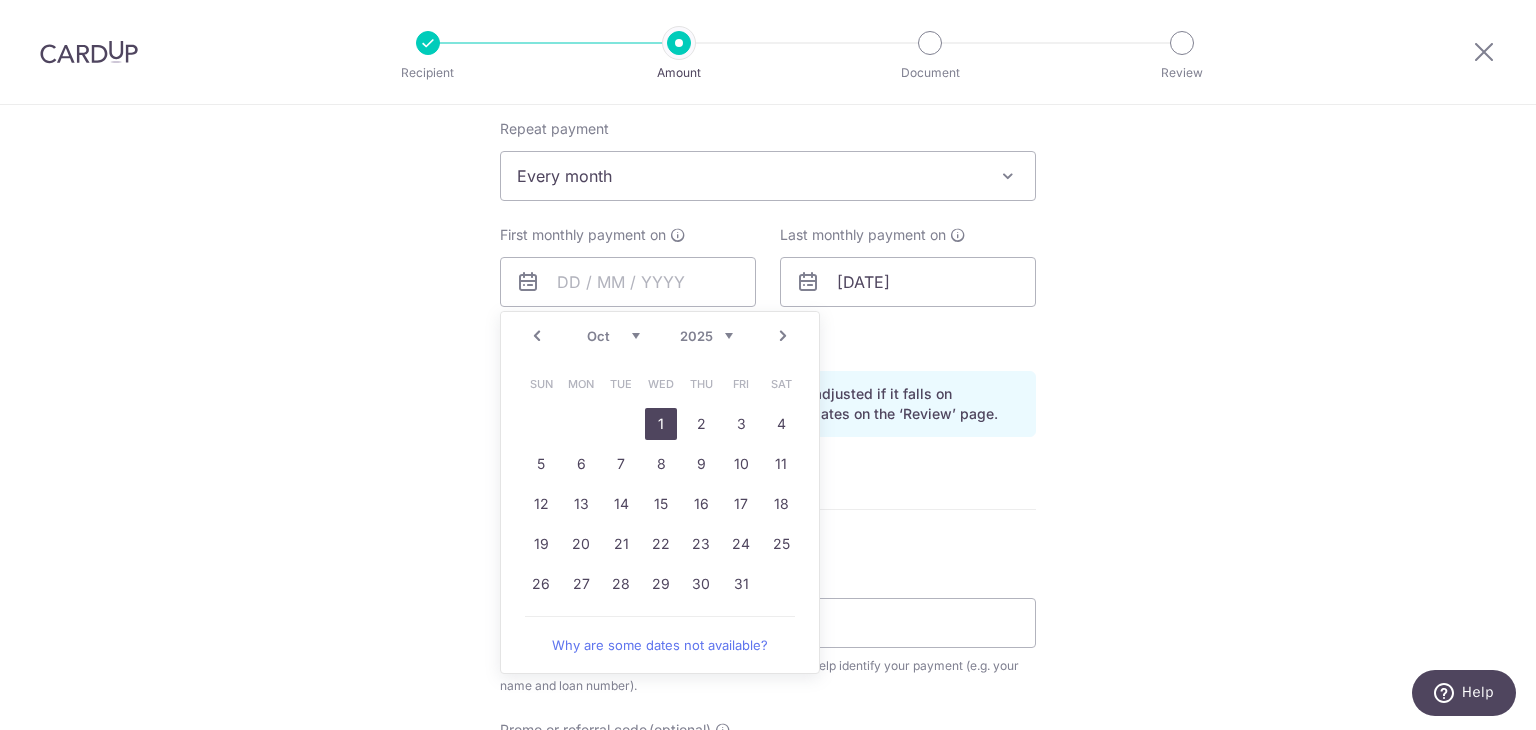 click on "1" at bounding box center [661, 424] 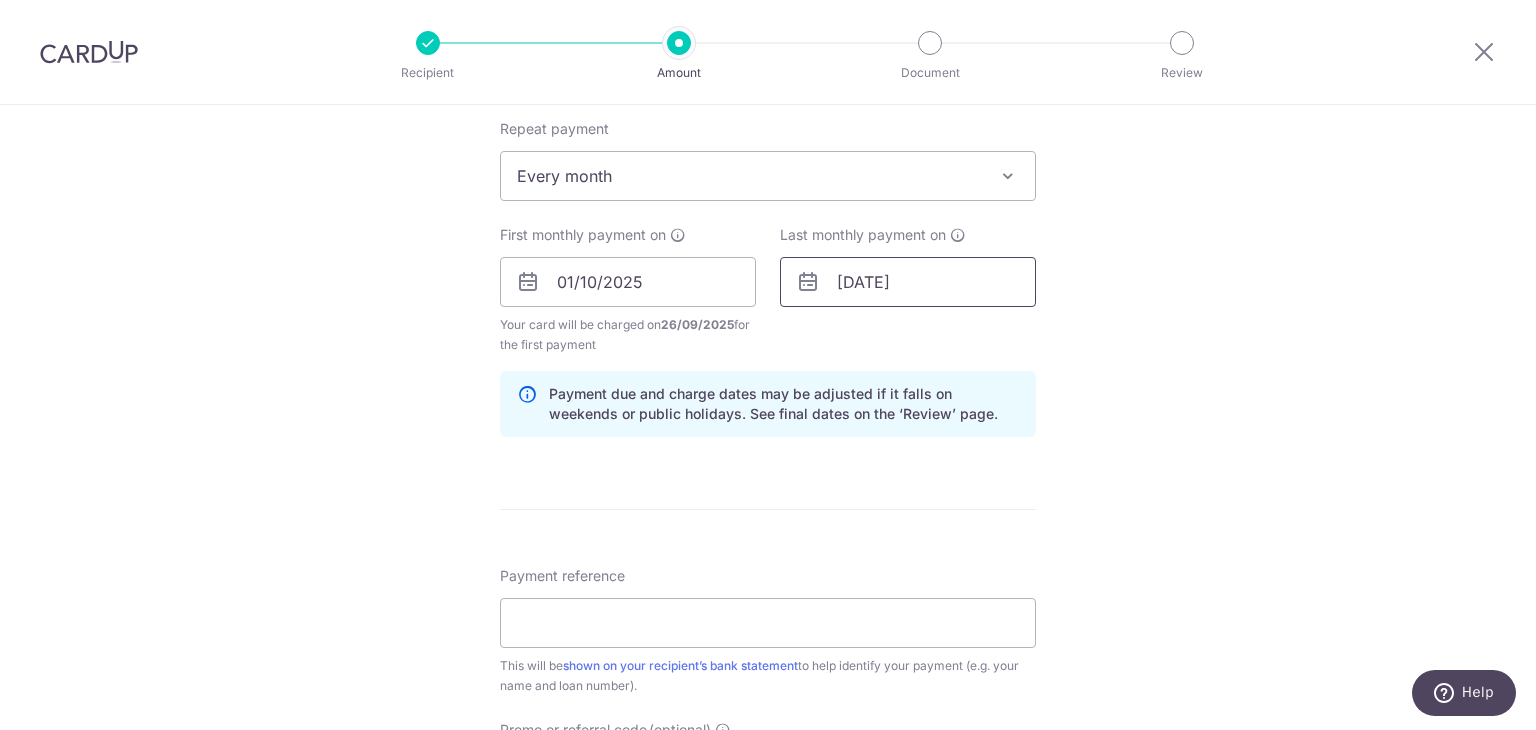 click on "[DATE]" at bounding box center (908, 282) 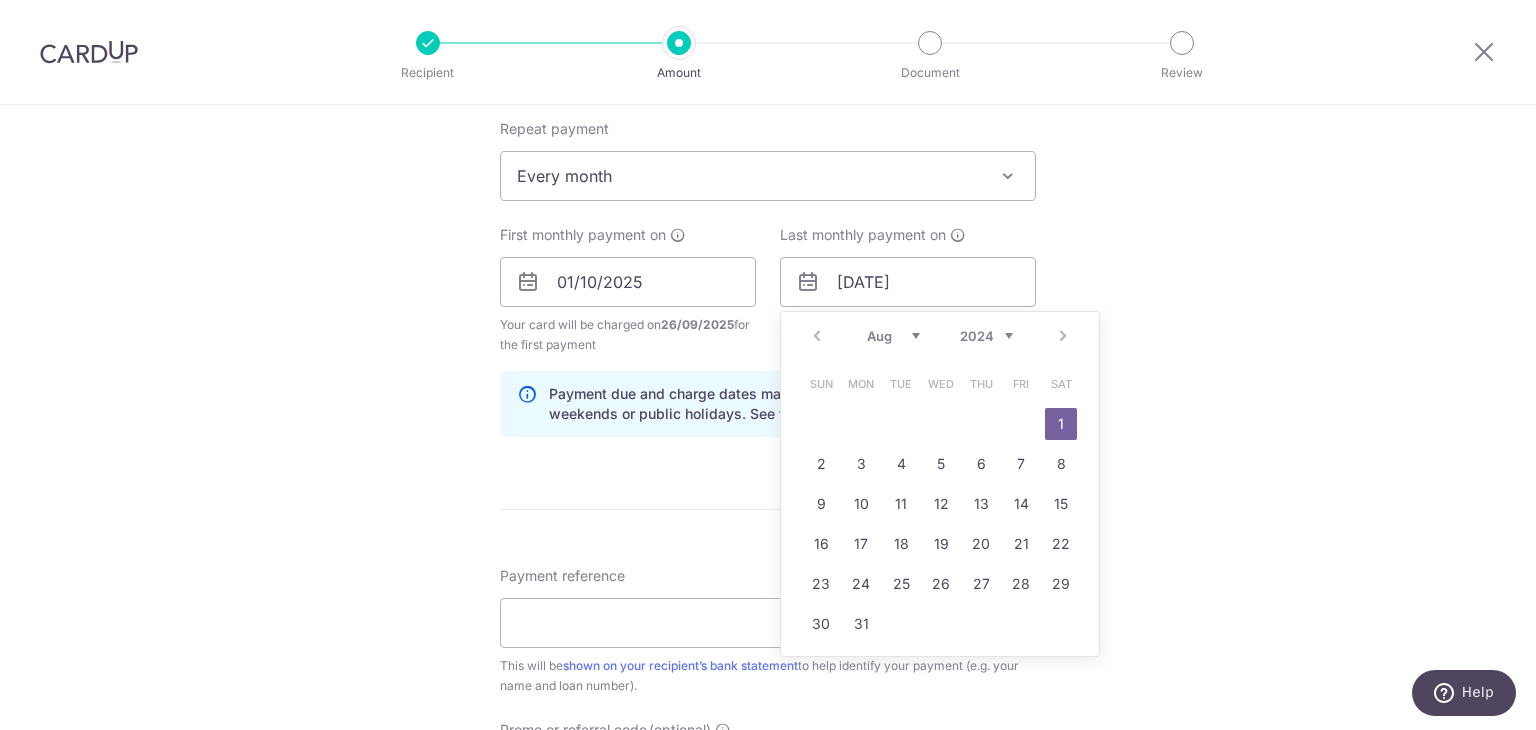 click on "Prev Next Jan Feb Mar Apr May Jun Jul Aug Sep Oct Nov Dec 2024 2025 2026 2027 2028 2029 2030 2031 2032 2033 2034 2035" at bounding box center [940, 336] 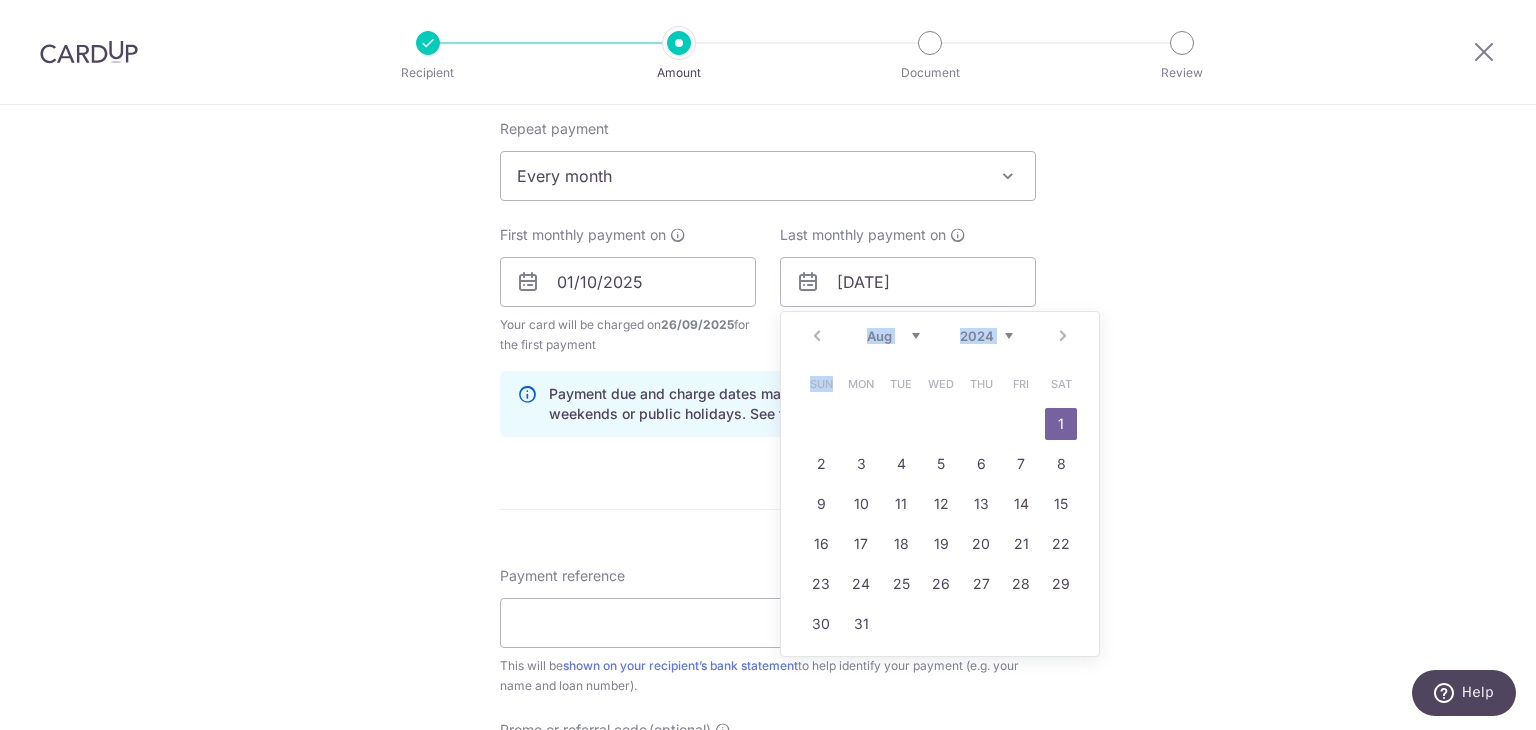 click on "Prev Next Jan Feb Mar Apr May Jun Jul Aug Sep Oct Nov Dec 2024 2025 2026 2027 2028 2029 2030 2031 2032 2033 2034 2035" at bounding box center [940, 336] 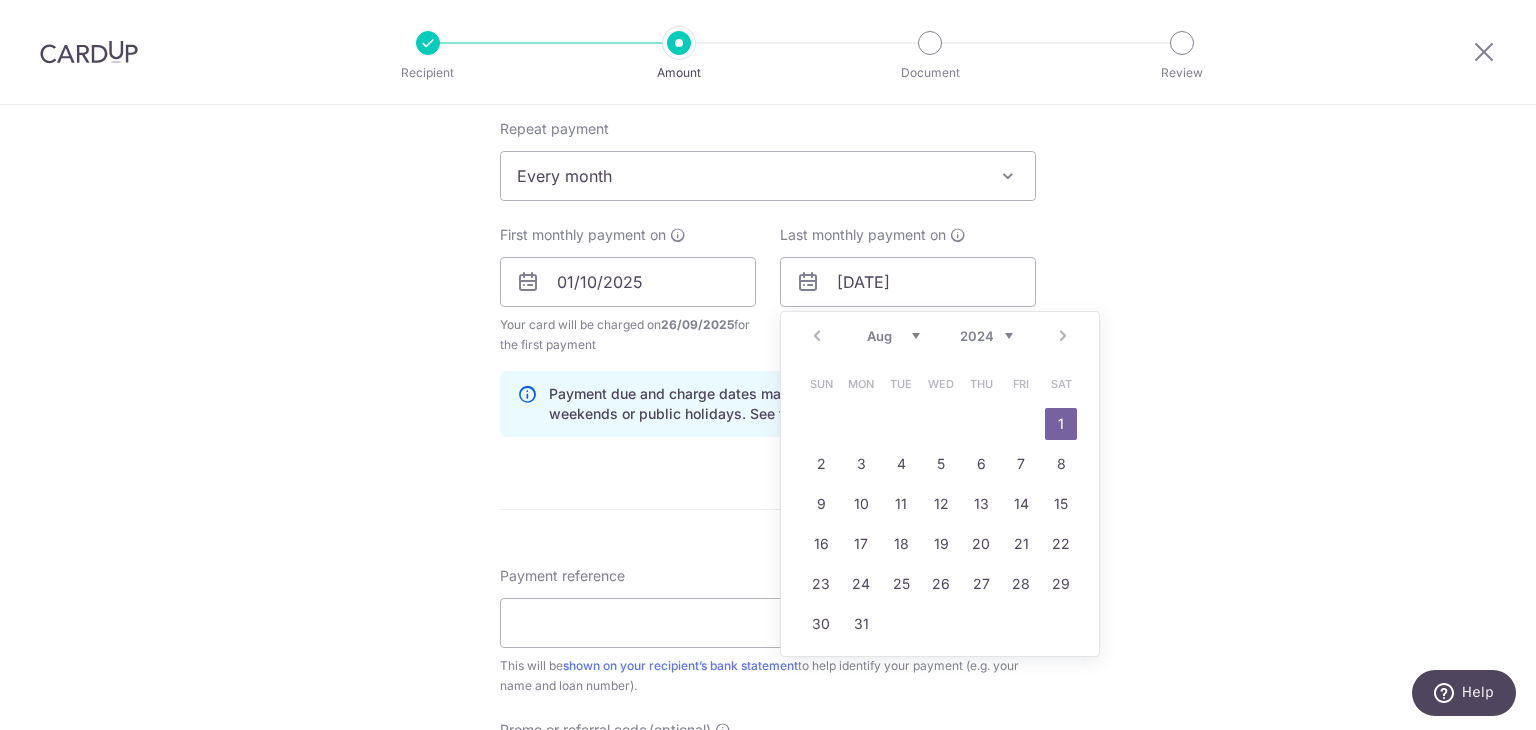 click on "2024 2025 2026 2027 2028 2029 2030 2031 2032 2033 2034 2035" at bounding box center [986, 336] 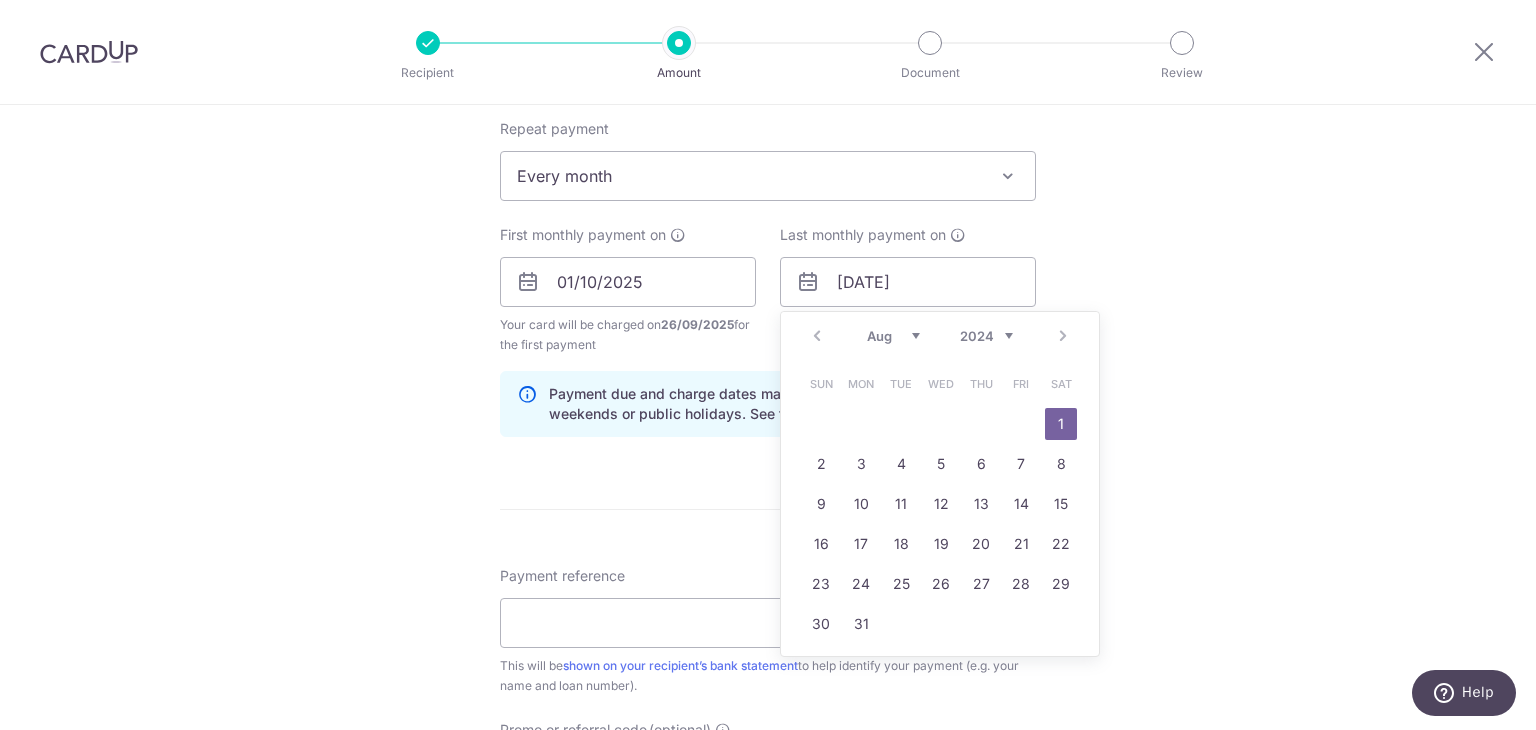 click on "2024 2025 2026 2027 2028 2029 2030 2031 2032 2033 2034 2035" at bounding box center (986, 336) 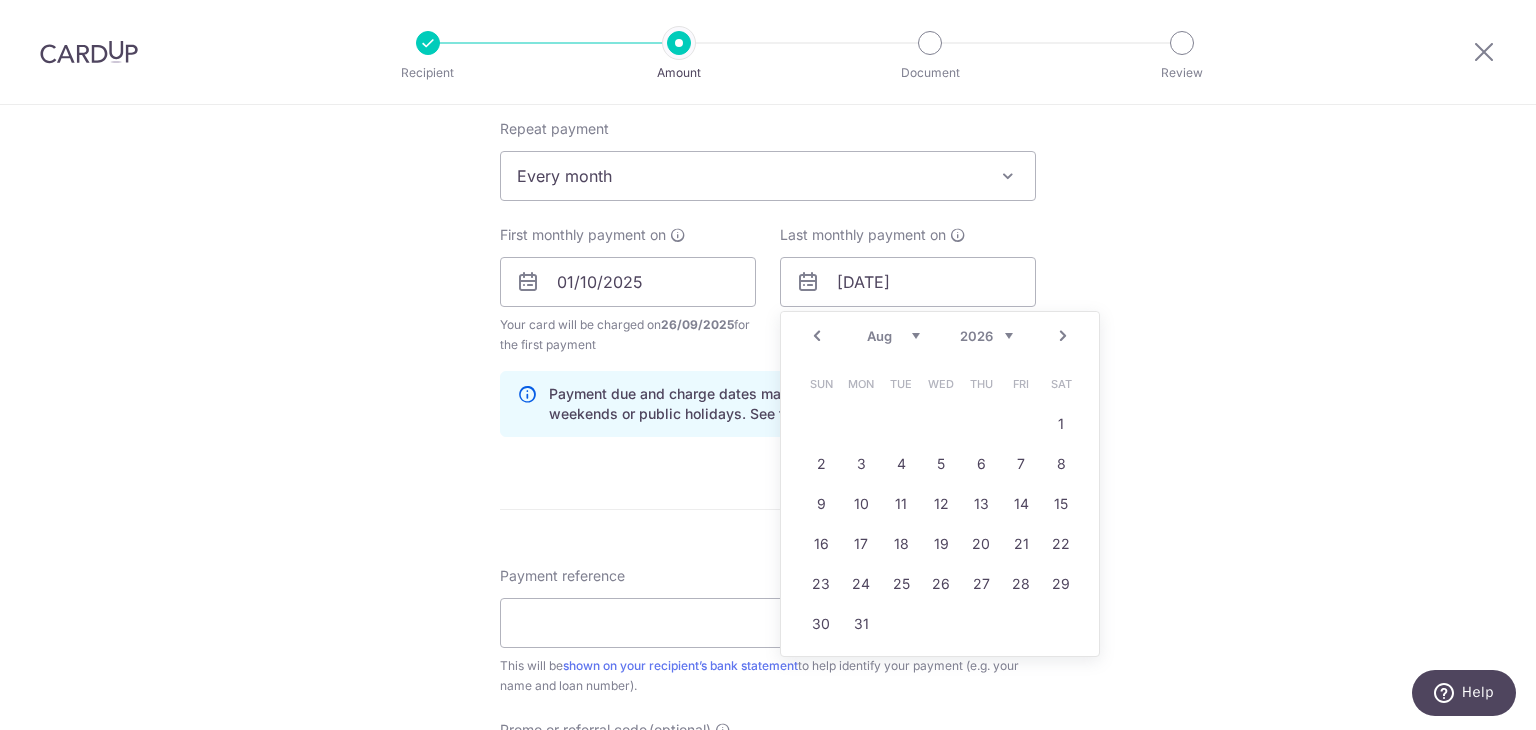 click on "Jan Feb Mar Apr May Jun Jul Aug Sep Oct Nov Dec" at bounding box center [893, 336] 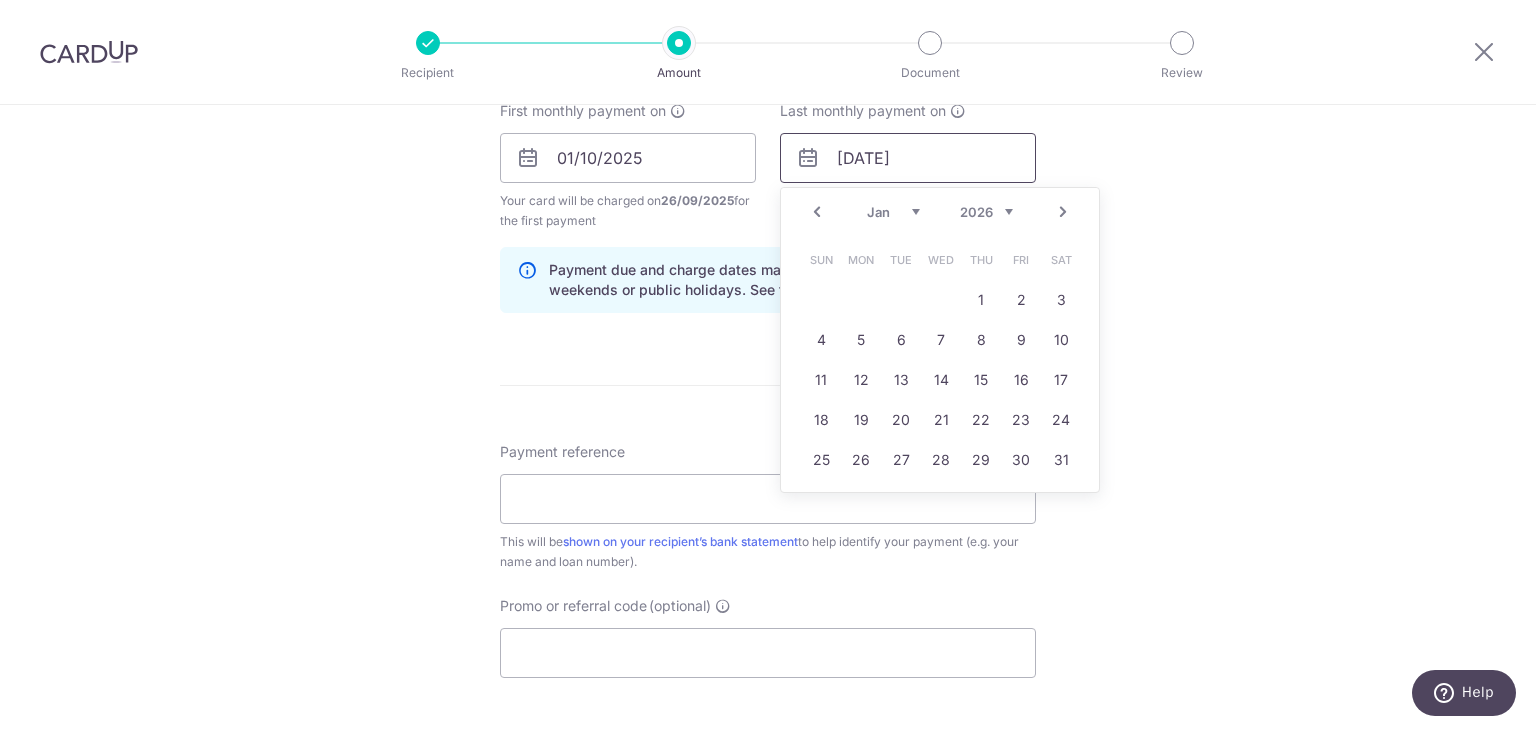 scroll, scrollTop: 900, scrollLeft: 0, axis: vertical 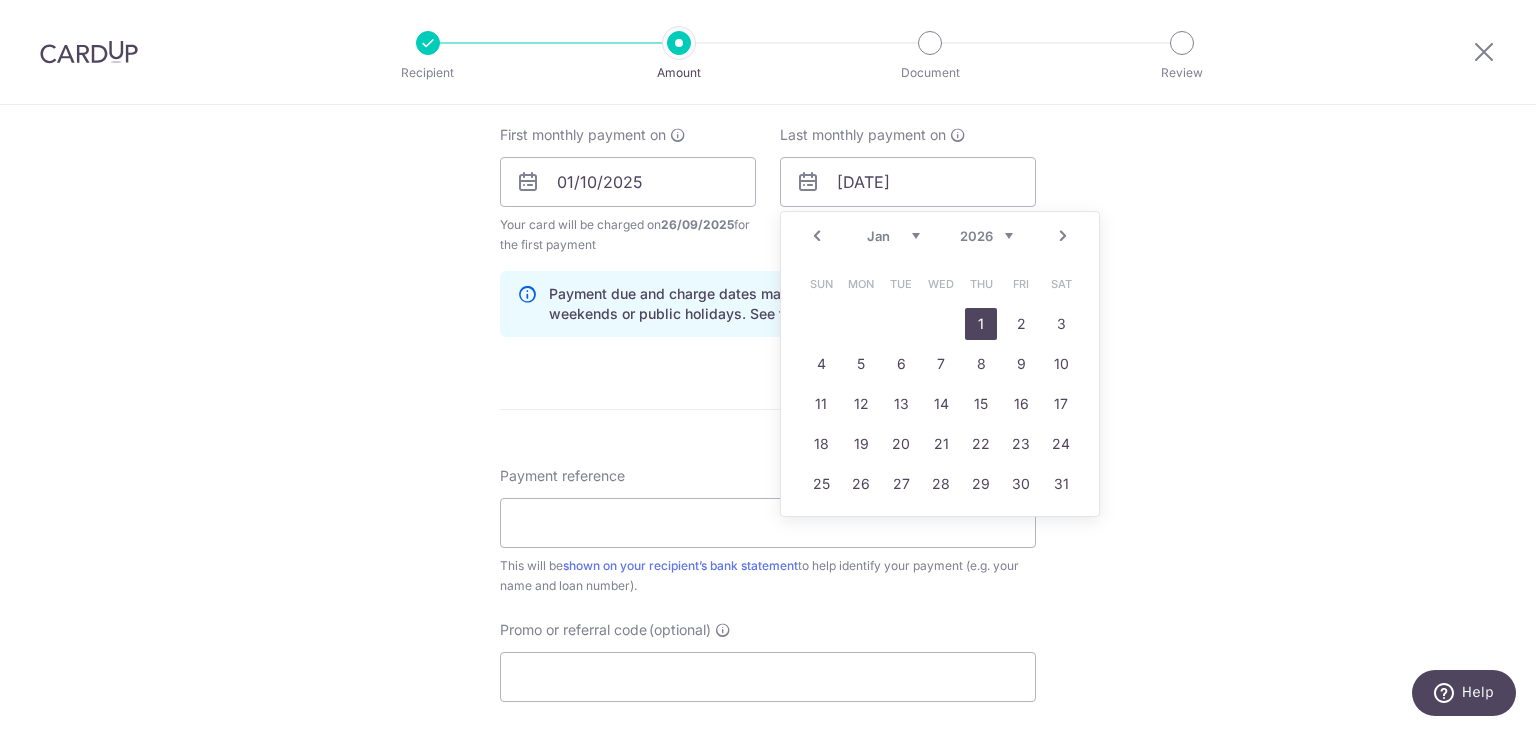 click on "1" at bounding box center [981, 324] 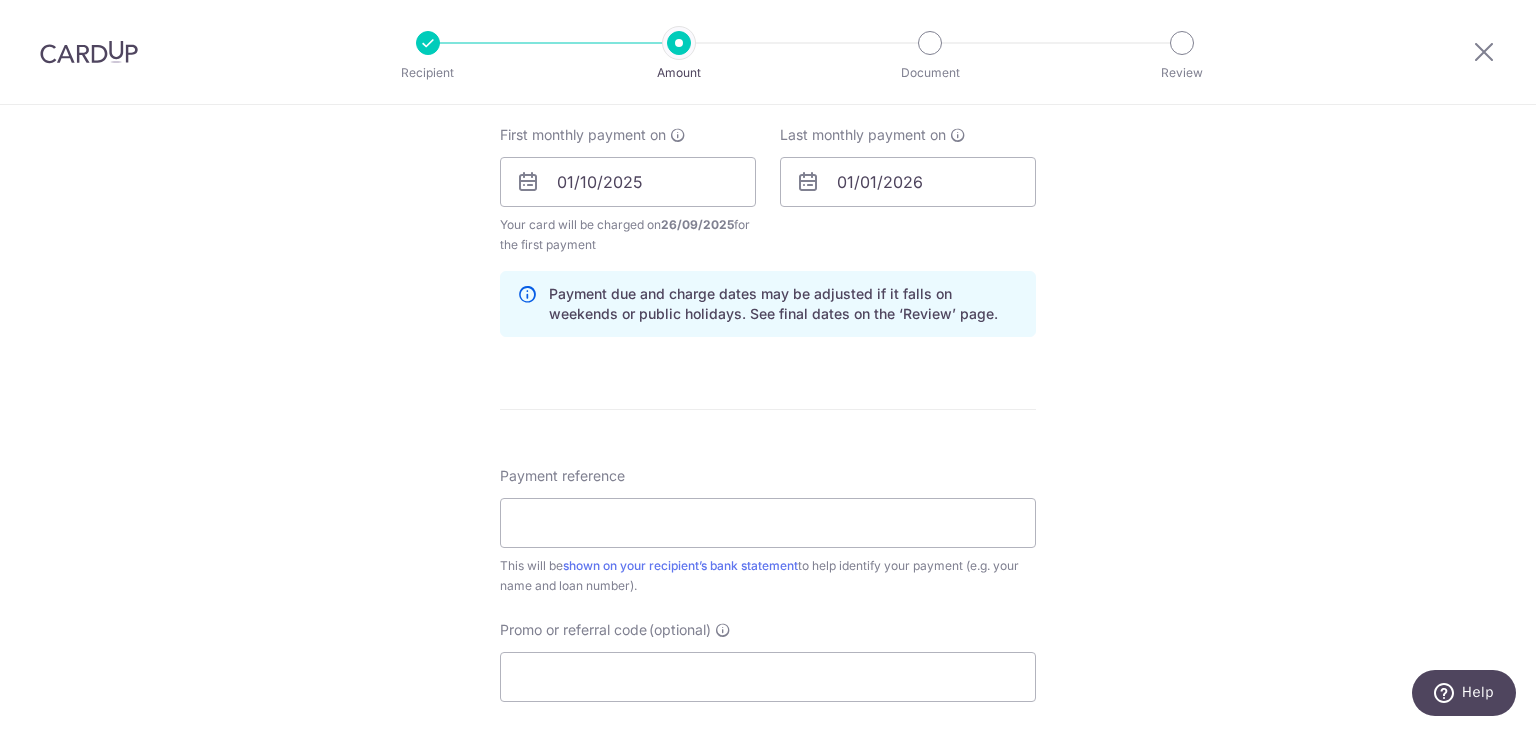 scroll, scrollTop: 1000, scrollLeft: 0, axis: vertical 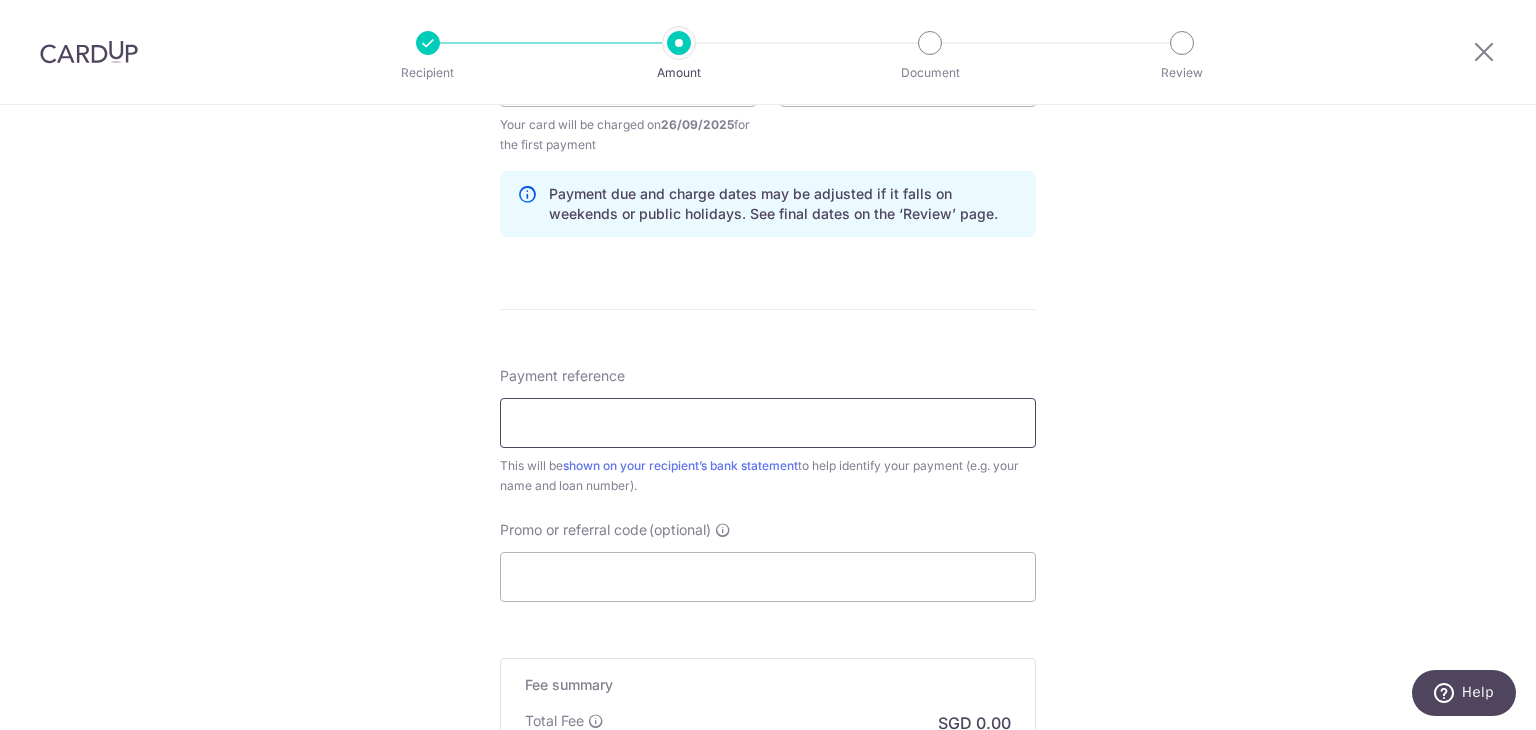 click on "Payment reference" at bounding box center [768, 423] 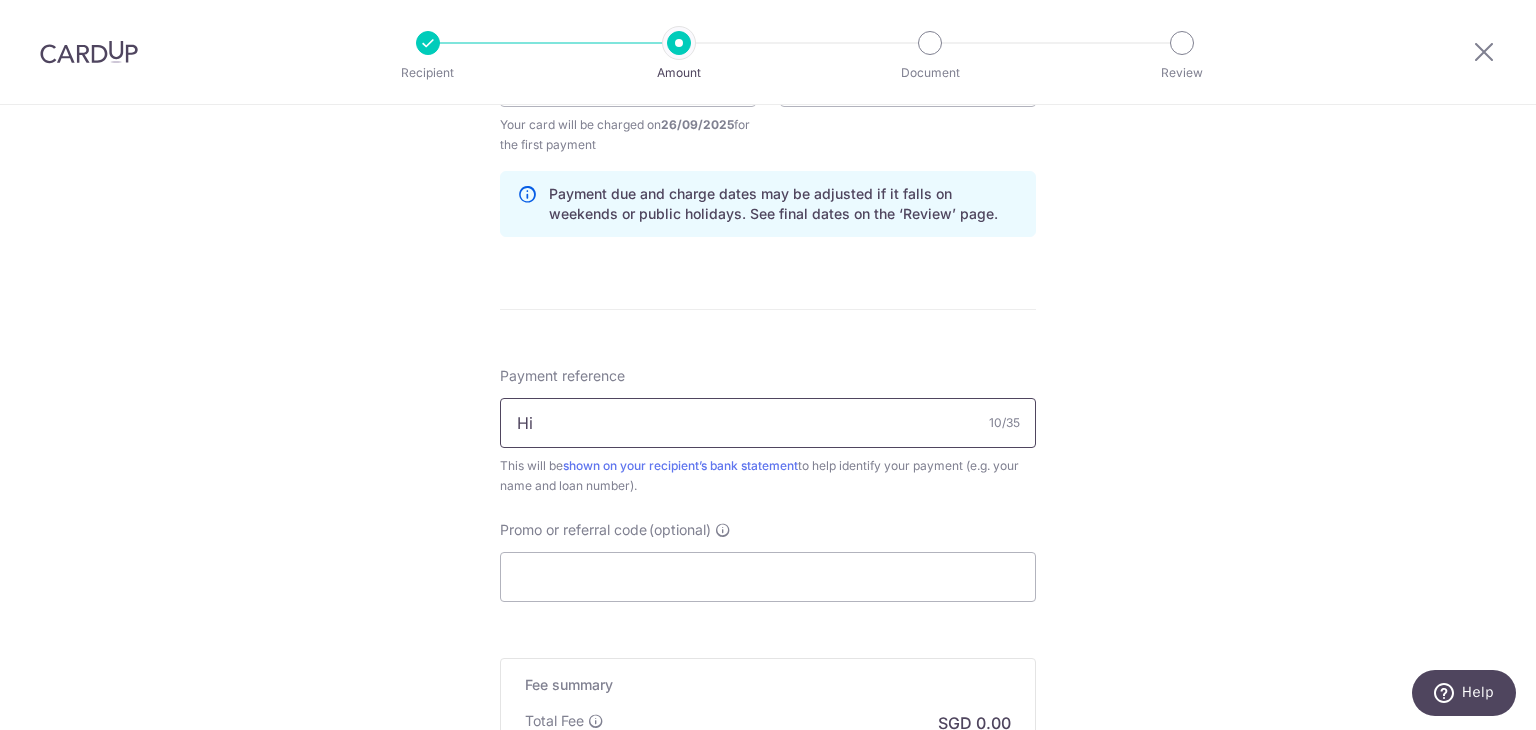 type on "H" 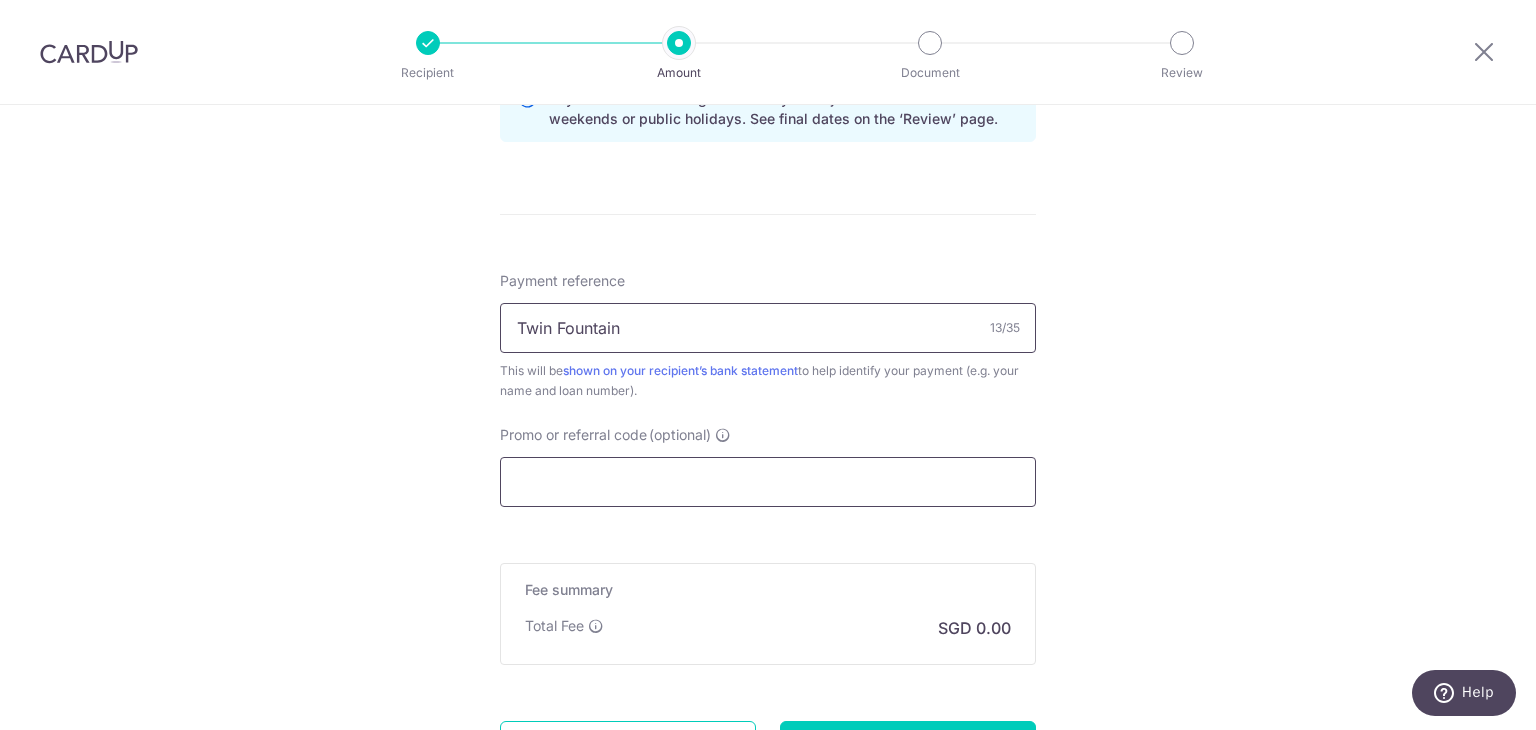scroll, scrollTop: 1200, scrollLeft: 0, axis: vertical 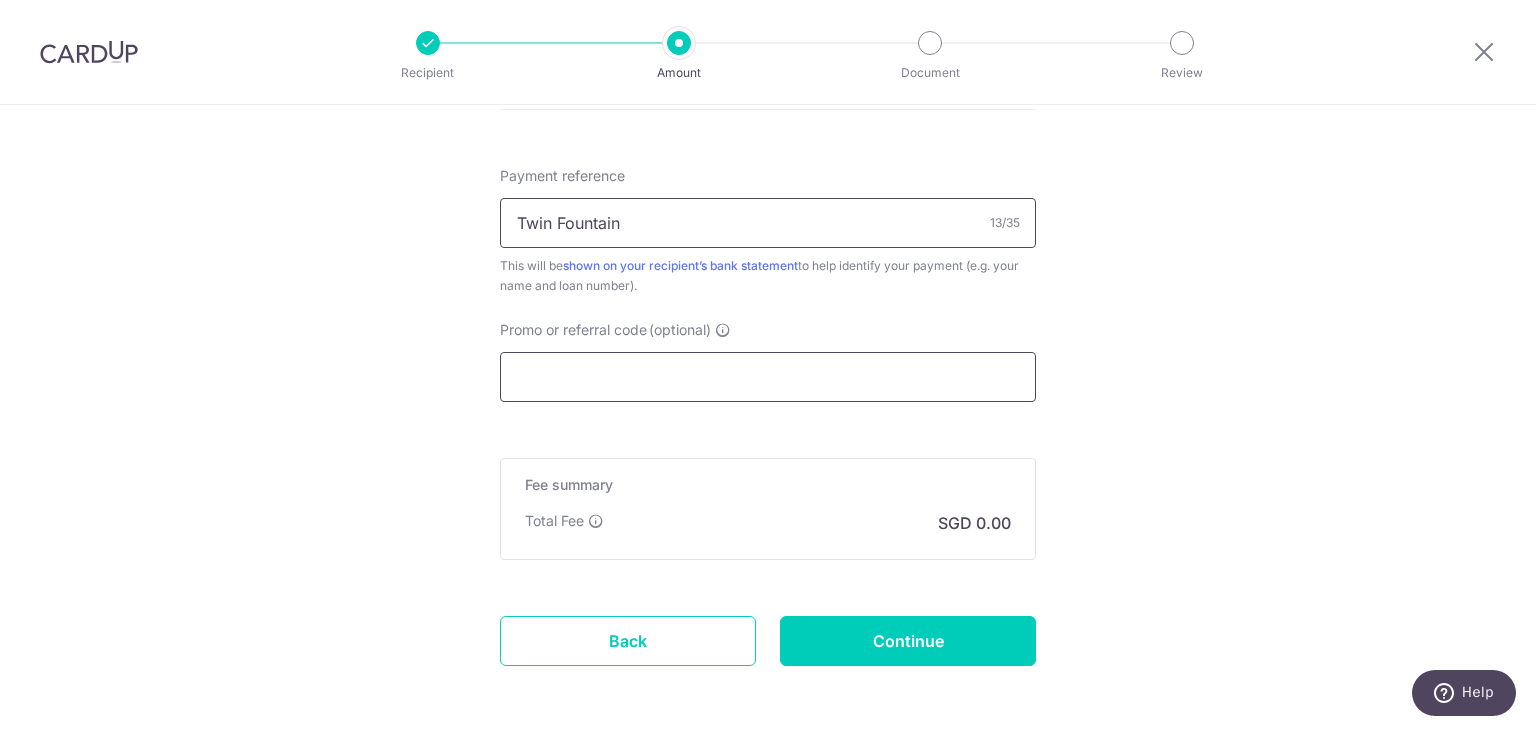 type on "Twin Fountain" 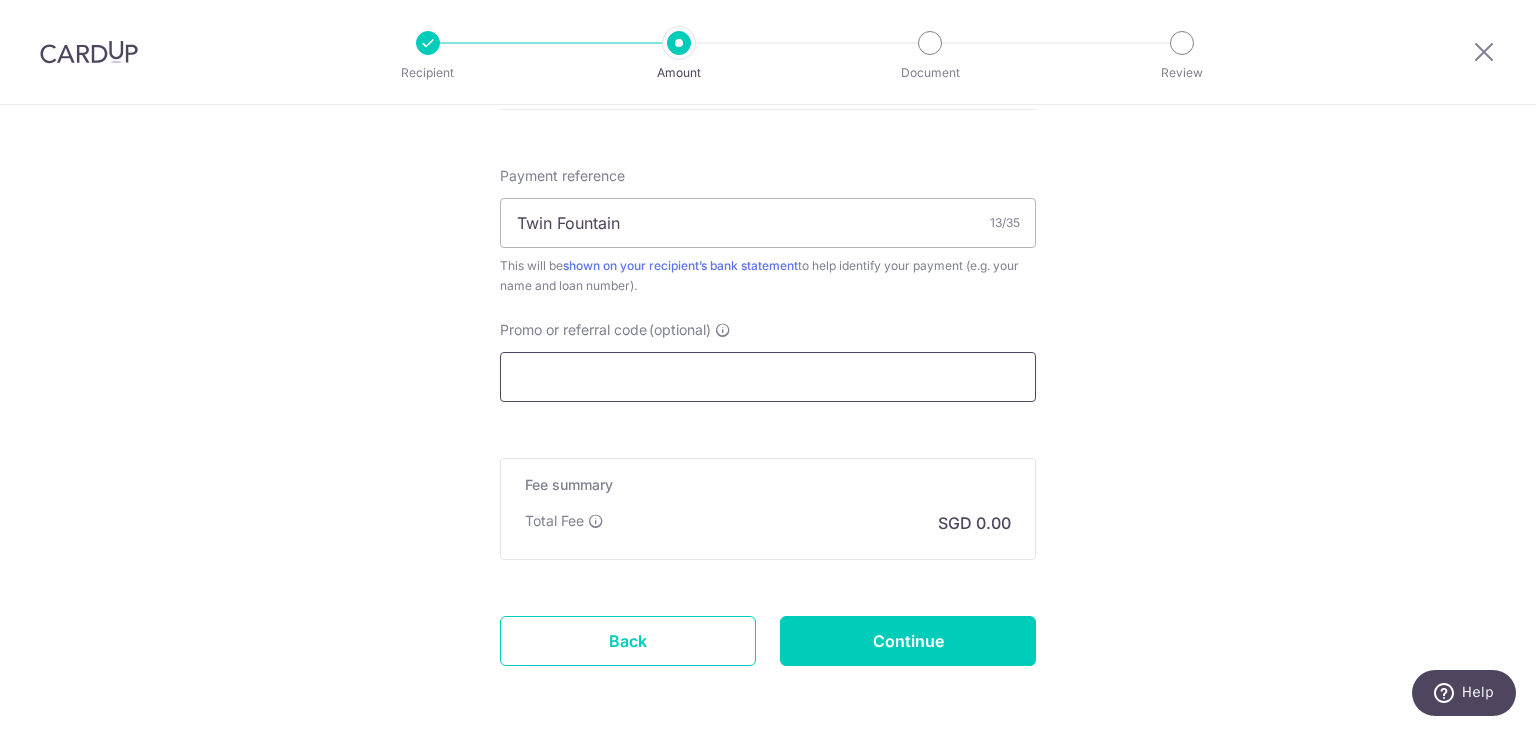 click on "Promo or referral code
(optional)" at bounding box center [768, 377] 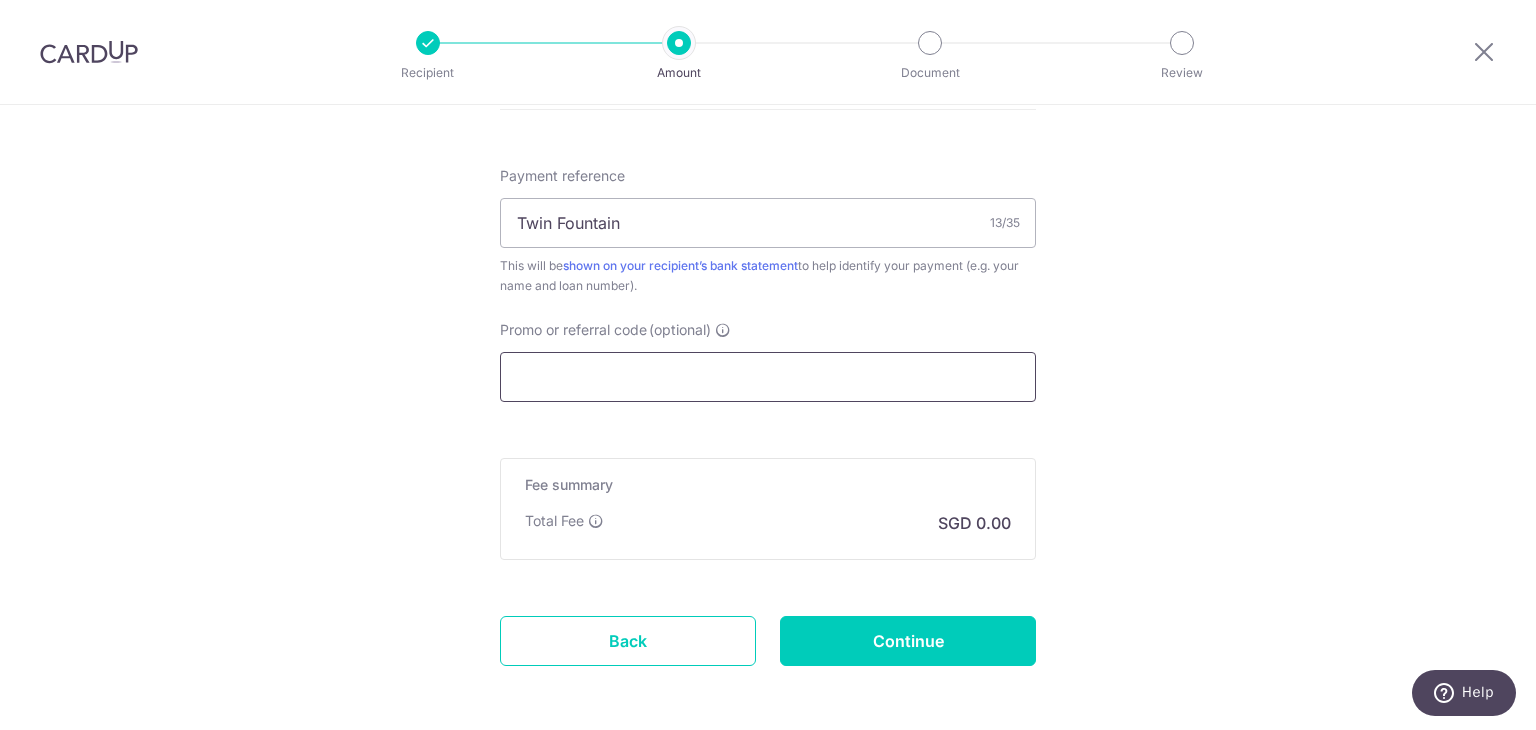 click on "Promo or referral code
(optional)" at bounding box center [768, 377] 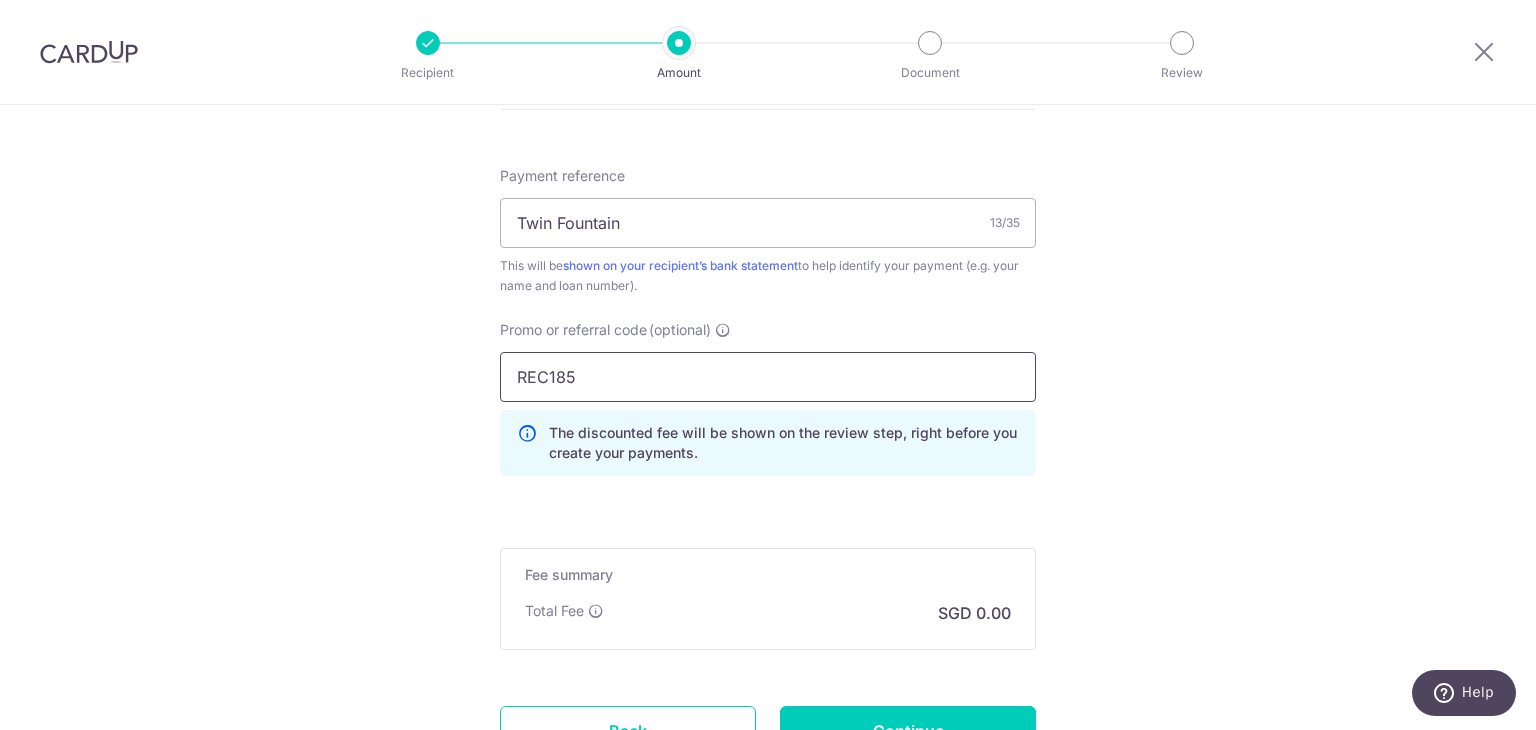 type on "REC185" 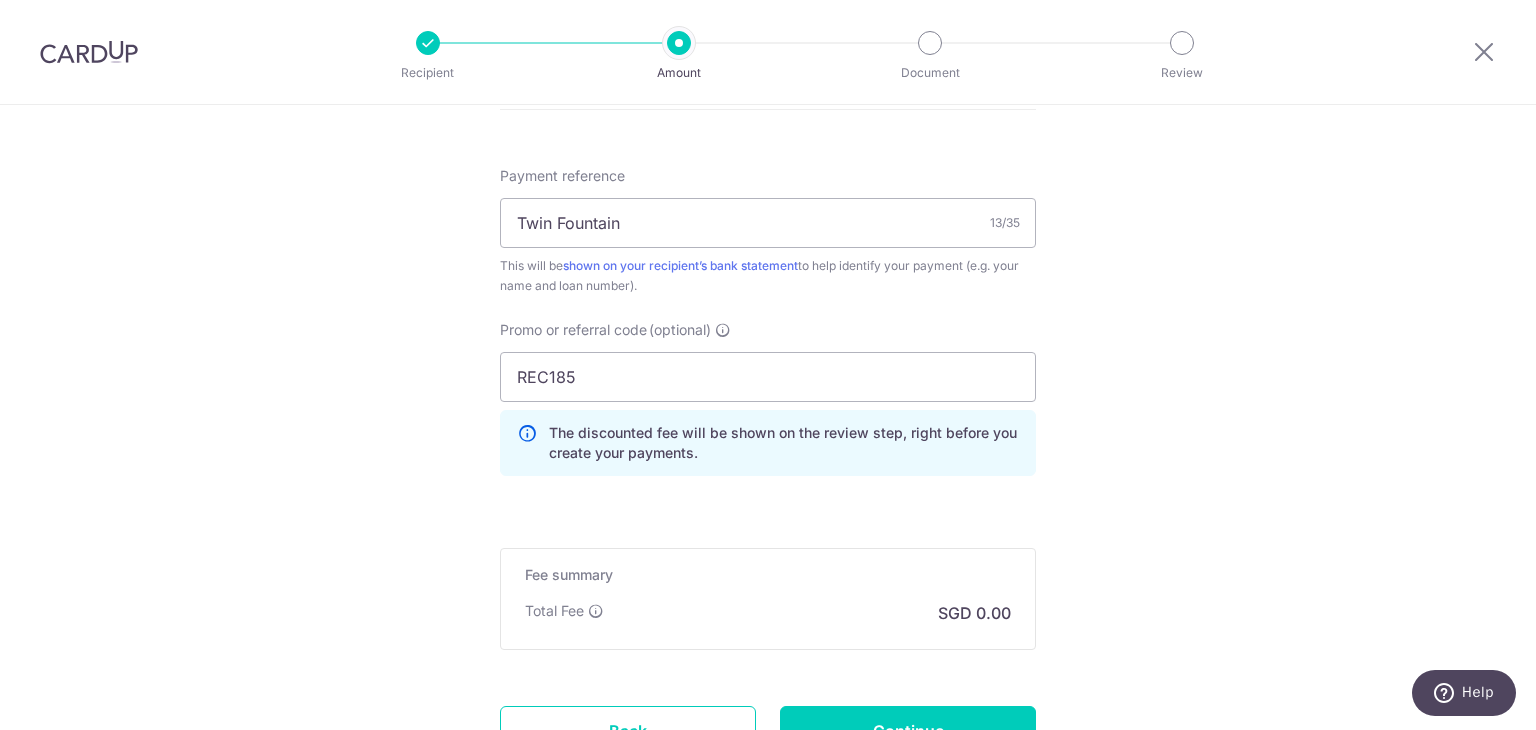click on "Tell us more about your payment
Enter payment amount
SGD
4,460.00
4460.00
Select Card
**** [CARD]
Add credit card
Your Cards
**** [CARD]
Secure 256-bit SSL
Text
New card details
Card
Secure 256-bit SSL" at bounding box center [768, -95] 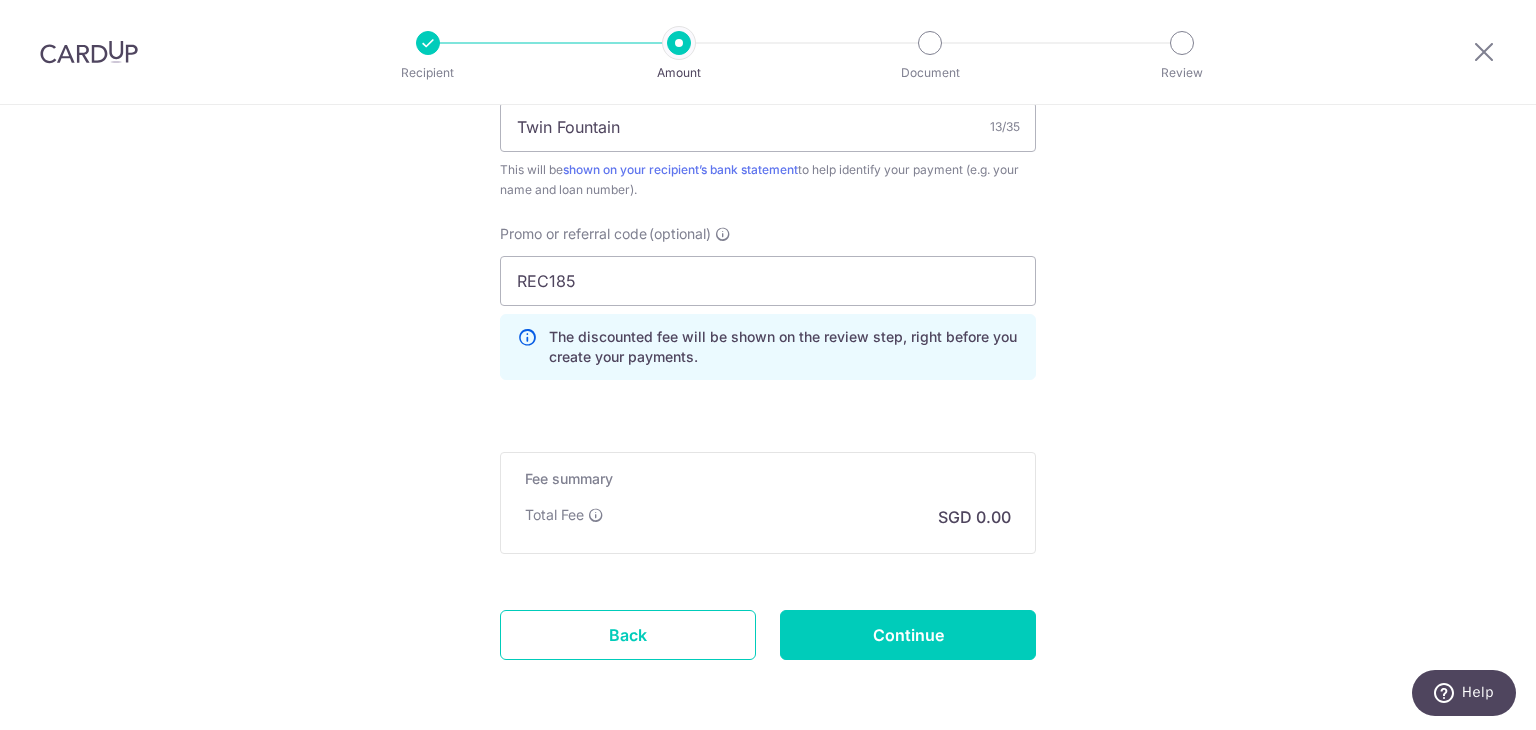 scroll, scrollTop: 1373, scrollLeft: 0, axis: vertical 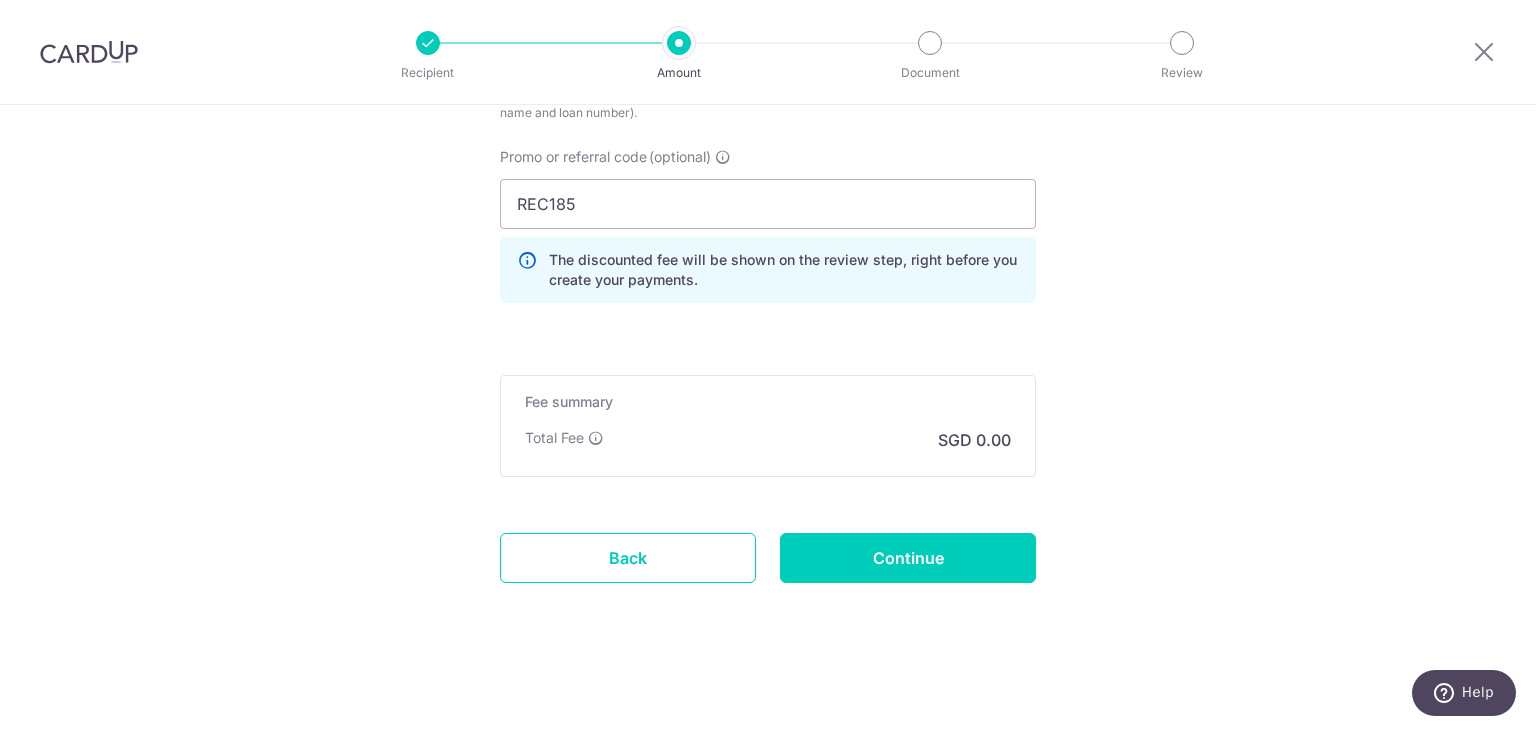 click on "Tell us more about your payment
Enter payment amount
SGD
4,460.00
4460.00
Select Card
**** [CARD]
Add credit card
Your Cards
**** [CARD]
Secure 256-bit SSL
Text
New card details
Card
Secure 256-bit SSL" at bounding box center [768, -268] 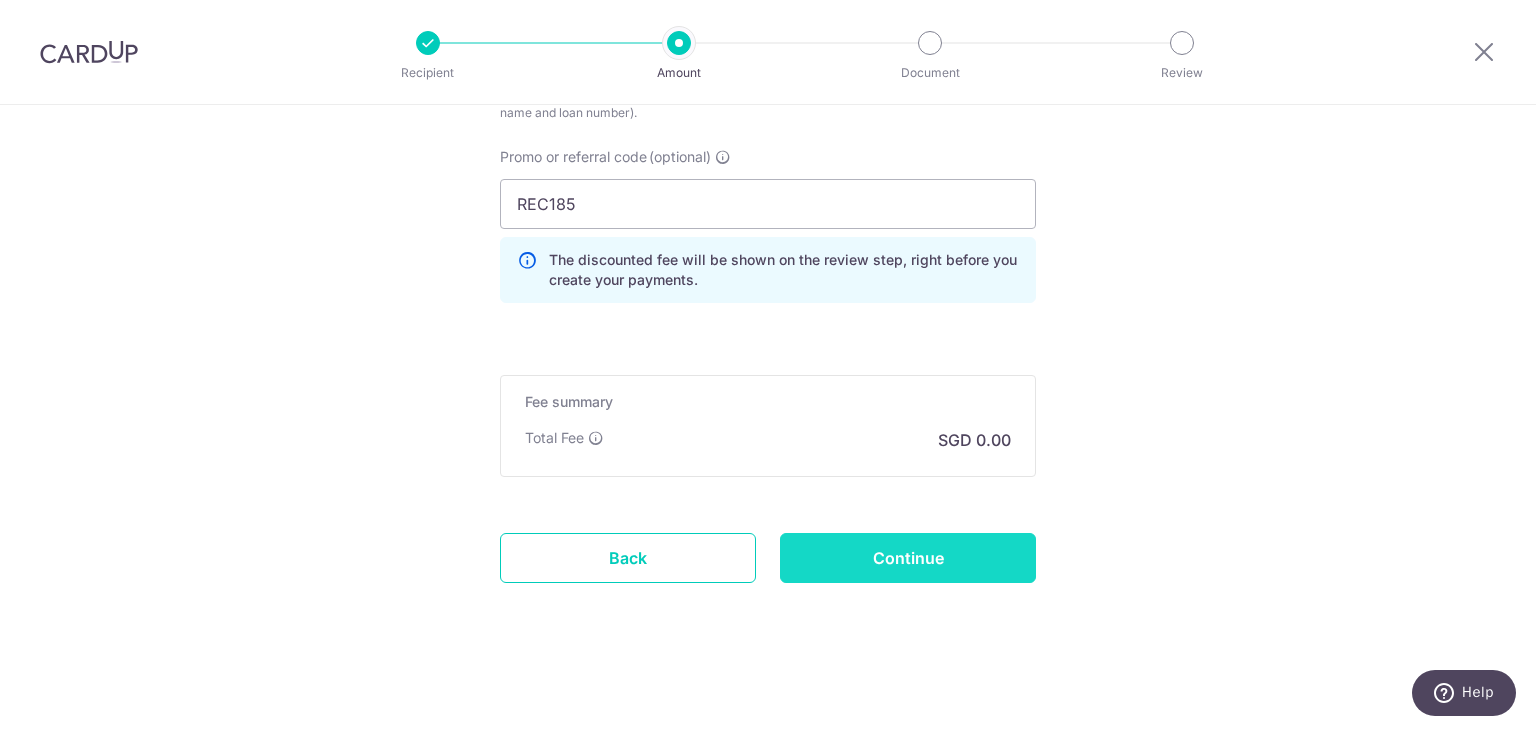 click on "Continue" at bounding box center [908, 558] 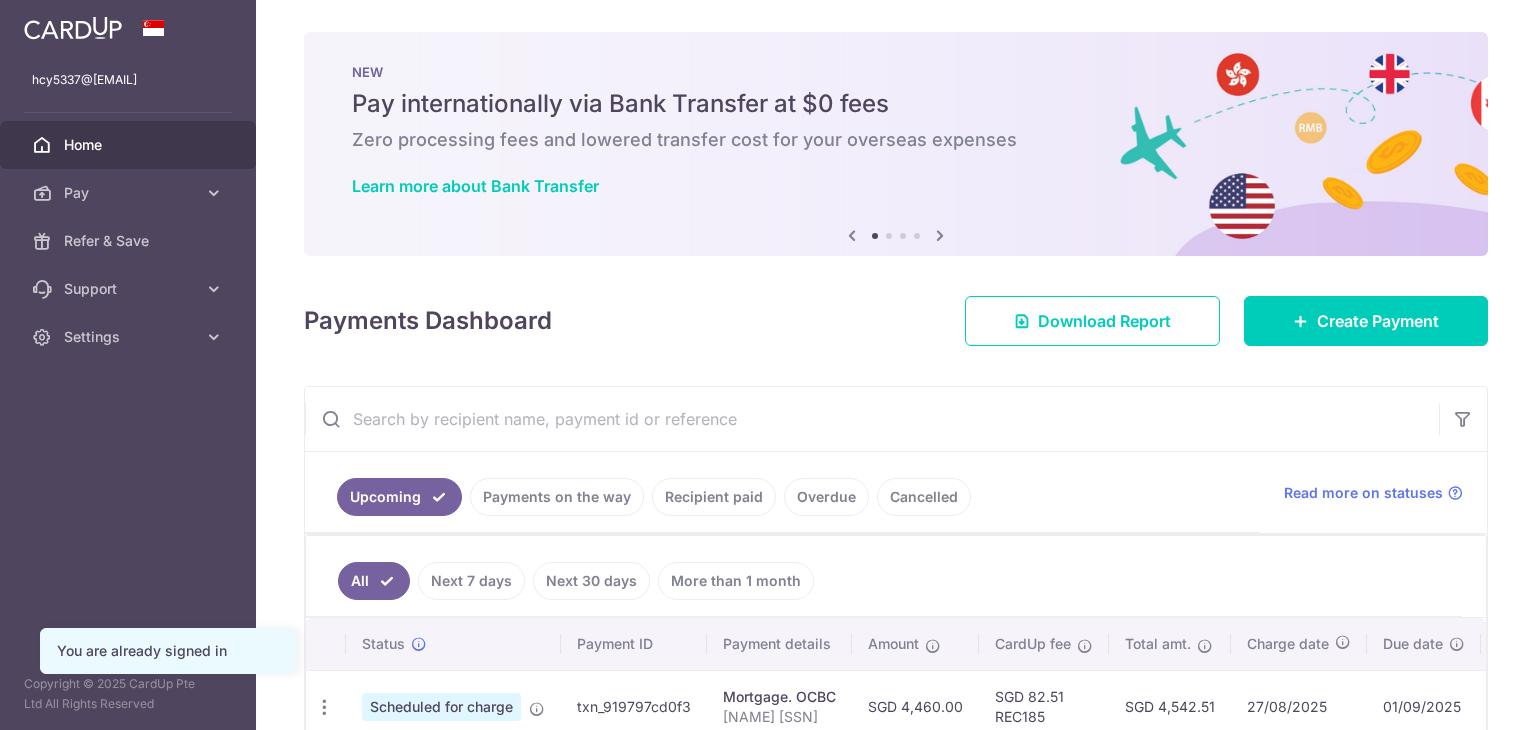scroll, scrollTop: 0, scrollLeft: 0, axis: both 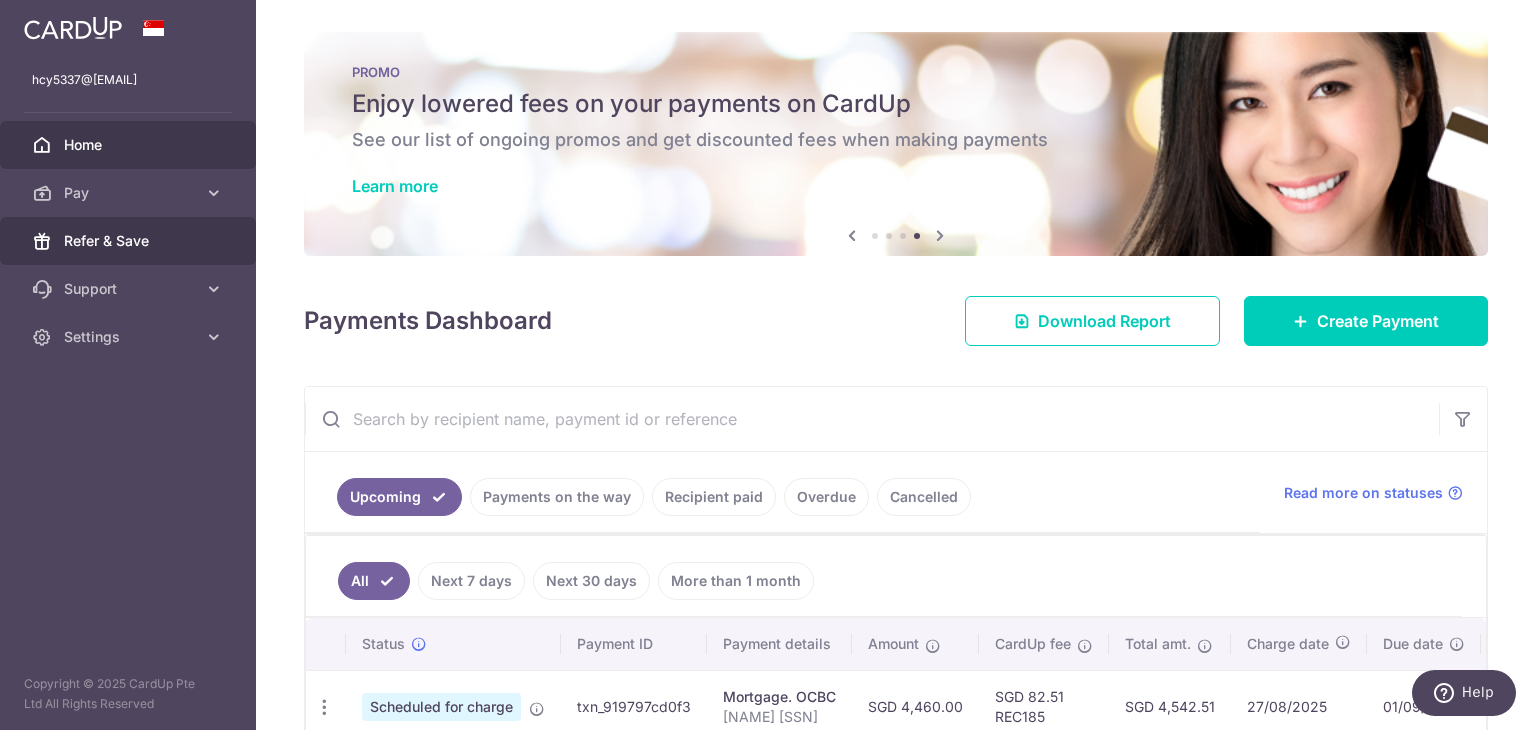 click on "Refer & Save" at bounding box center (128, 241) 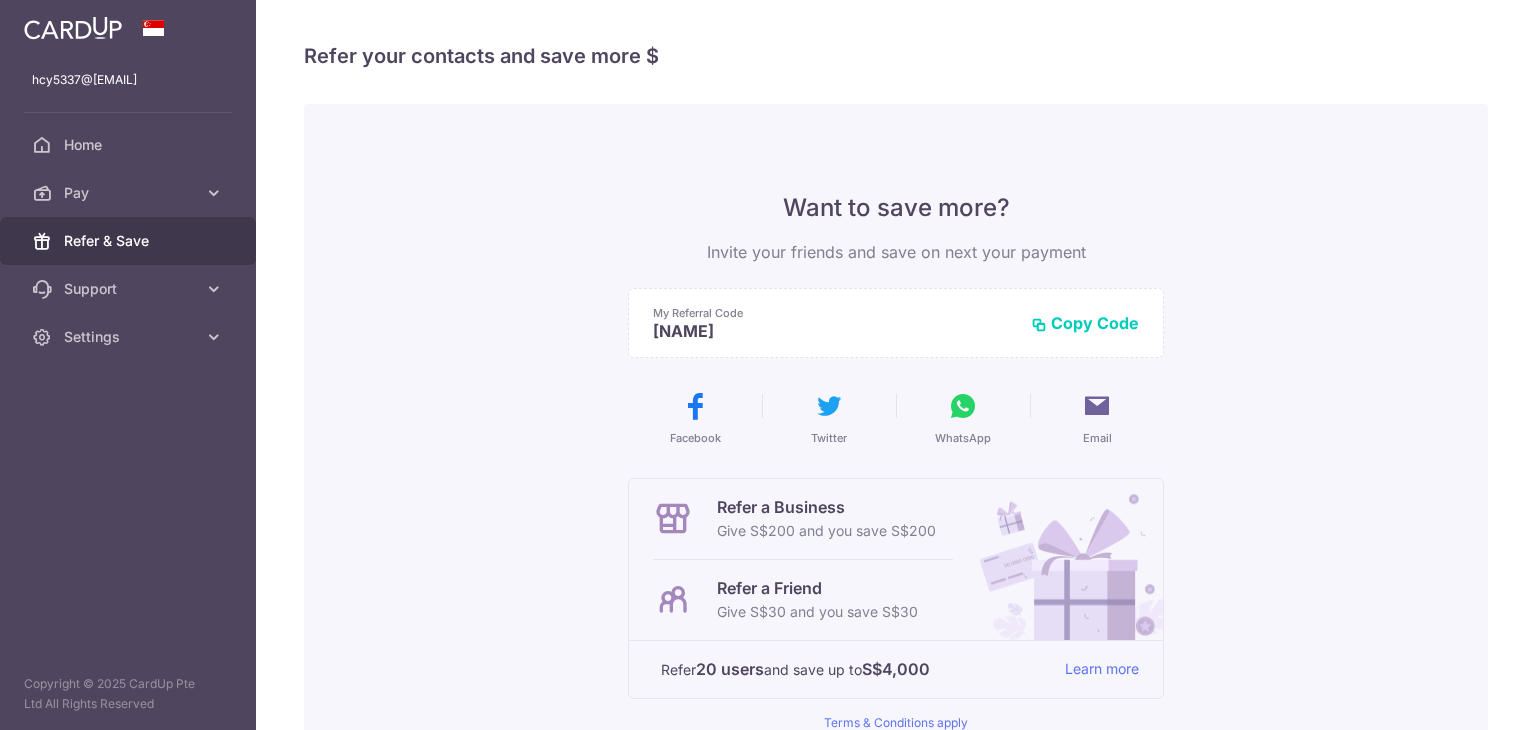 scroll, scrollTop: 0, scrollLeft: 0, axis: both 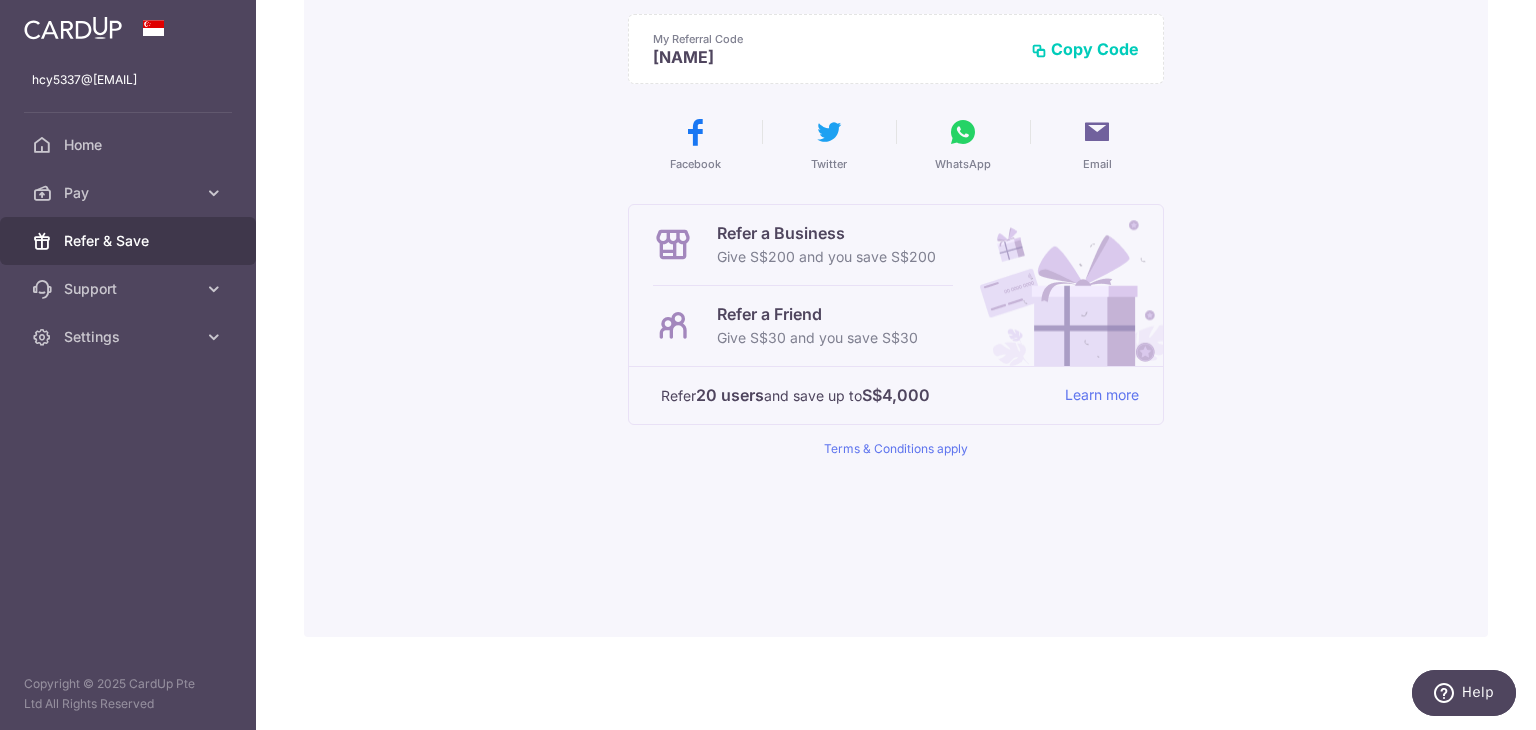 click at bounding box center (73, 26) 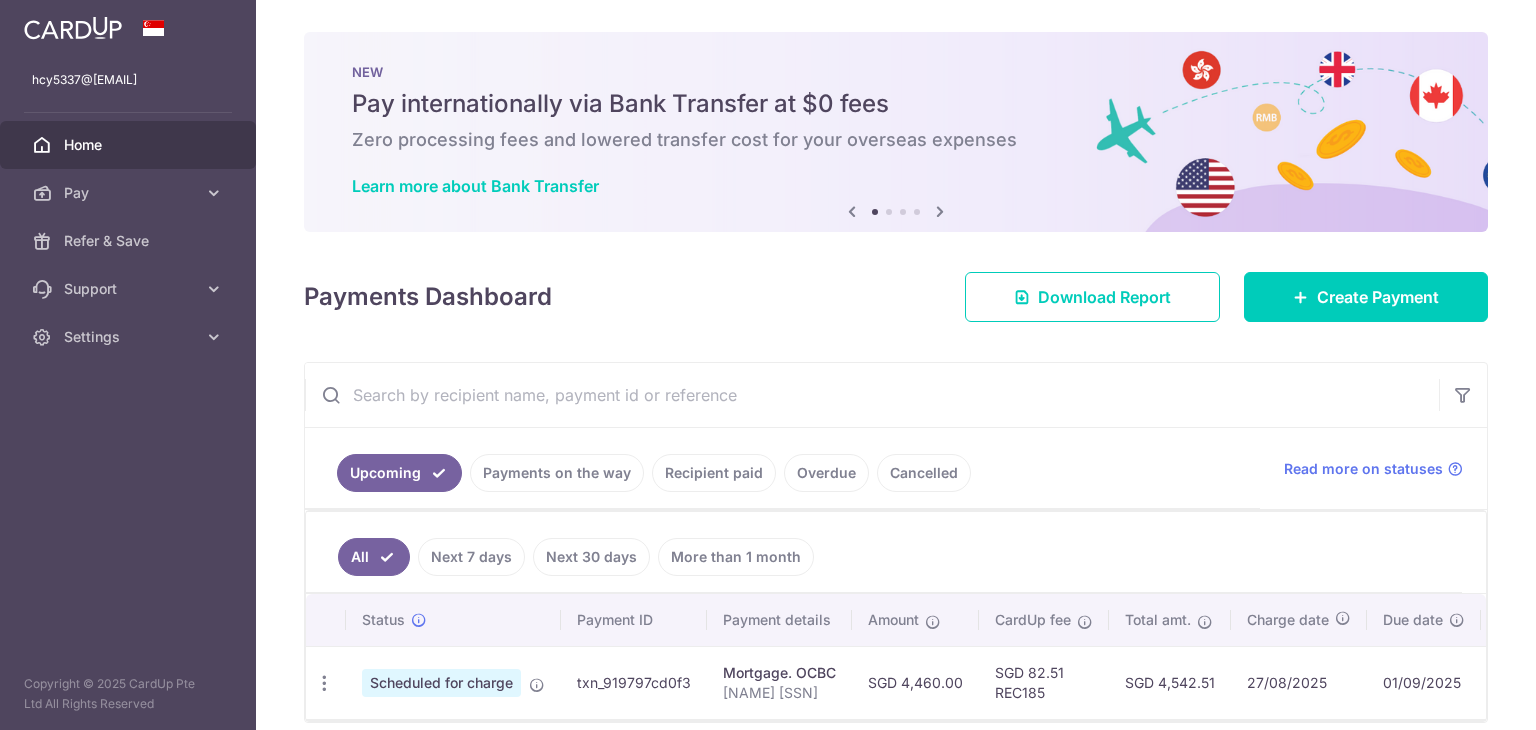 scroll, scrollTop: 0, scrollLeft: 0, axis: both 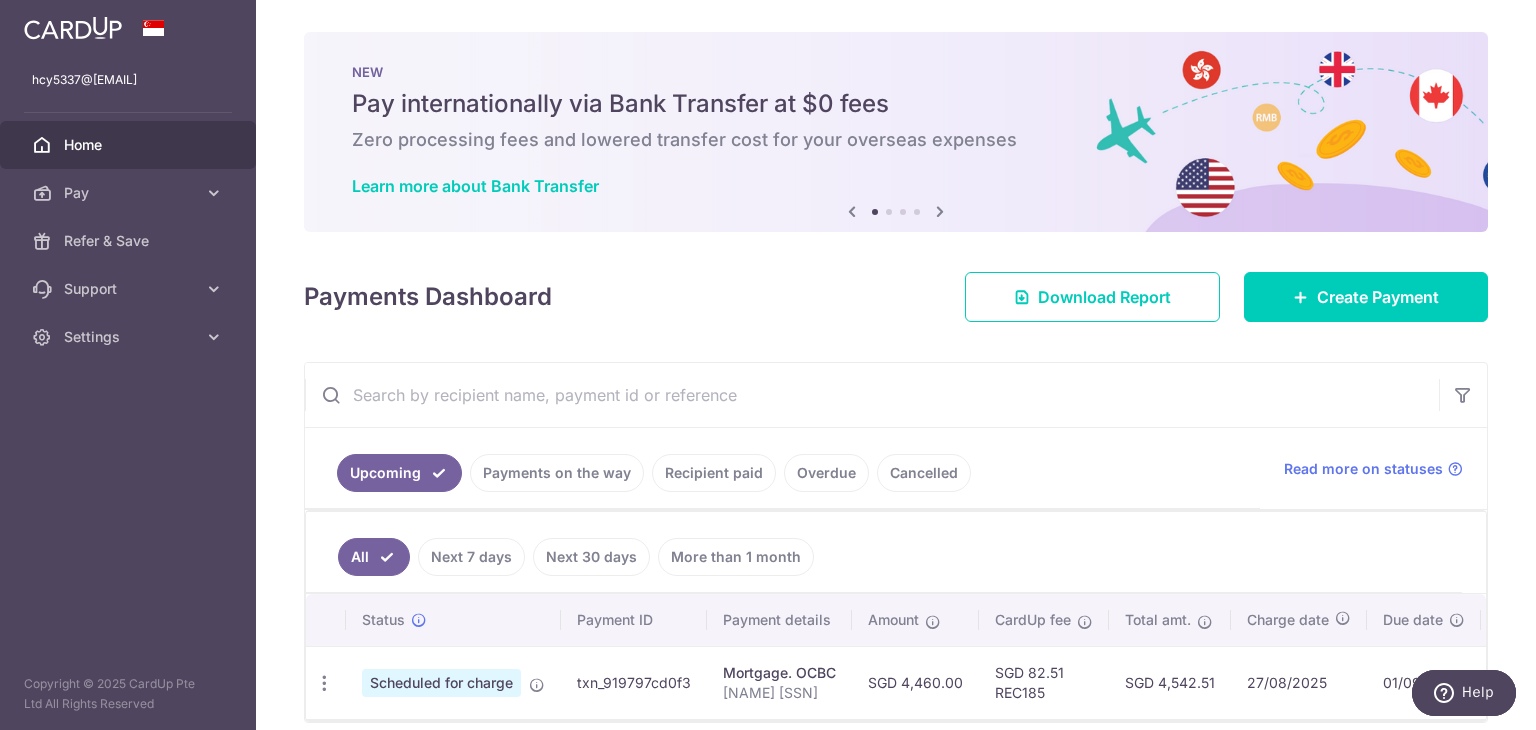 click at bounding box center [889, 212] 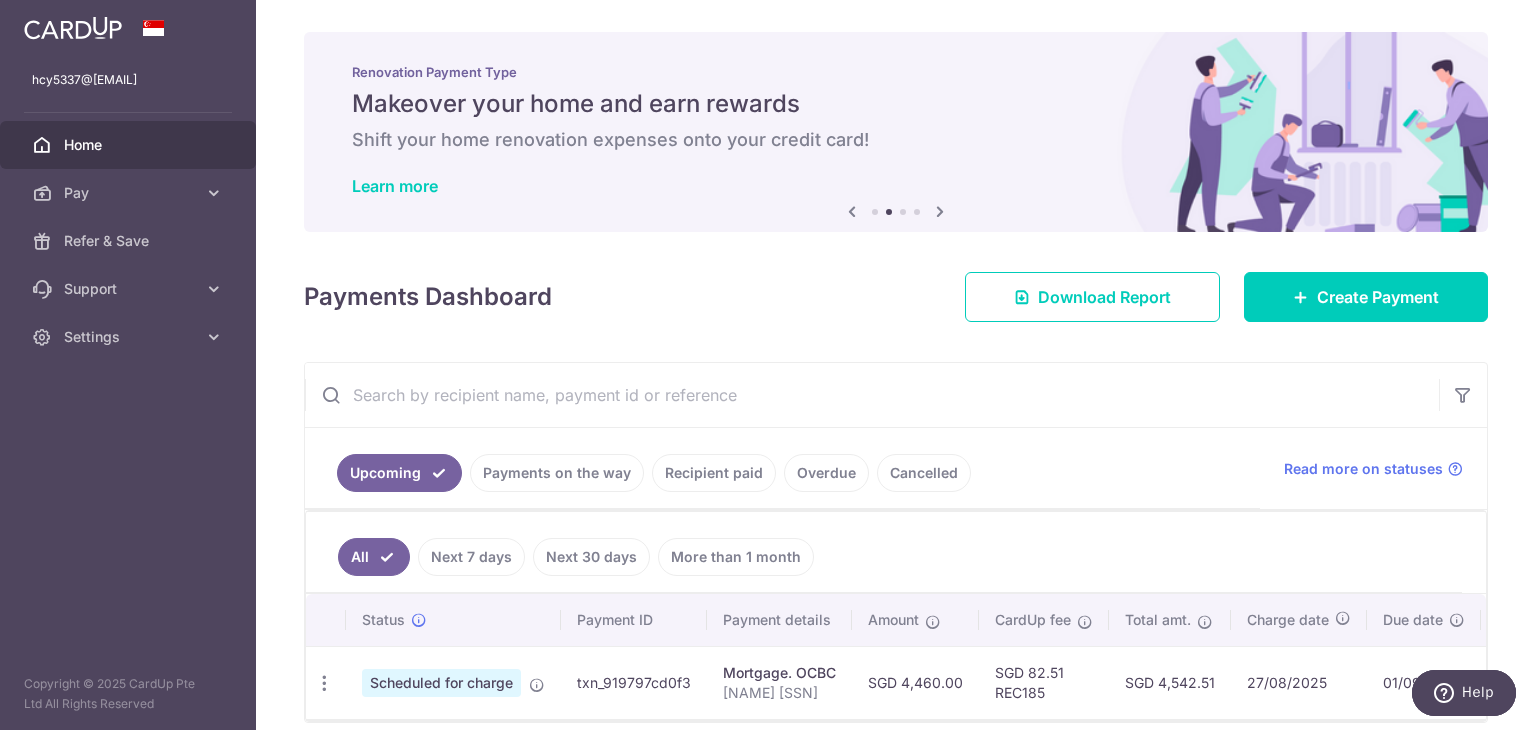 click at bounding box center (903, 212) 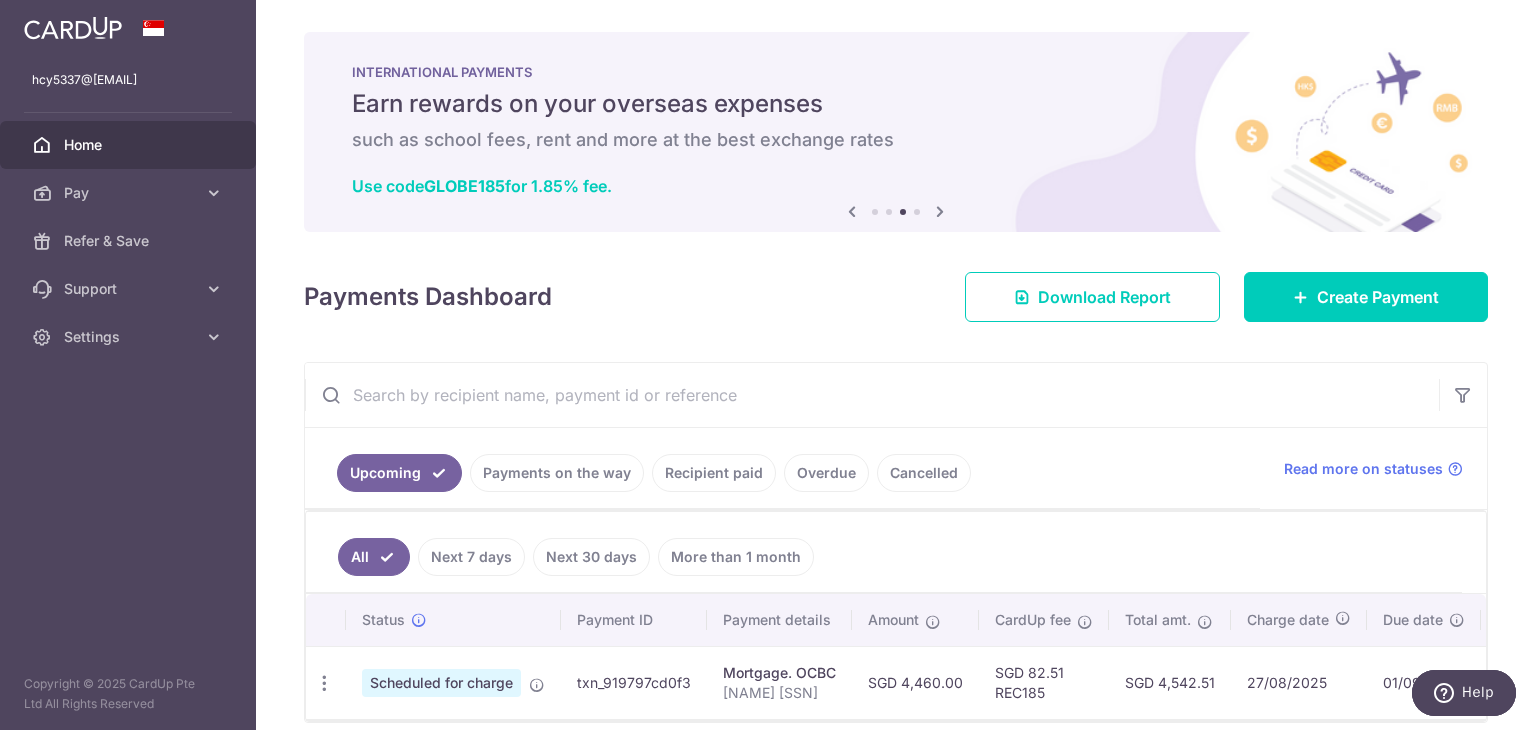 click at bounding box center [917, 212] 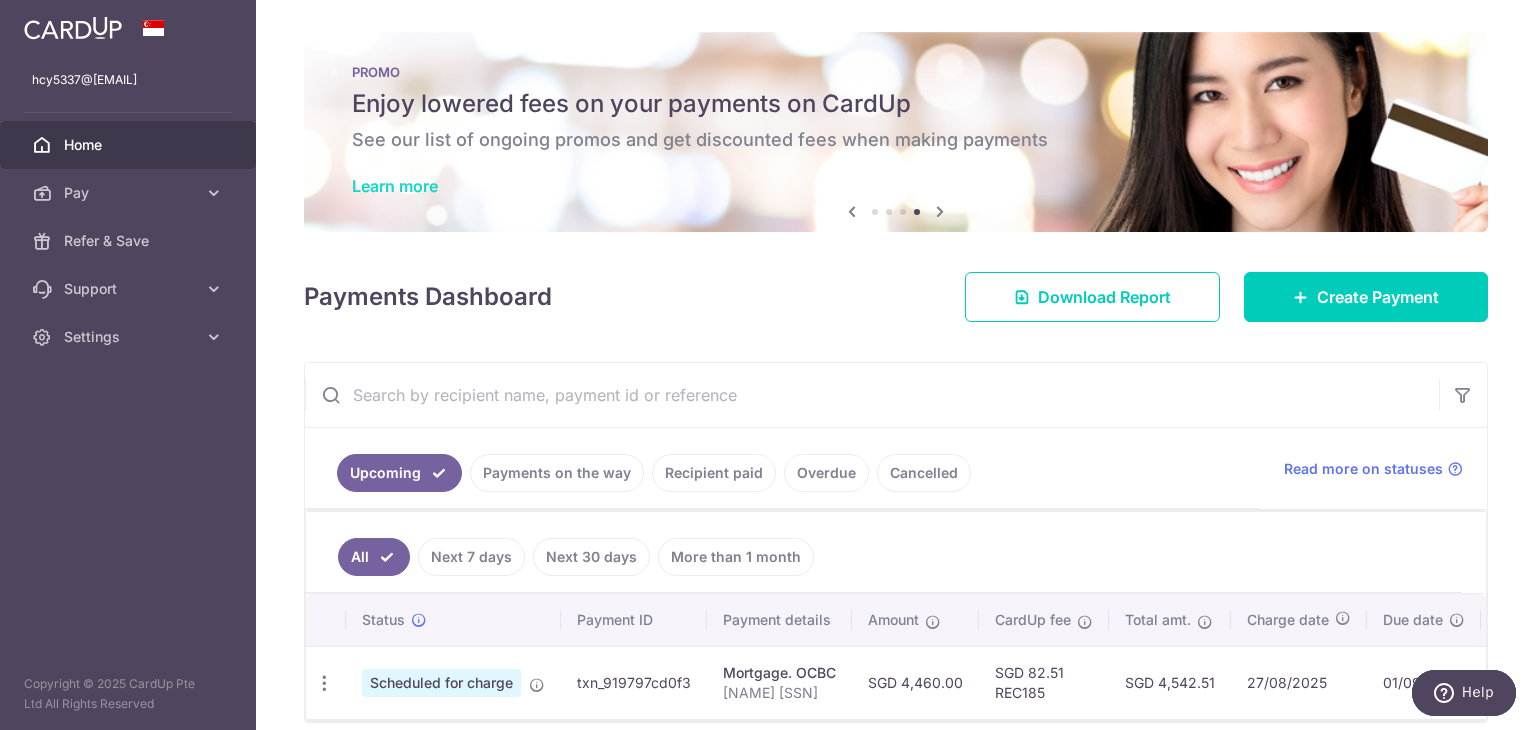 click on "Learn more" at bounding box center [395, 186] 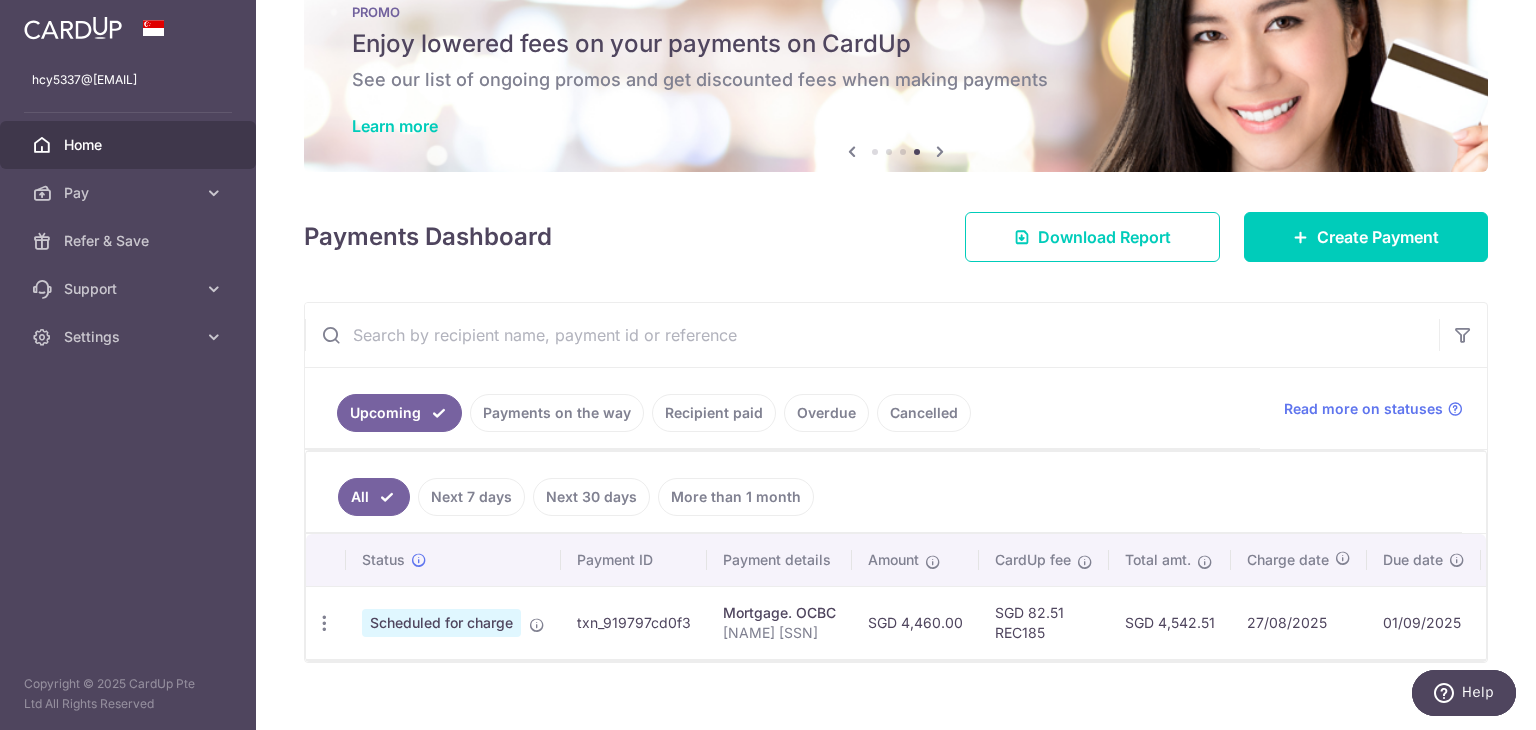 scroll, scrollTop: 94, scrollLeft: 0, axis: vertical 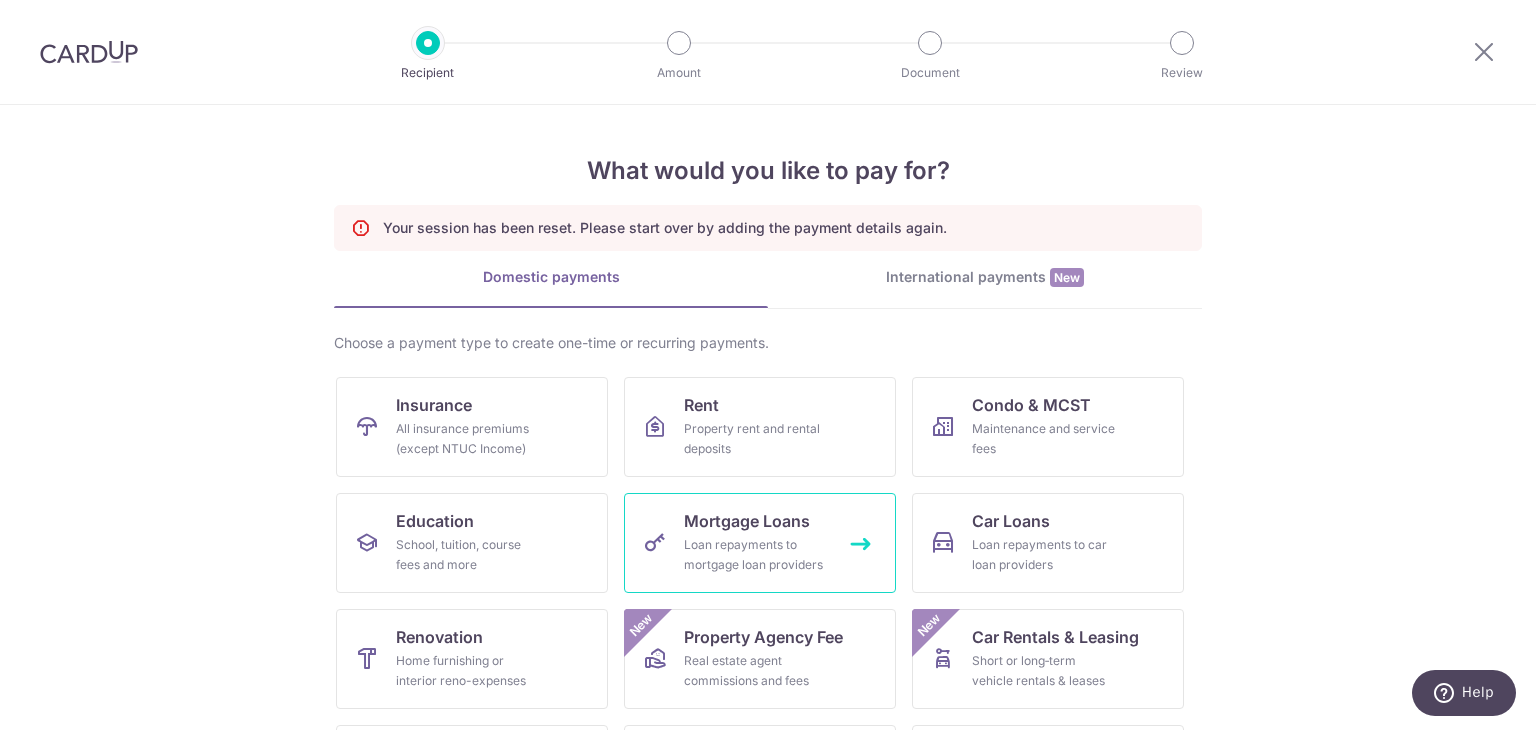 click on "Mortgage Loans Loan repayments to mortgage loan providers" at bounding box center (760, 543) 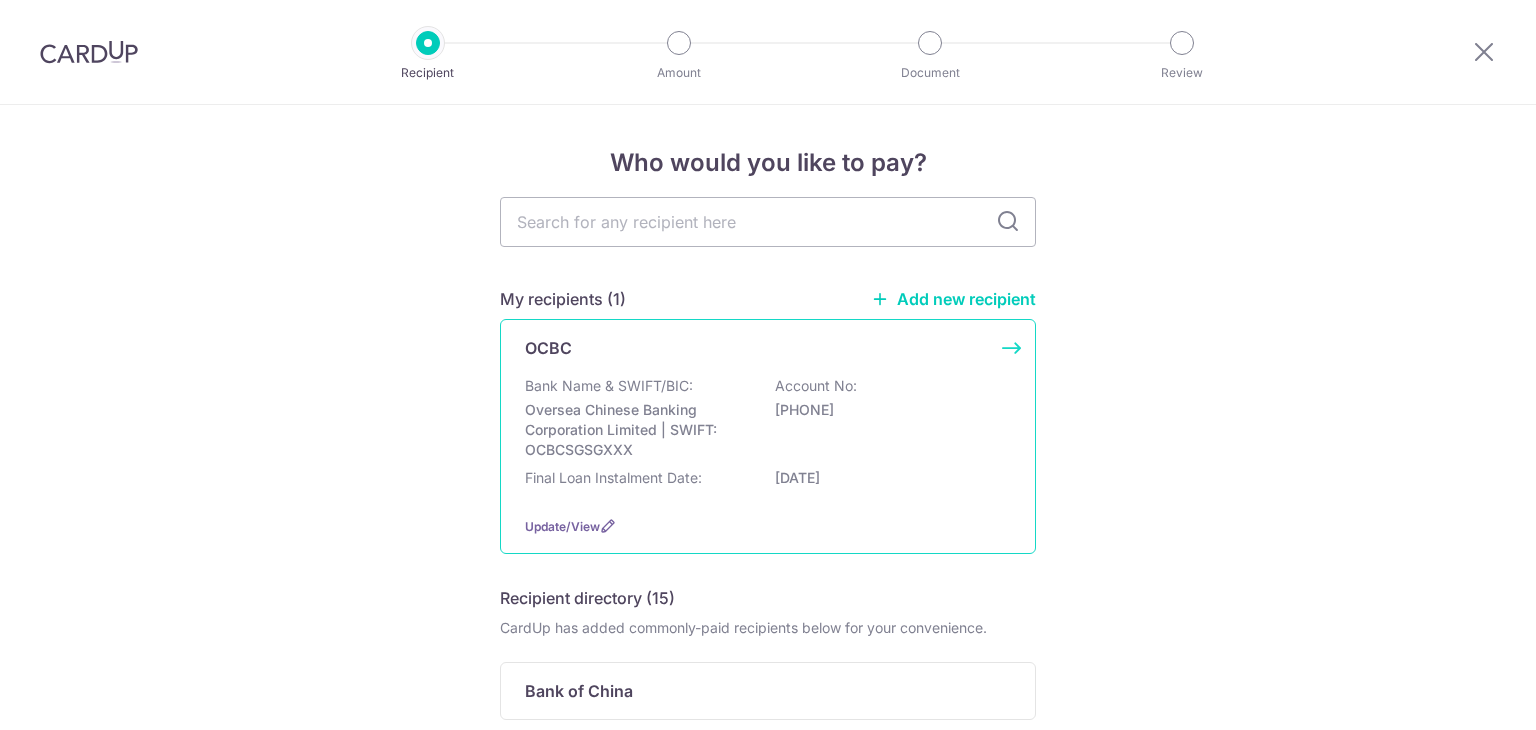 scroll, scrollTop: 0, scrollLeft: 0, axis: both 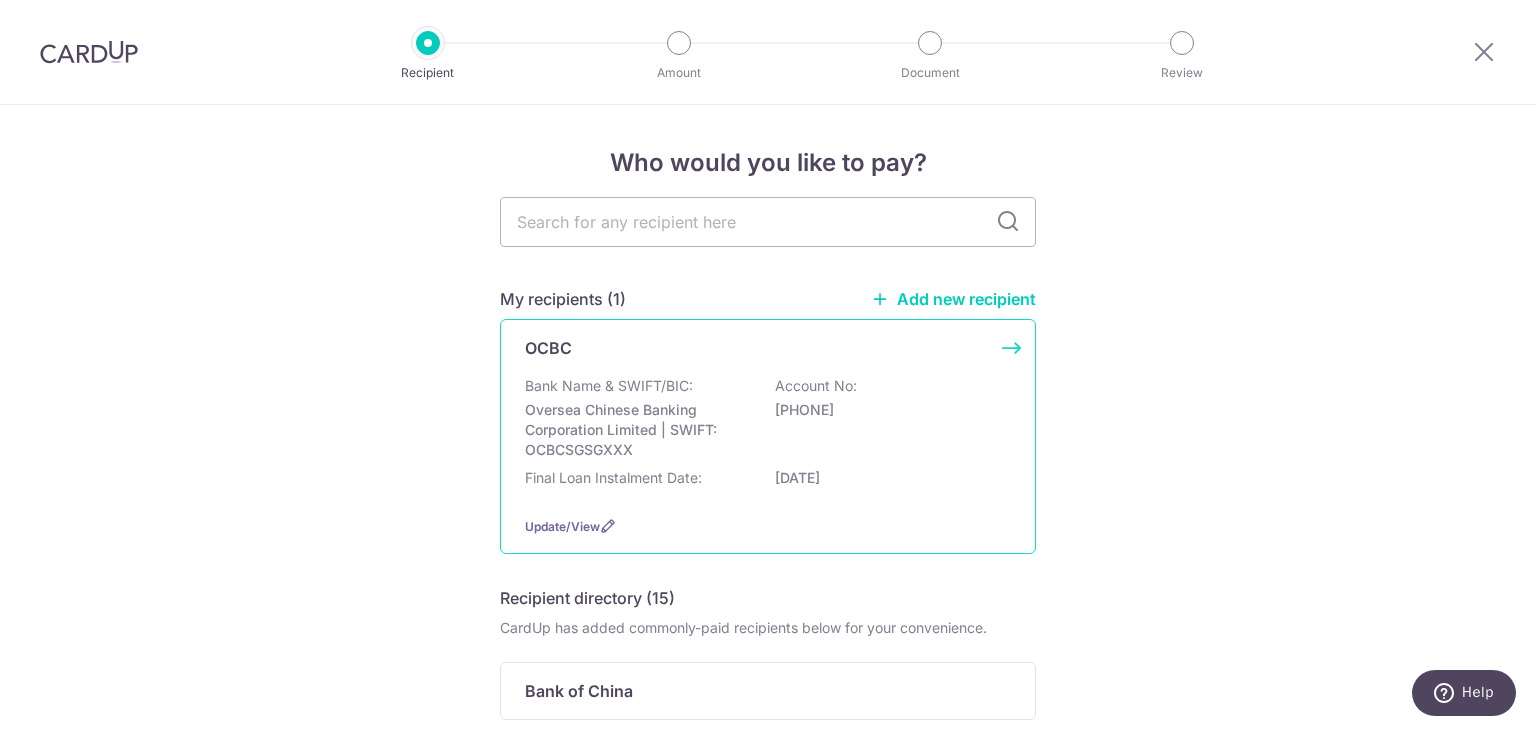 click on "Account No:" at bounding box center (816, 386) 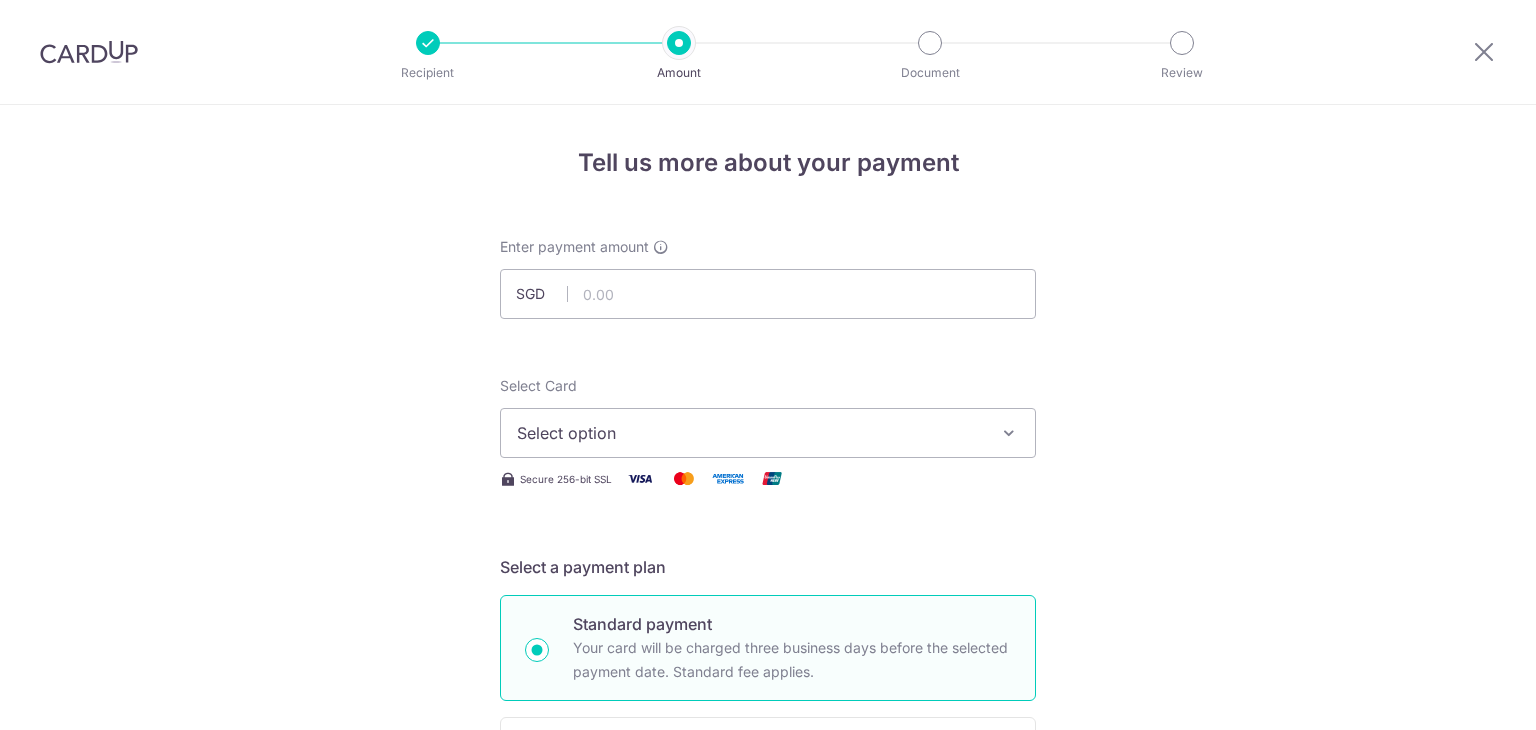 scroll, scrollTop: 0, scrollLeft: 0, axis: both 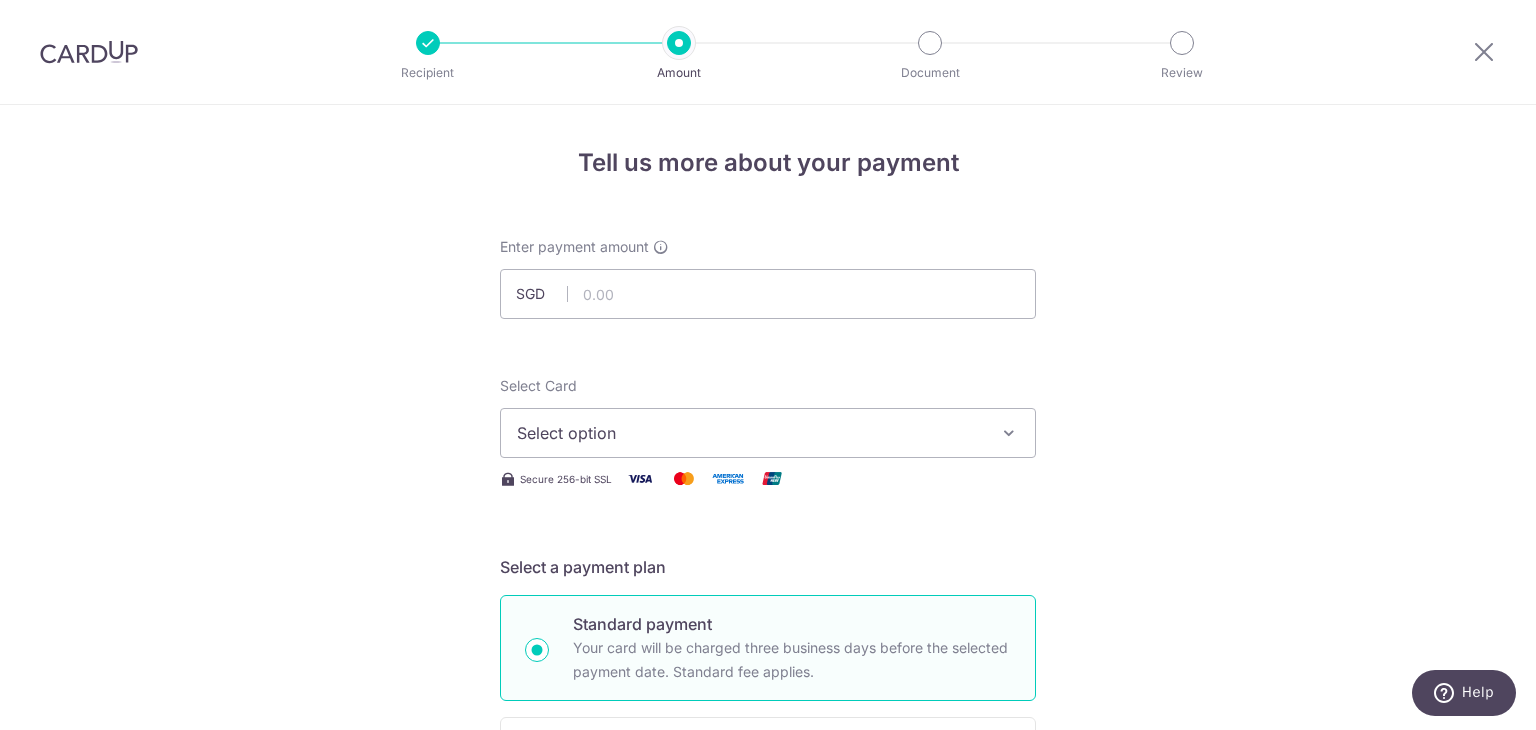 click on "Select option" at bounding box center (750, 433) 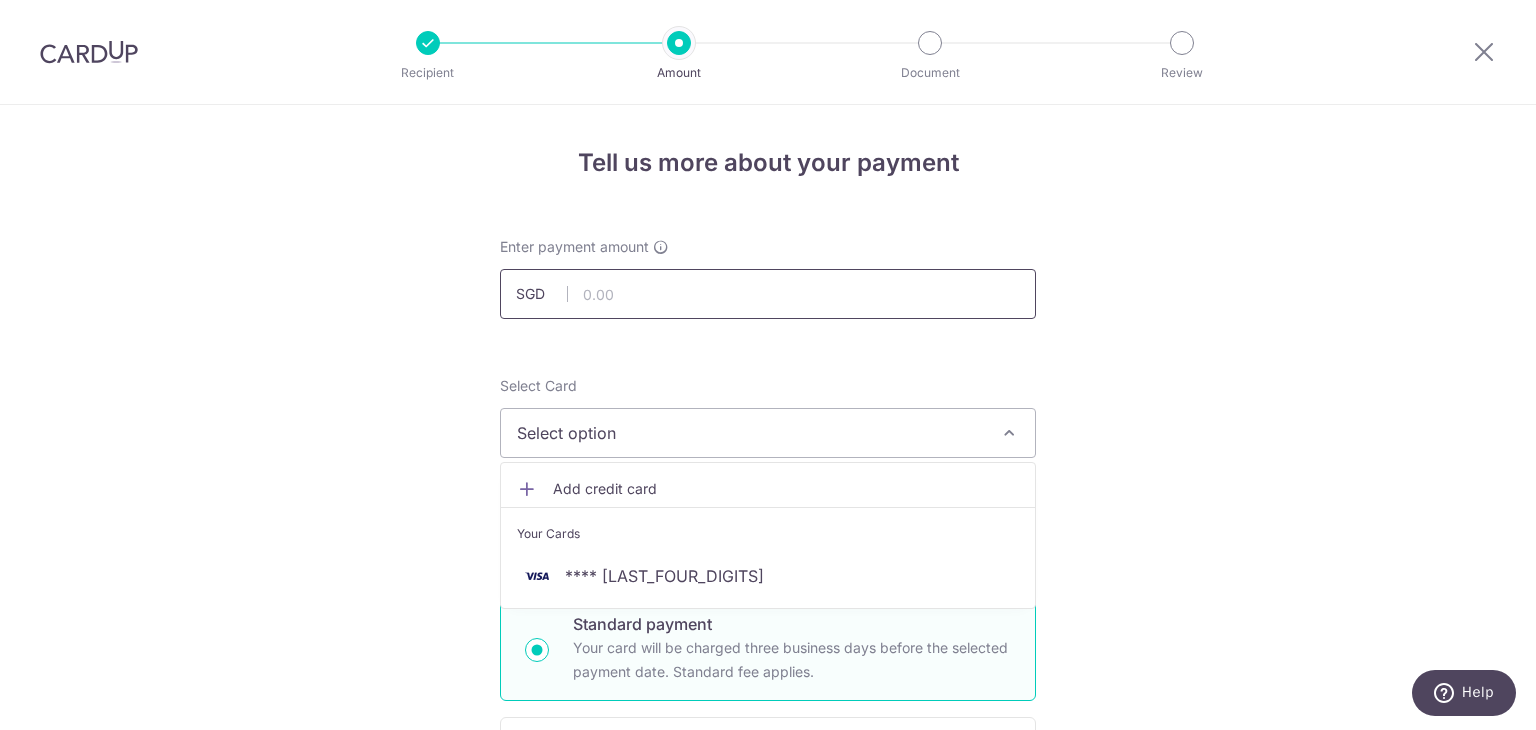 click at bounding box center (768, 294) 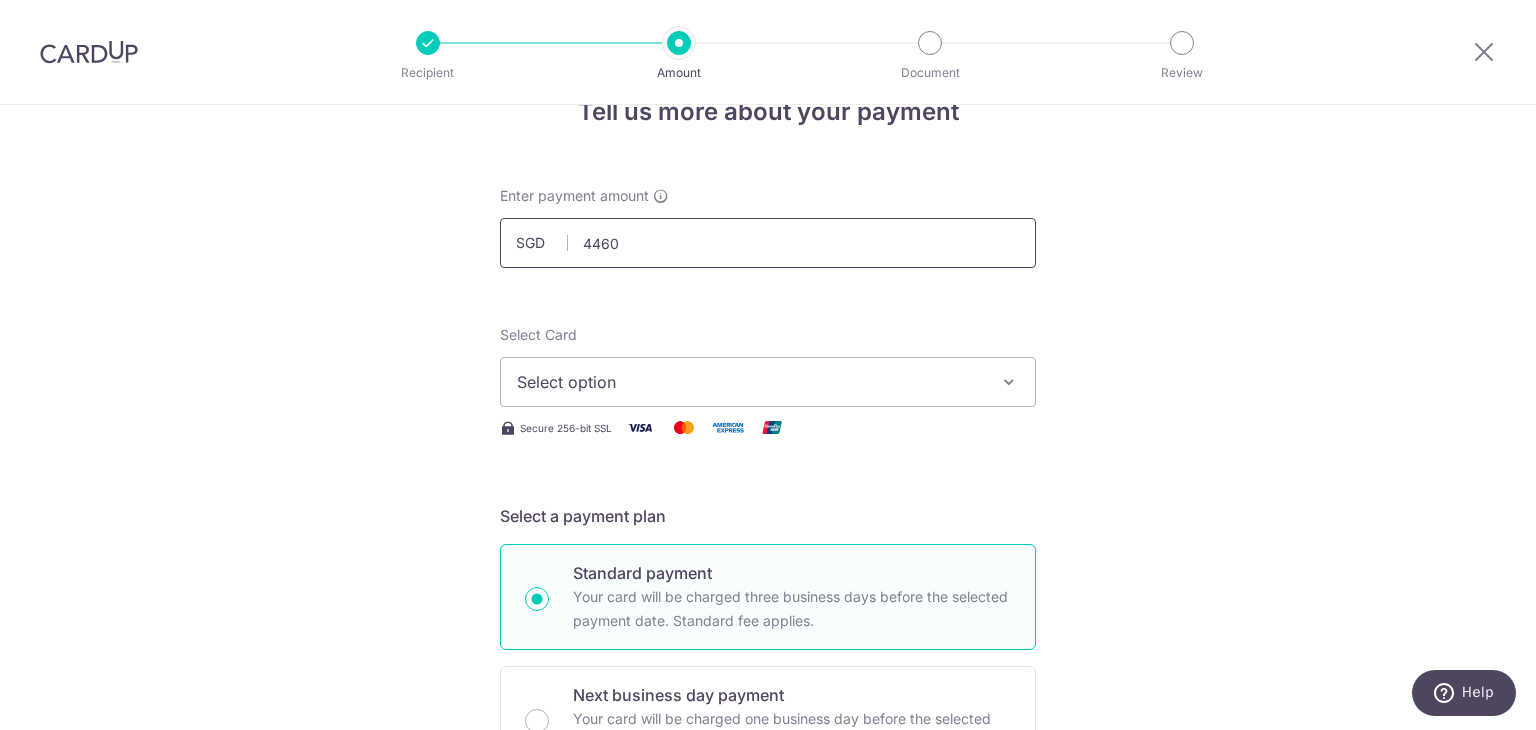 scroll, scrollTop: 100, scrollLeft: 0, axis: vertical 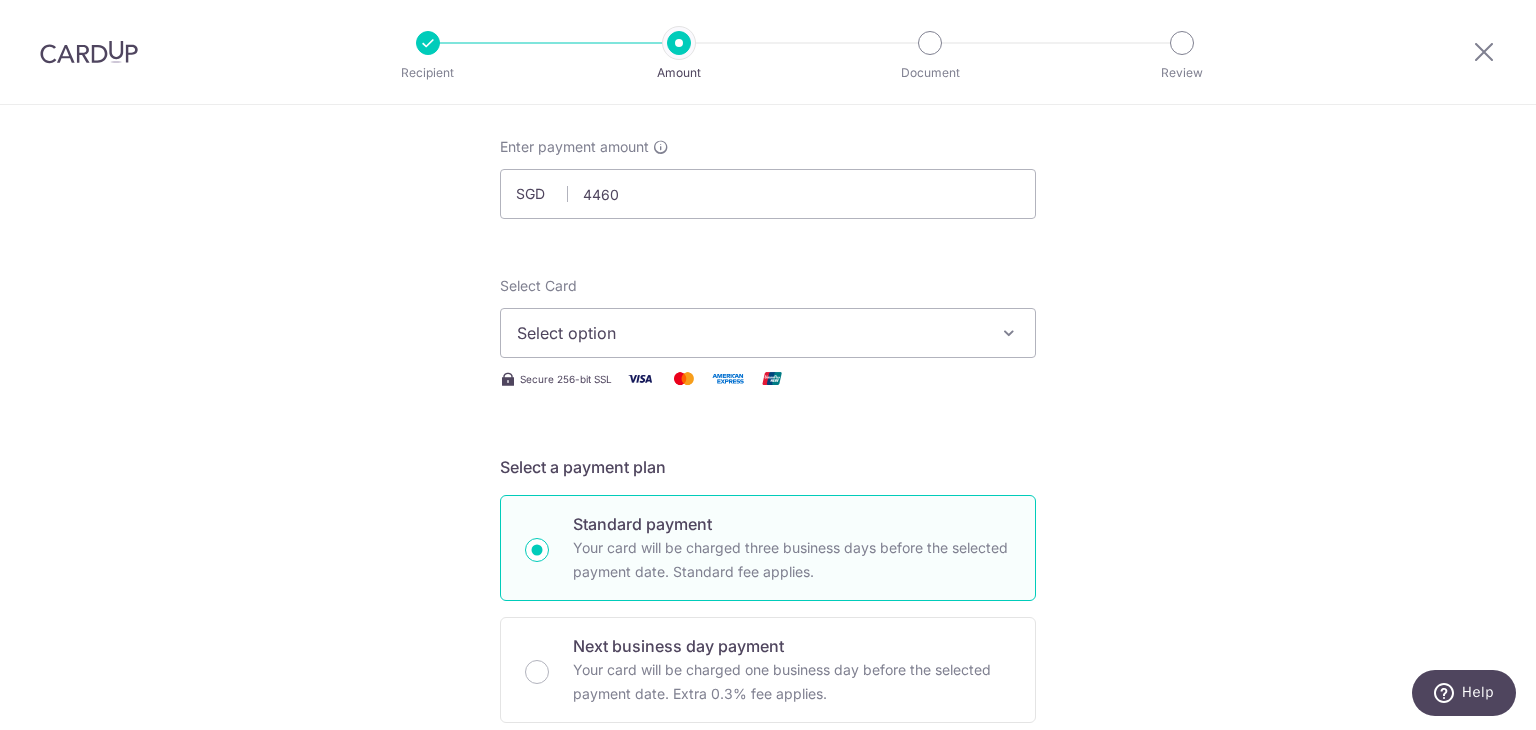 type on "4,460.00" 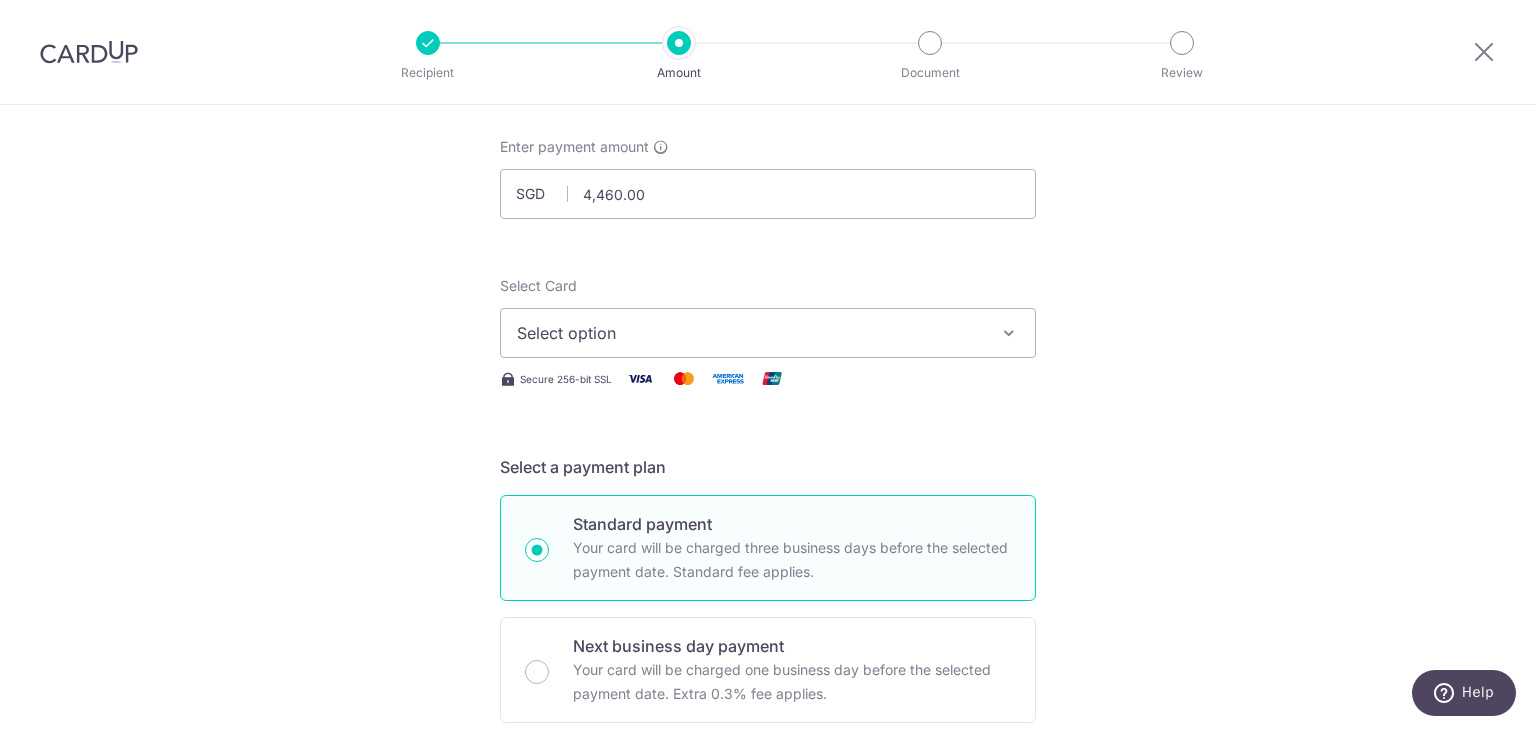 click on "Select option" at bounding box center (750, 333) 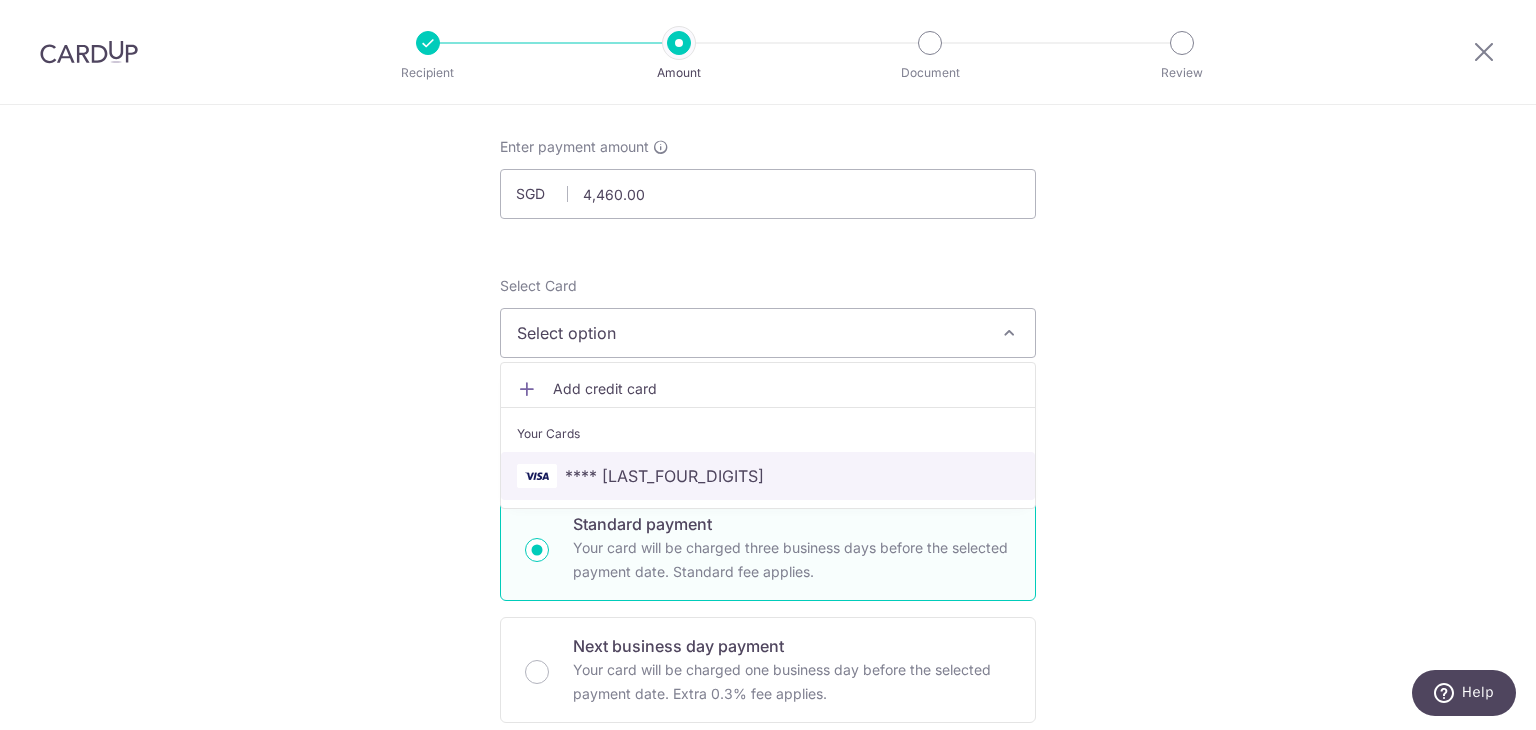 click on "**** [LAST_FOUR_DIGITS]" at bounding box center [768, 476] 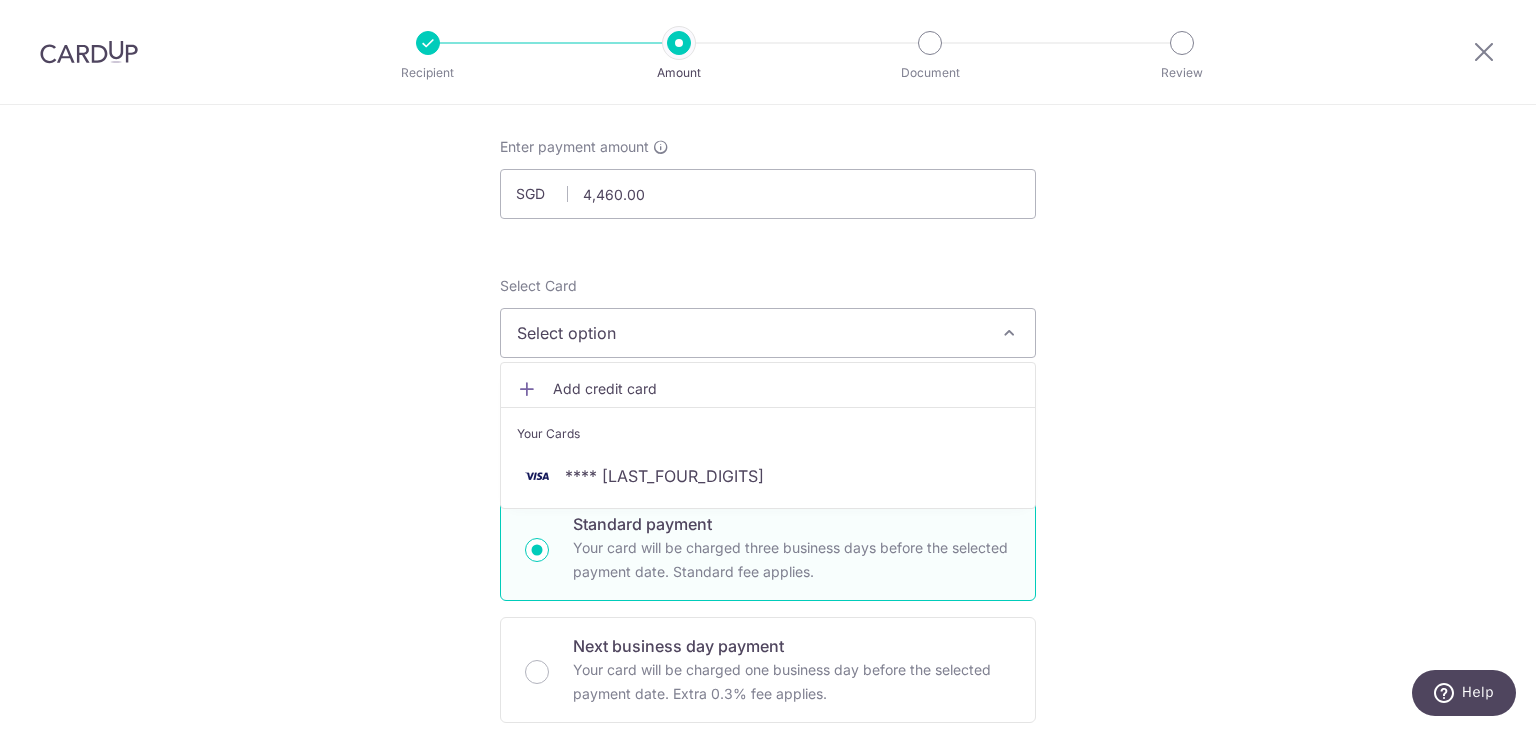 type on "[DATE]" 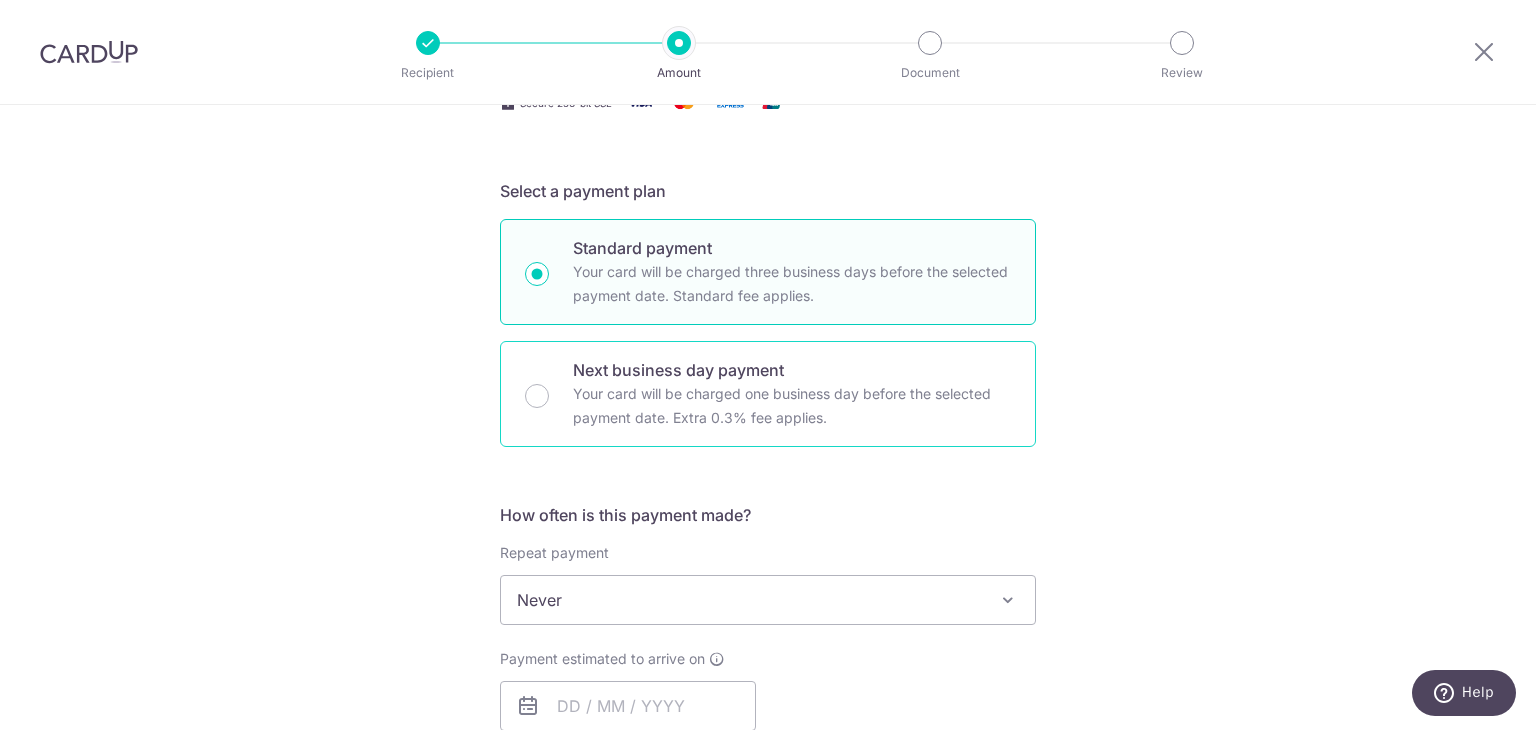 scroll, scrollTop: 600, scrollLeft: 0, axis: vertical 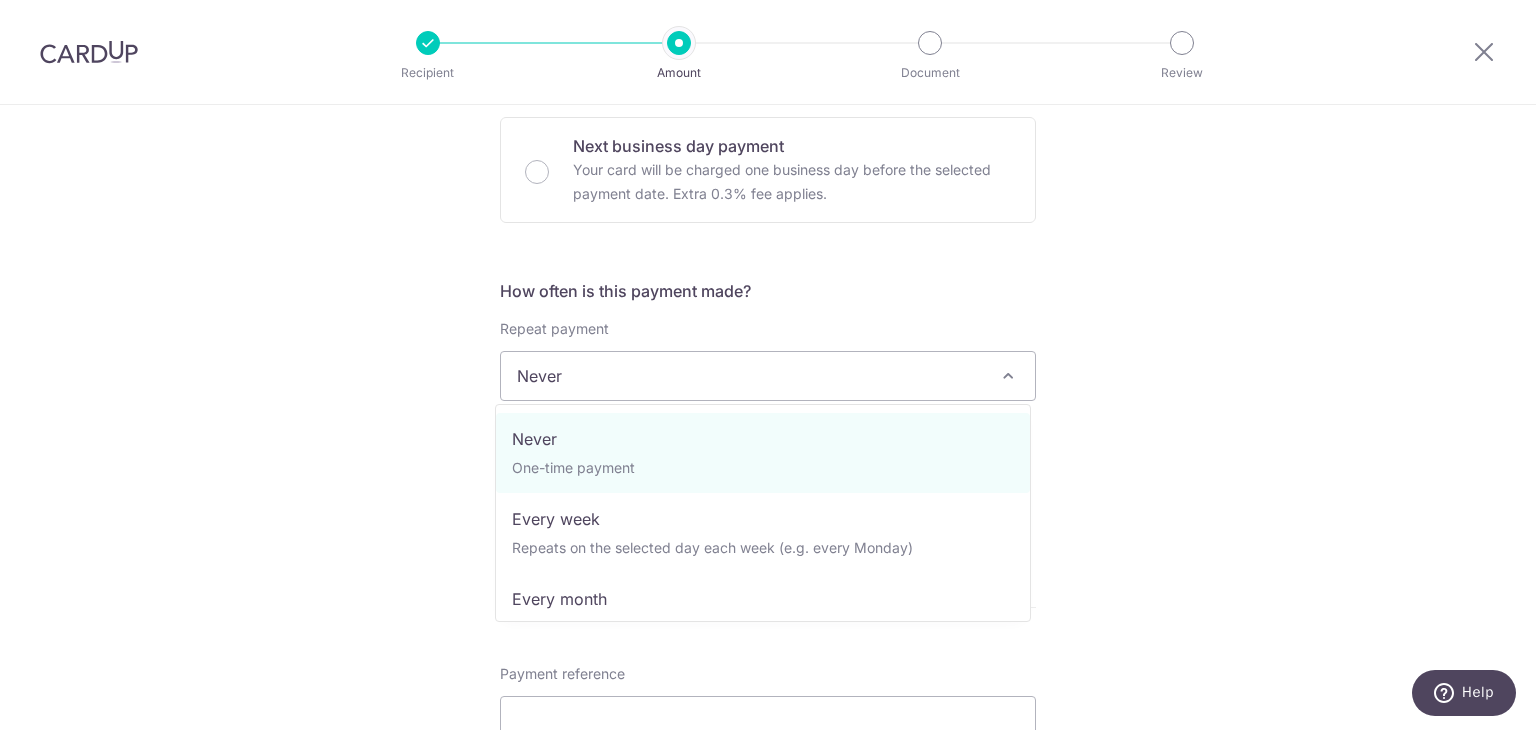 click on "Never" at bounding box center [768, 376] 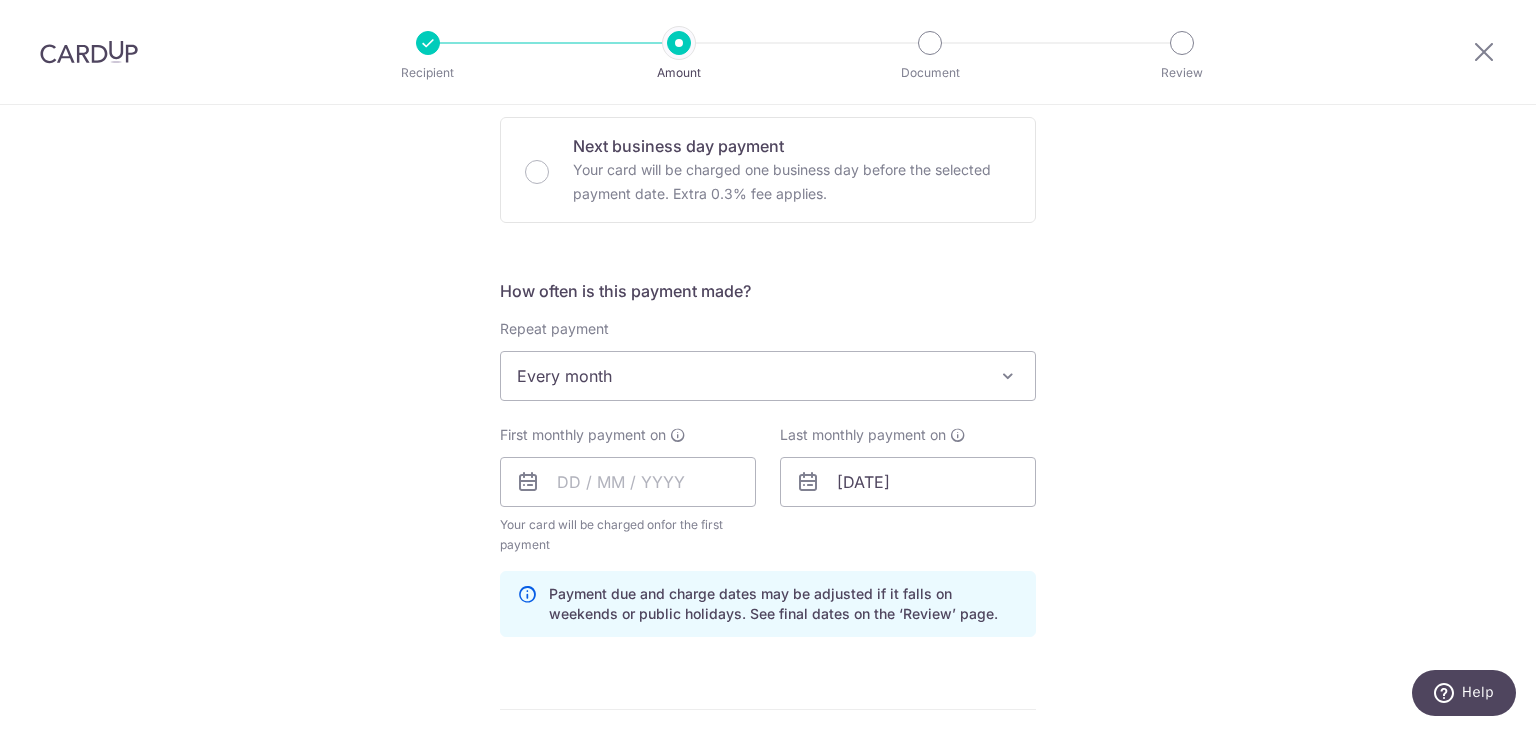 select on "3" 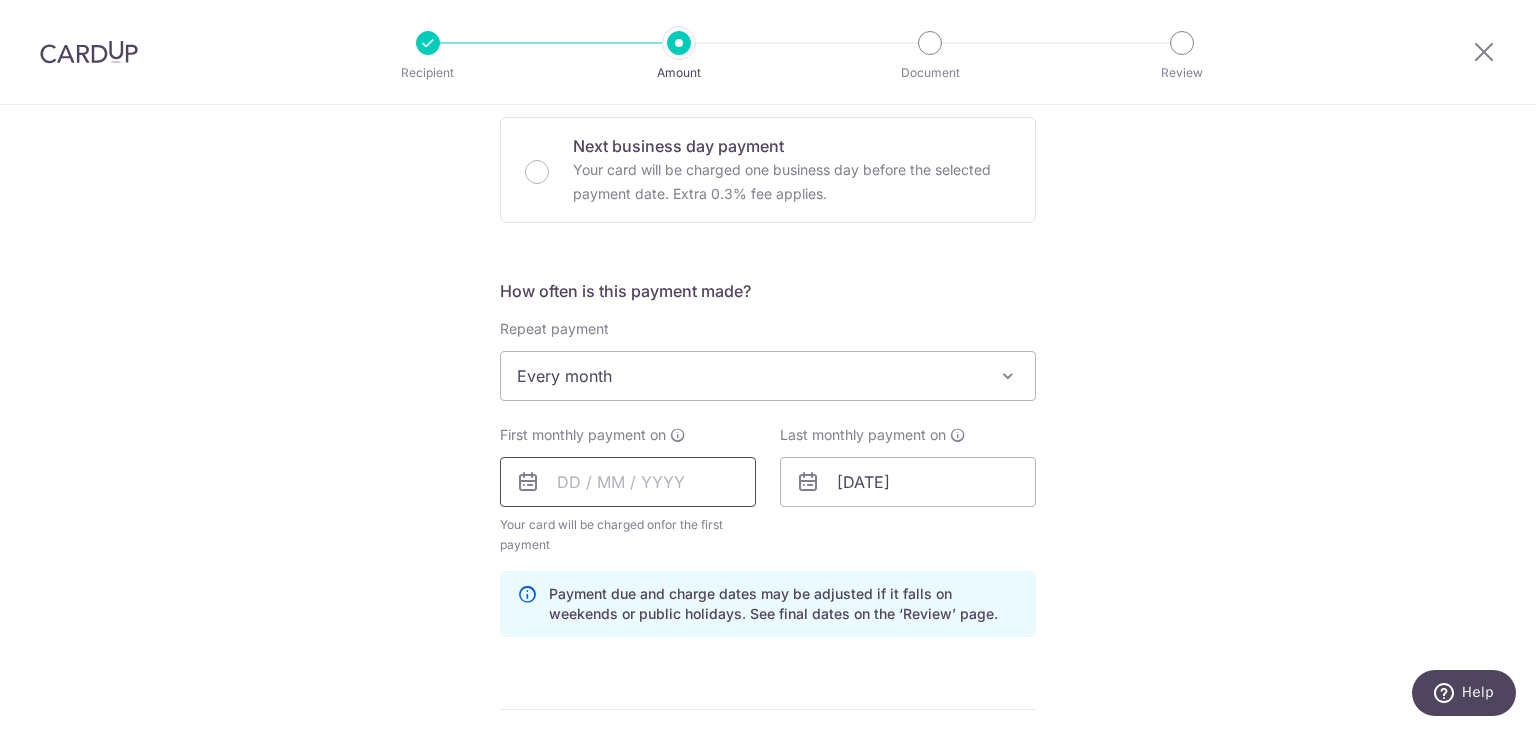 click at bounding box center [628, 482] 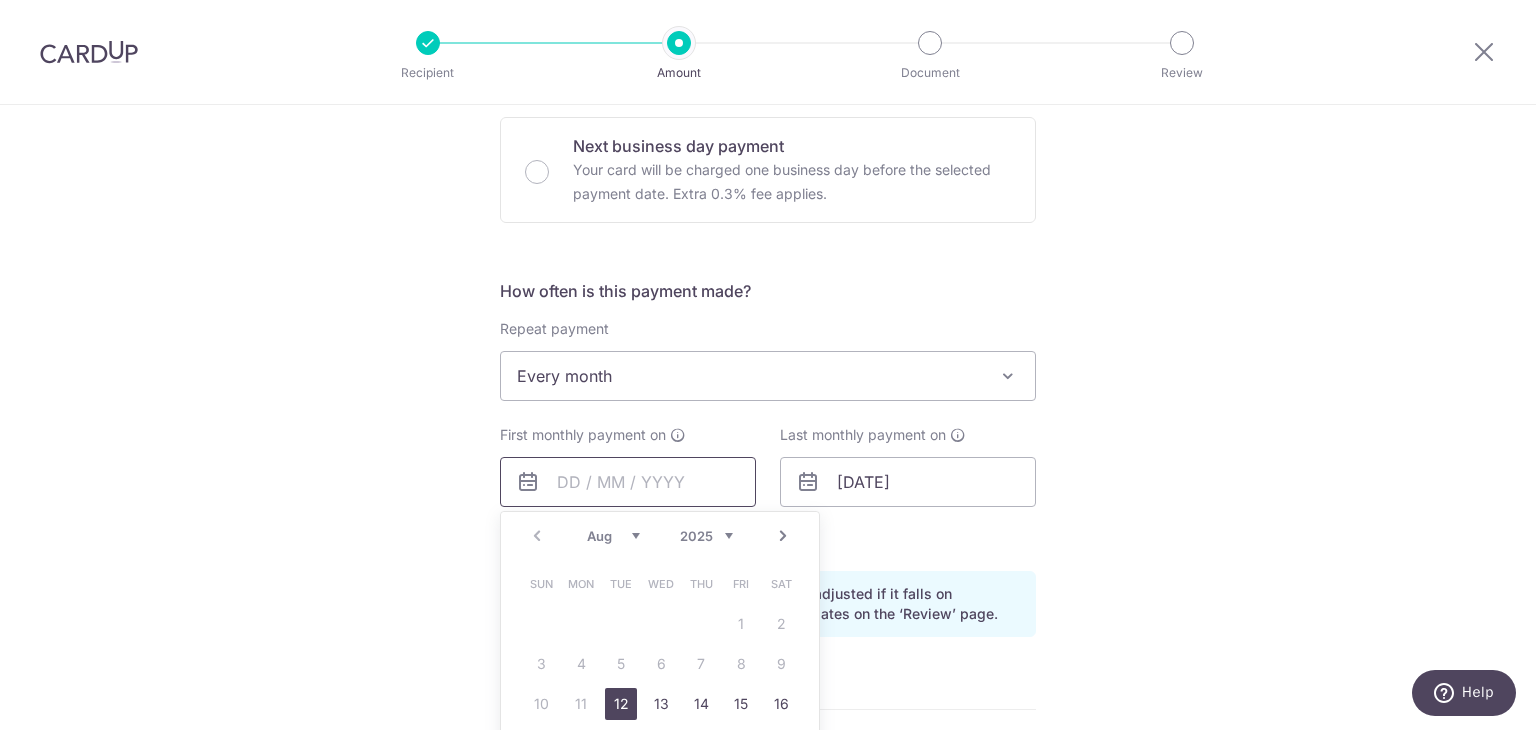 scroll, scrollTop: 700, scrollLeft: 0, axis: vertical 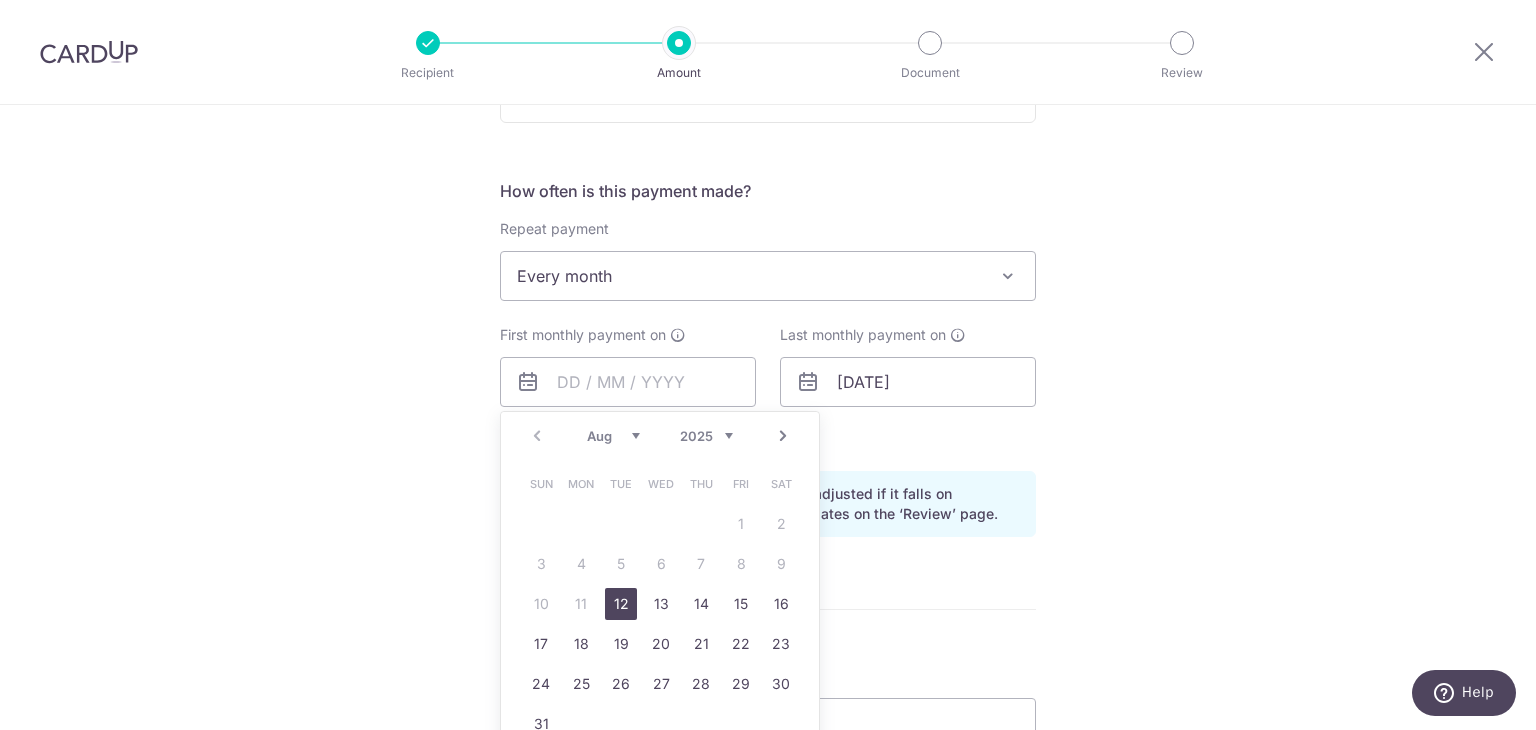 click on "Next" at bounding box center (783, 436) 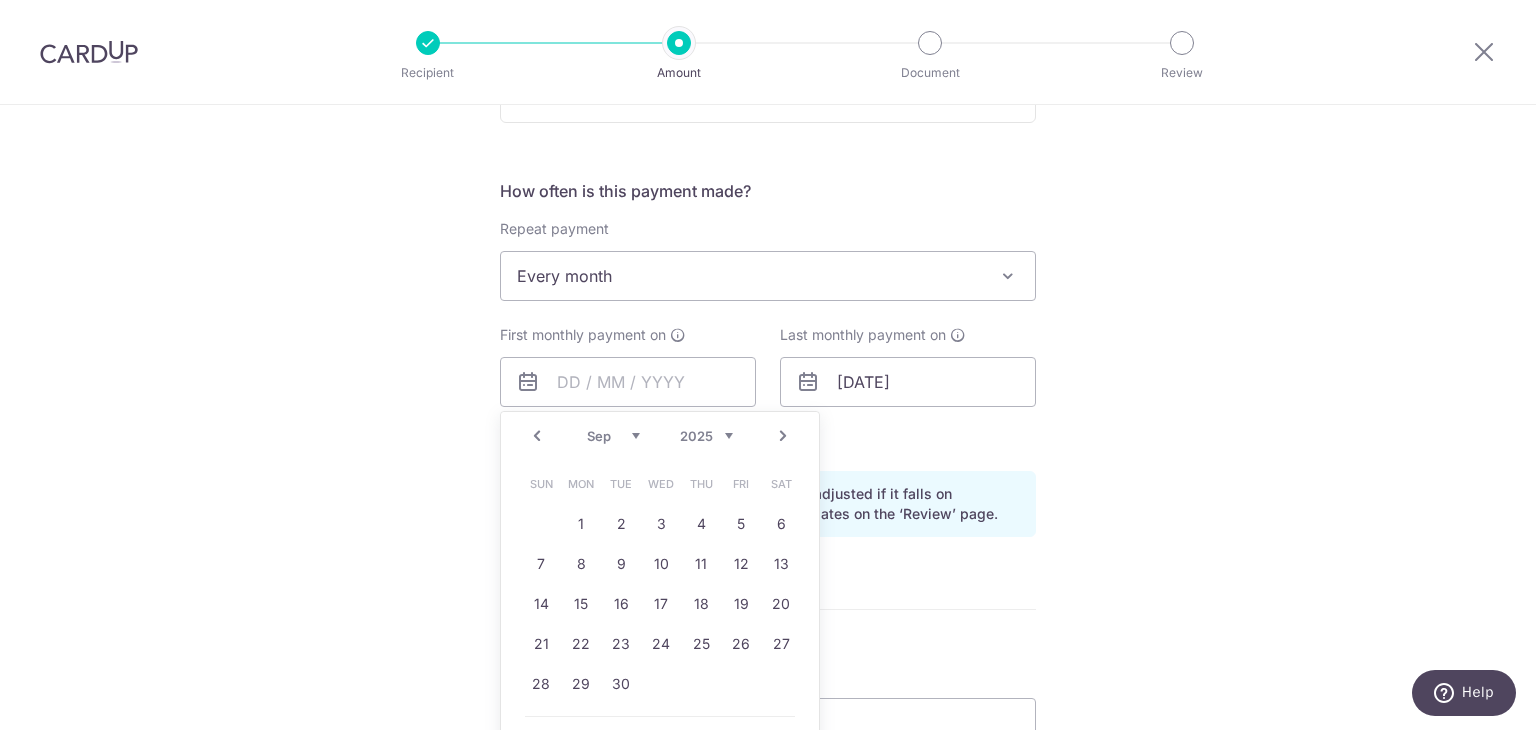 click on "Next" at bounding box center [783, 436] 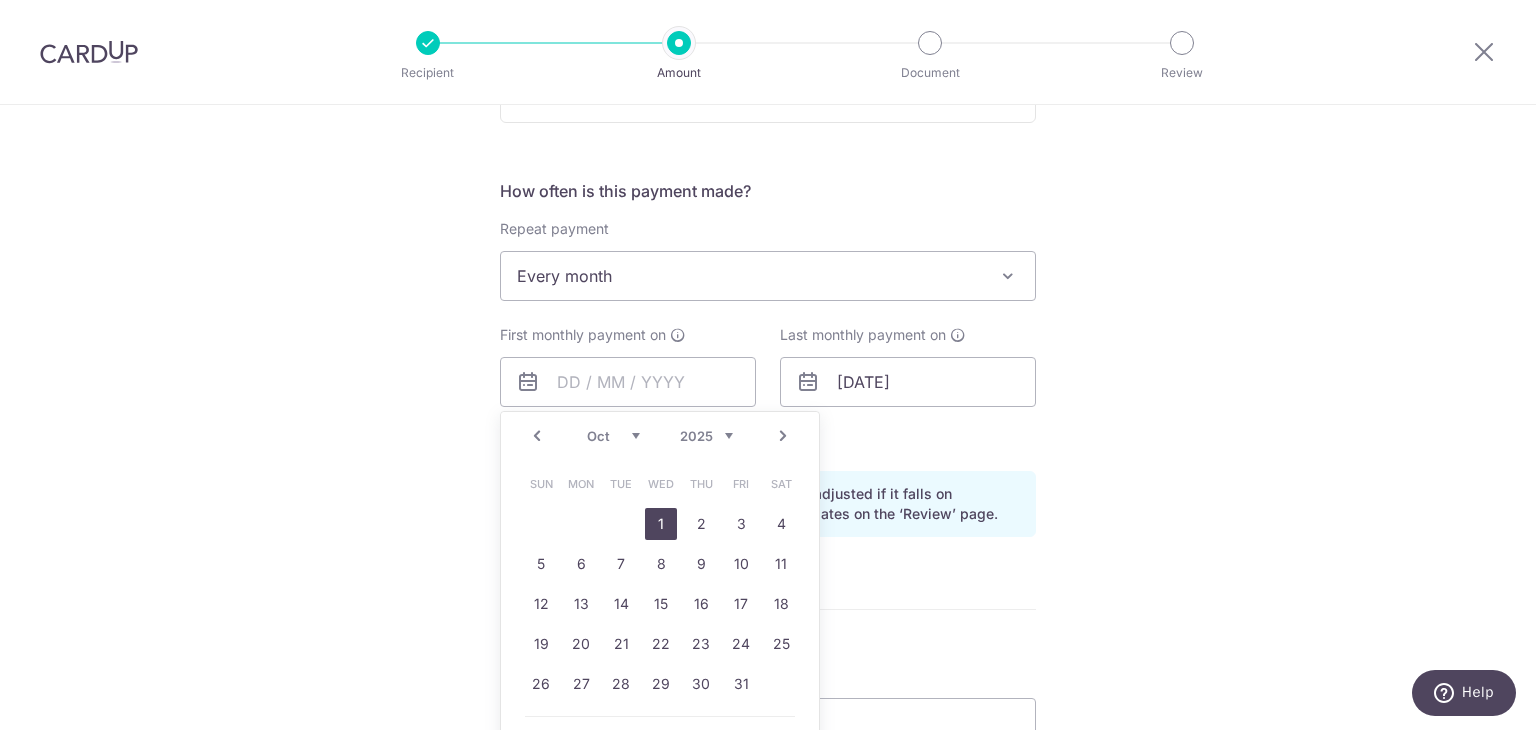 click on "1" at bounding box center (661, 524) 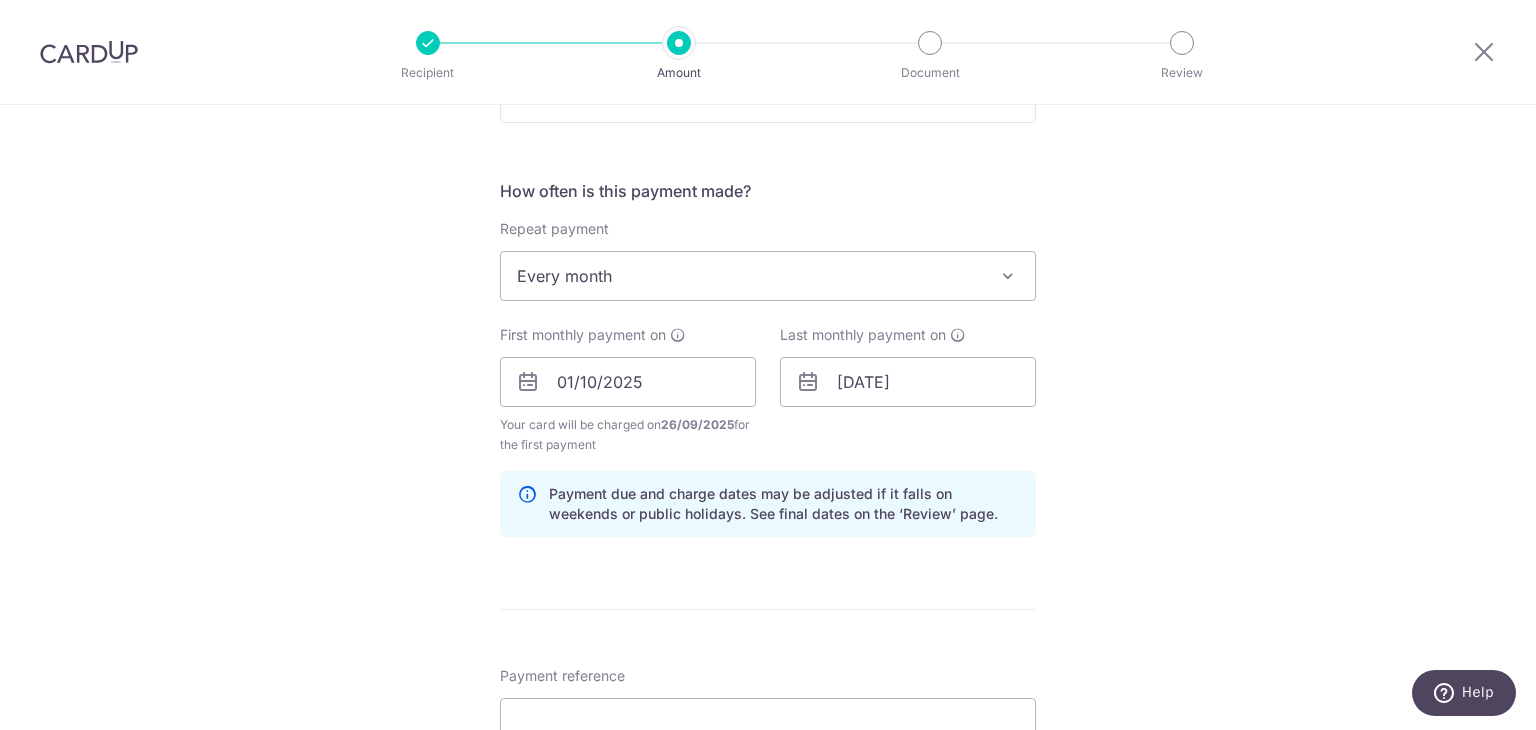 click on "Tell us more about your payment
Enter payment amount
SGD
4,460.00
4460.00
Select Card
**** 4107
Add credit card
Your Cards
**** 4107
Secure 256-bit SSL
Text
New card details
Card
Secure 256-bit SSL" at bounding box center [768, 360] 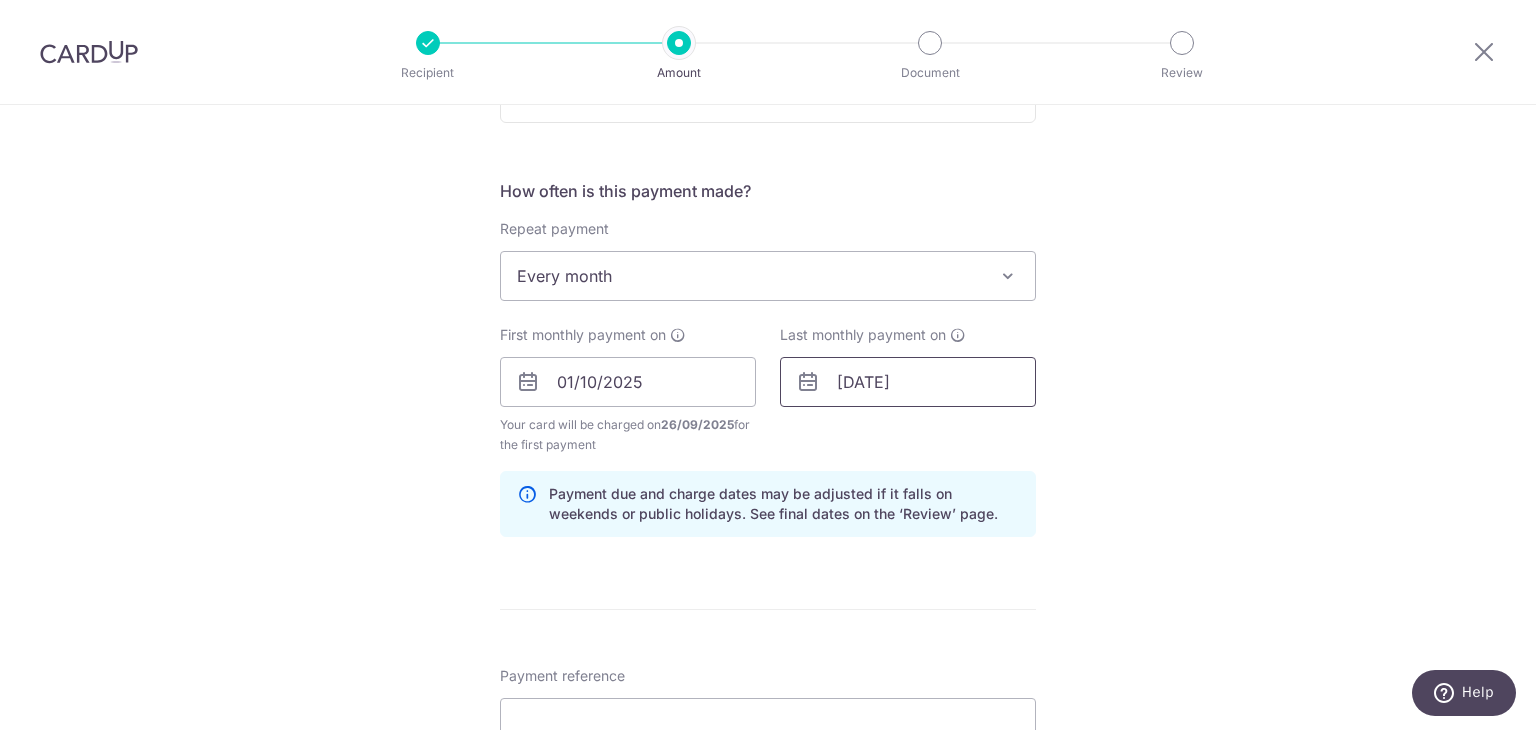 click on "01/08/2054" at bounding box center [908, 382] 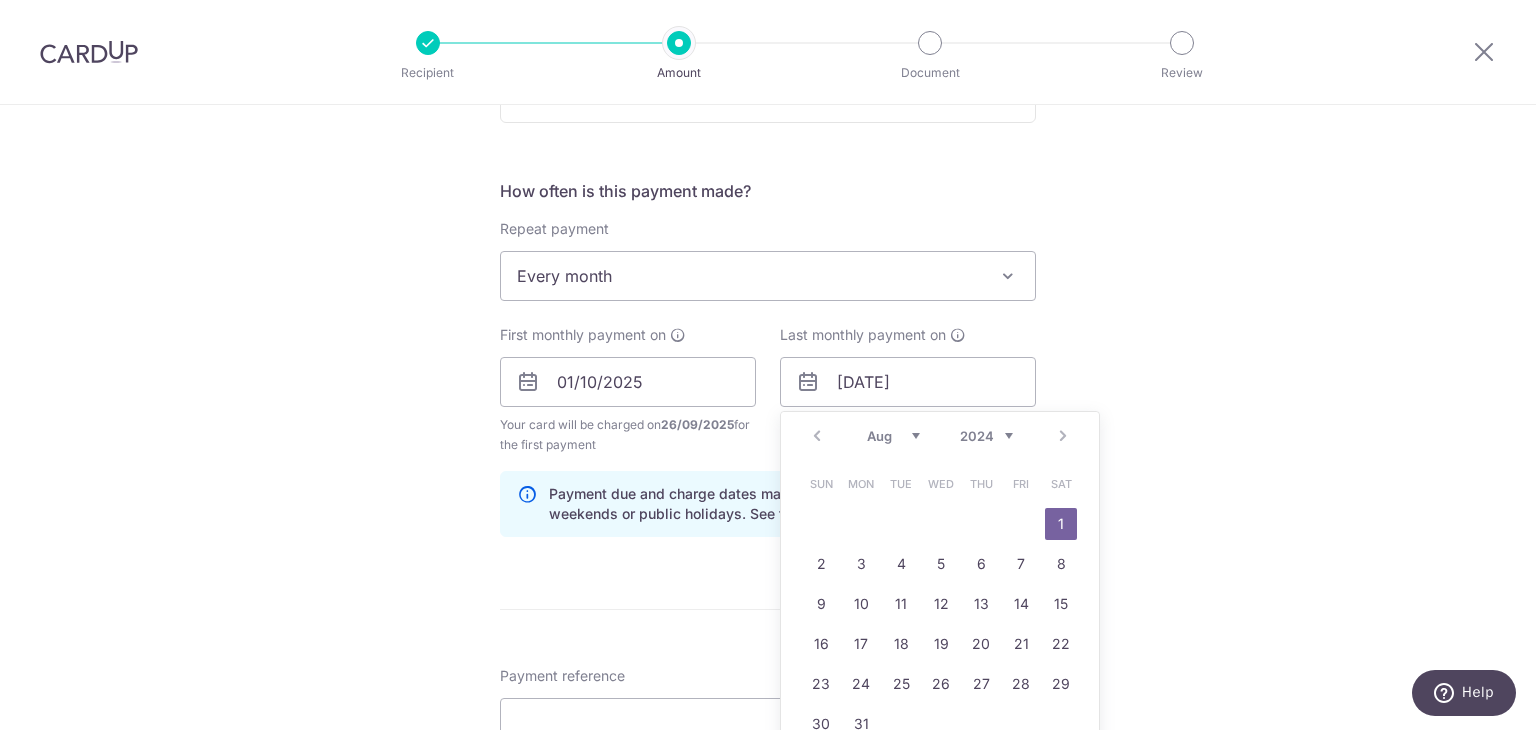 click on "2024 2025 2026 2027 2028 2029 2030 2031 2032 2033 2034 2035" at bounding box center (986, 436) 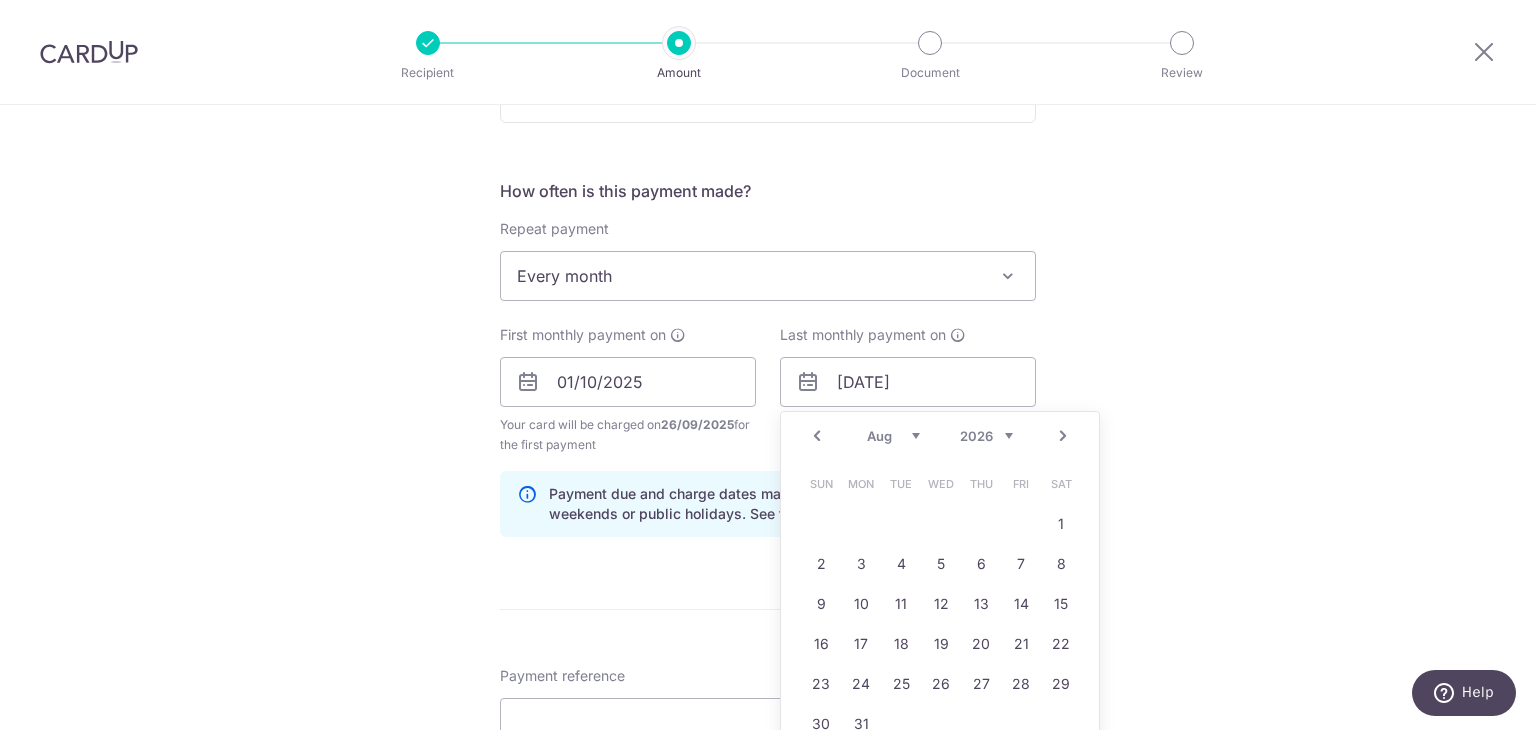 click on "Jan Feb Mar Apr May Jun Jul Aug Sep Oct Nov Dec" at bounding box center (893, 436) 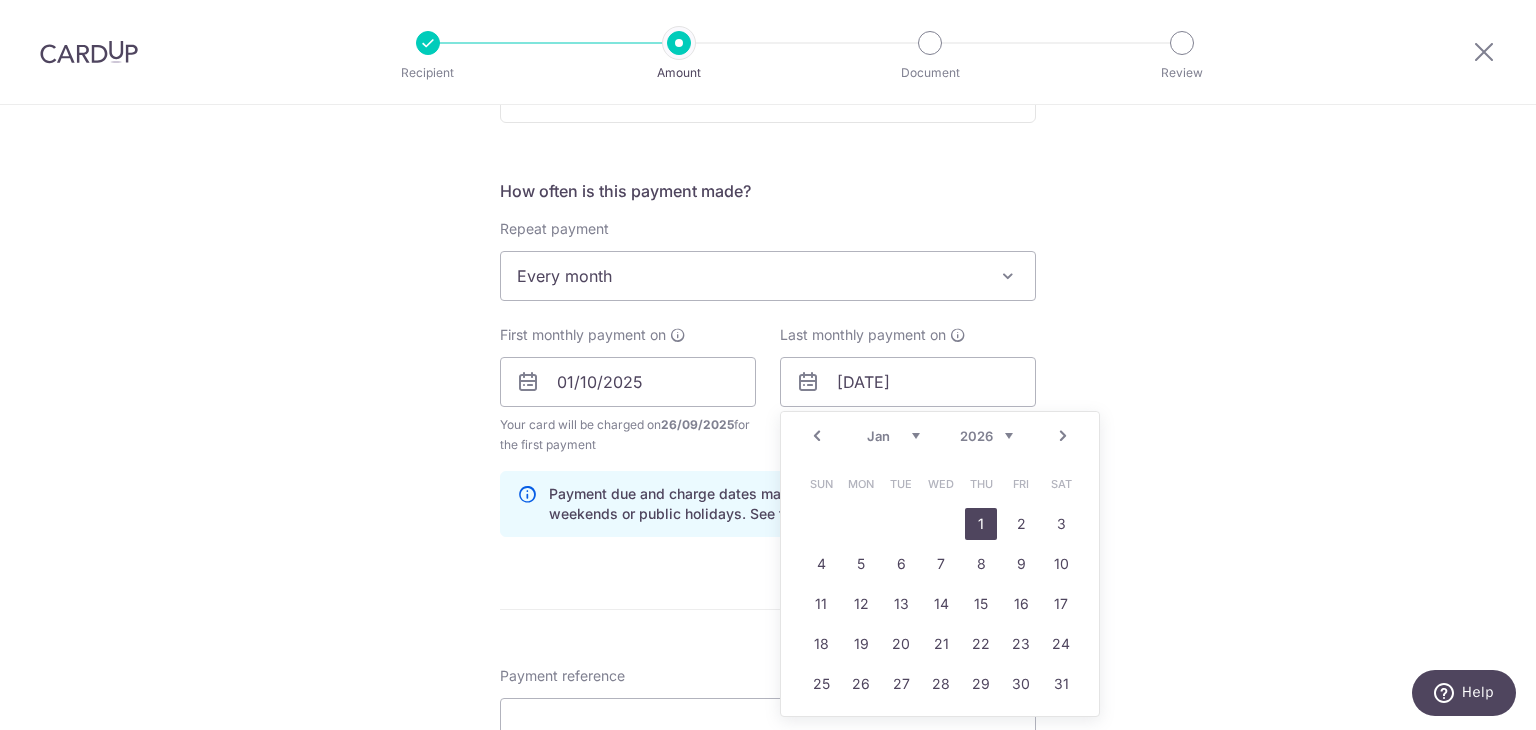 click on "1" at bounding box center [981, 524] 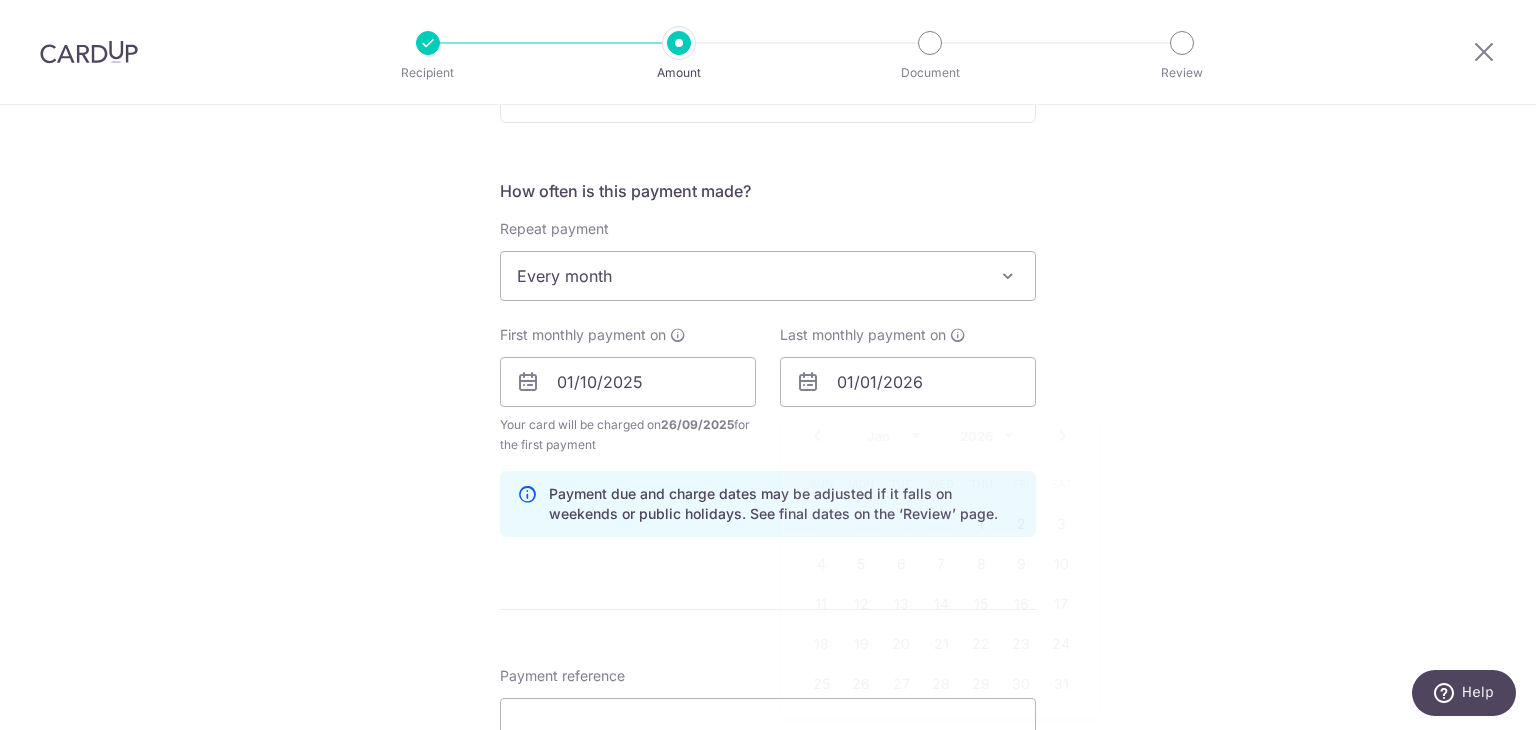 click on "Tell us more about your payment
Enter payment amount
SGD
4,460.00
4460.00
Select Card
**** 4107
Add credit card
Your Cards
**** 4107
Secure 256-bit SSL
Text
New card details
Card
Secure 256-bit SSL" at bounding box center (768, 360) 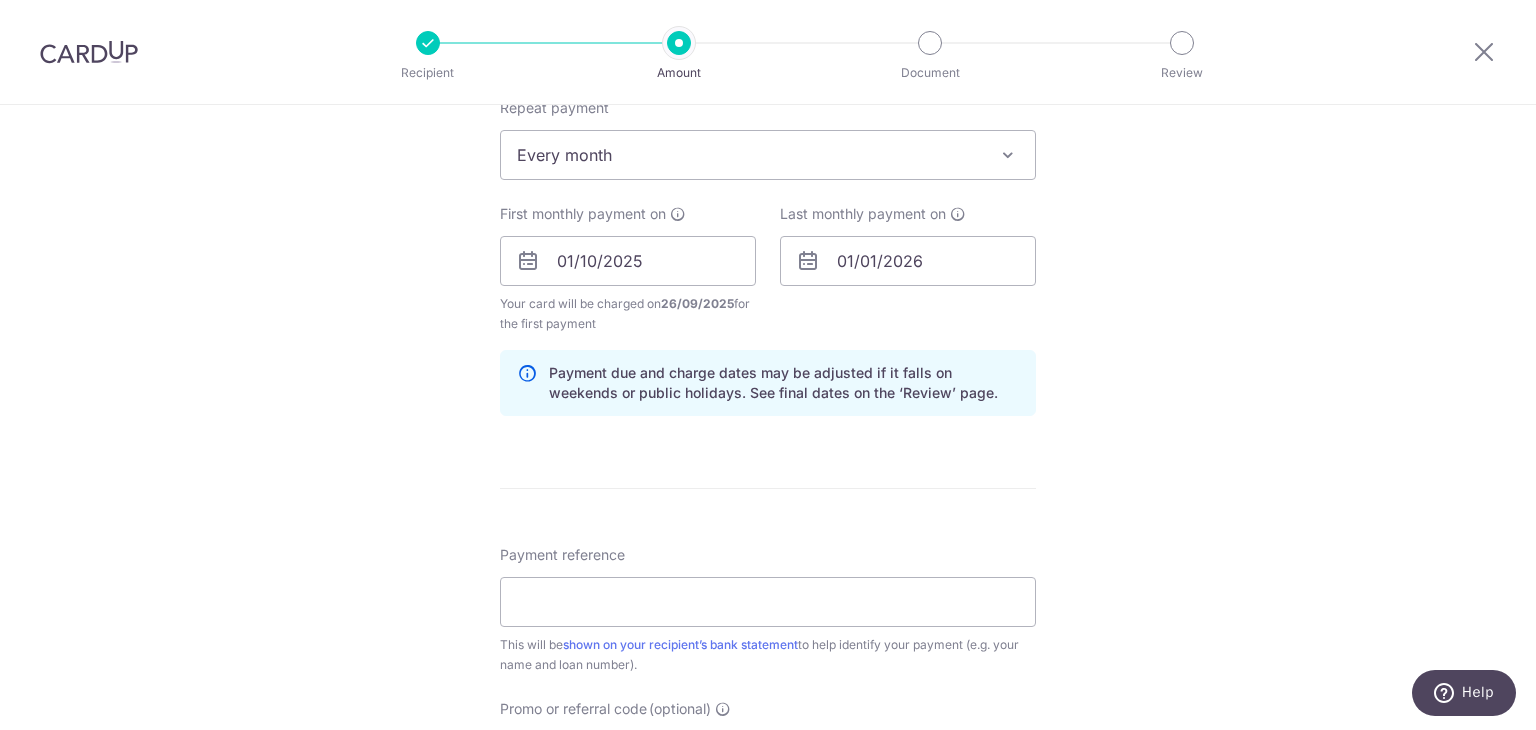 scroll, scrollTop: 1000, scrollLeft: 0, axis: vertical 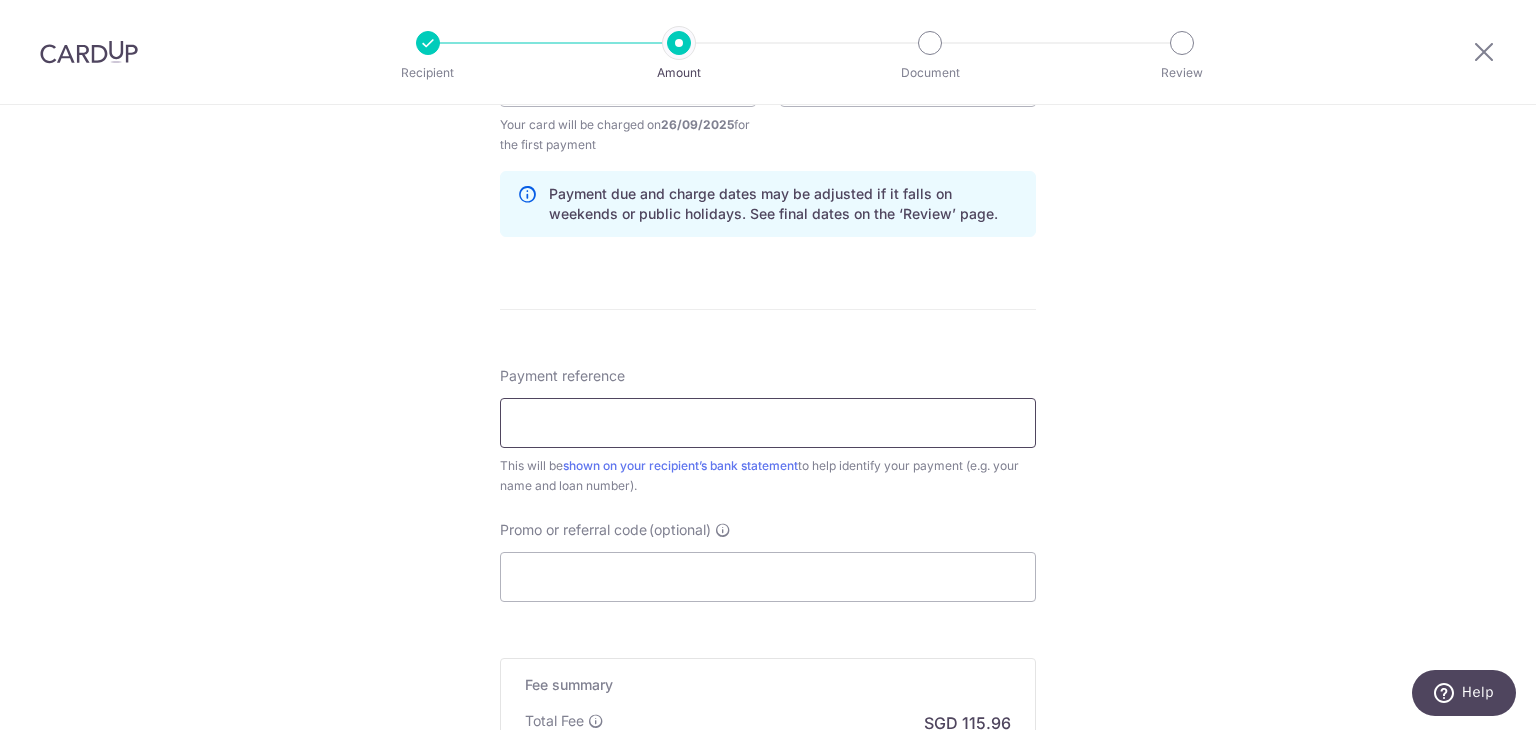 click on "Payment reference" at bounding box center (768, 423) 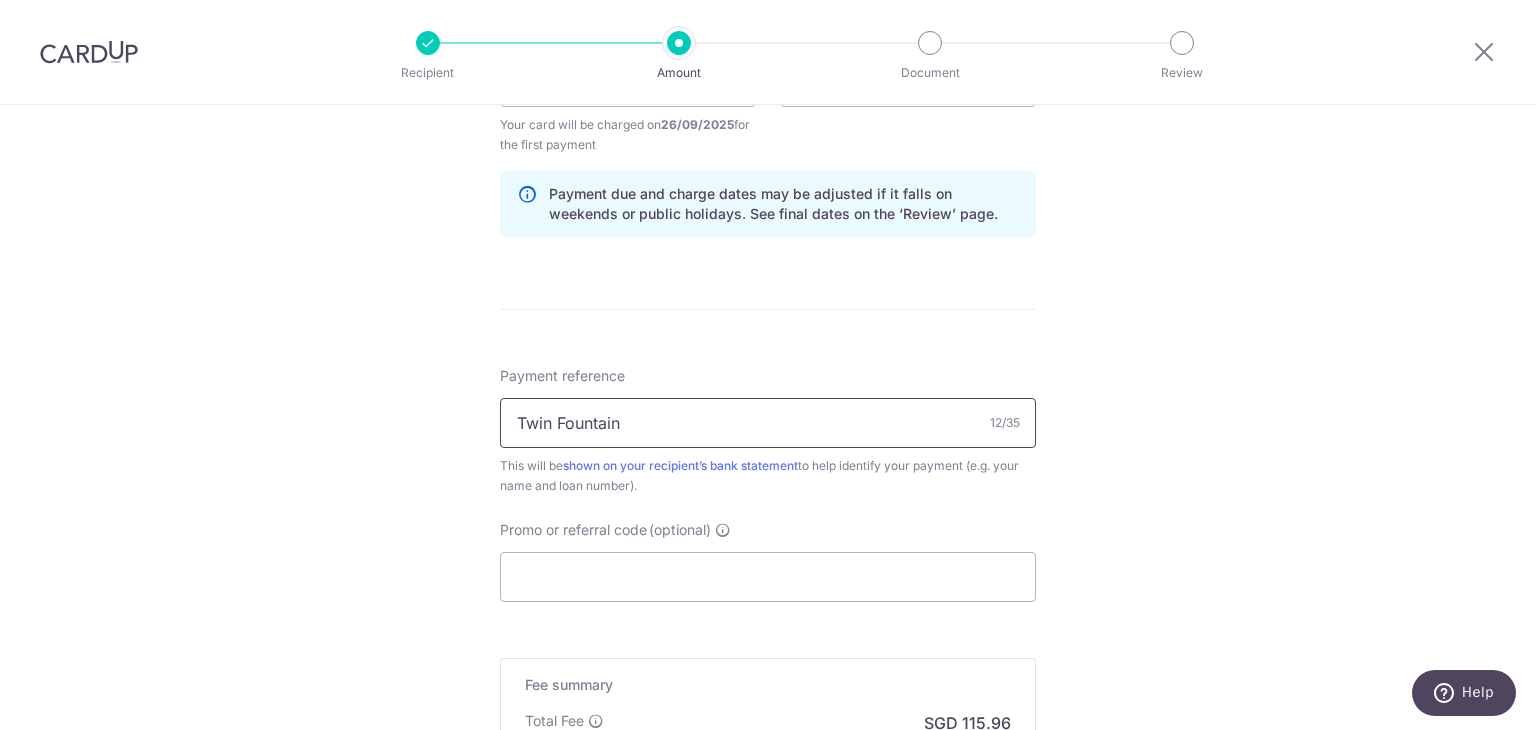 type on "Twin Fountain" 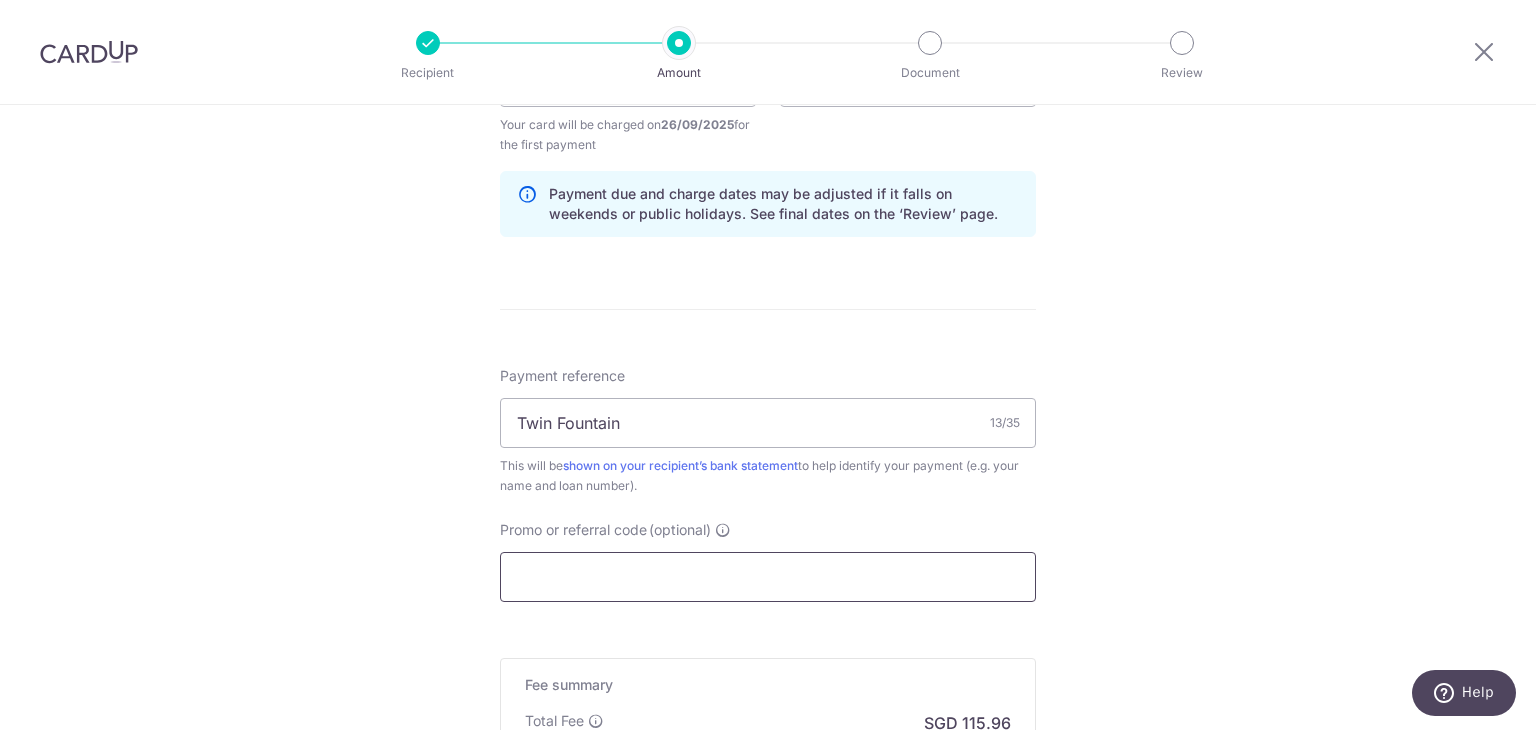 click on "Promo or referral code
(optional)" at bounding box center [768, 577] 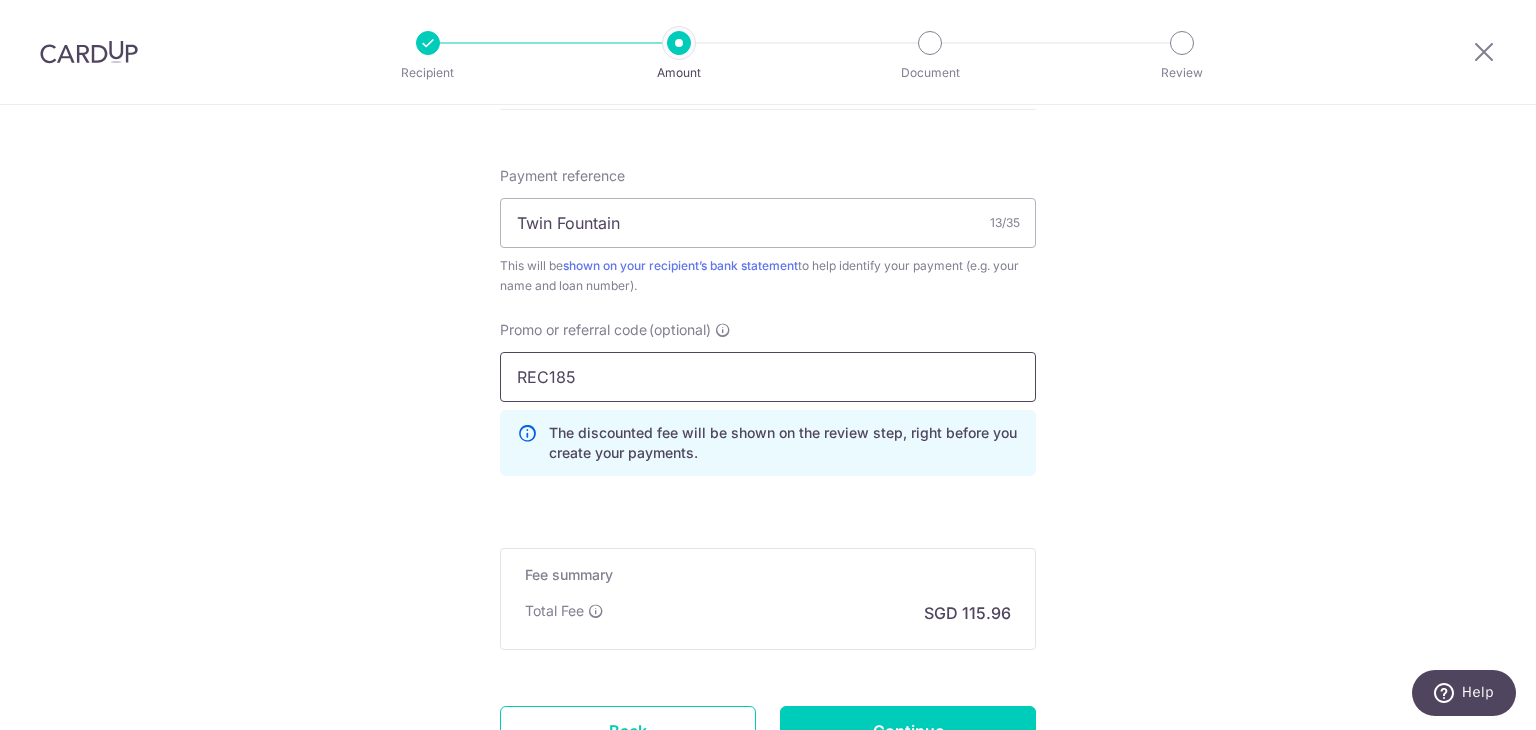 type on "REC185" 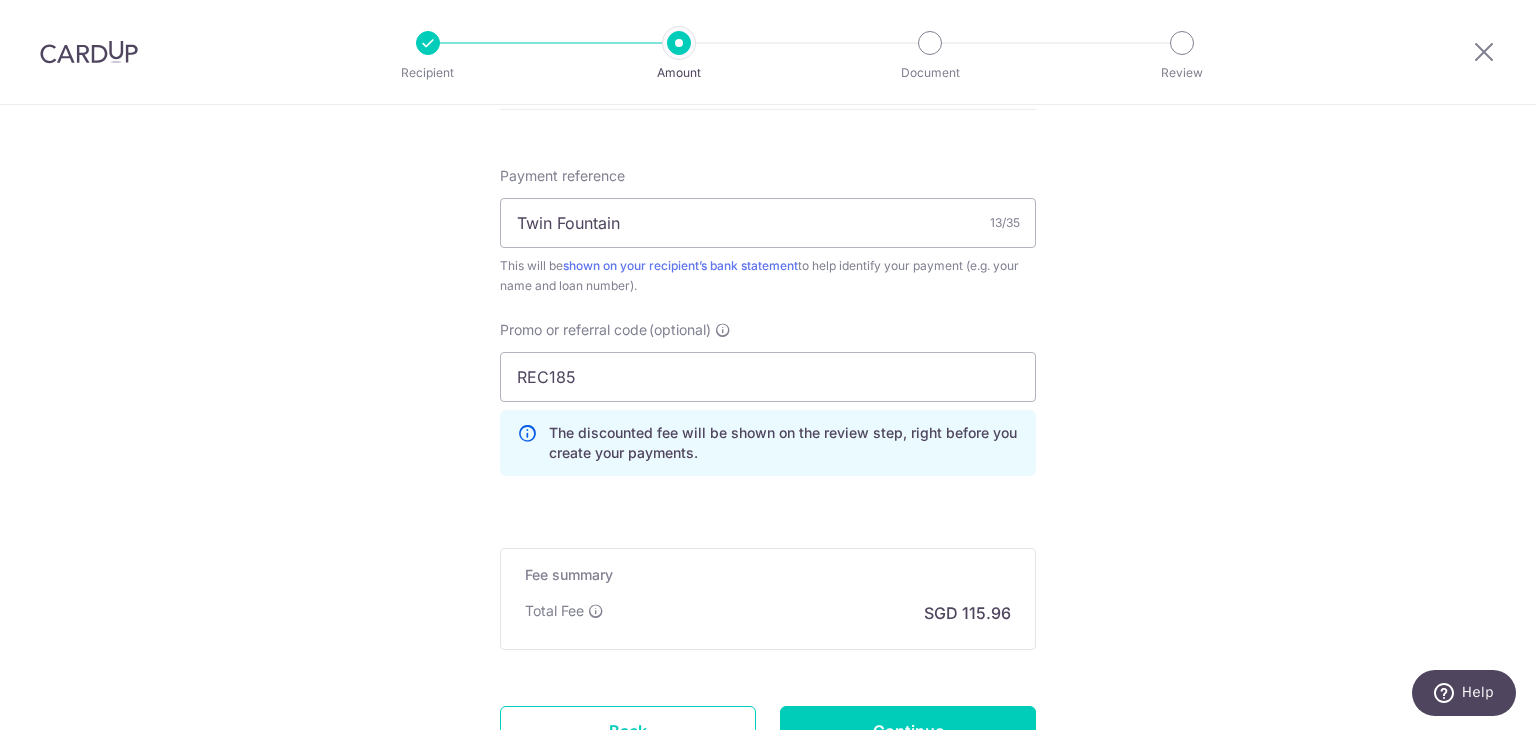 click on "Enter payment amount
SGD
4,460.00
4460.00
Select Card
**** 4107
Add credit card
Your Cards
**** 4107
Secure 256-bit SSL
Text
New card details
Card
Secure 256-bit SSL" at bounding box center (768, -76) 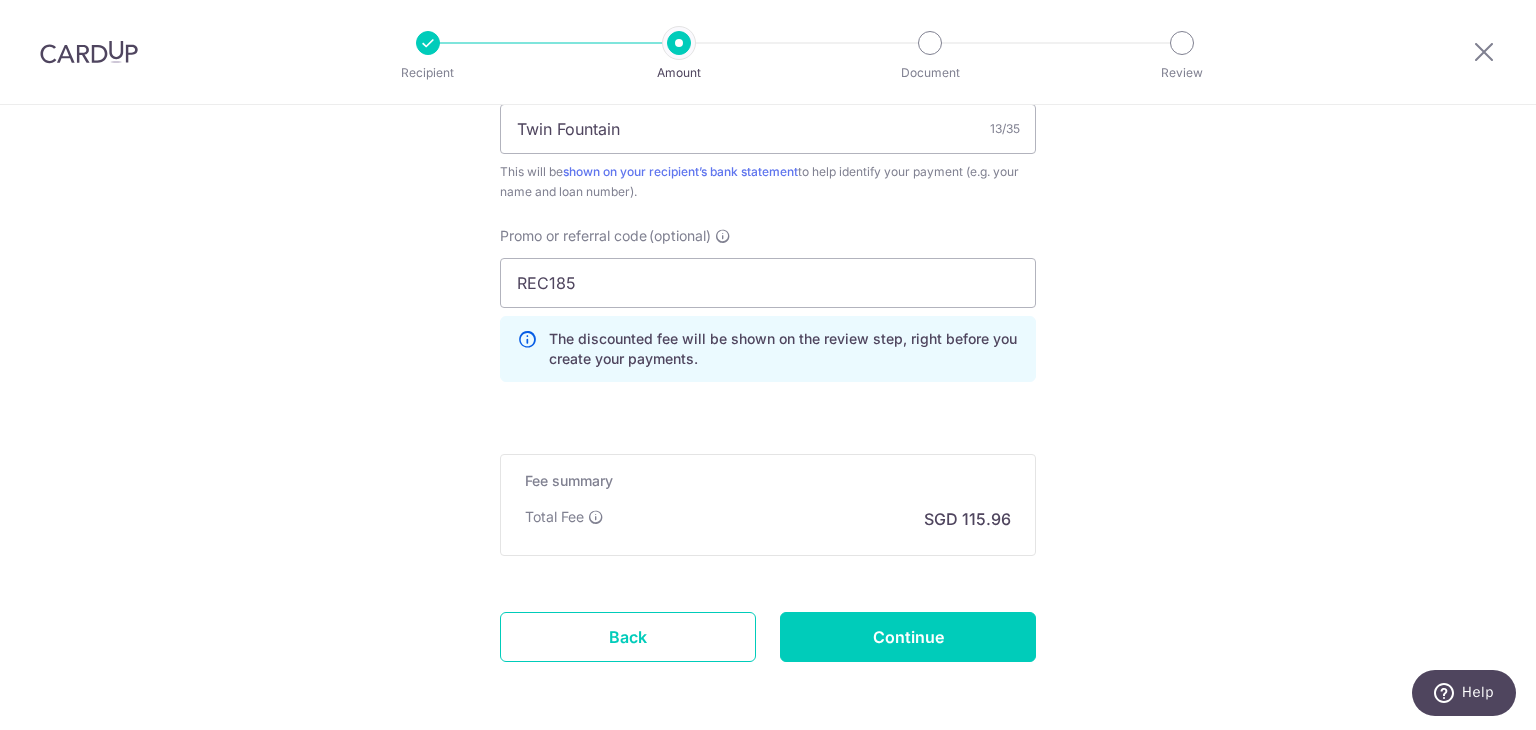 scroll, scrollTop: 1373, scrollLeft: 0, axis: vertical 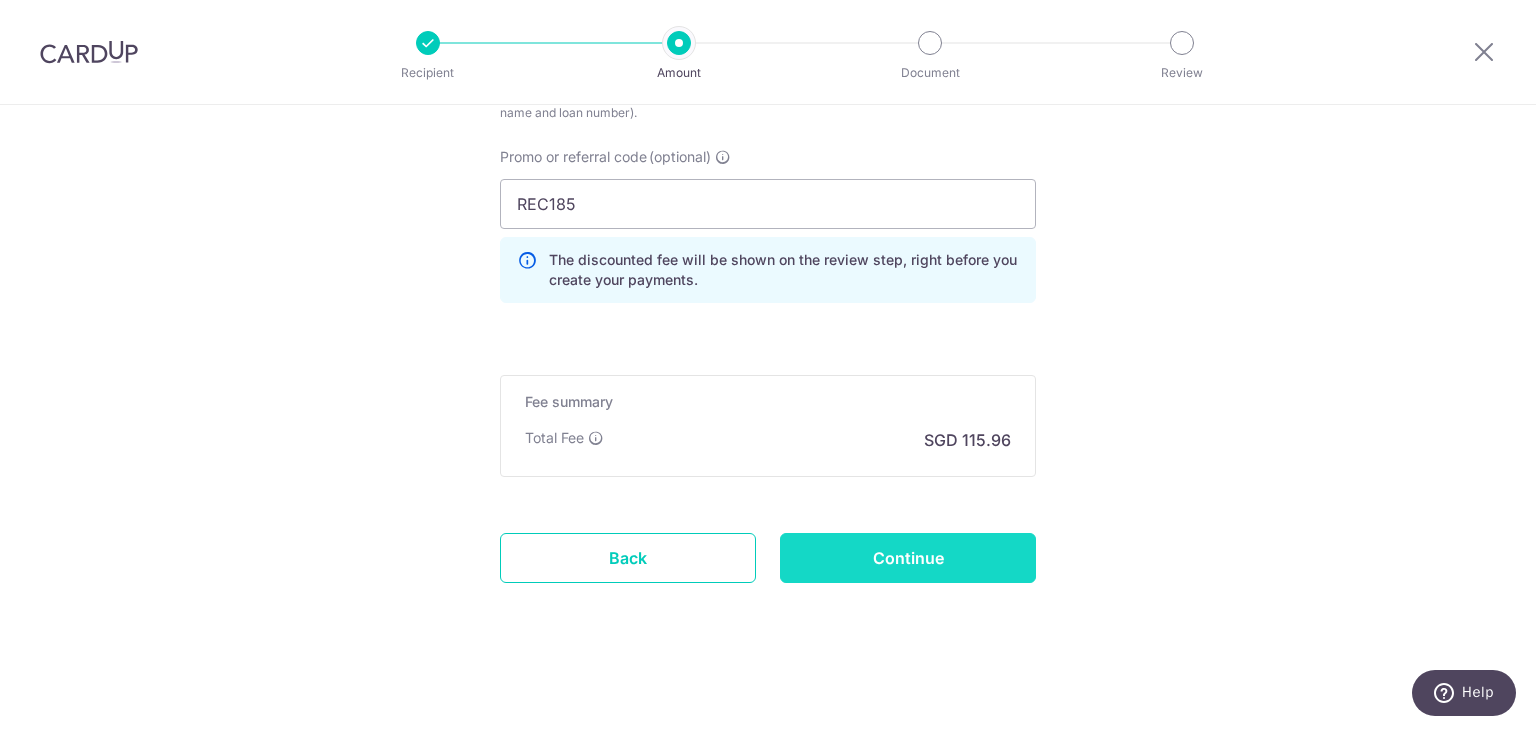 click on "Continue" at bounding box center [908, 558] 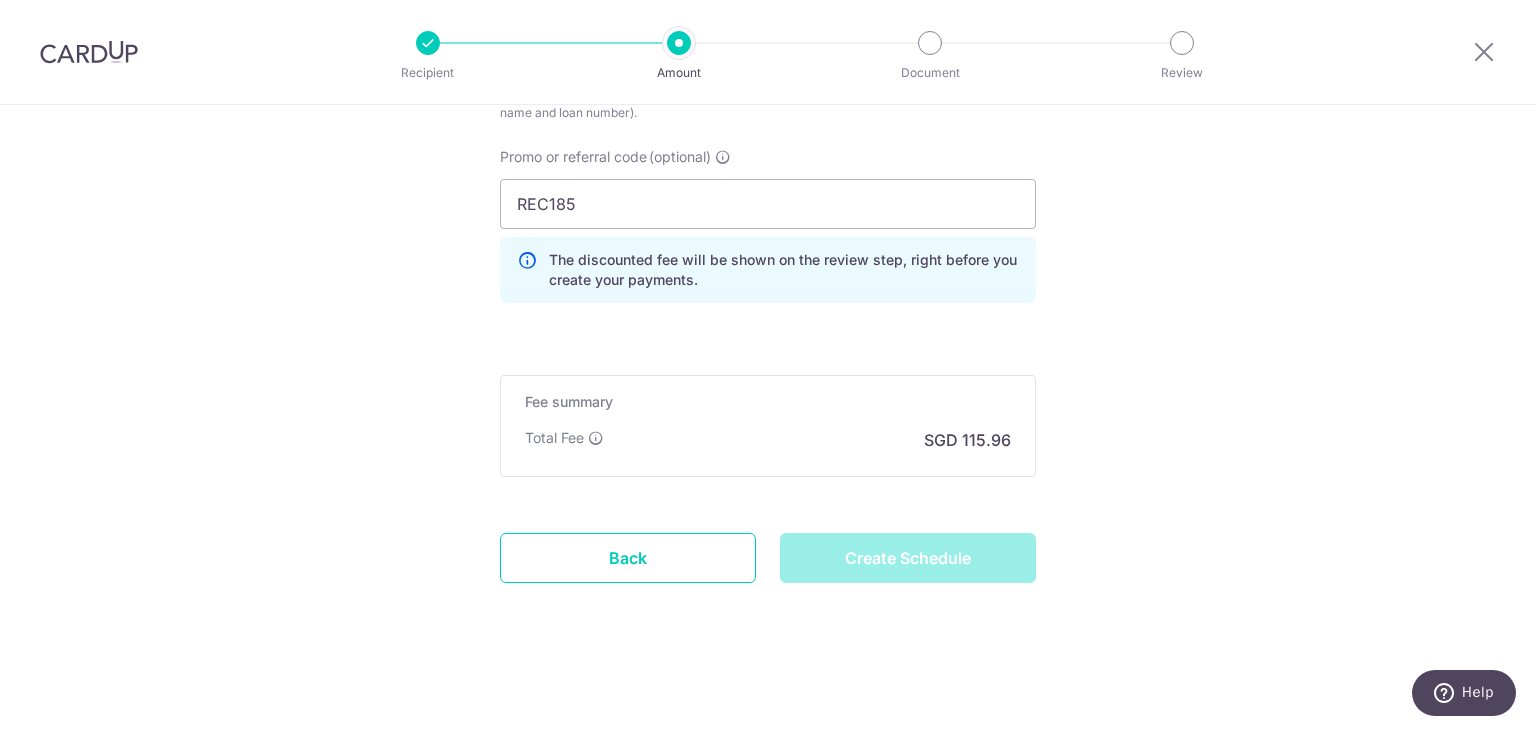 type on "Create Schedule" 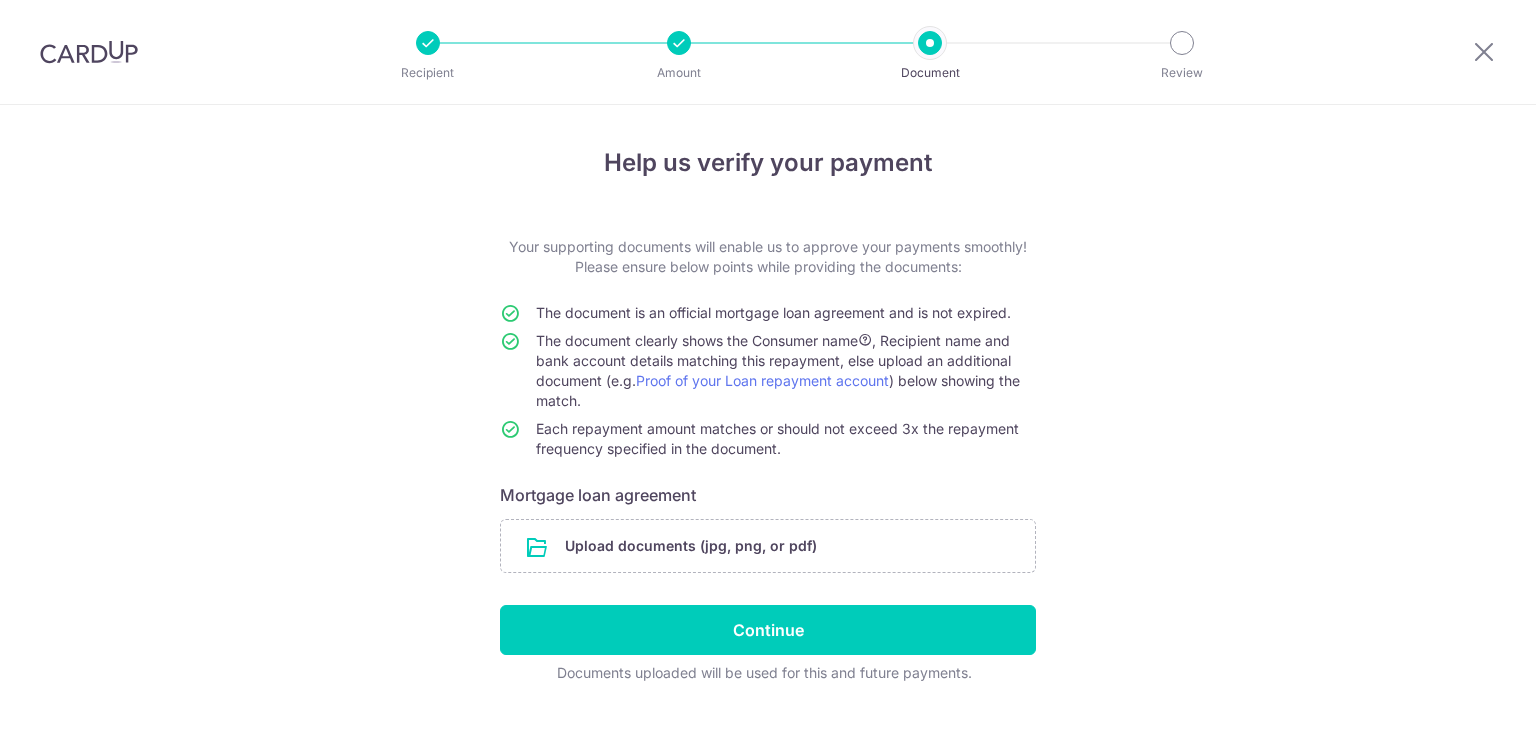 scroll, scrollTop: 0, scrollLeft: 0, axis: both 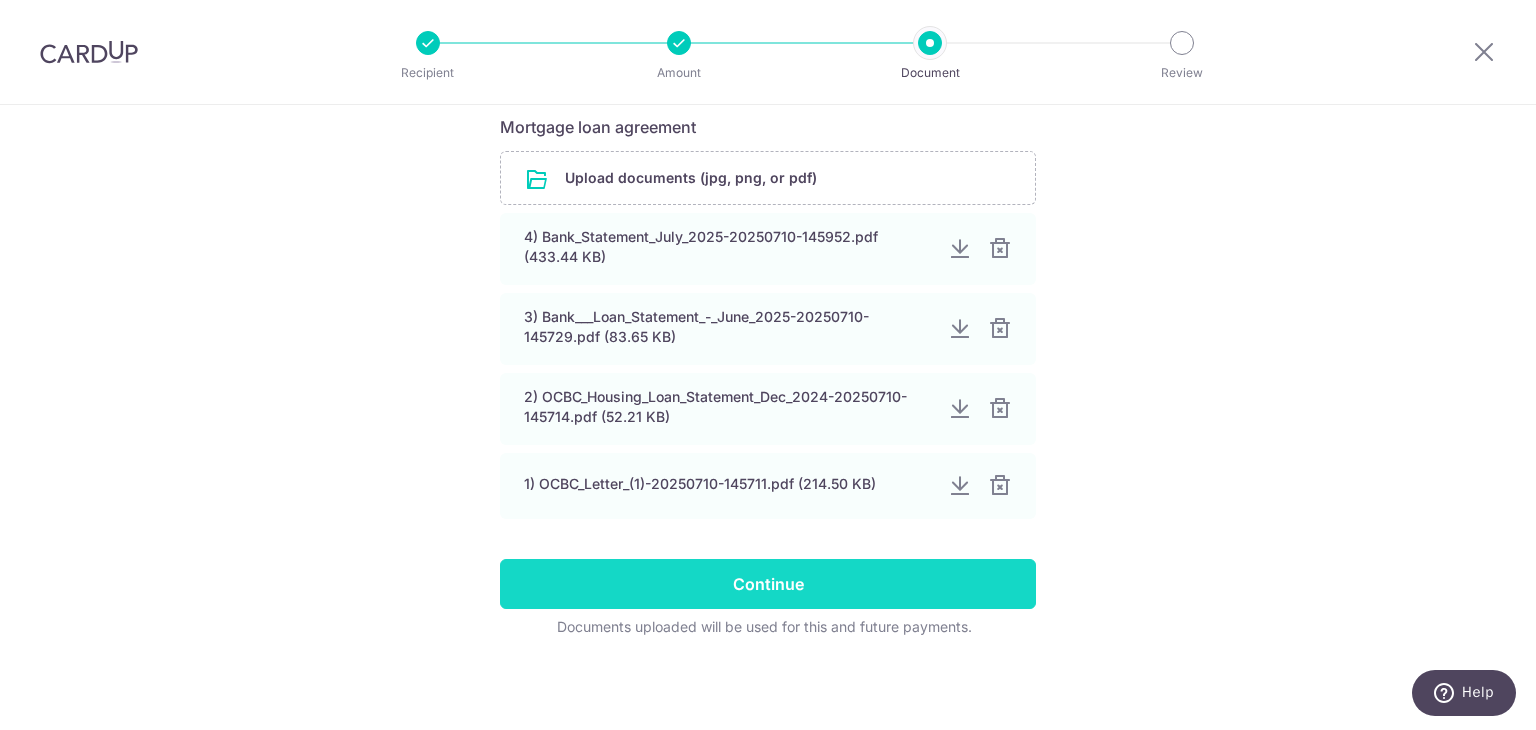 click on "Continue" at bounding box center (768, 584) 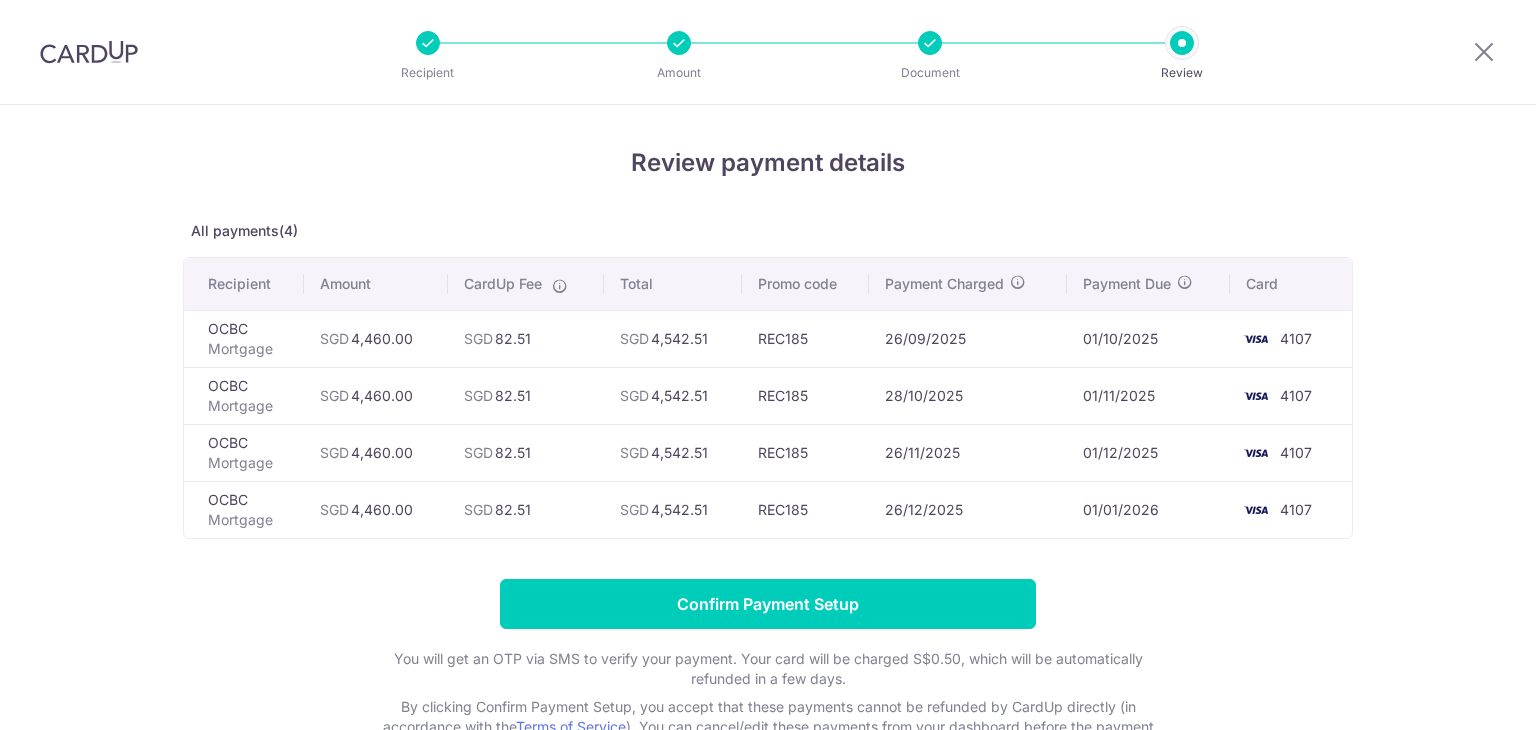scroll, scrollTop: 0, scrollLeft: 0, axis: both 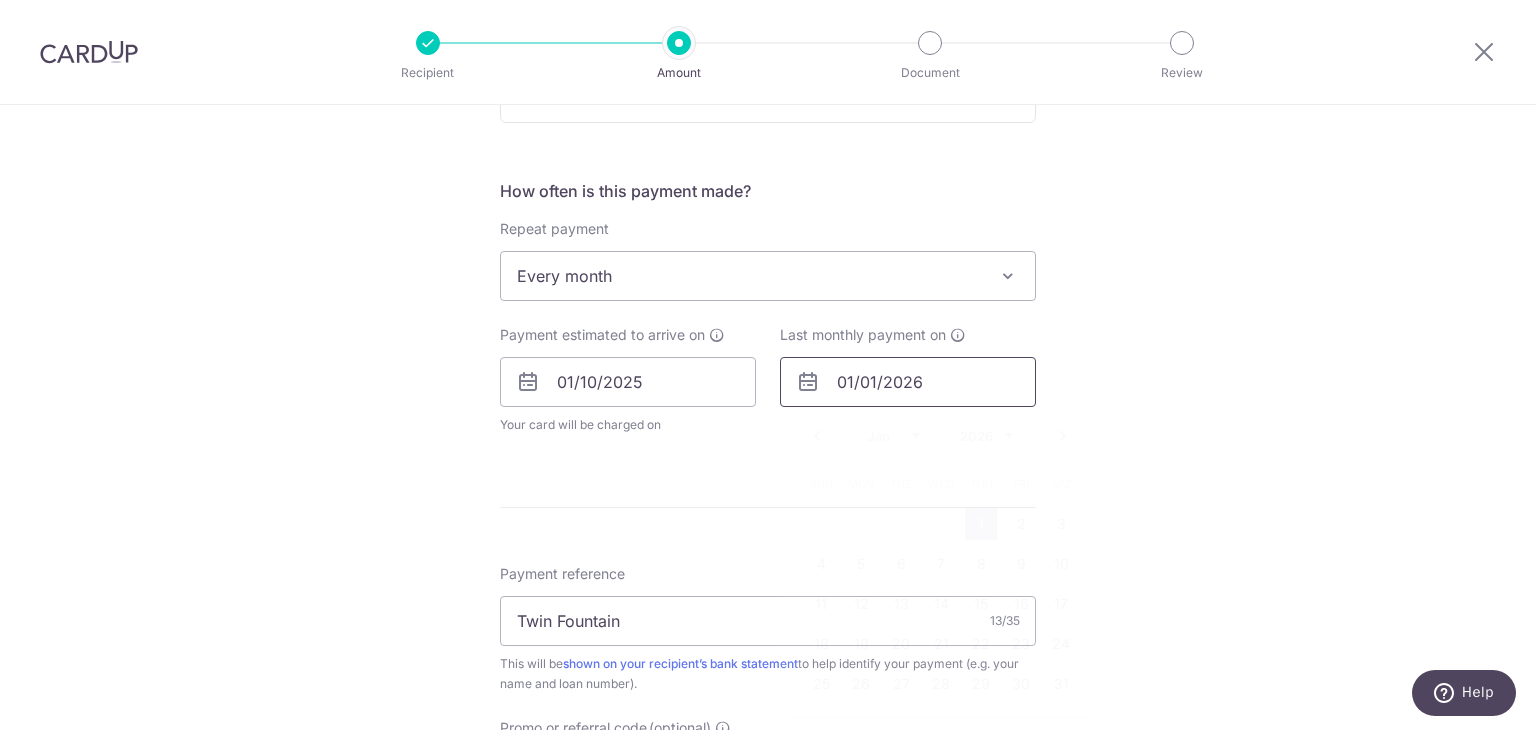 click on "01/01/2026" at bounding box center [908, 382] 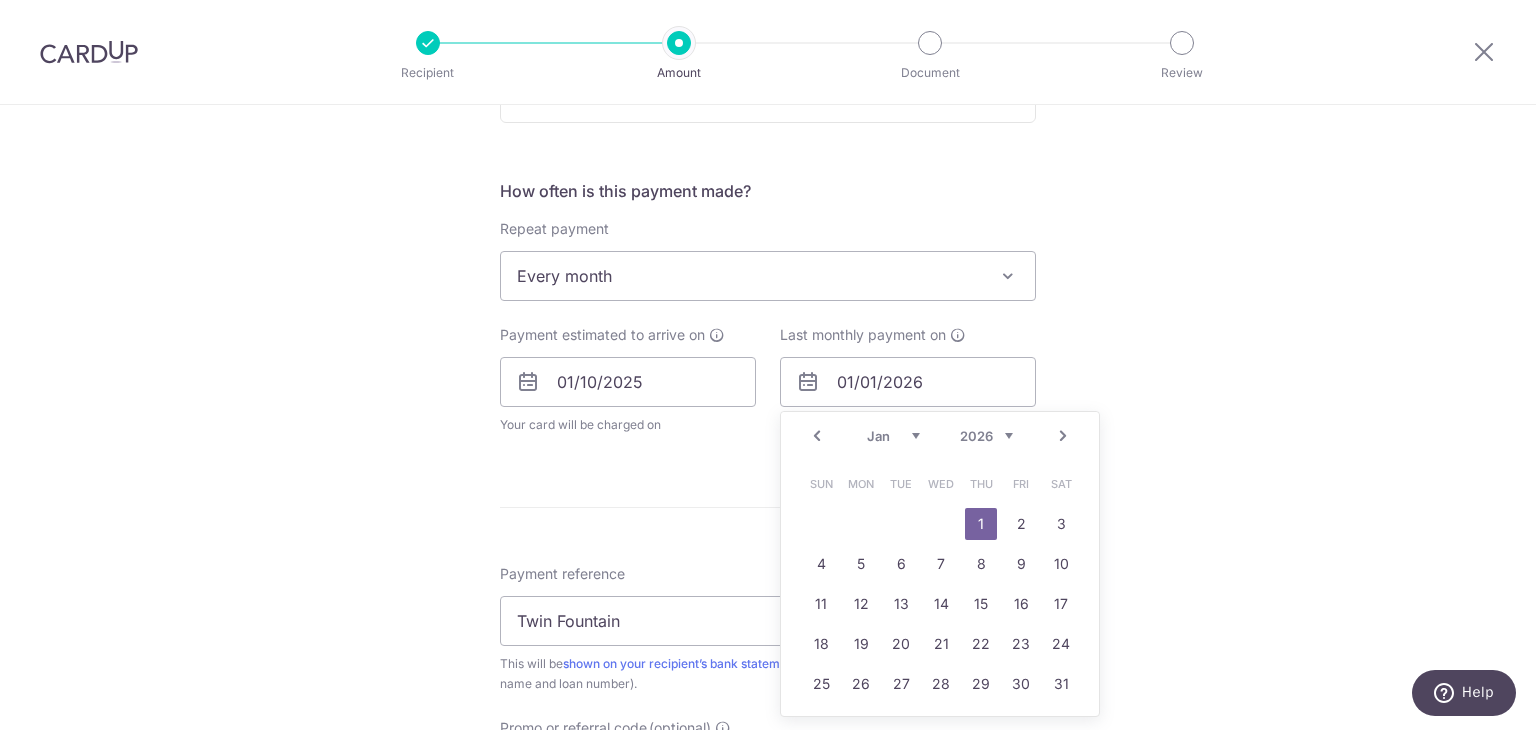 click on "Next" at bounding box center [1063, 436] 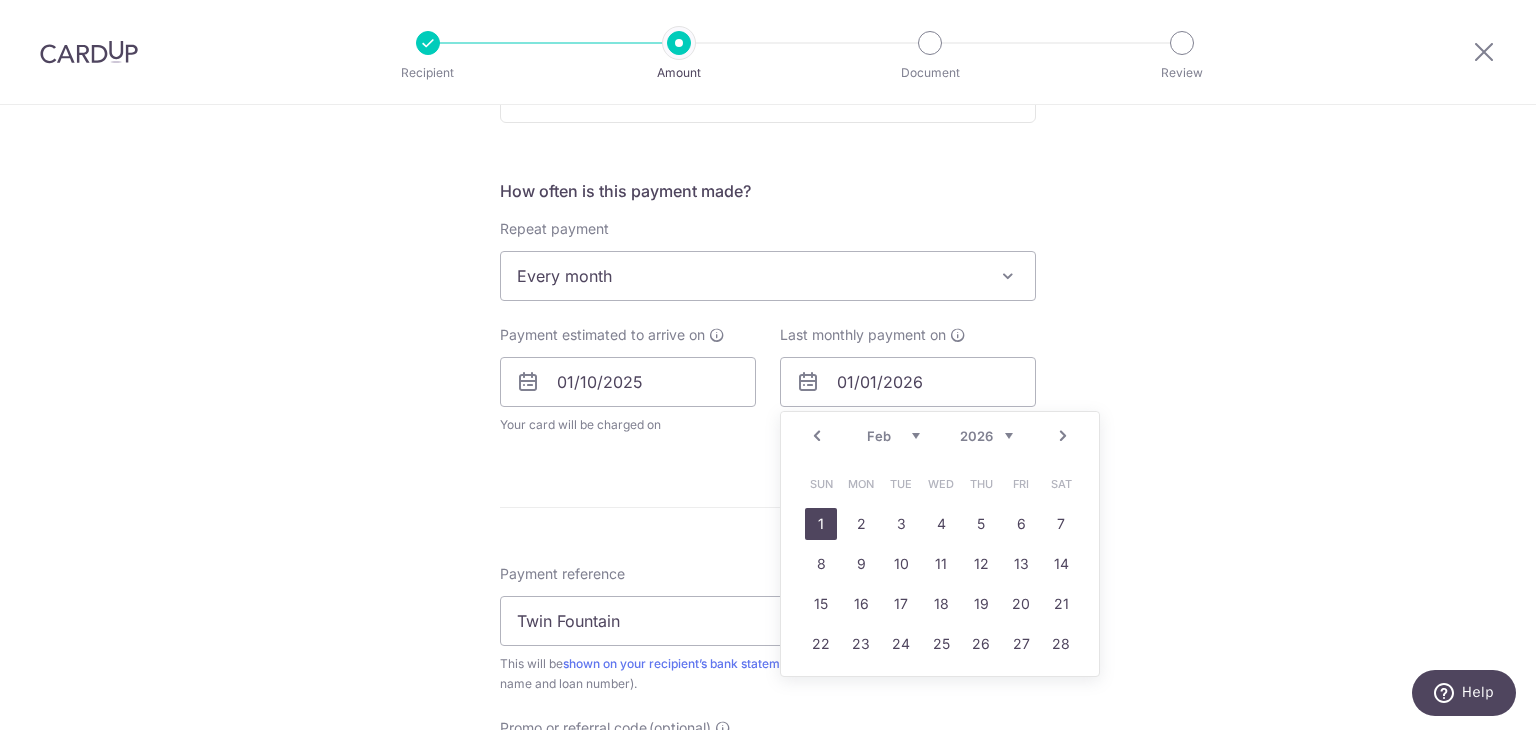 click on "1" at bounding box center [821, 524] 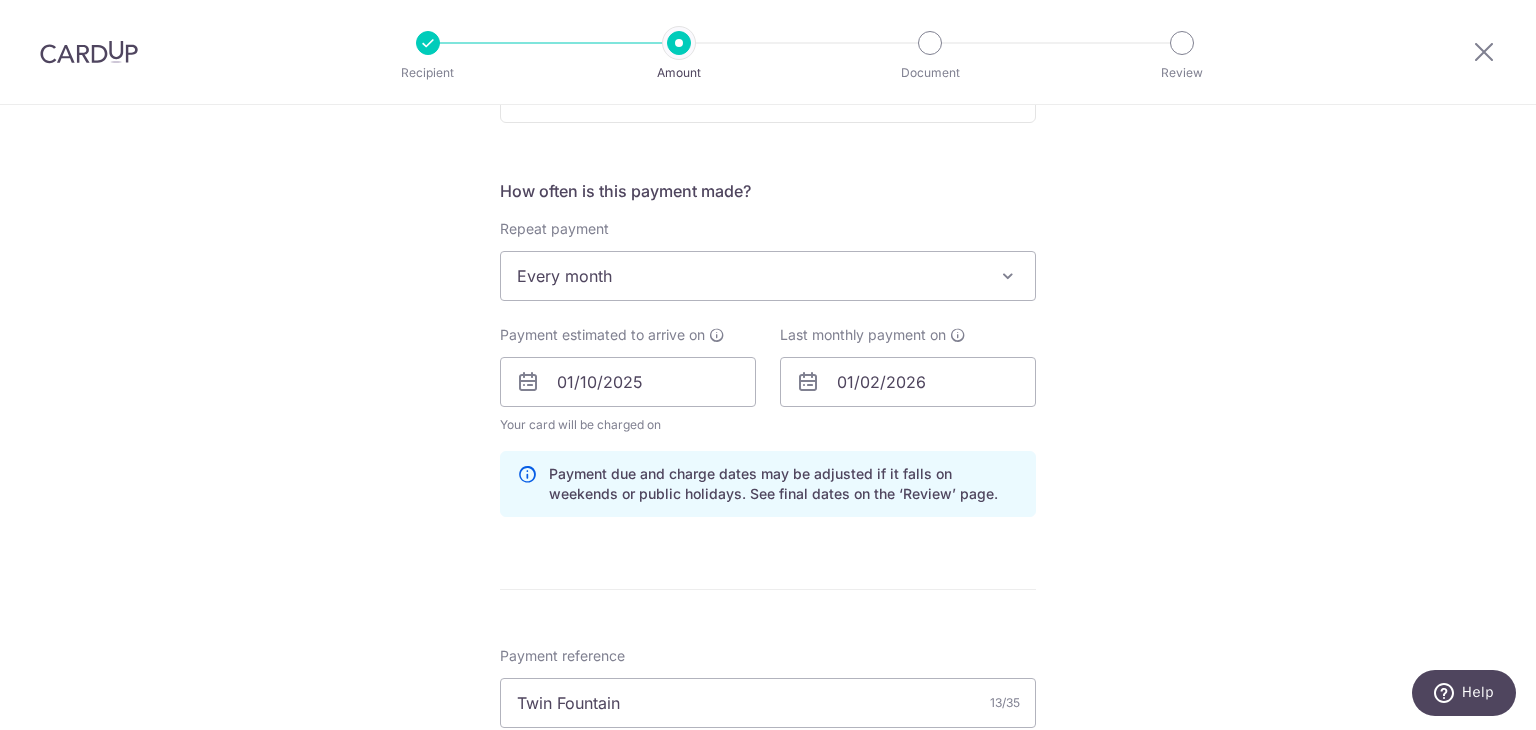 click on "Tell us more about your payment
Enter payment amount
SGD
4,460.00
4460.00
Select Card
**** 4107
Add credit card
Your Cards
**** 4107
Secure 256-bit SSL
Text
New card details
Card
Secure 256-bit SSL" at bounding box center [768, 395] 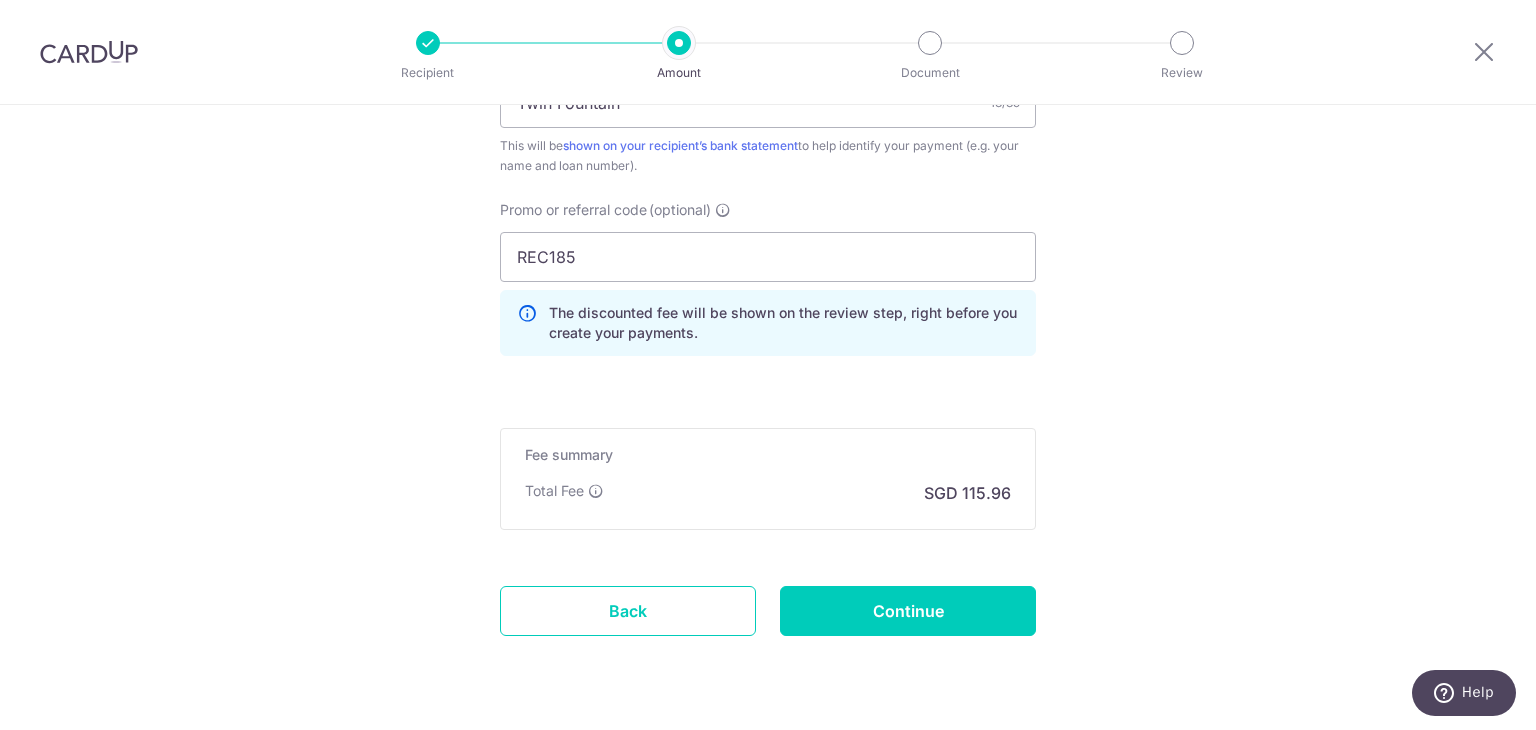 scroll, scrollTop: 1353, scrollLeft: 0, axis: vertical 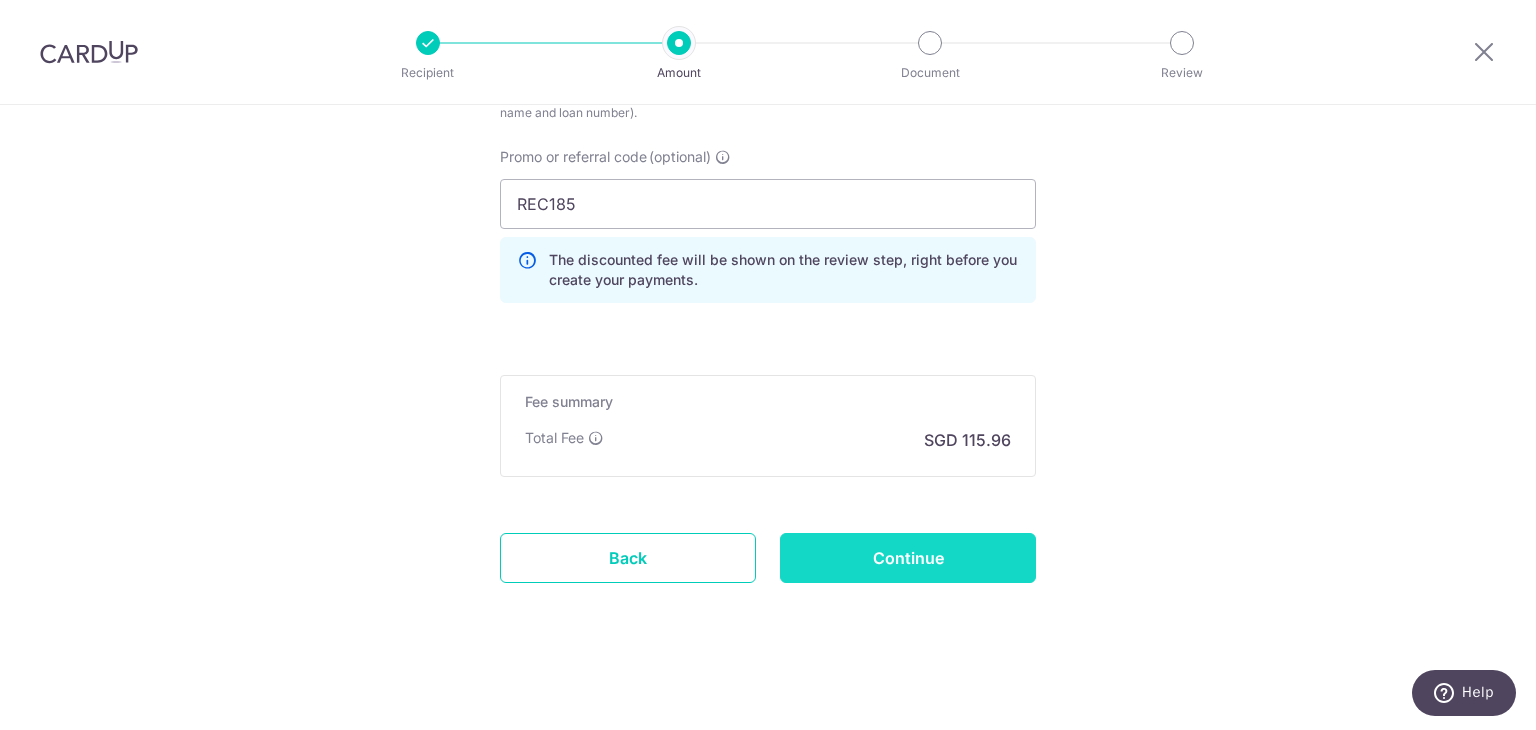 click on "Continue" at bounding box center [908, 558] 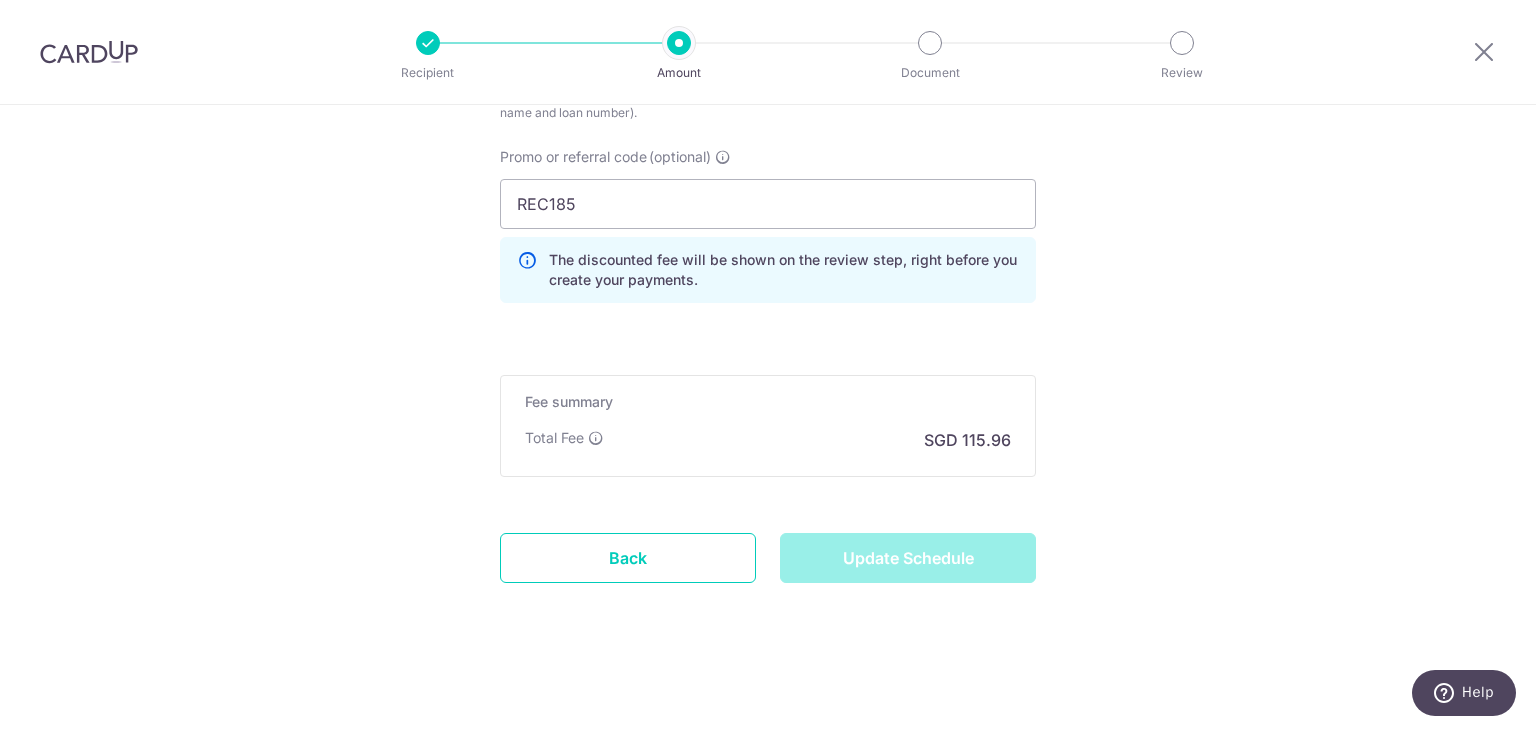 type on "Update Schedule" 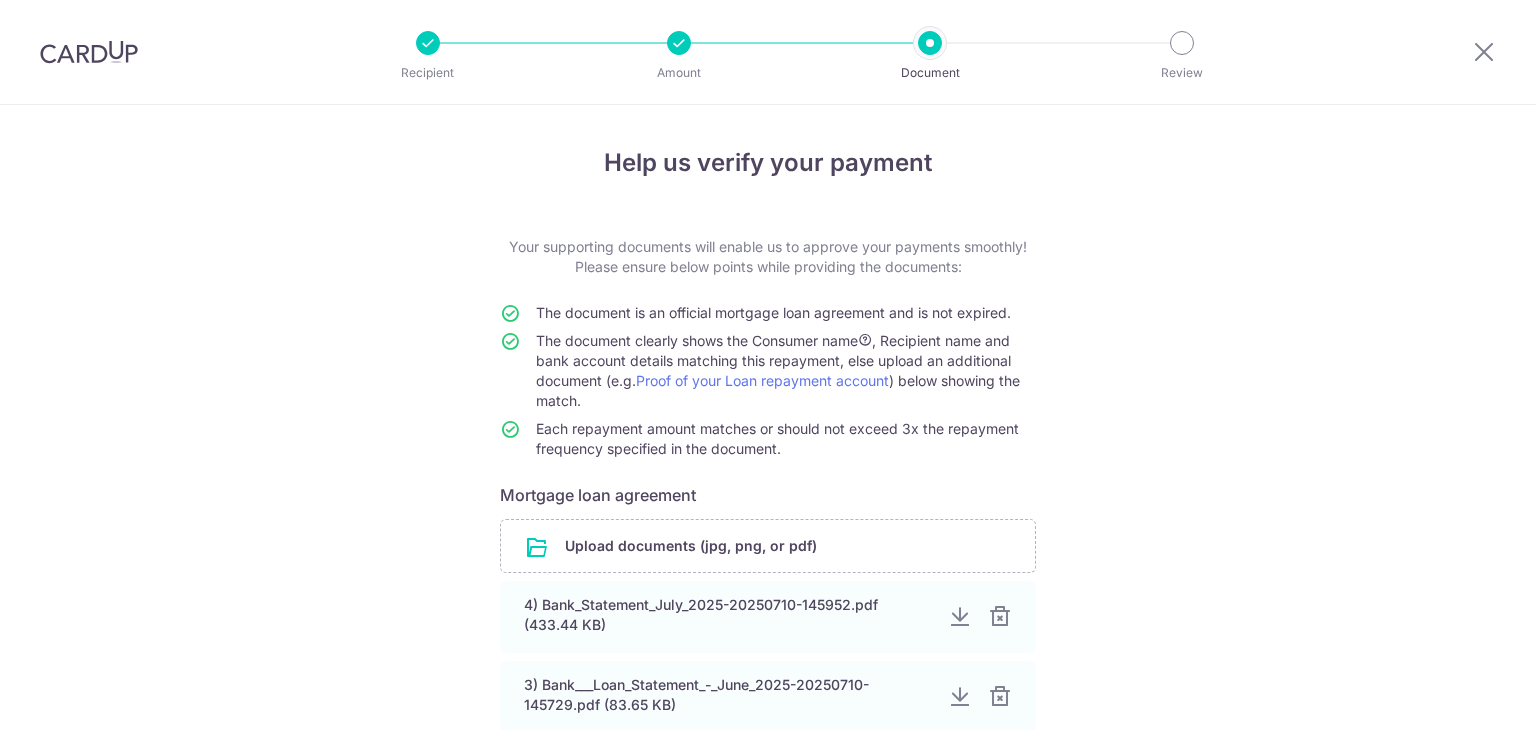 scroll, scrollTop: 0, scrollLeft: 0, axis: both 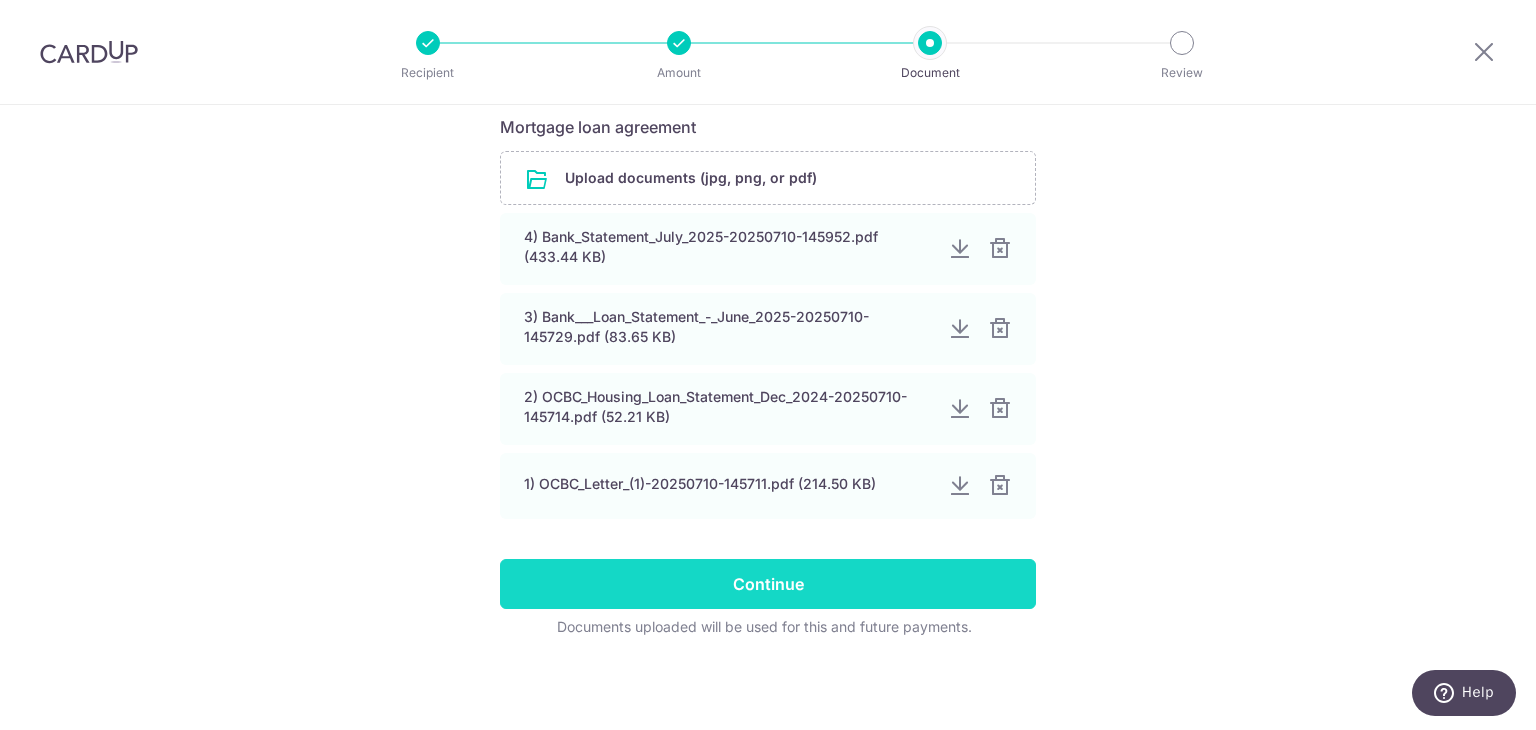 click on "Continue" at bounding box center [768, 584] 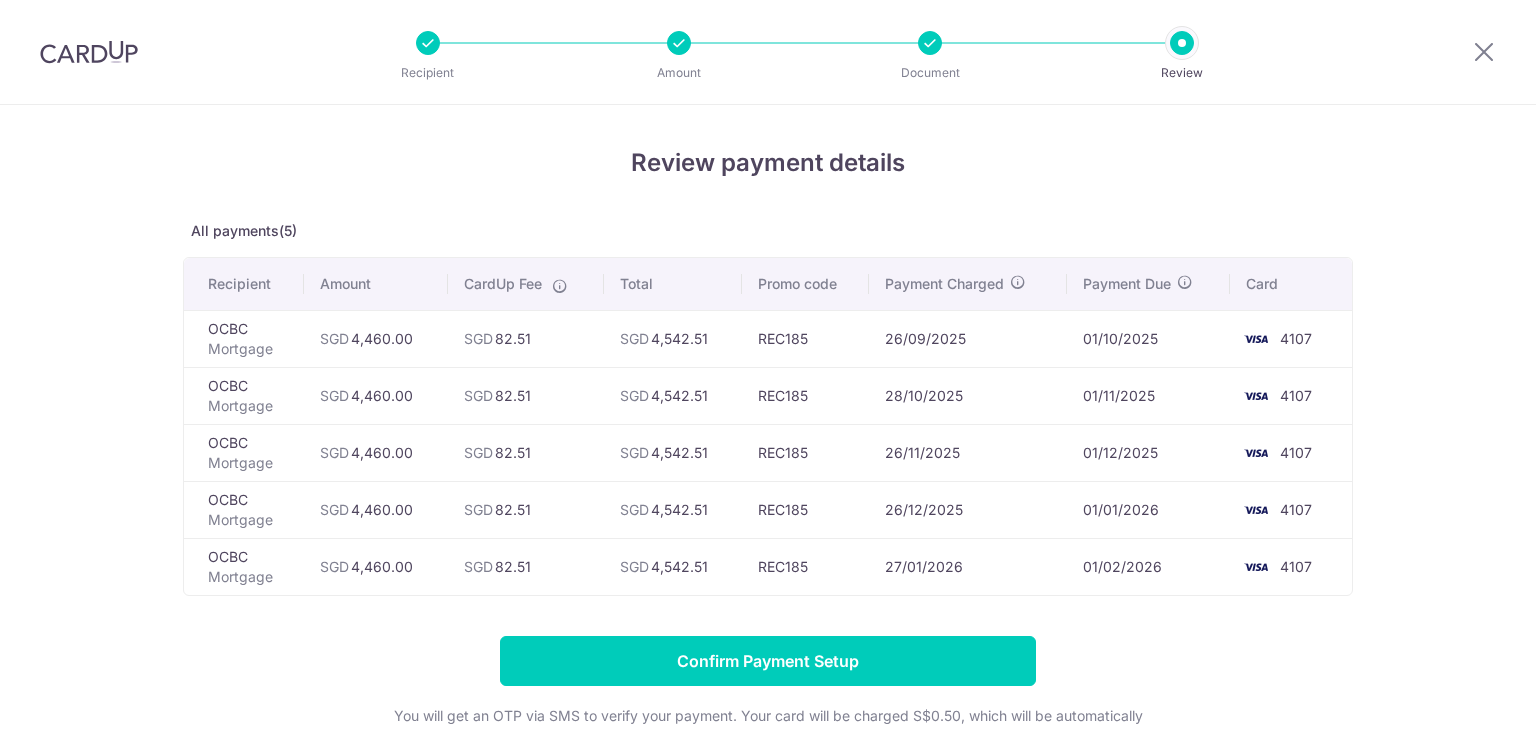 scroll, scrollTop: 0, scrollLeft: 0, axis: both 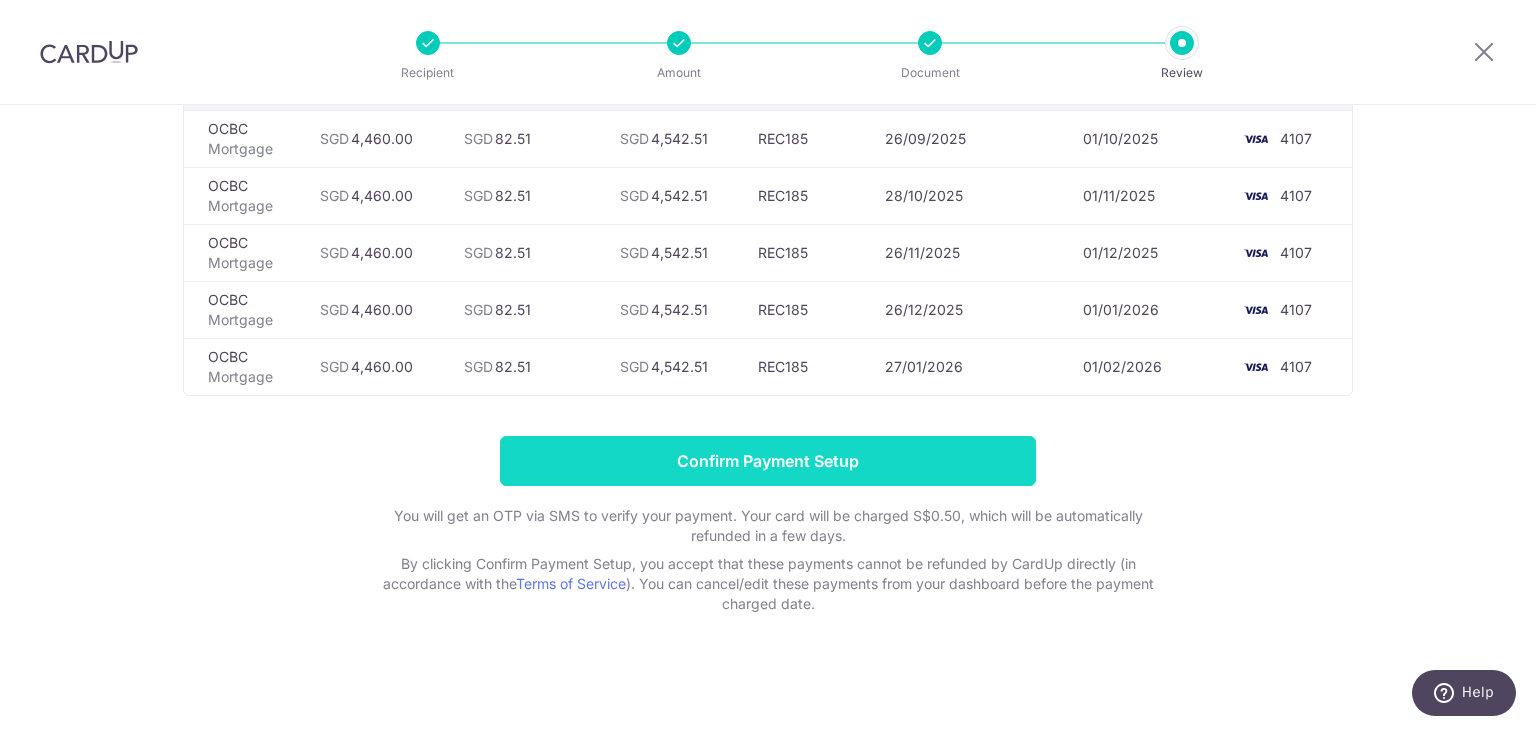 click on "Confirm Payment Setup" at bounding box center (768, 461) 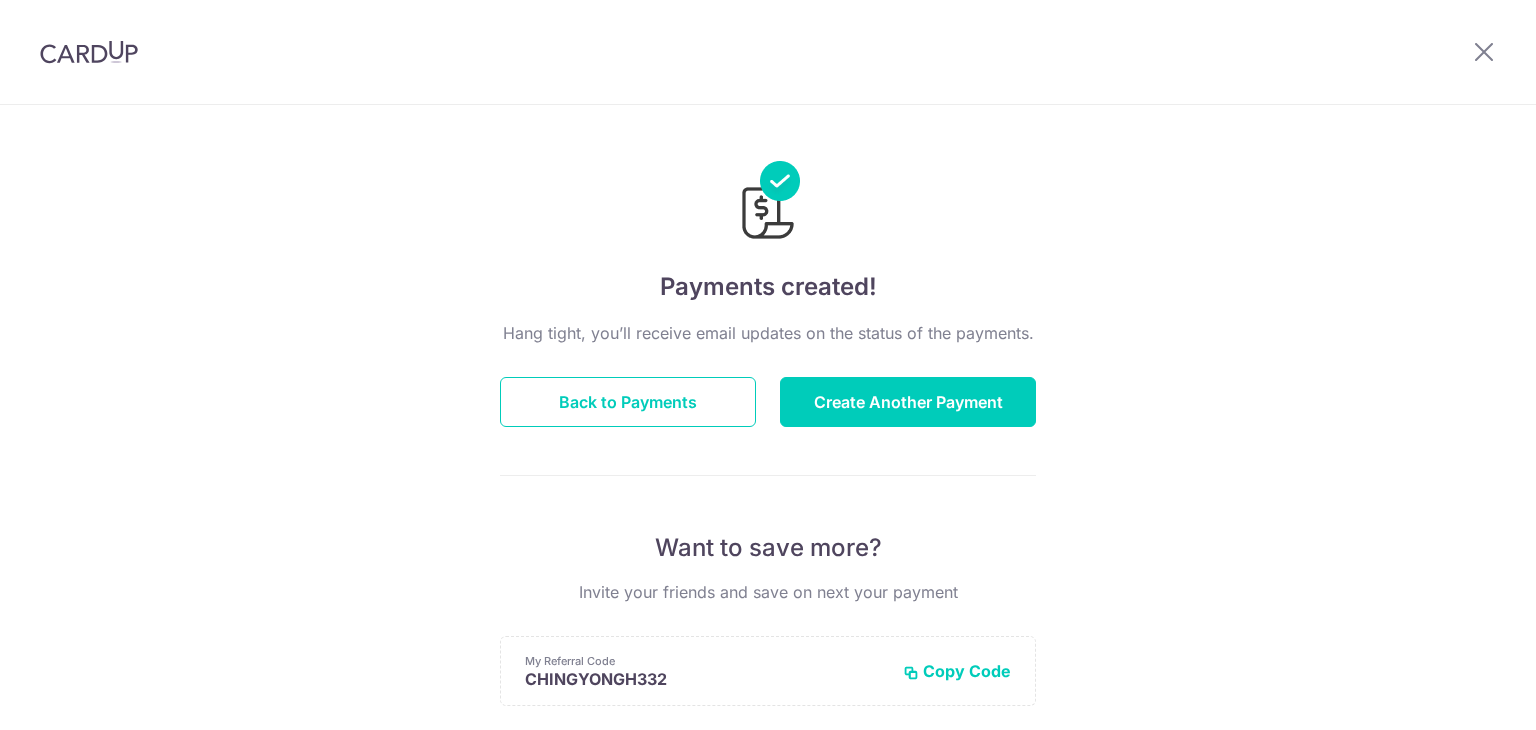 scroll, scrollTop: 0, scrollLeft: 0, axis: both 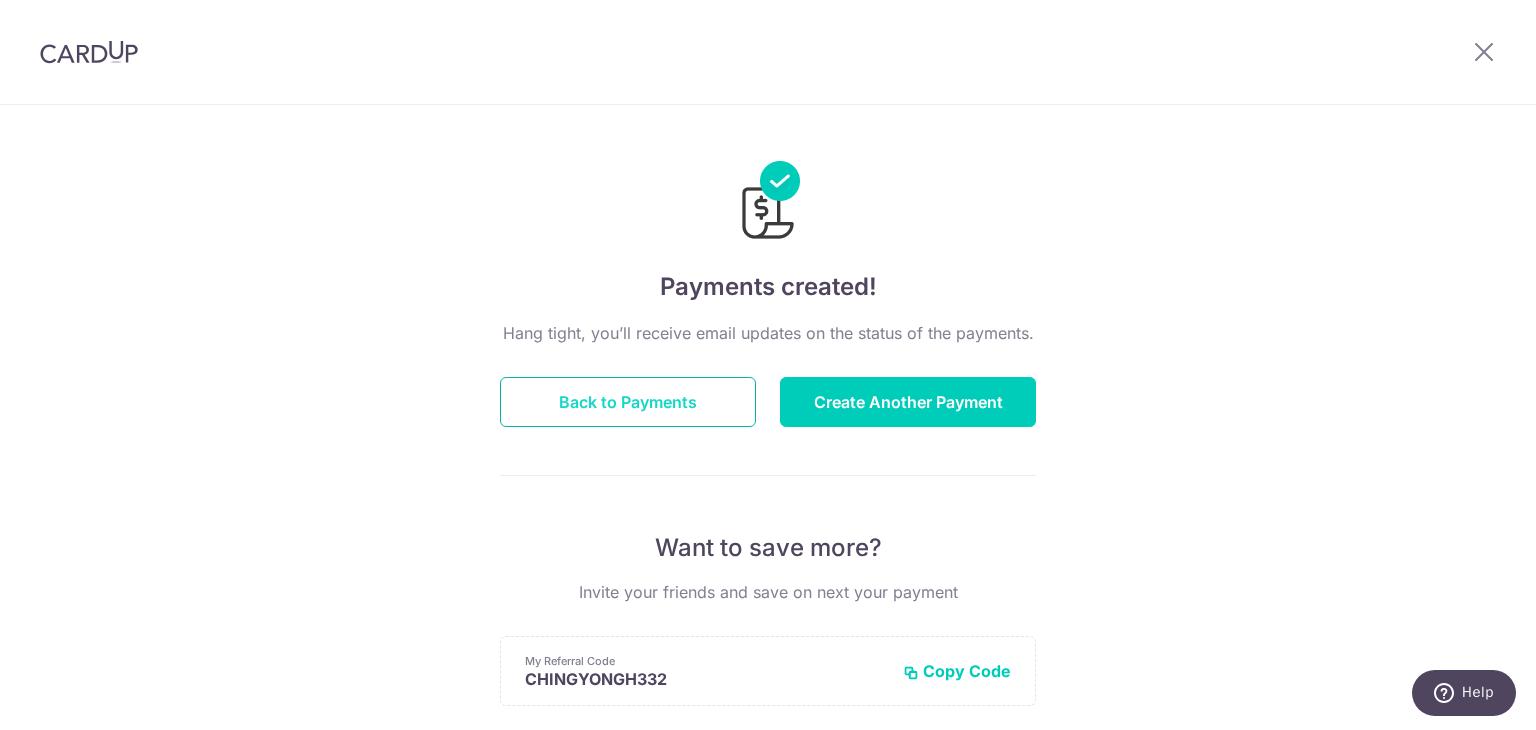 click on "Back to Payments" at bounding box center (628, 402) 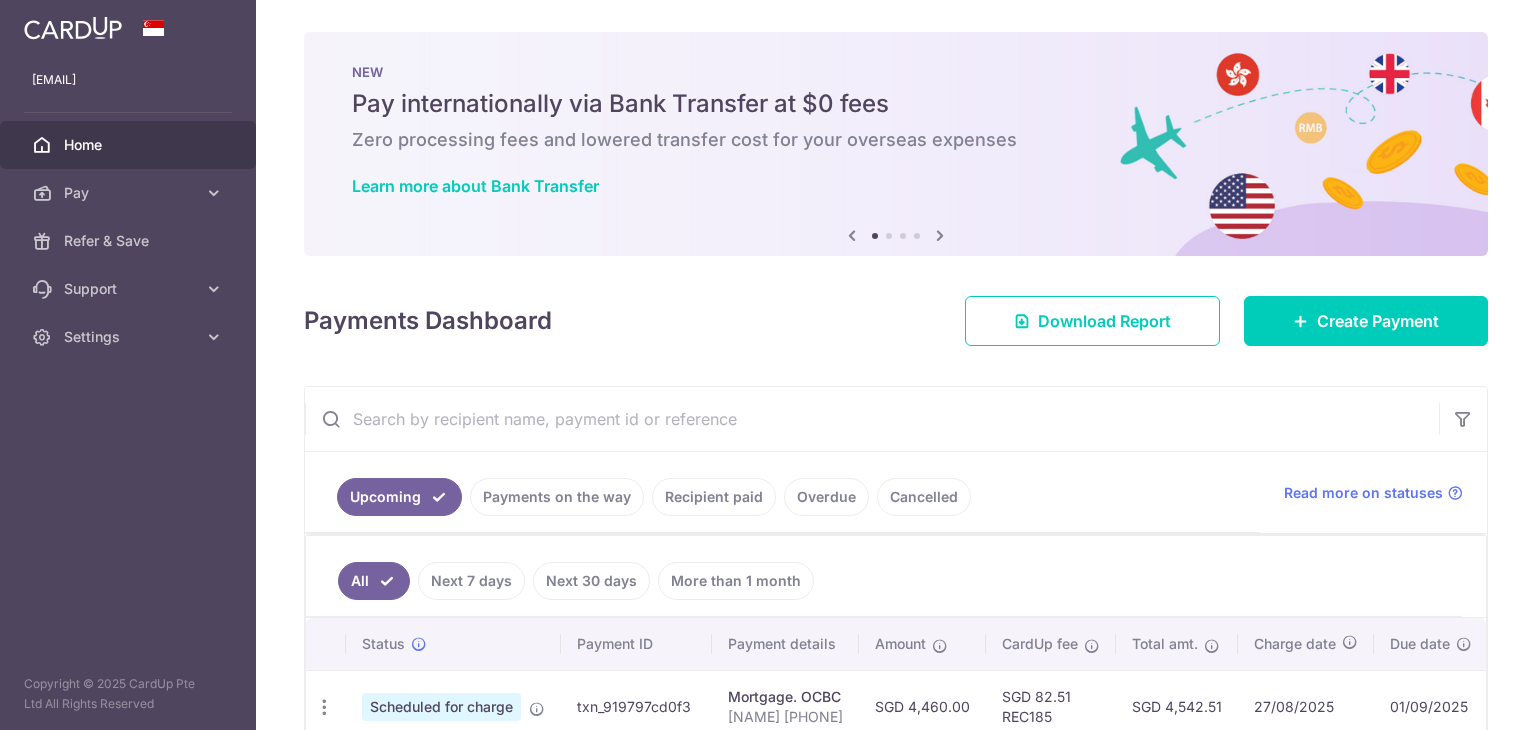 scroll, scrollTop: 0, scrollLeft: 0, axis: both 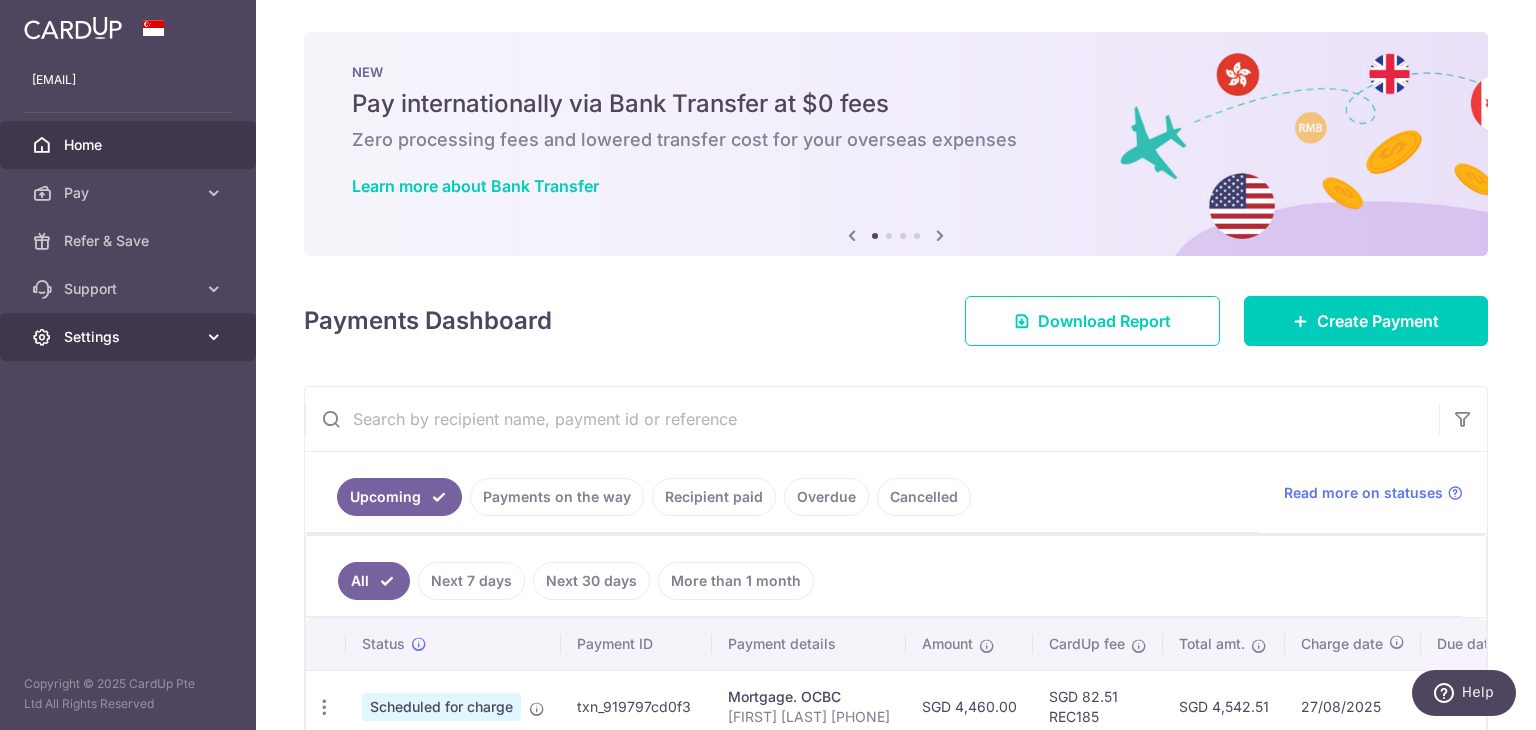 click on "Settings" at bounding box center [128, 337] 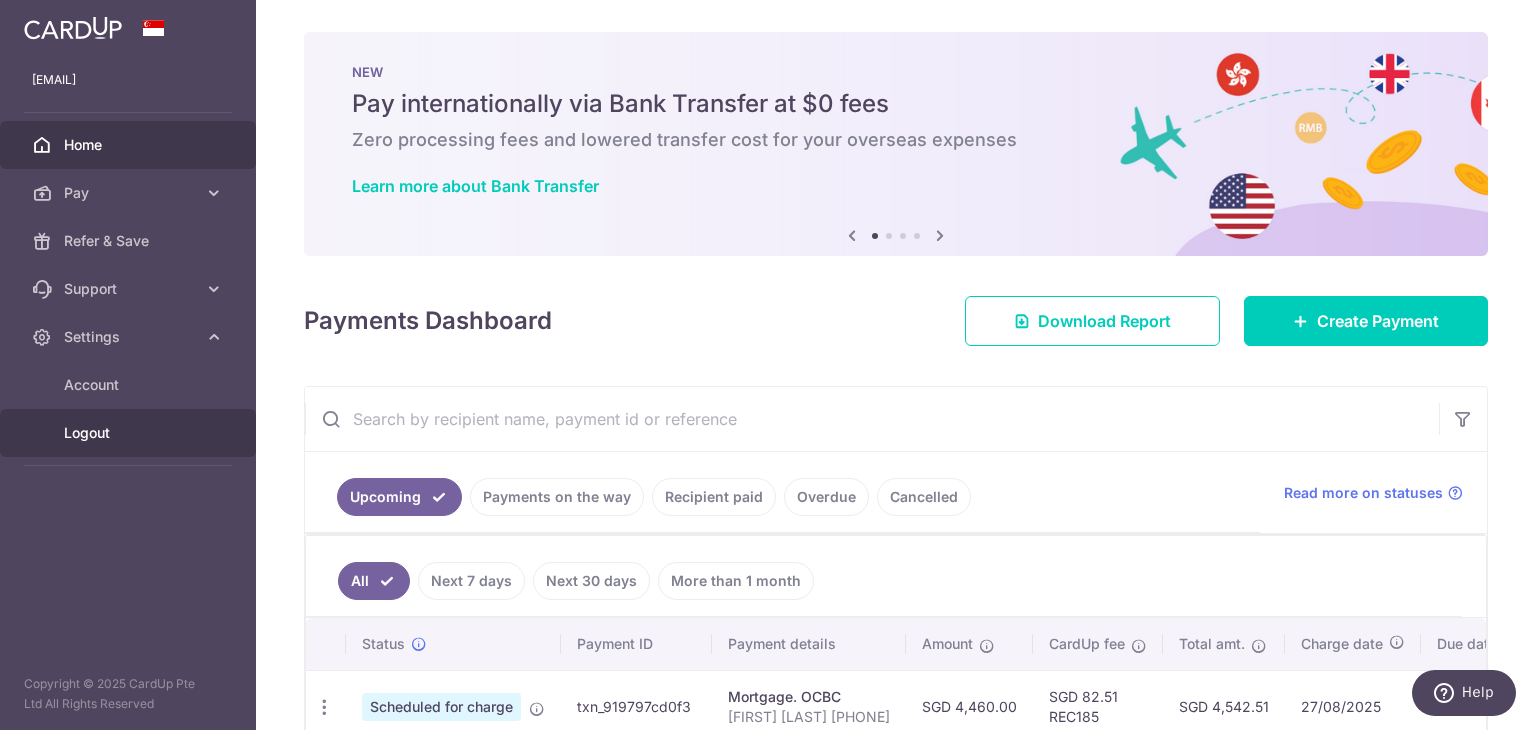 click on "Logout" at bounding box center (130, 433) 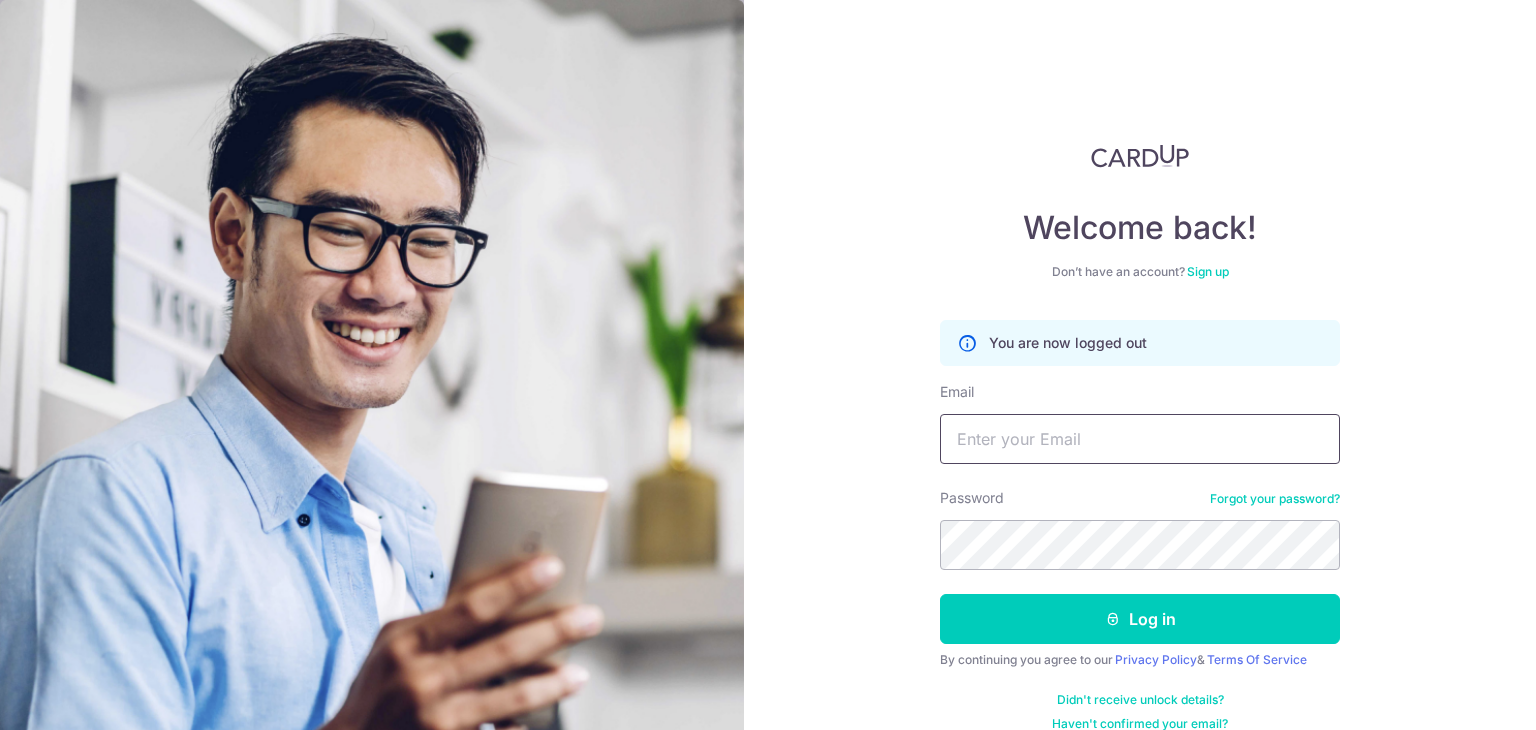 scroll, scrollTop: 0, scrollLeft: 0, axis: both 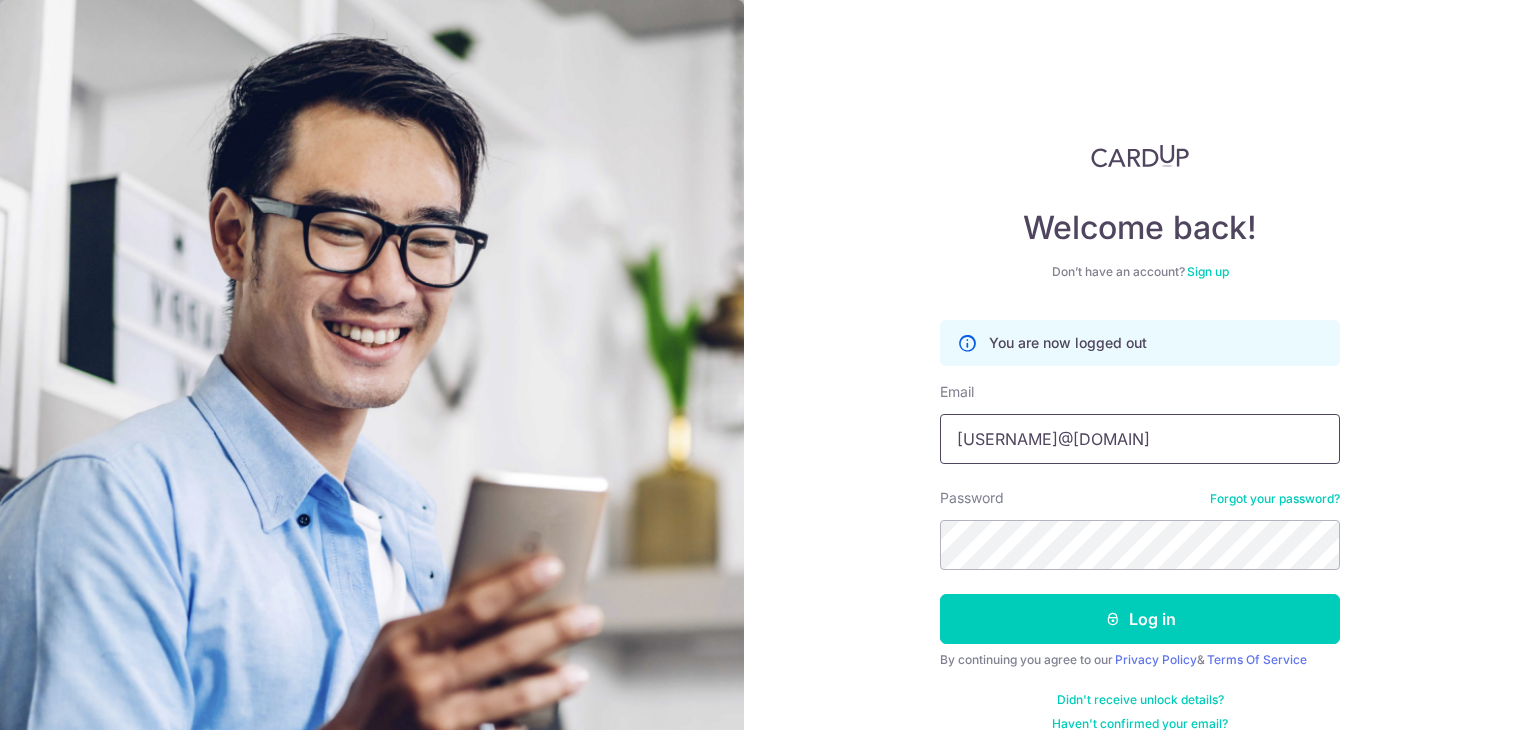 type on "[EMAIL]" 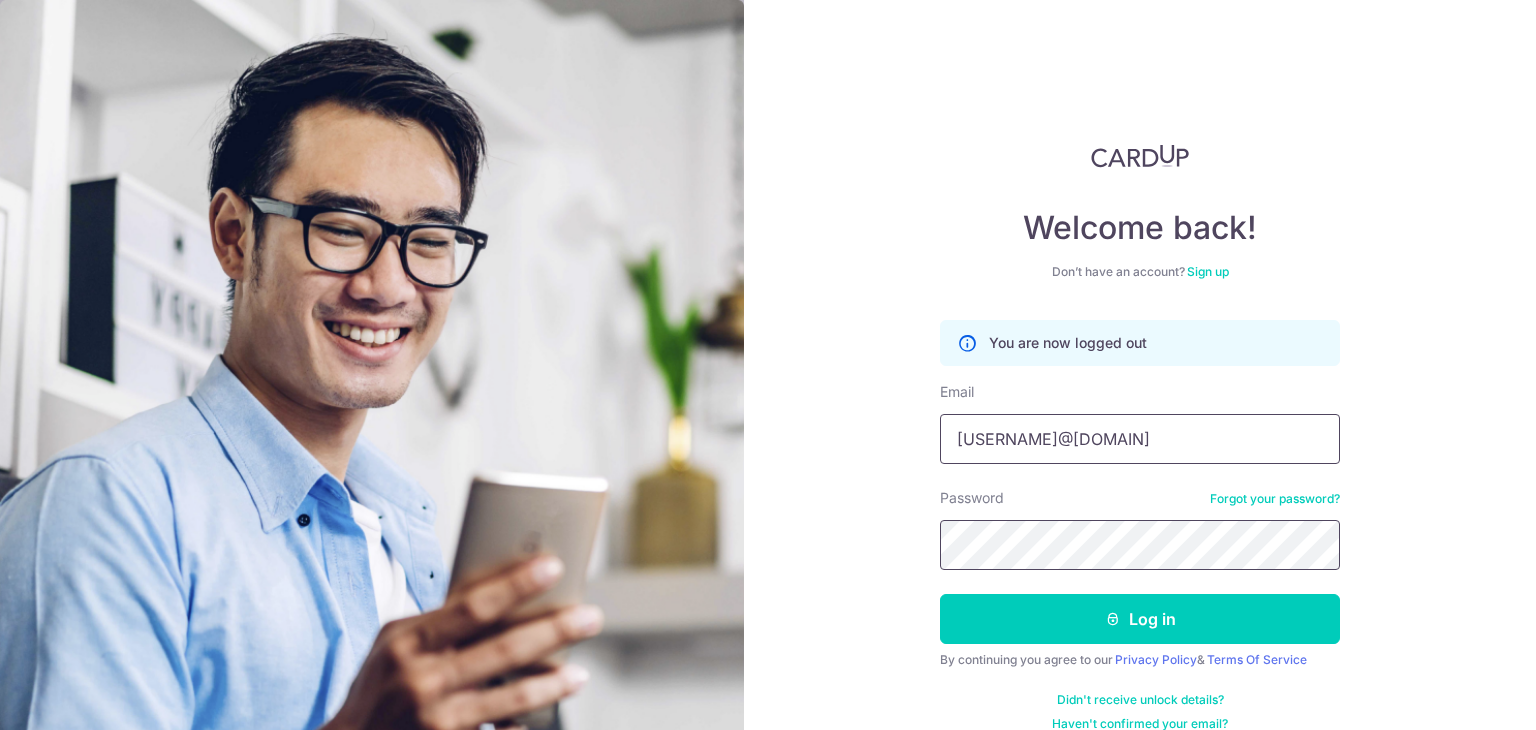 click on "Log in" at bounding box center (1140, 619) 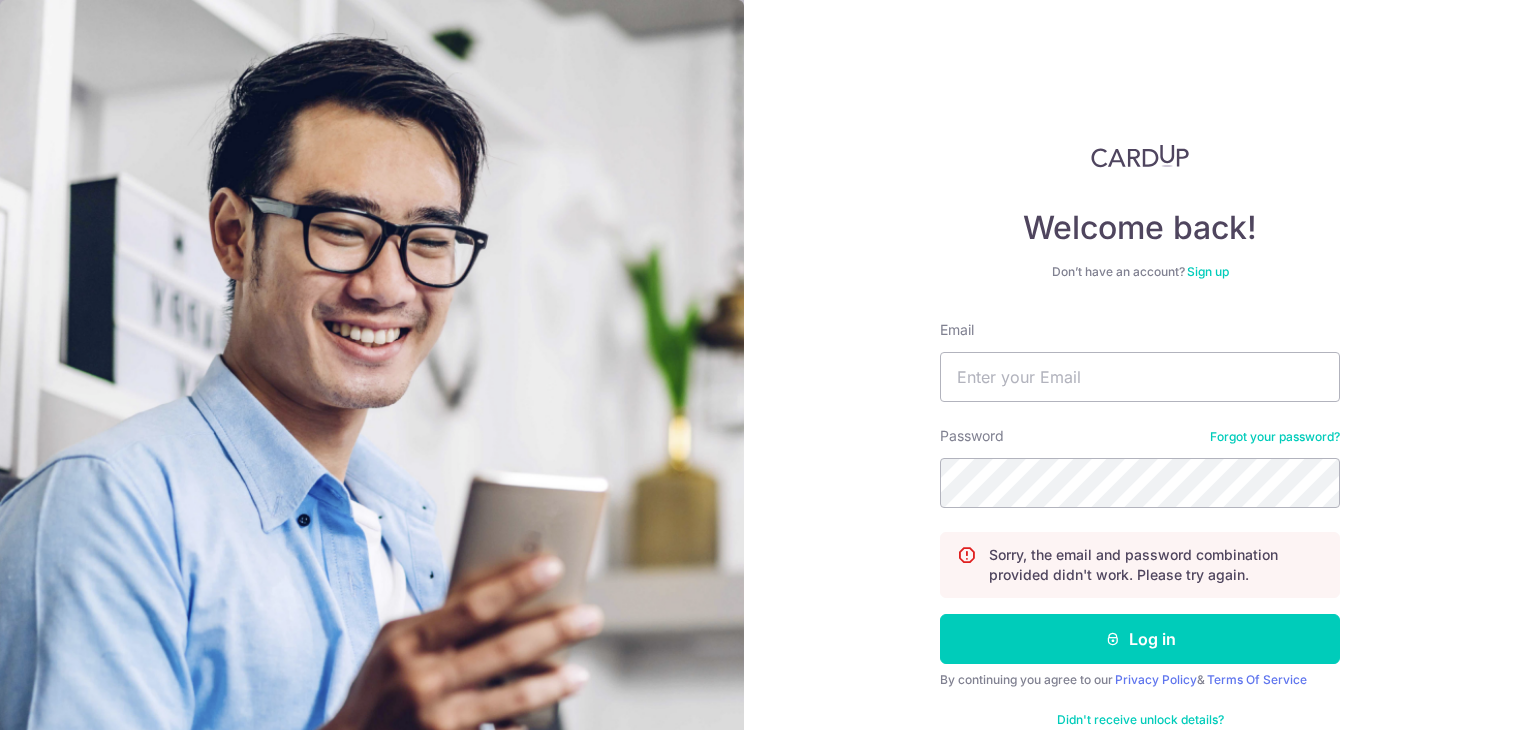 scroll, scrollTop: 0, scrollLeft: 0, axis: both 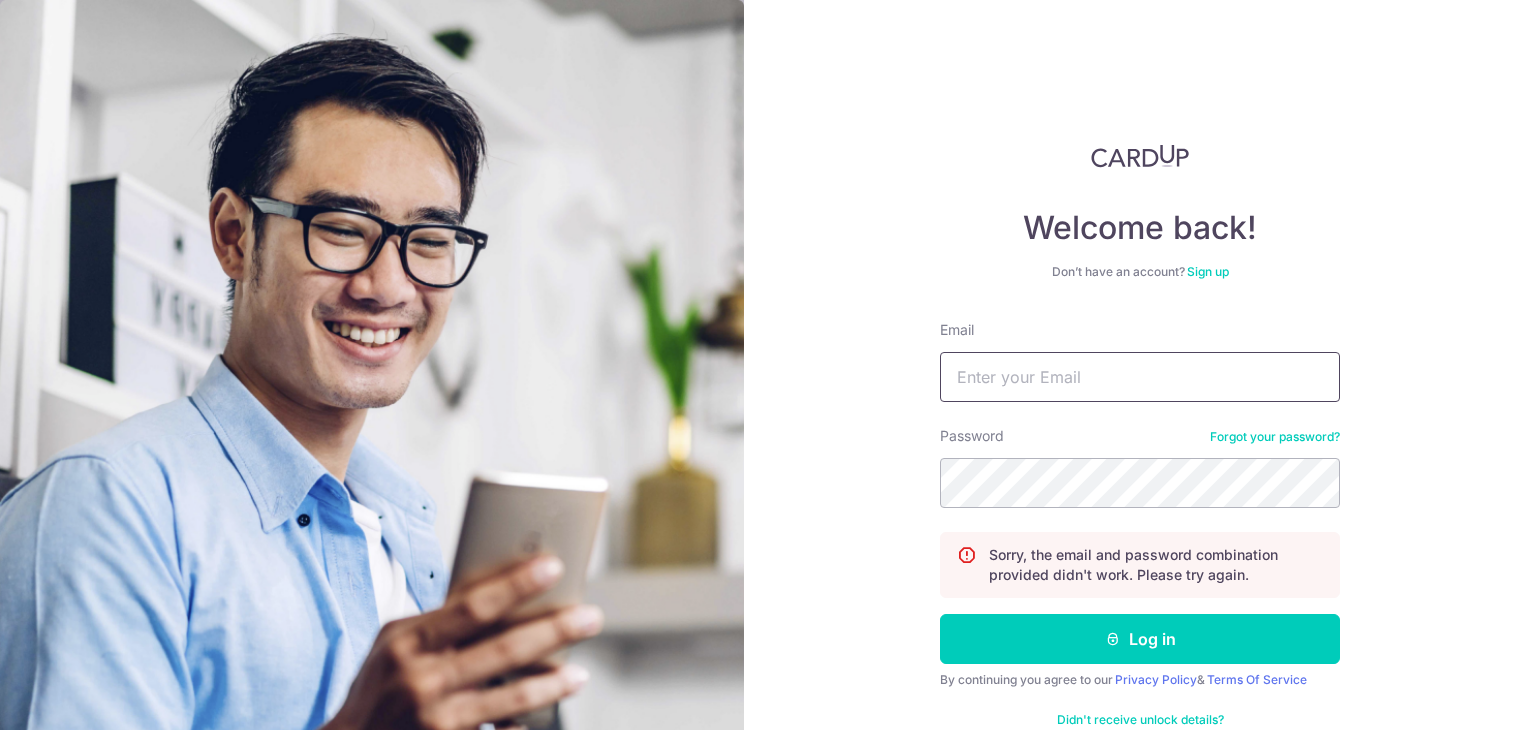 click on "Email" at bounding box center (1140, 377) 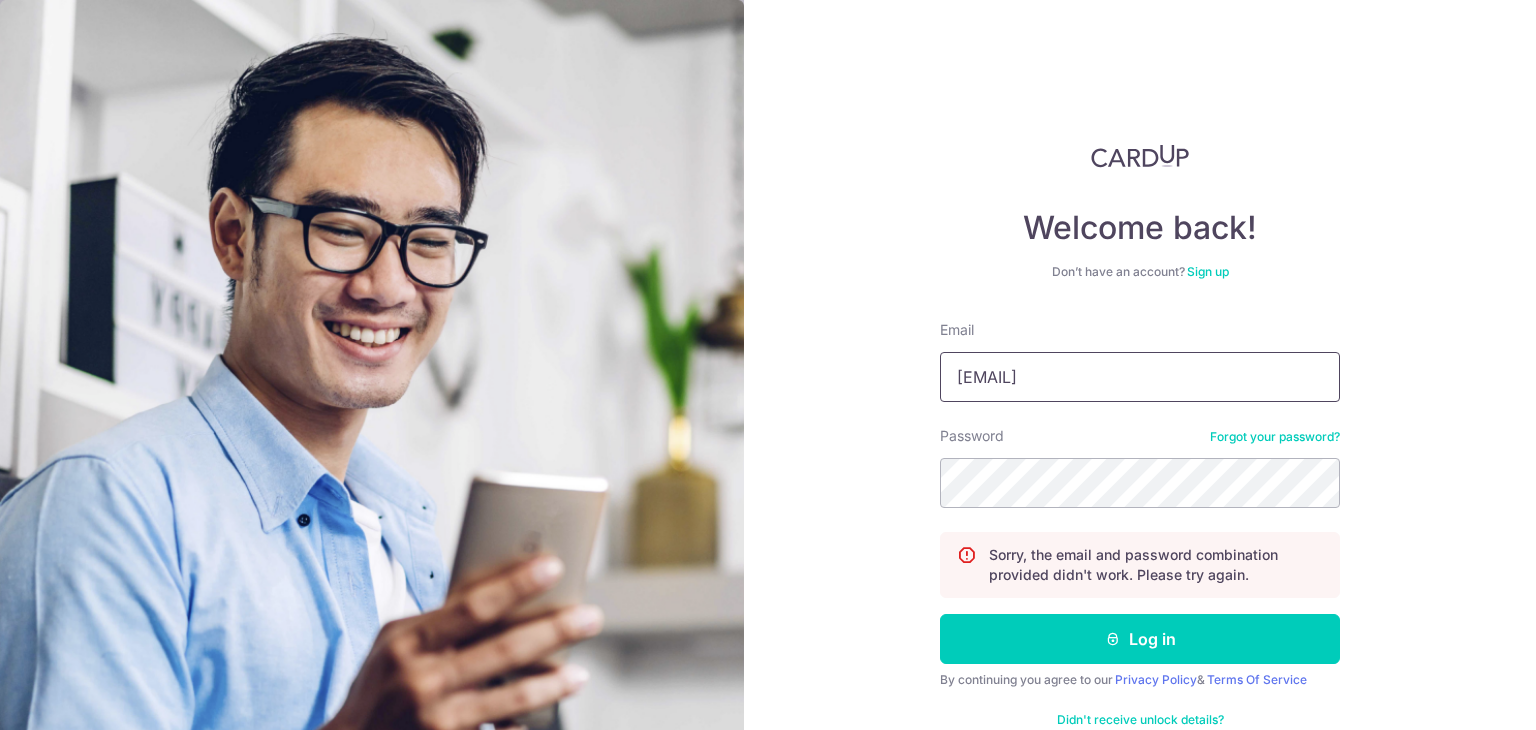 type on "[EMAIL]" 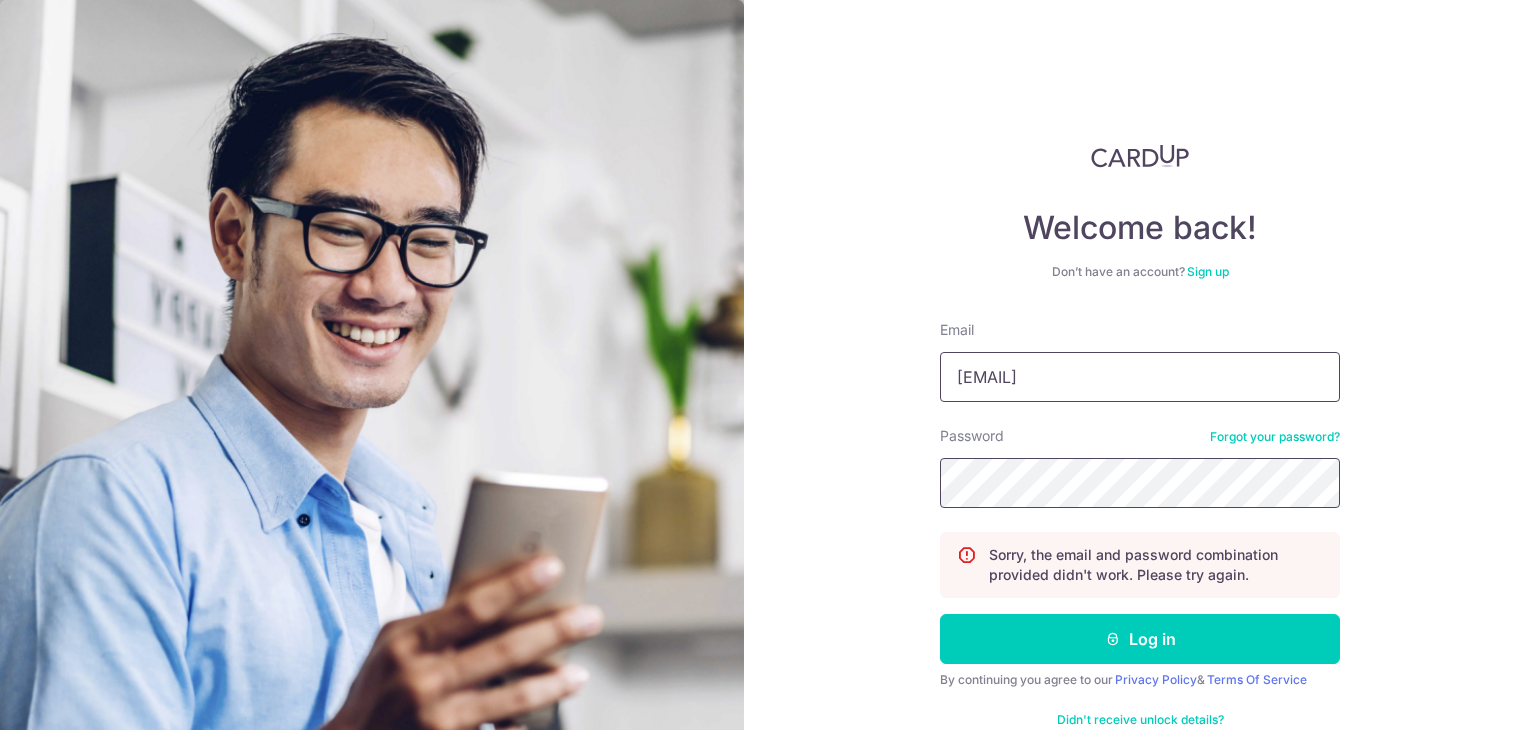 click on "Log in" at bounding box center [1140, 639] 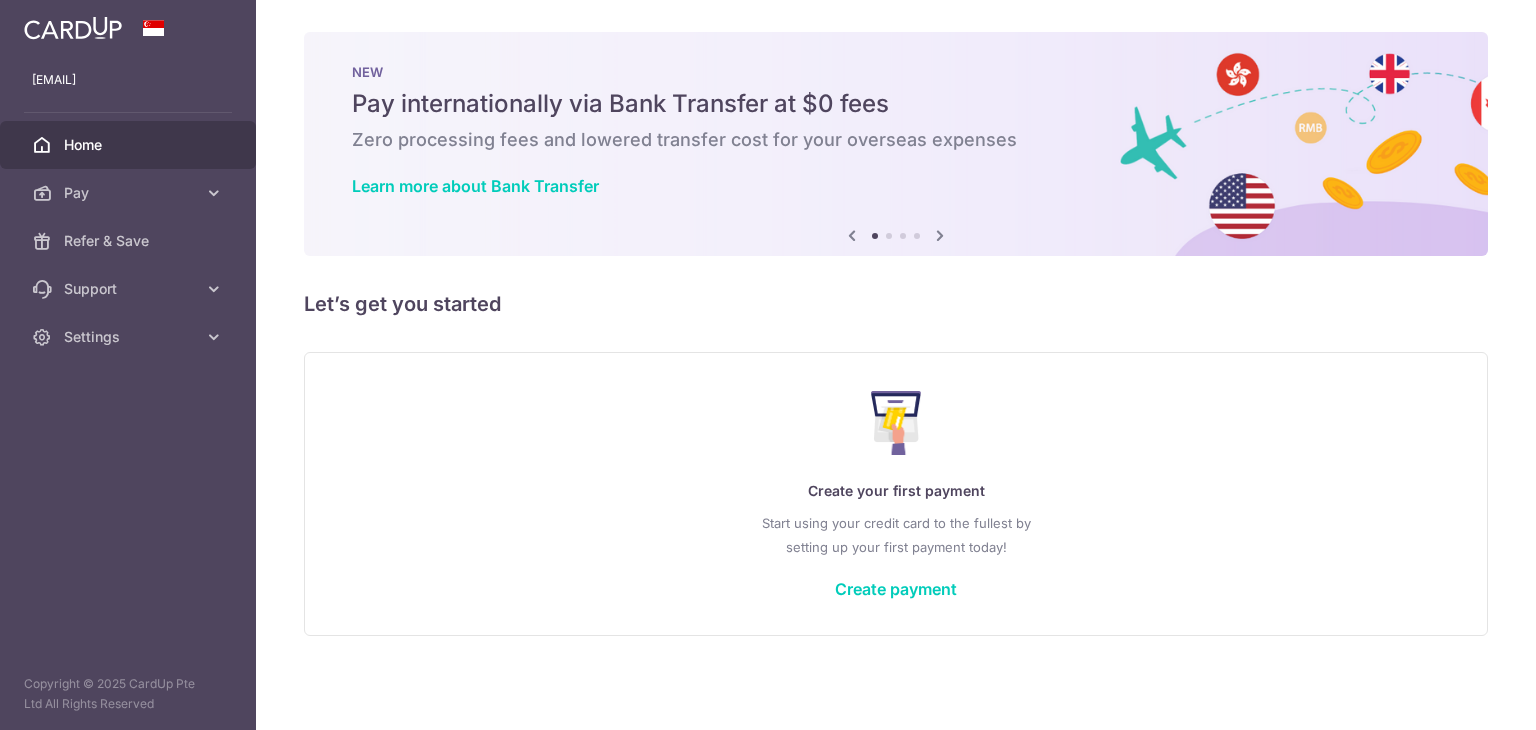 scroll, scrollTop: 0, scrollLeft: 0, axis: both 